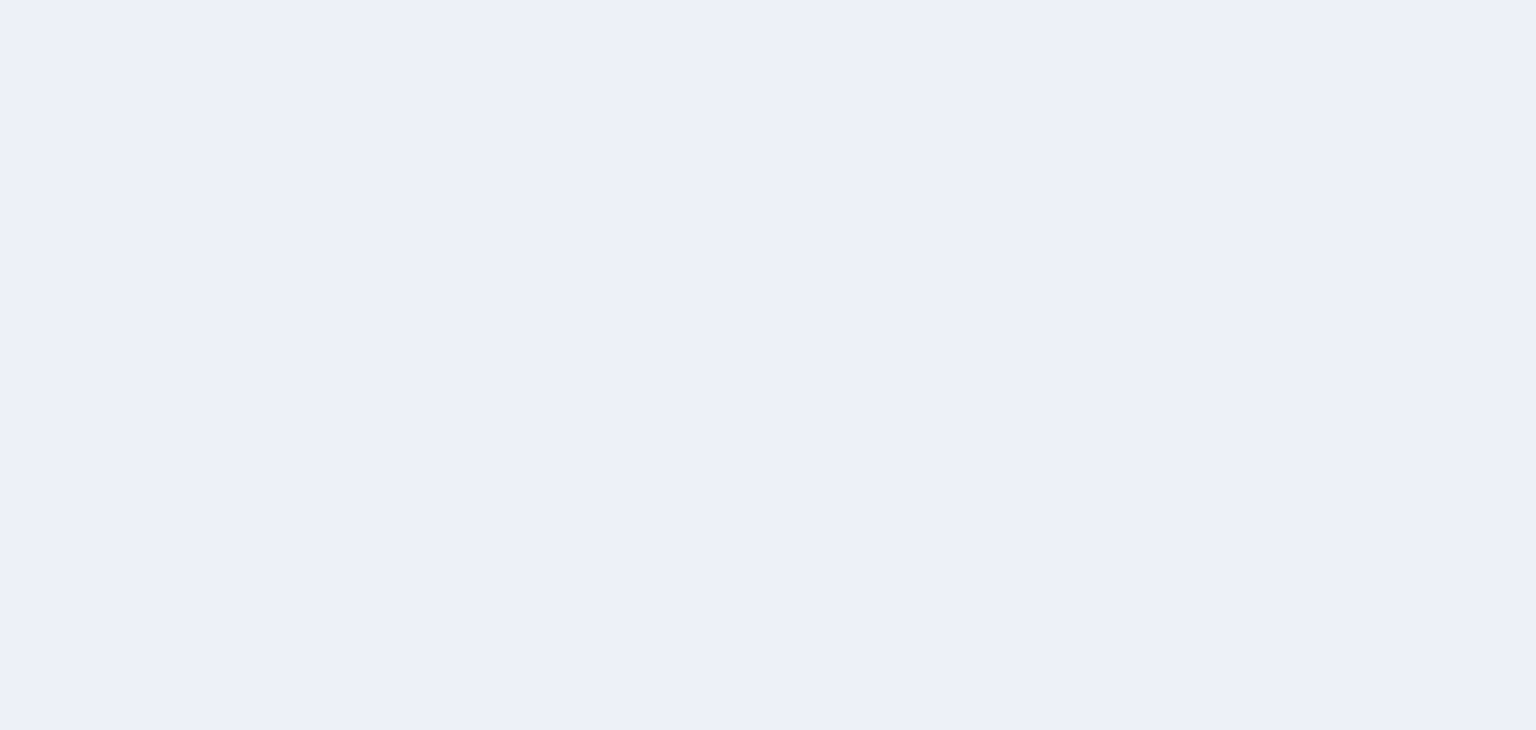 scroll, scrollTop: 0, scrollLeft: 0, axis: both 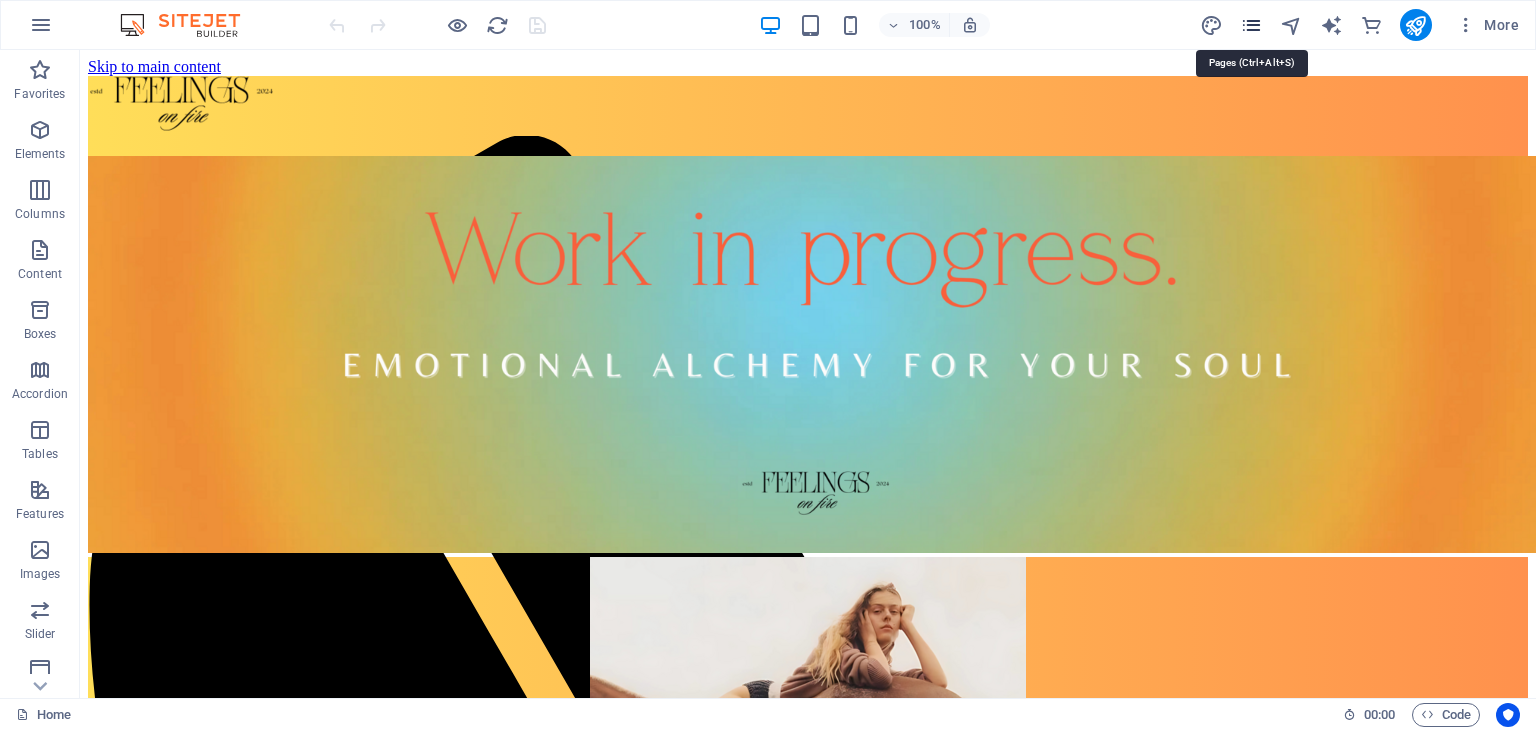 click at bounding box center [1251, 25] 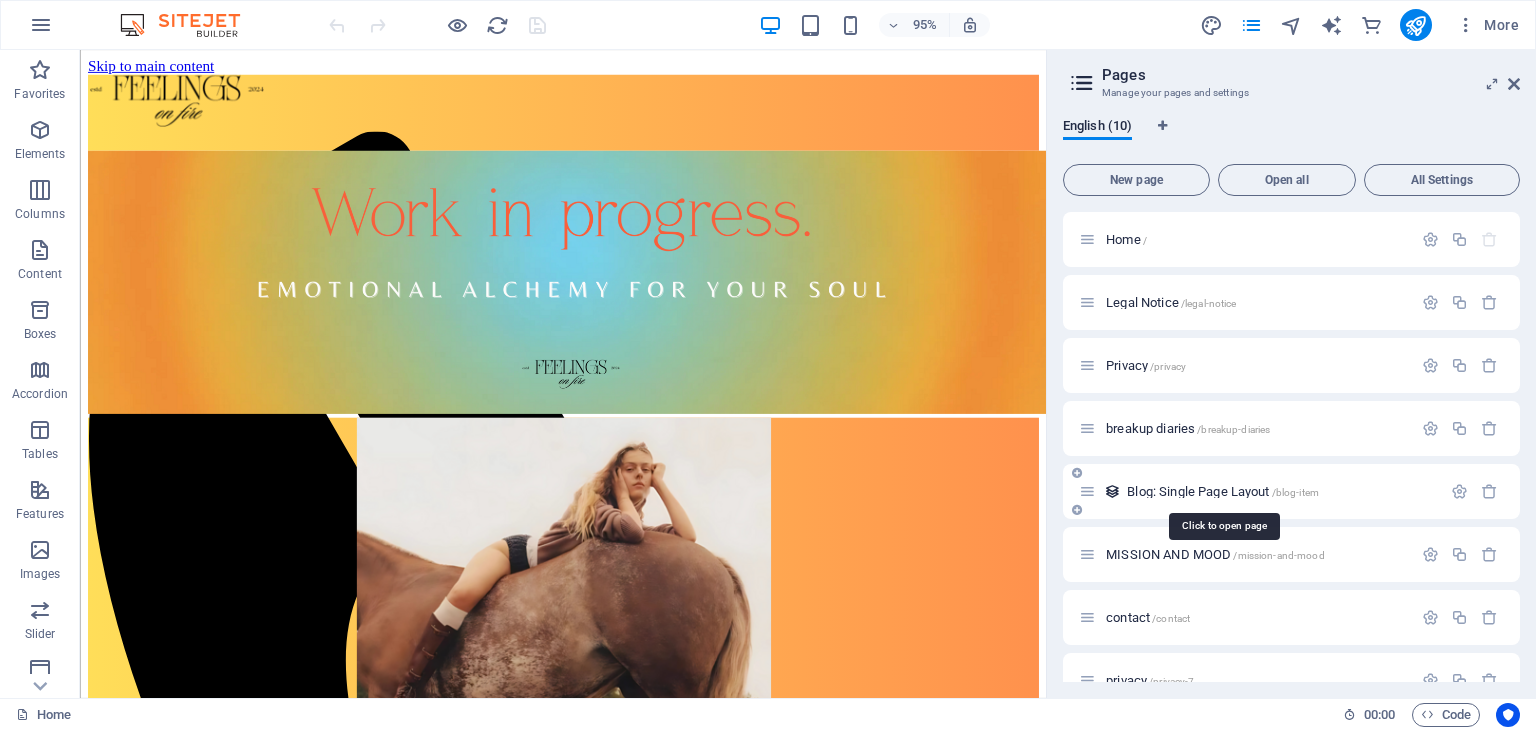 click on "Blog: Single Page Layout /blog-item" at bounding box center (1223, 491) 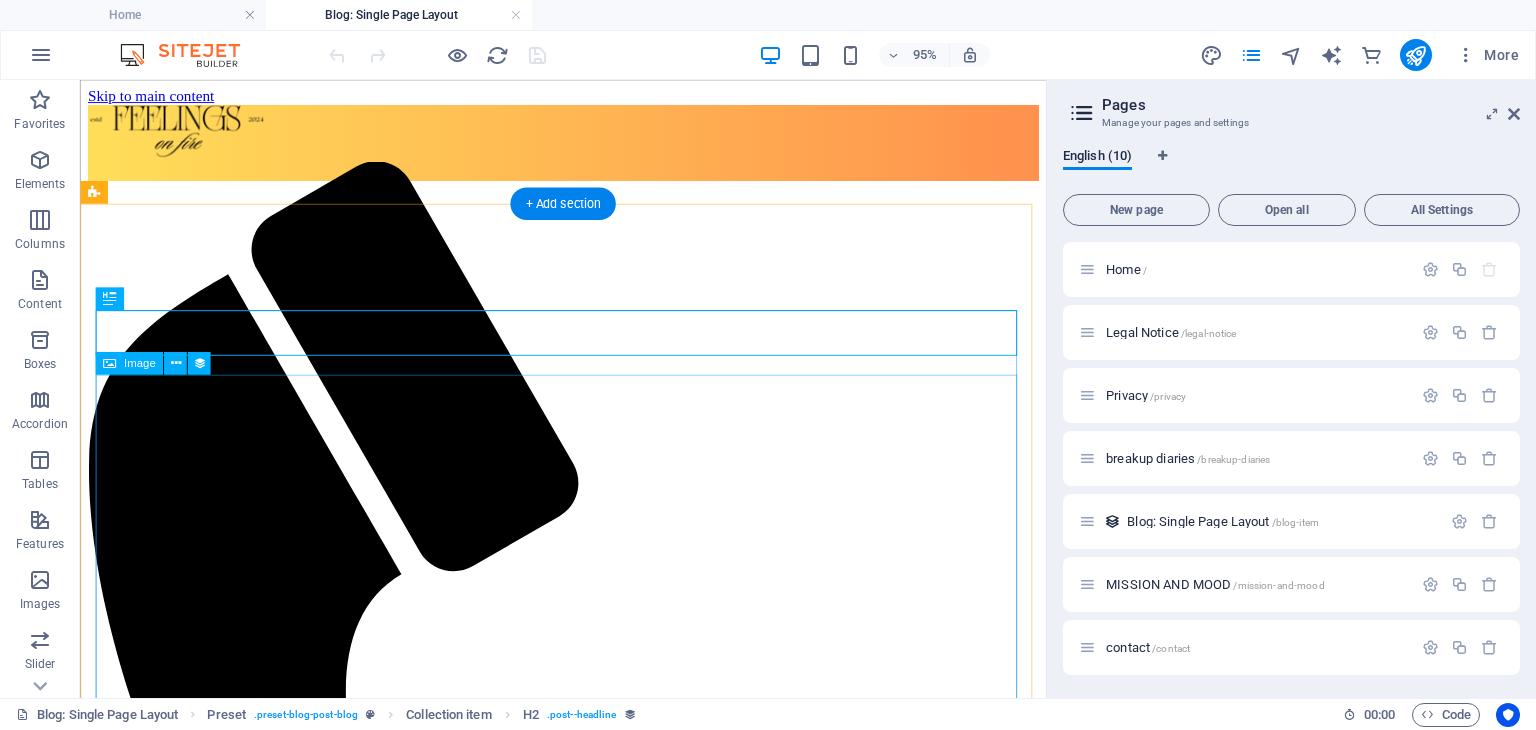 scroll, scrollTop: 0, scrollLeft: 0, axis: both 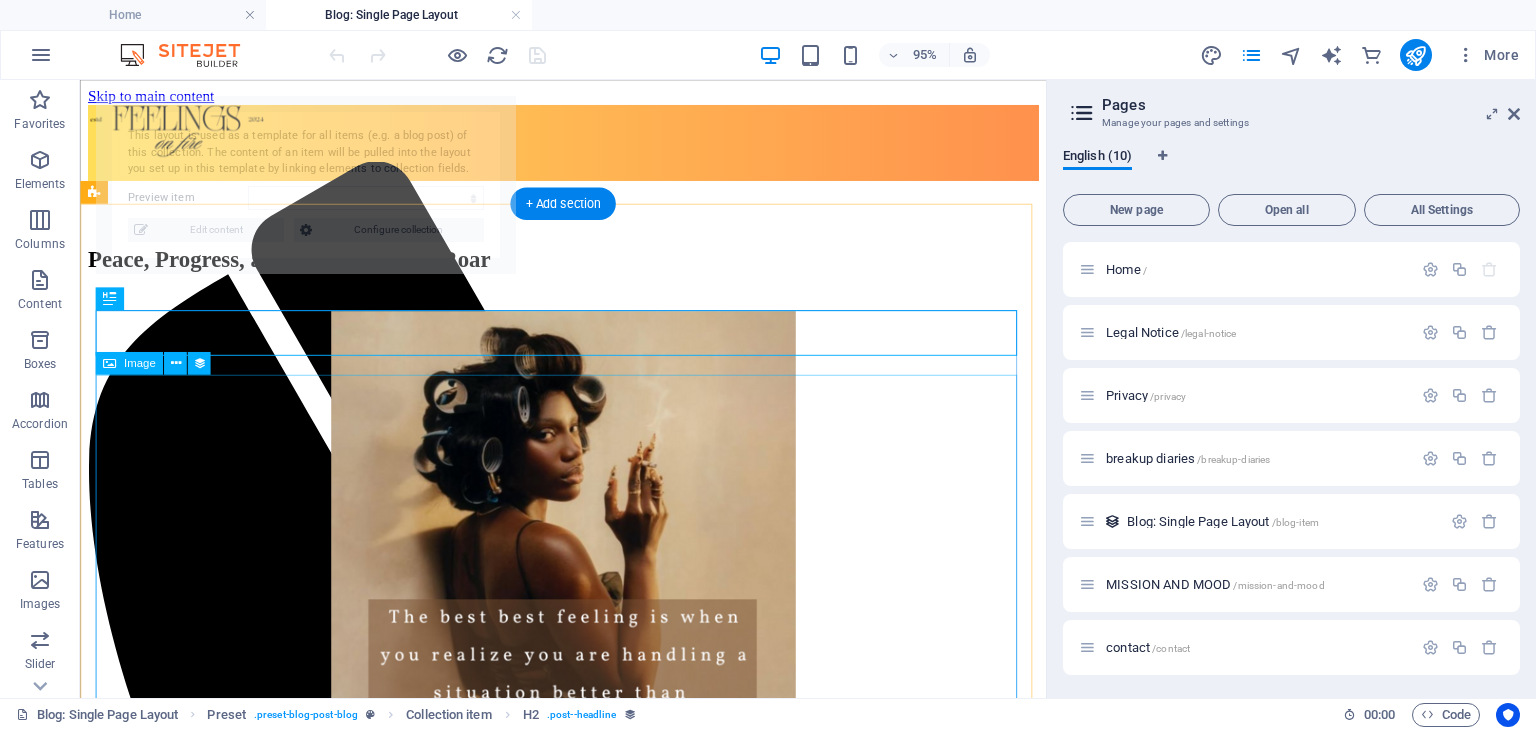 select on "6893877e89e82dc22e0ee747" 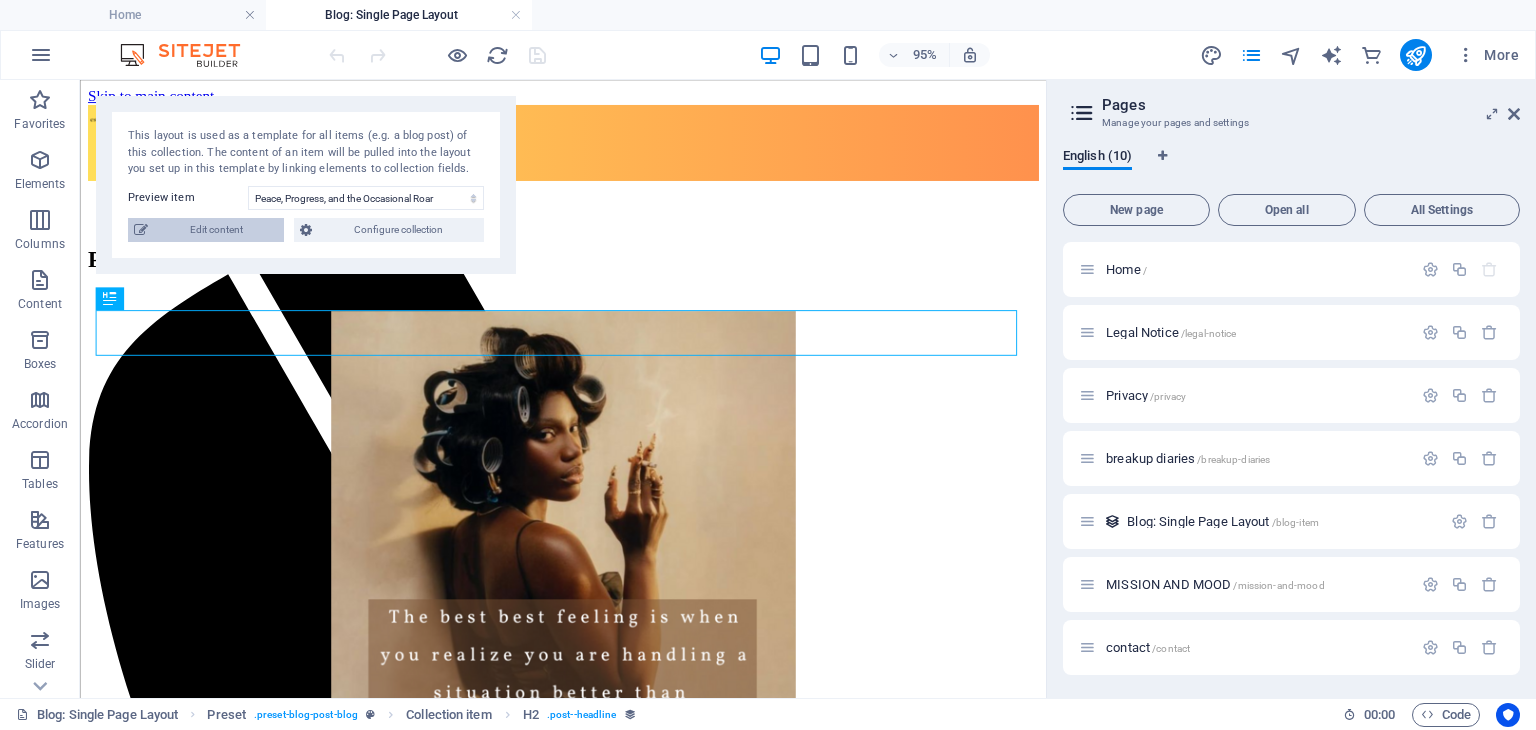 click at bounding box center (141, 230) 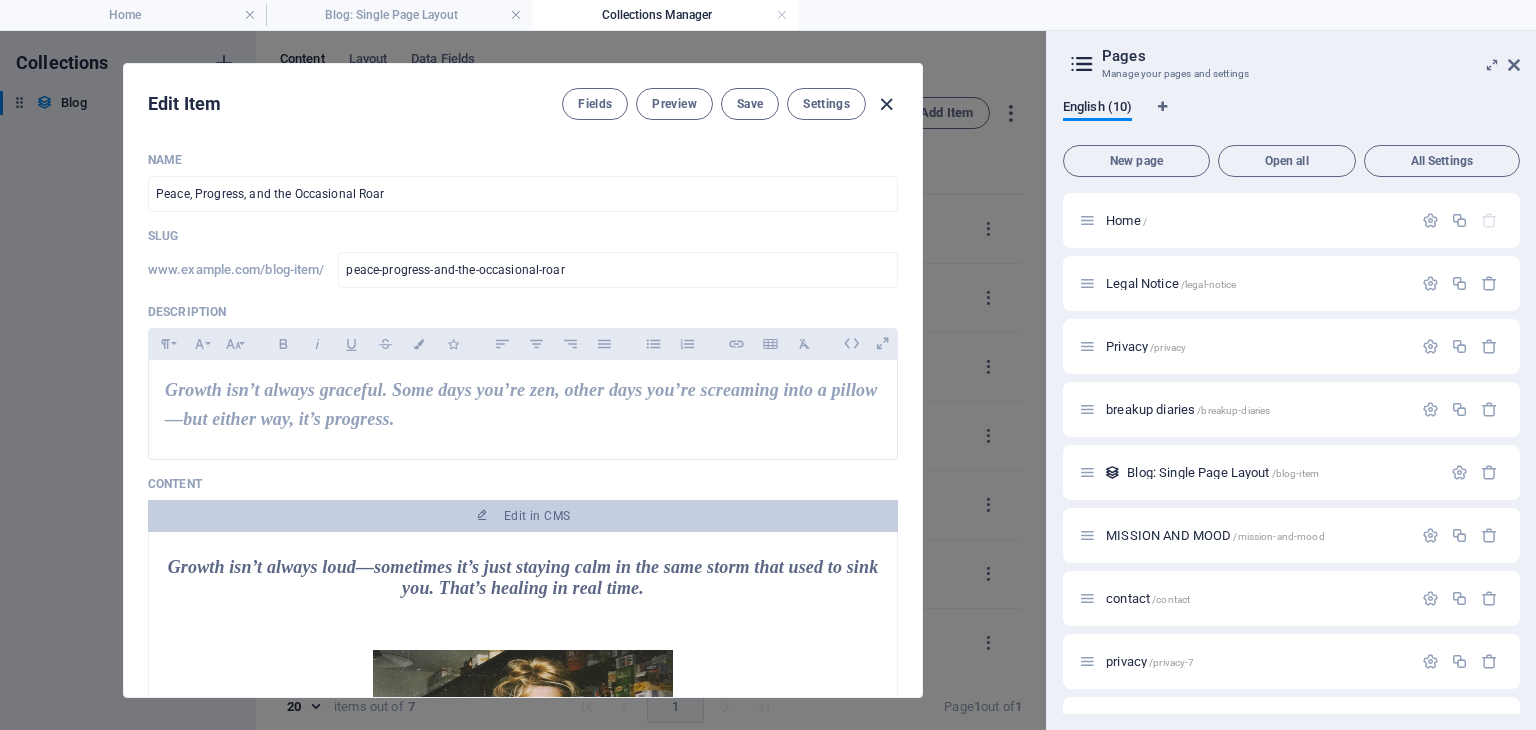 click at bounding box center [886, 104] 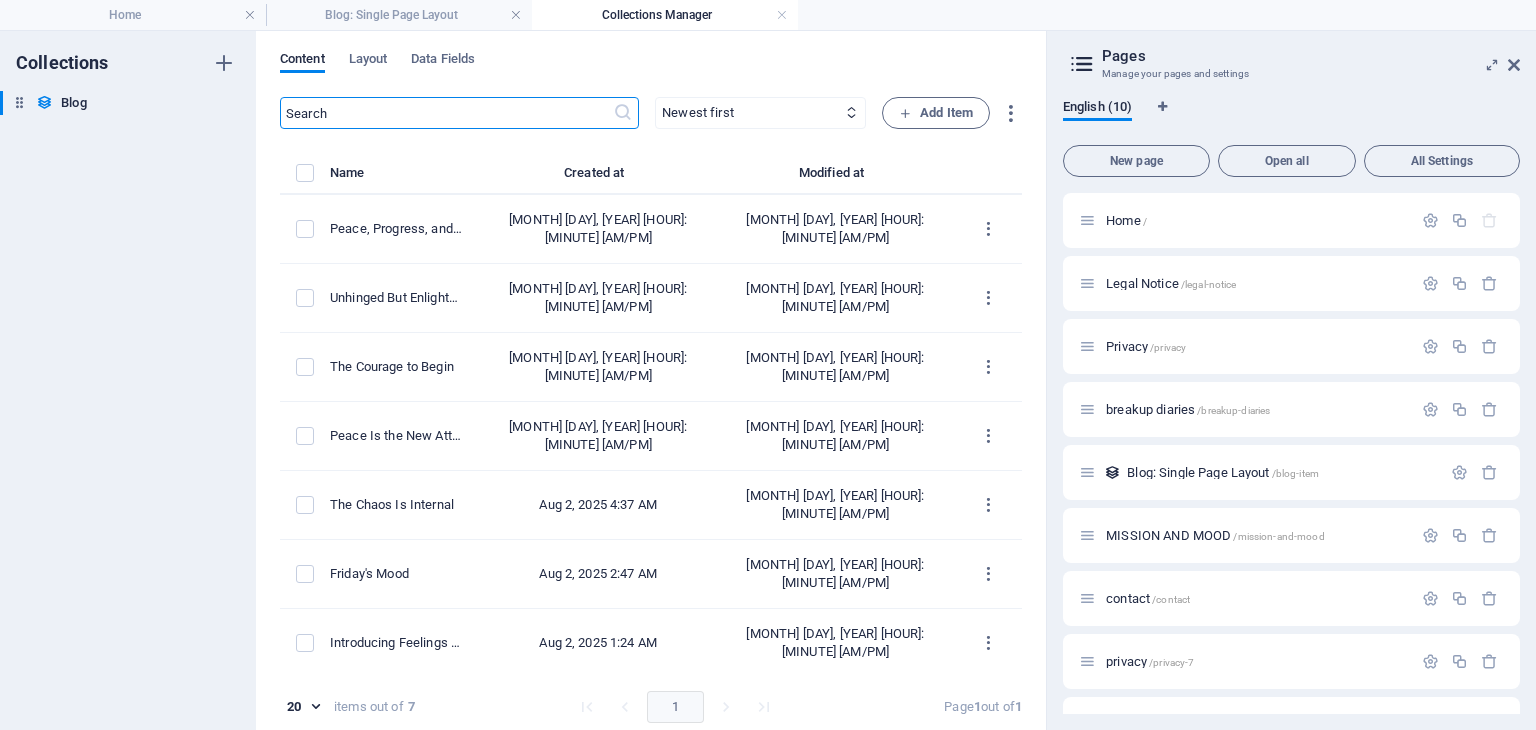 type on "peace-progress-and-the-occasional-roar" 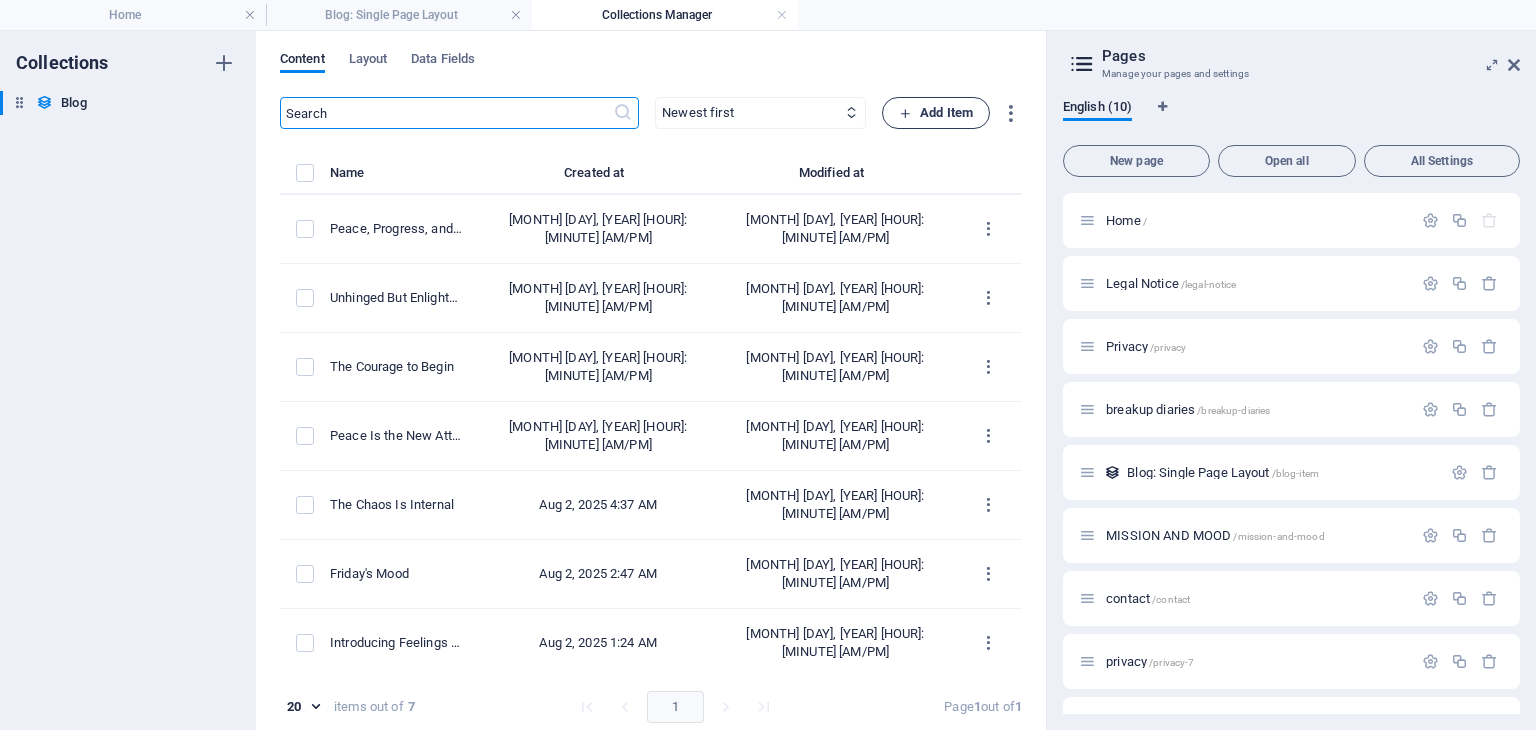 click on "Add Item" at bounding box center (936, 113) 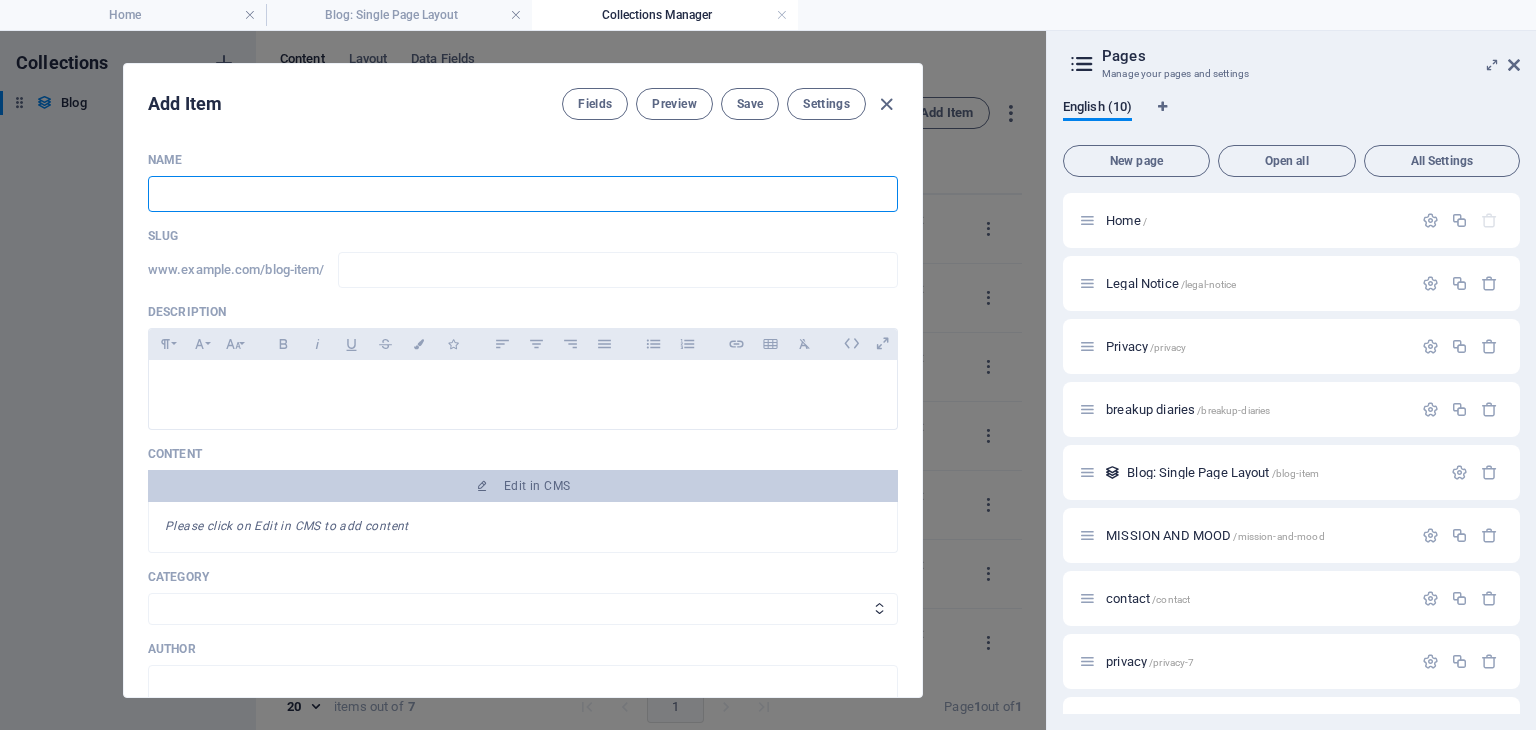 click at bounding box center (523, 194) 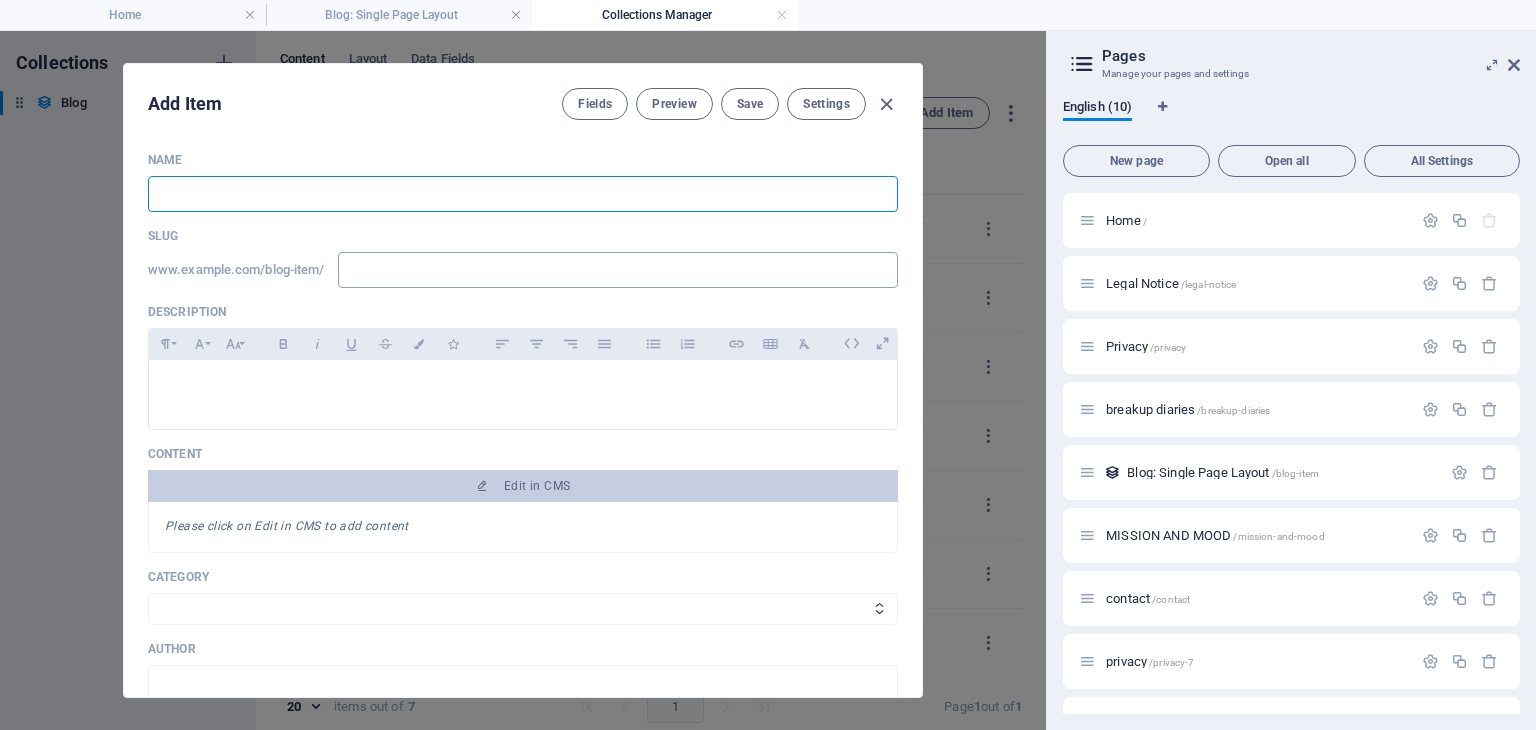 paste on "I Don’t Need Therapy, I Need a Vacation" 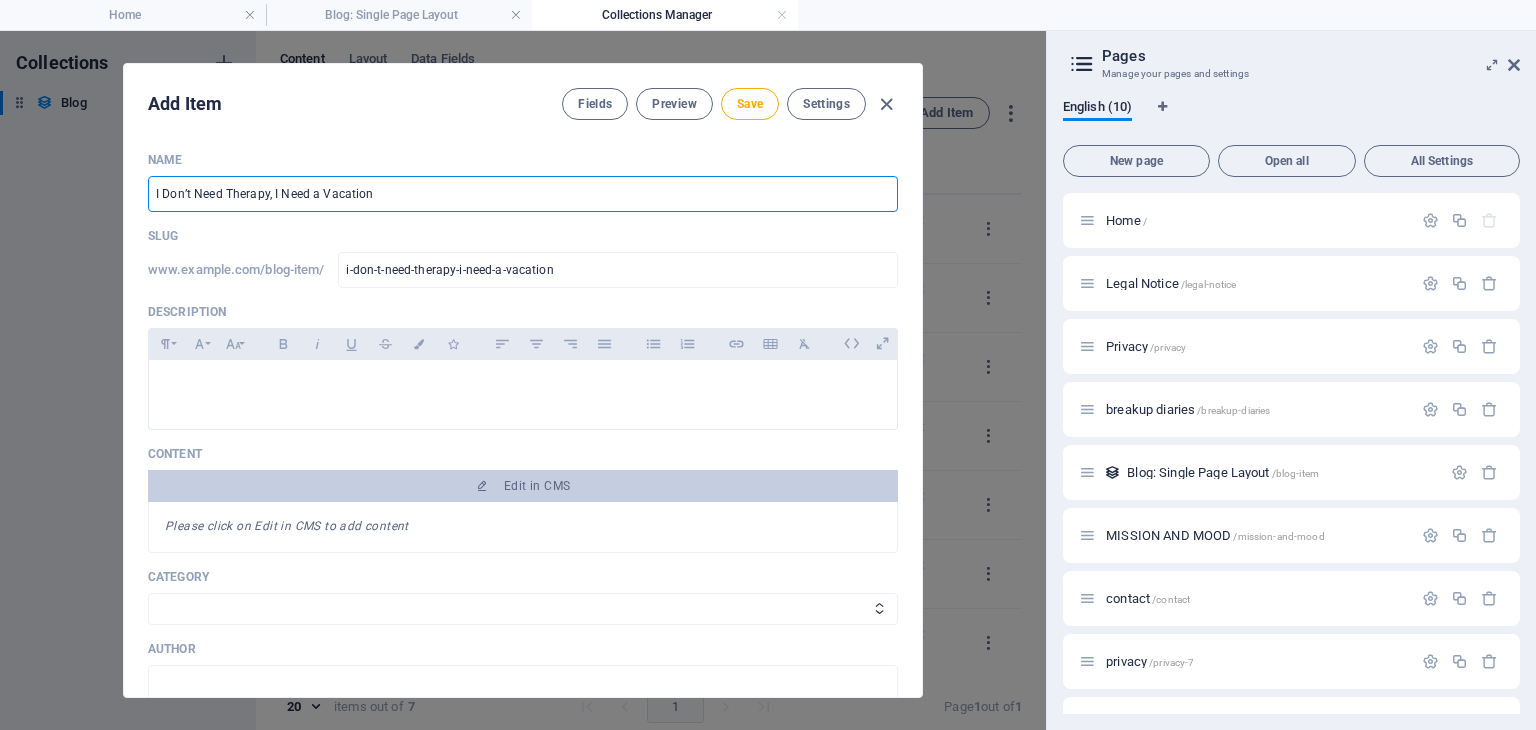 type on "I Don’t Need Therapy, I Need a Vacation" 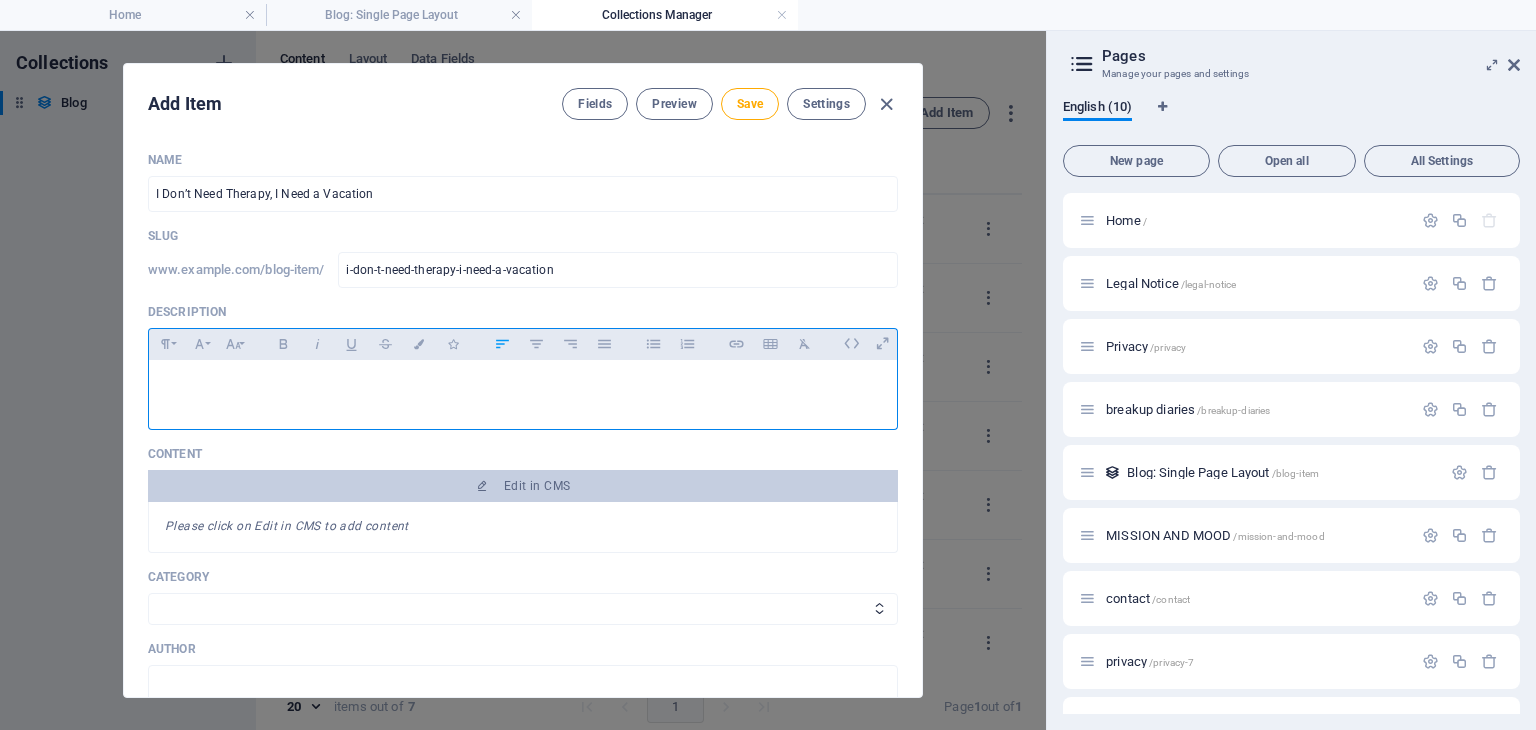 click at bounding box center [523, 385] 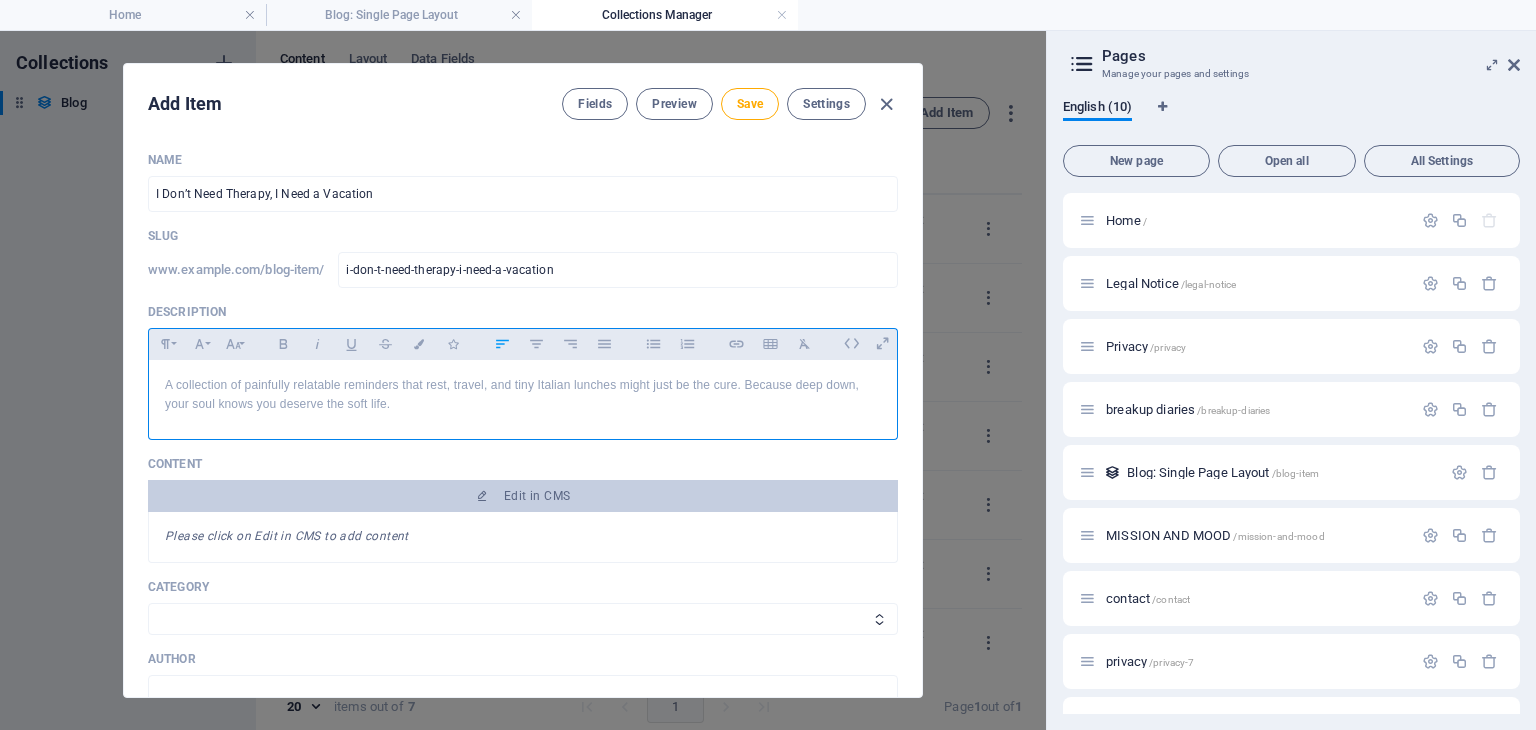 click on "A collection of painfully relatable reminders that rest, travel, and tiny Italian lunches might just be the cure. Because deep down, your soul knows you deserve the soft life." at bounding box center [523, 395] 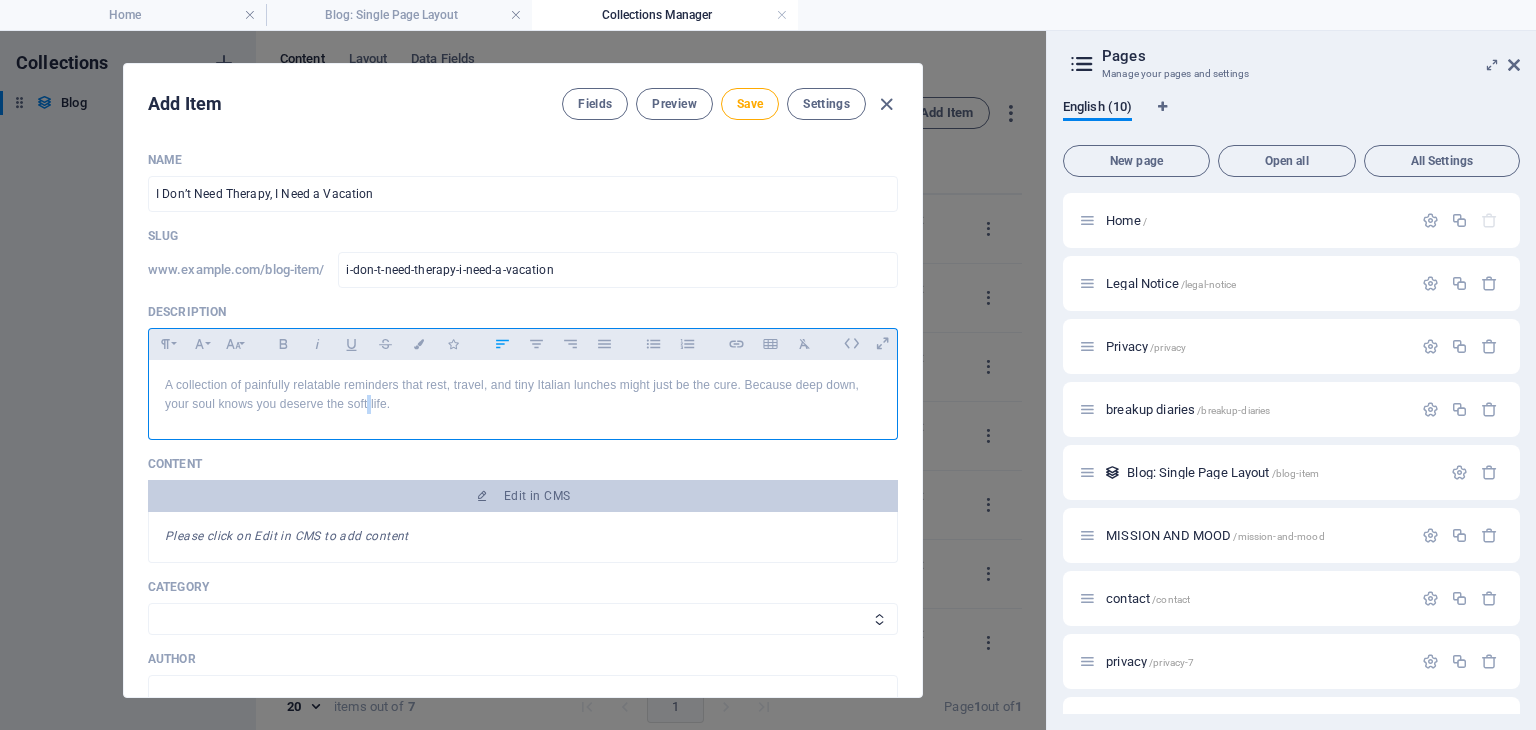 click on "A collection of painfully relatable reminders that rest, travel, and tiny Italian lunches might just be the cure. Because deep down, your soul knows you deserve the soft life." at bounding box center [523, 395] 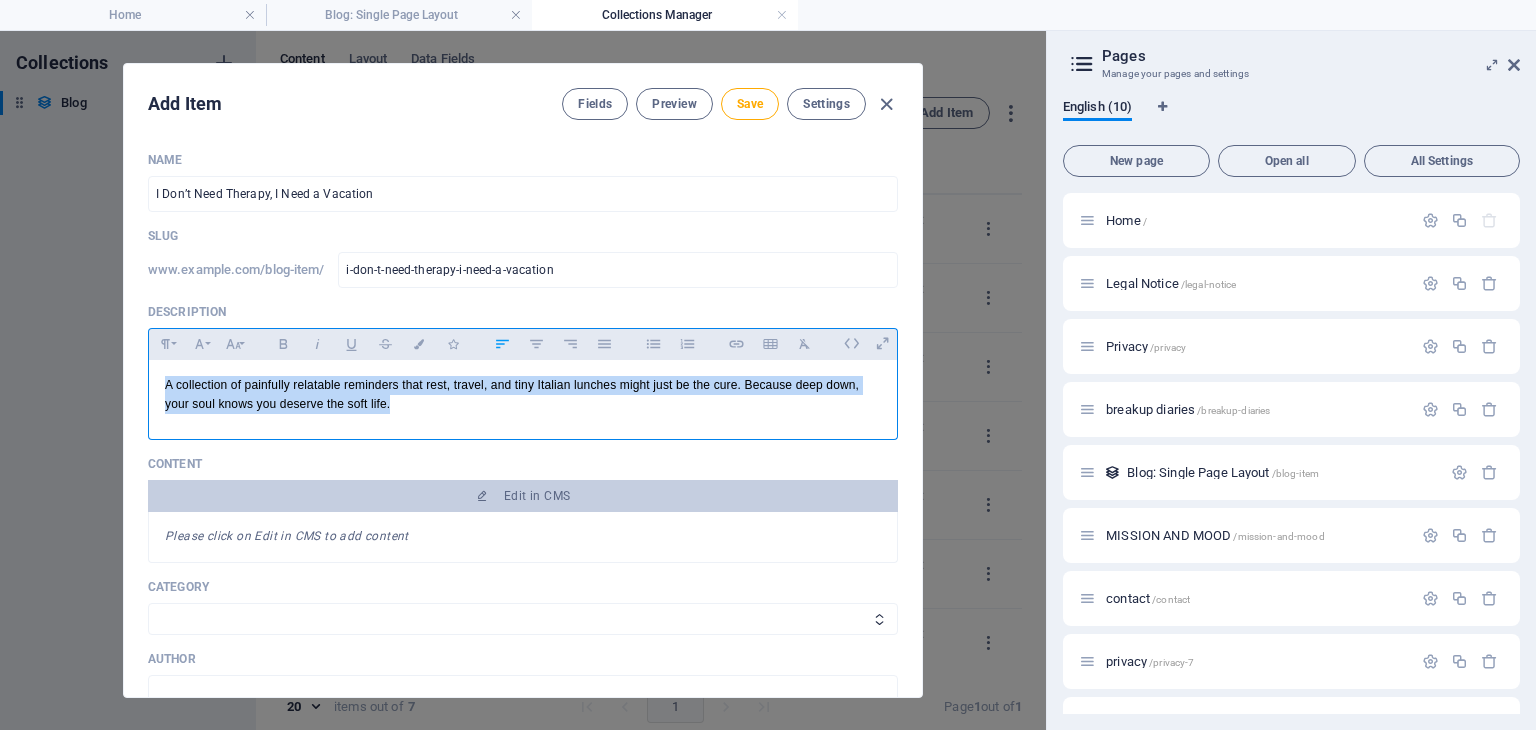 click on "A collection of painfully relatable reminders that rest, travel, and tiny Italian lunches might just be the cure. Because deep down, your soul knows you deserve the soft life." at bounding box center [523, 395] 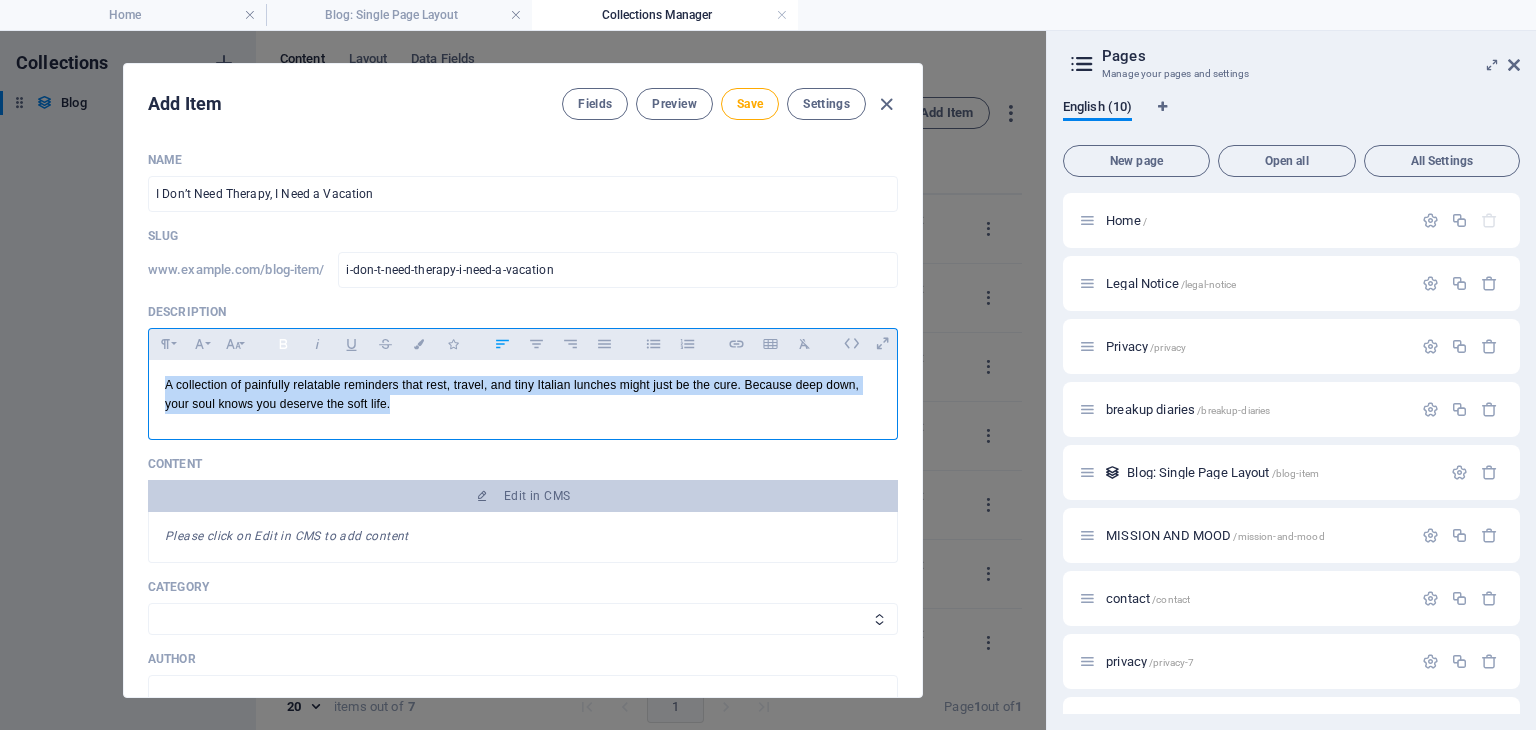 click 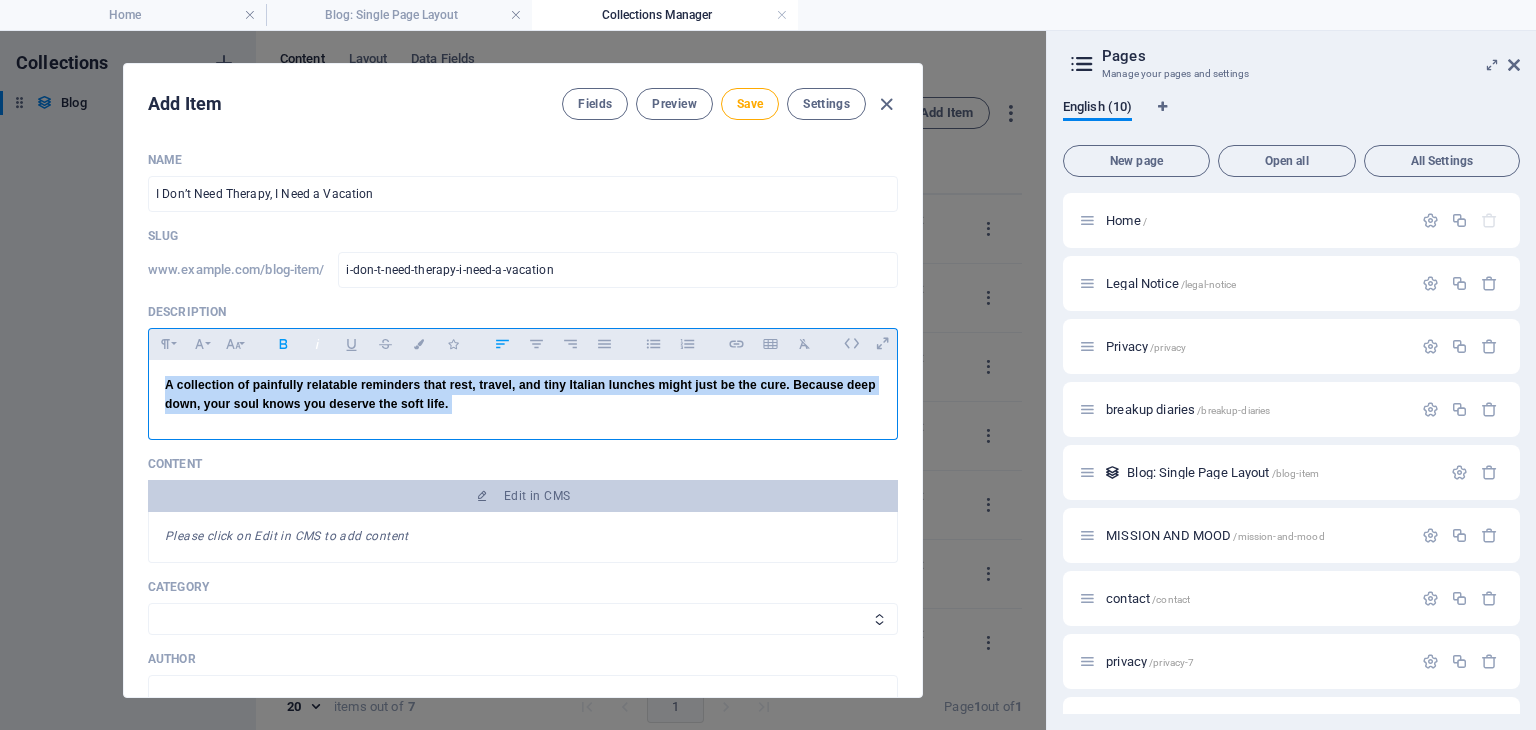 click 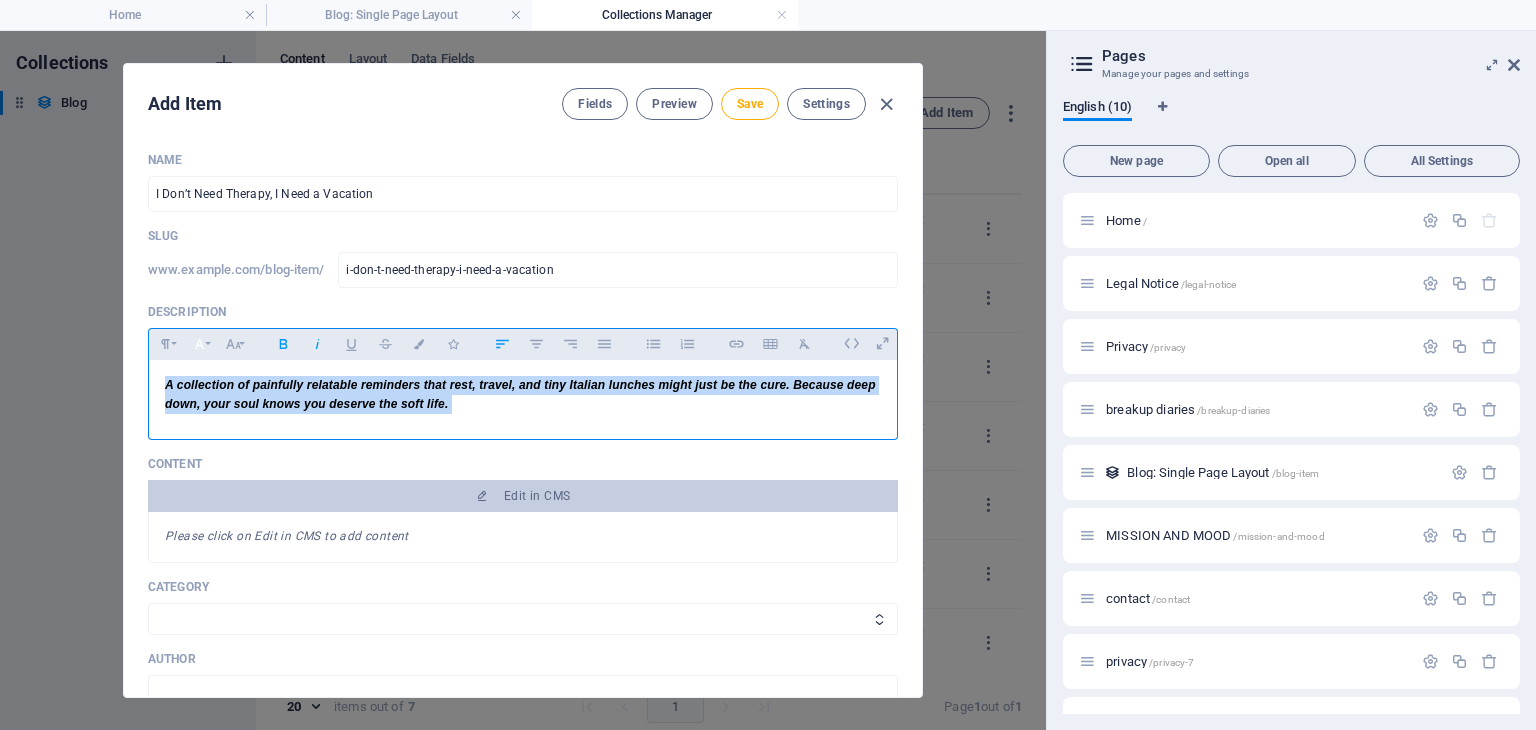 click 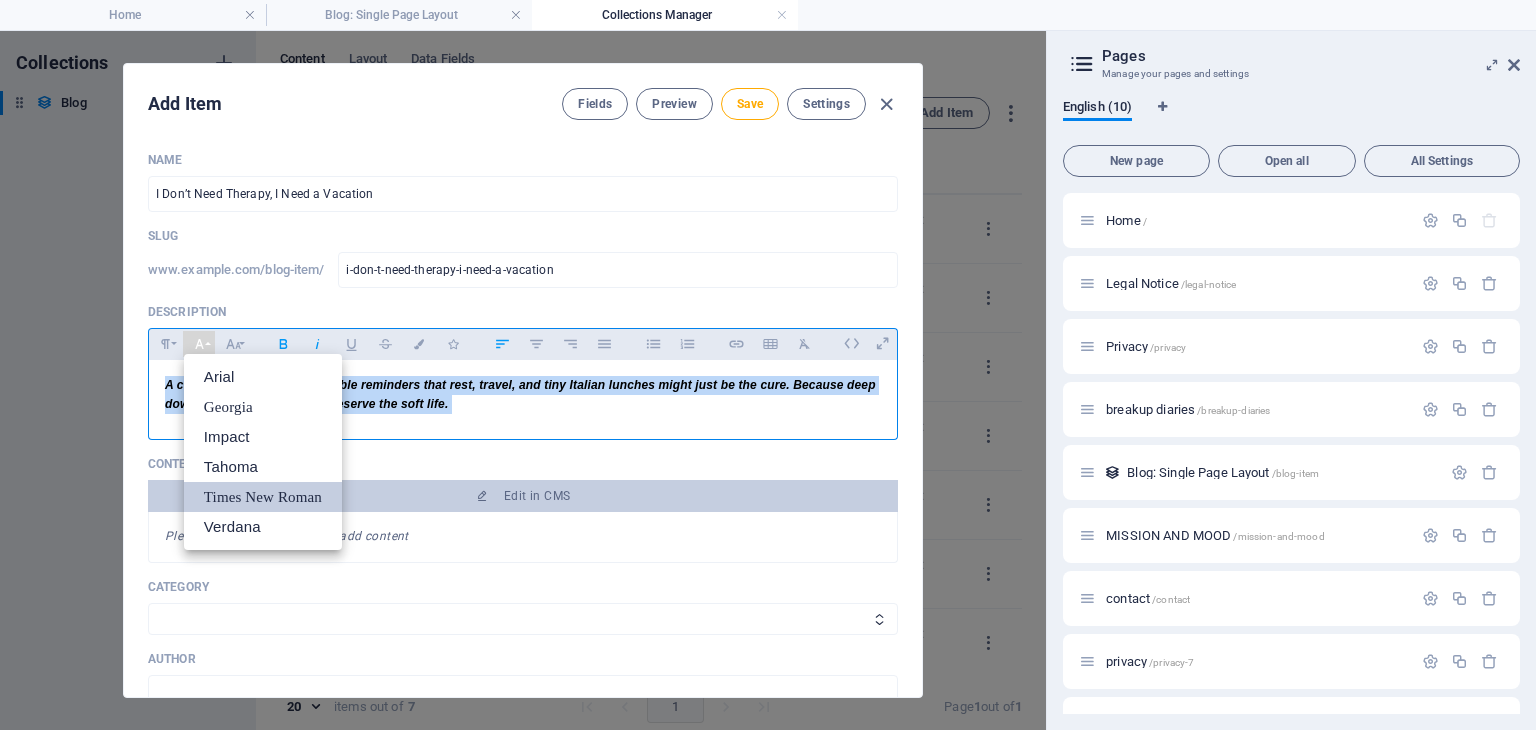 click on "Times New Roman" at bounding box center [263, 497] 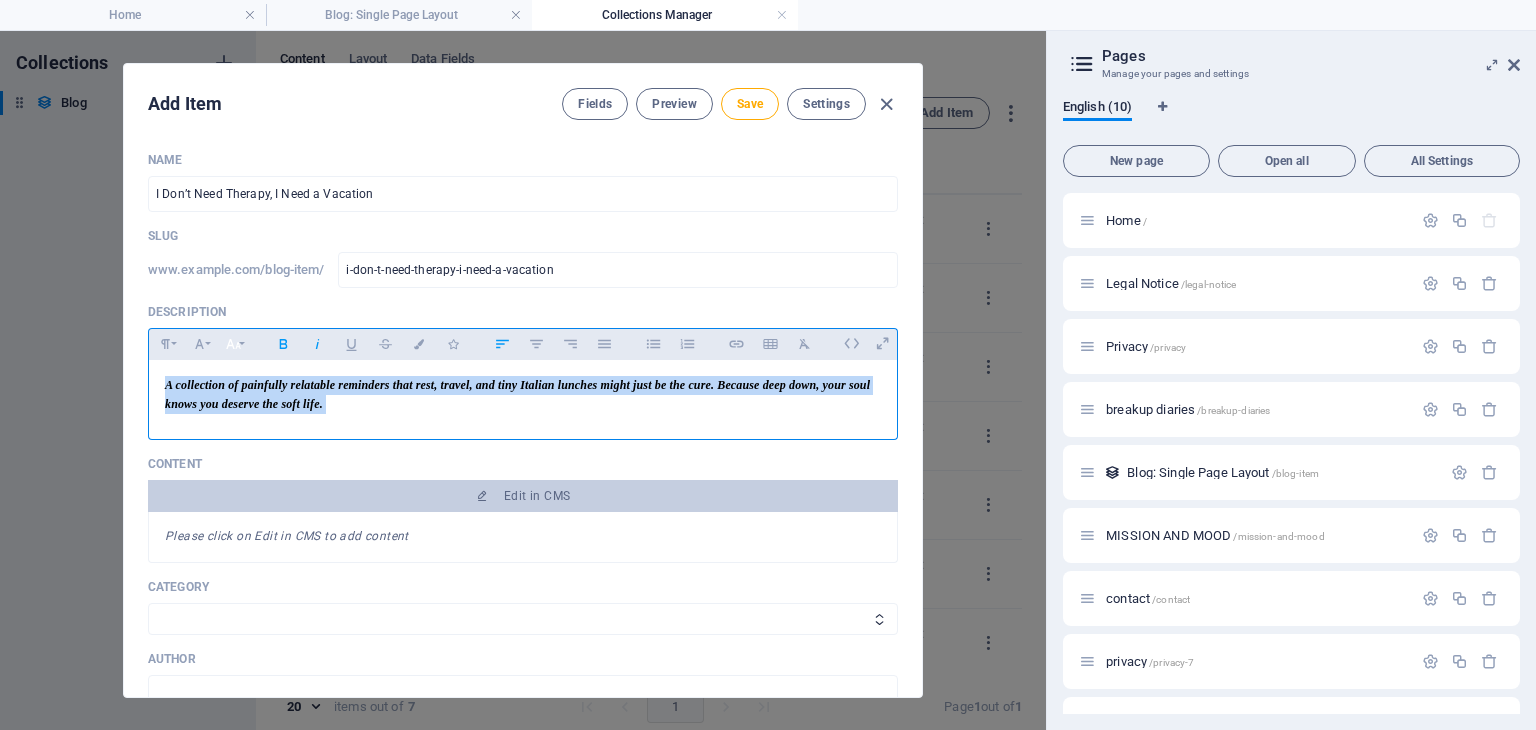 click 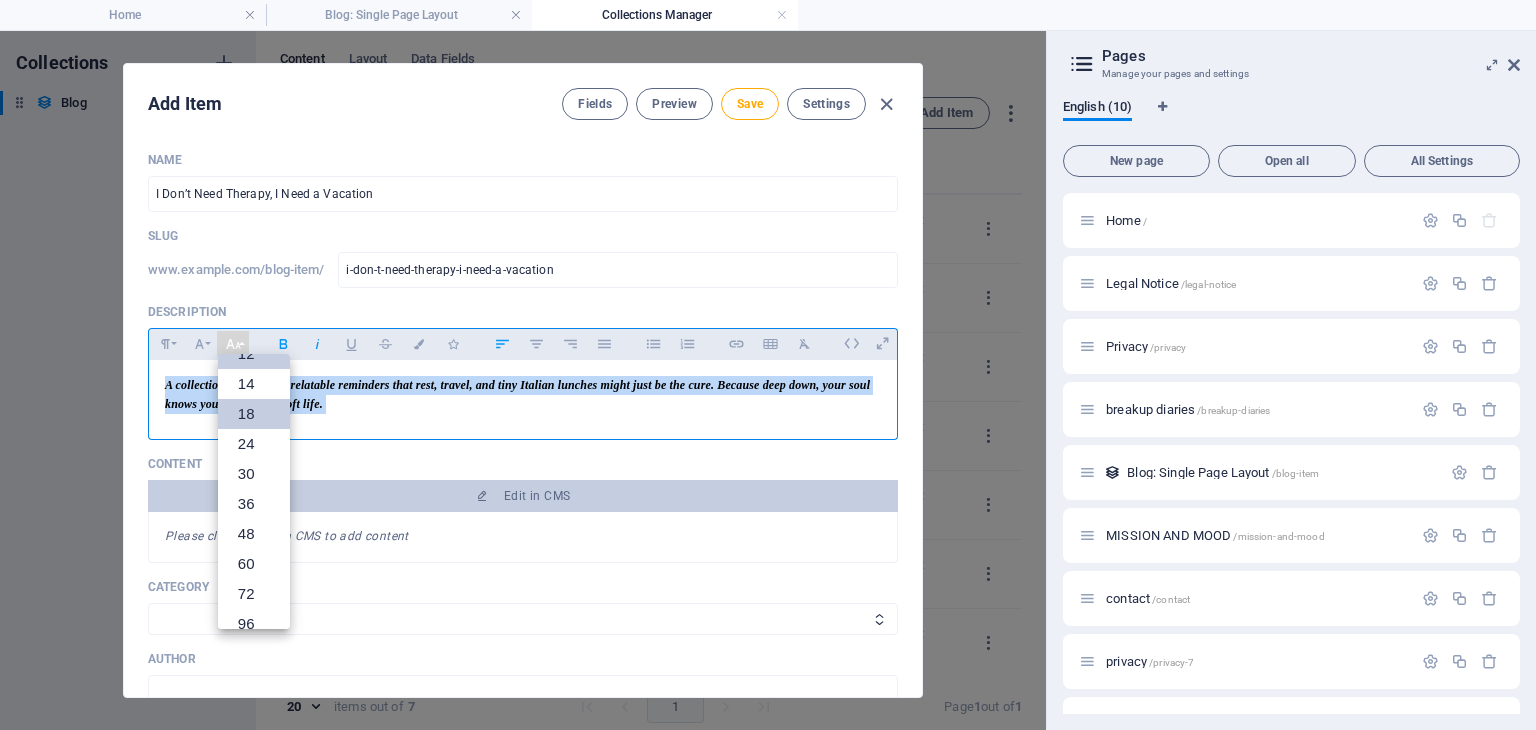 click on "18" at bounding box center (254, 414) 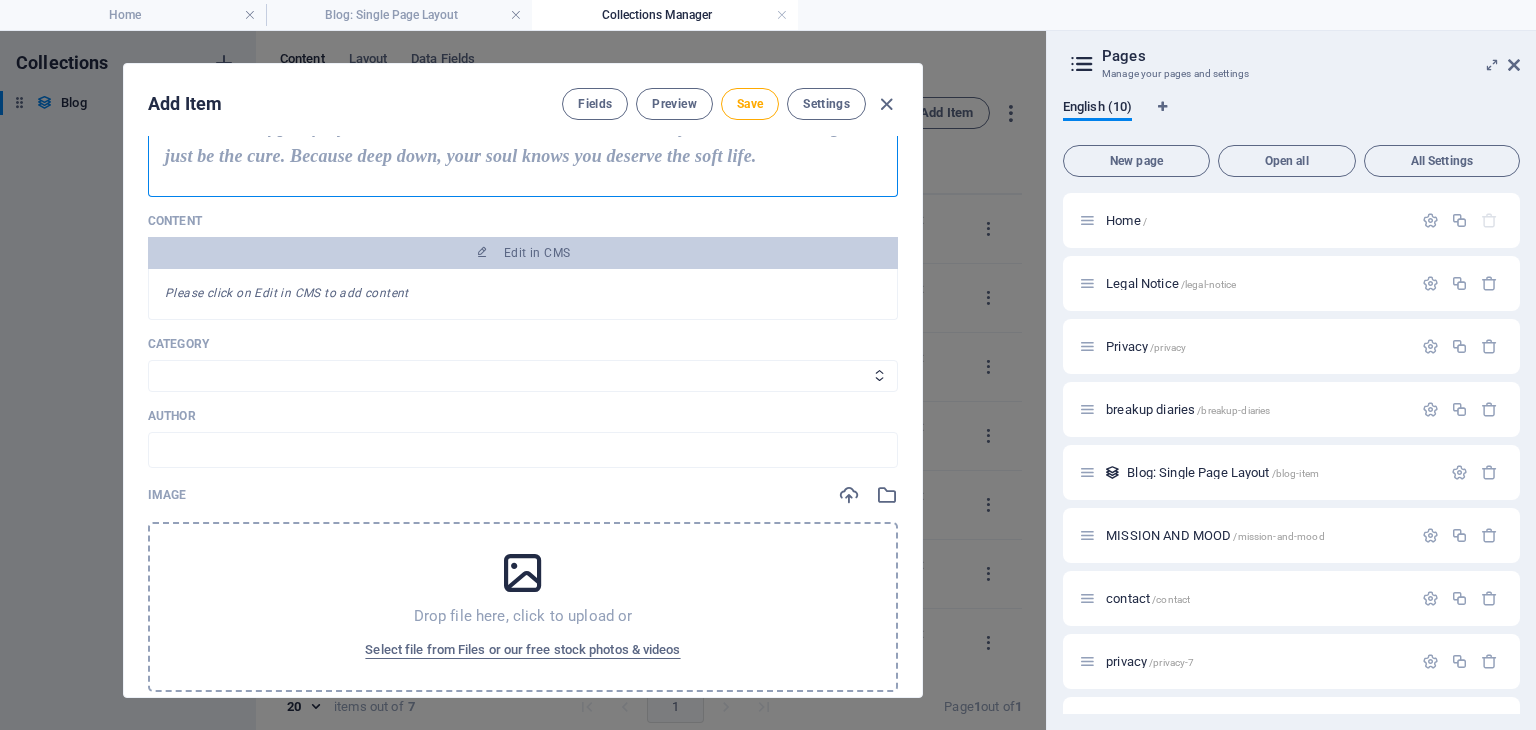 scroll, scrollTop: 200, scrollLeft: 0, axis: vertical 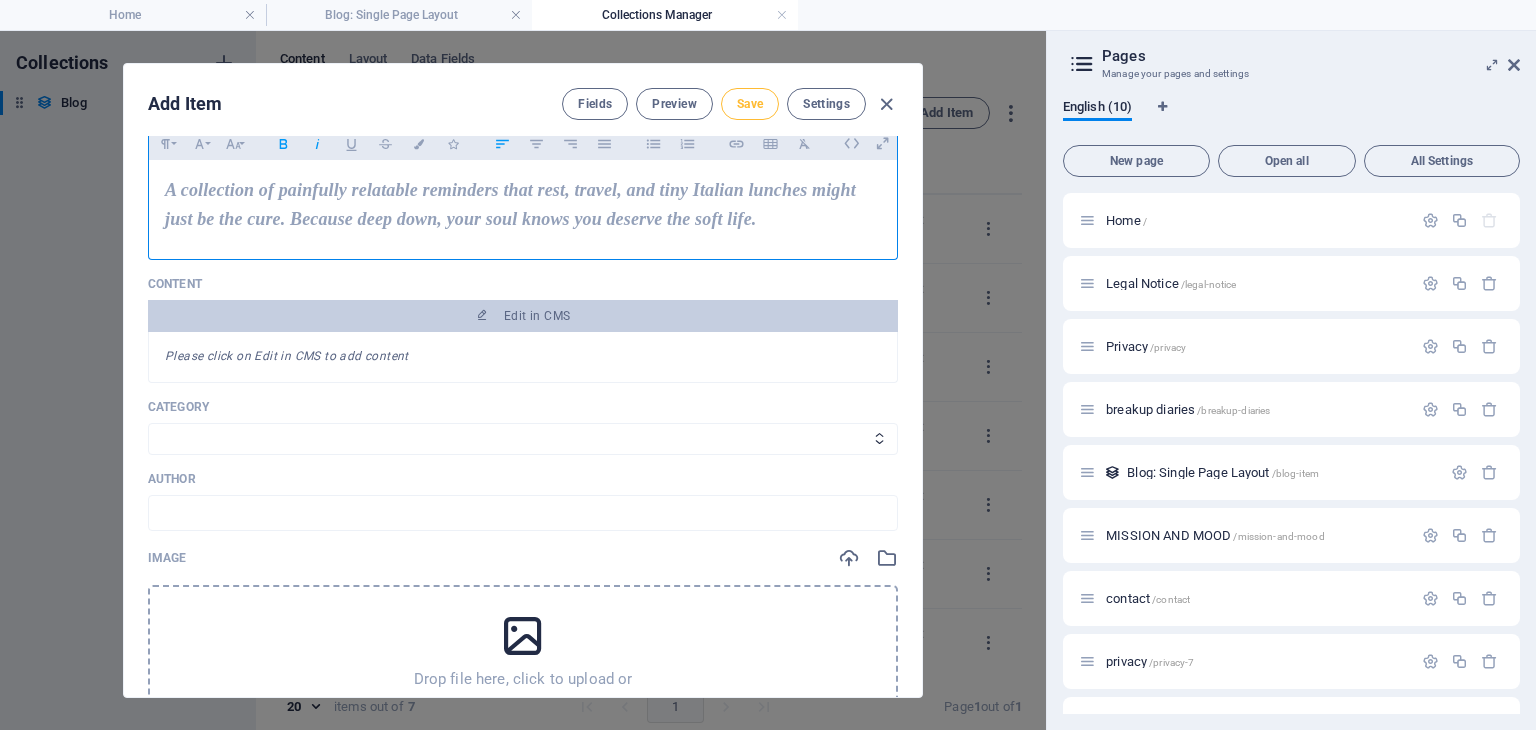 click on "Save" at bounding box center (750, 104) 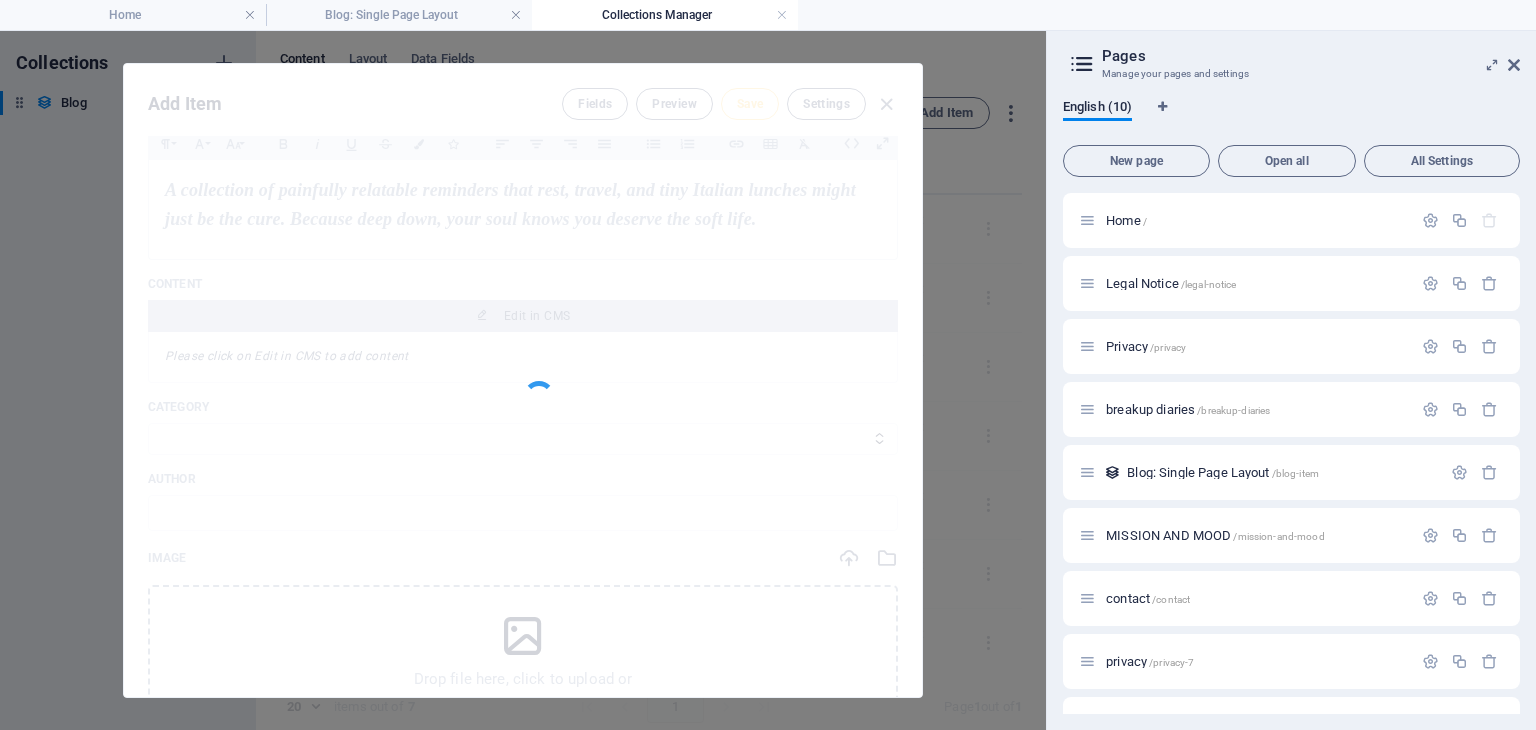 type on "i-don-t-need-therapy-i-need-a-vacation" 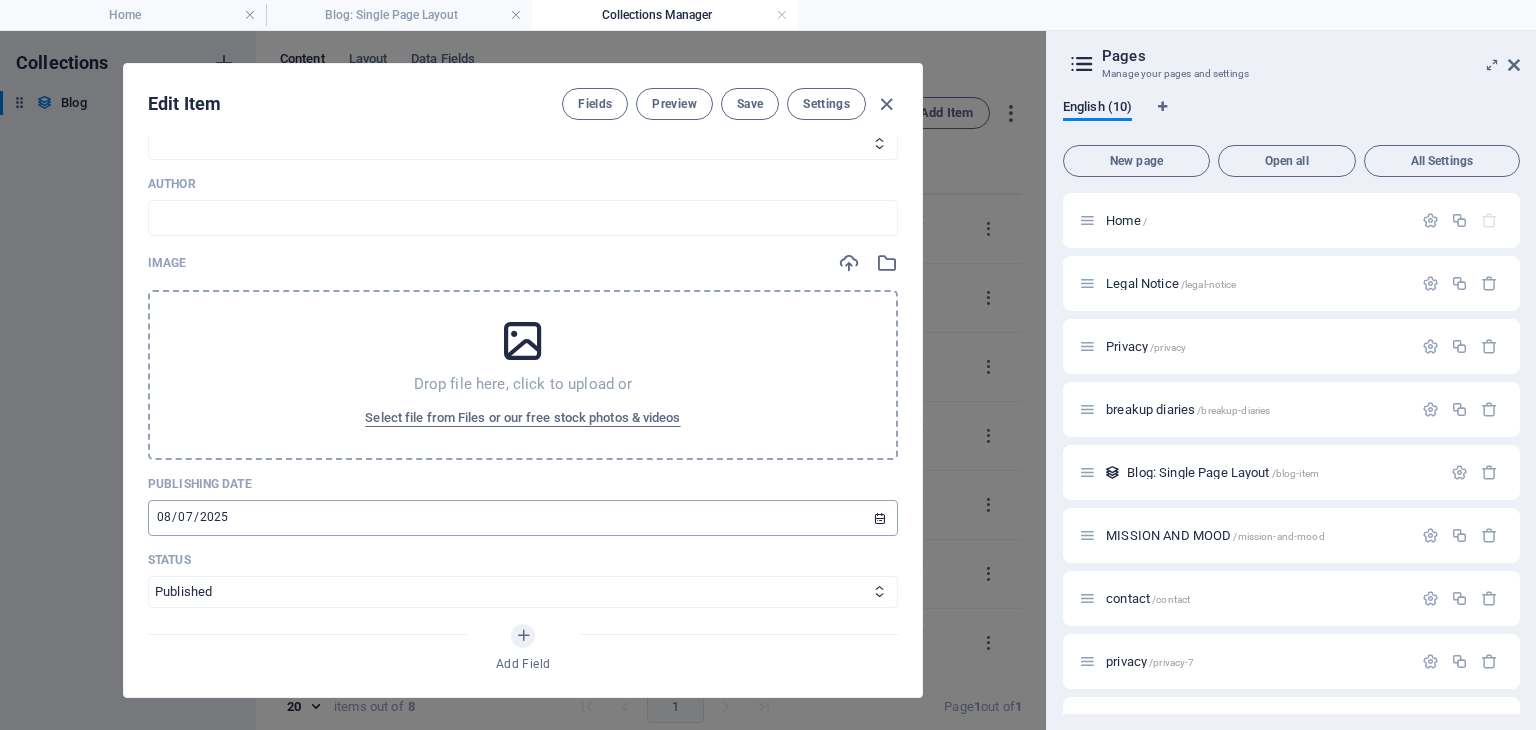 scroll, scrollTop: 500, scrollLeft: 0, axis: vertical 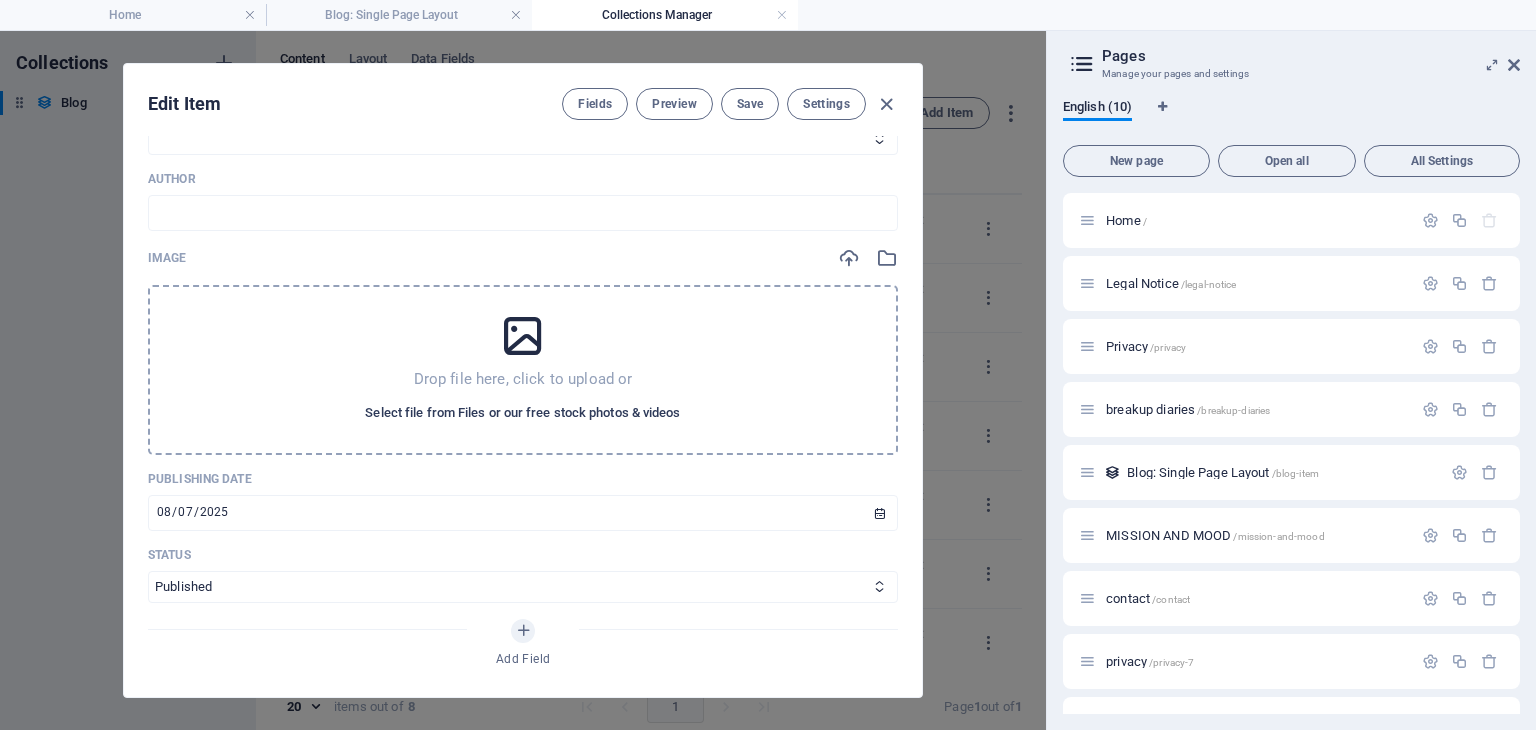 click on "Select file from Files or our free stock photos & videos" at bounding box center (522, 413) 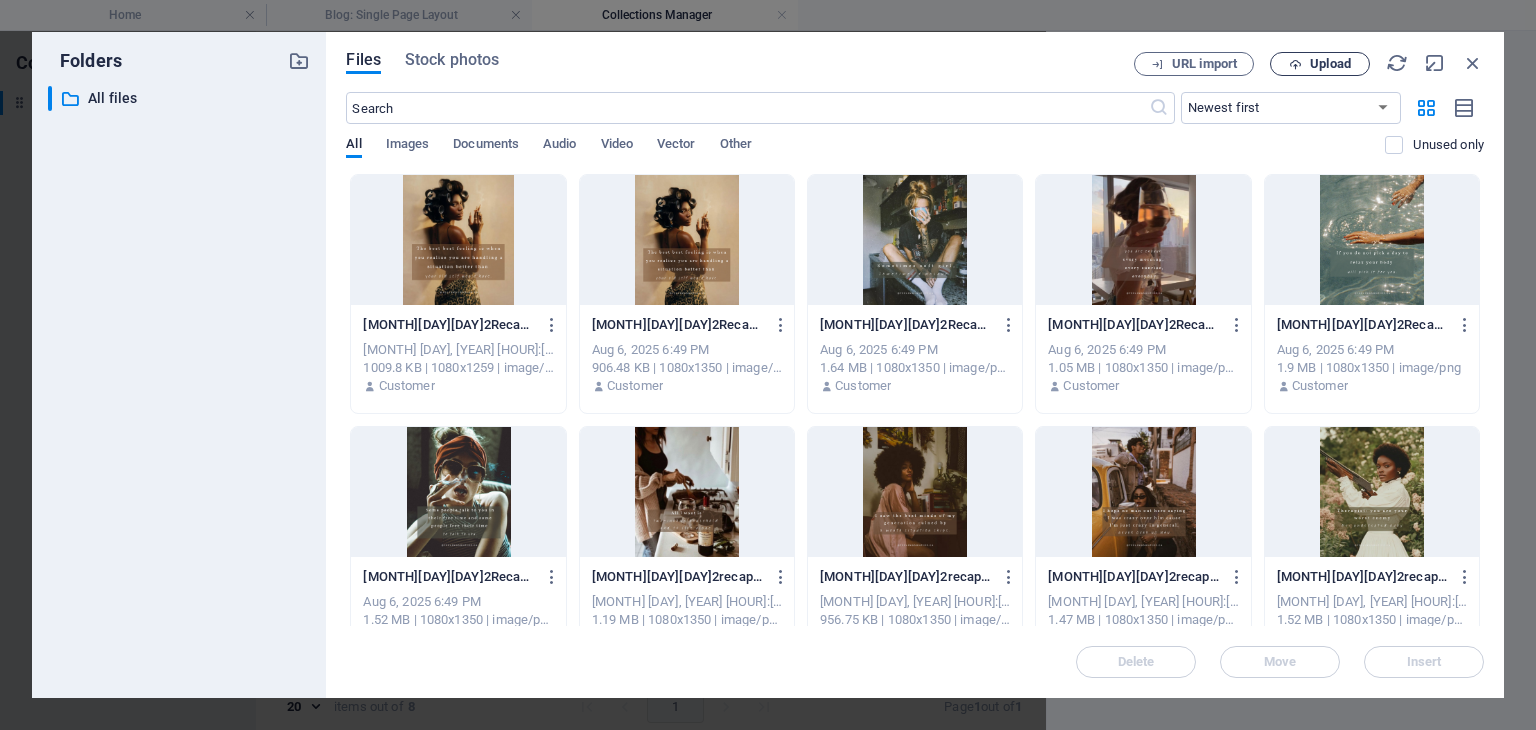 click on "Upload" at bounding box center [1330, 64] 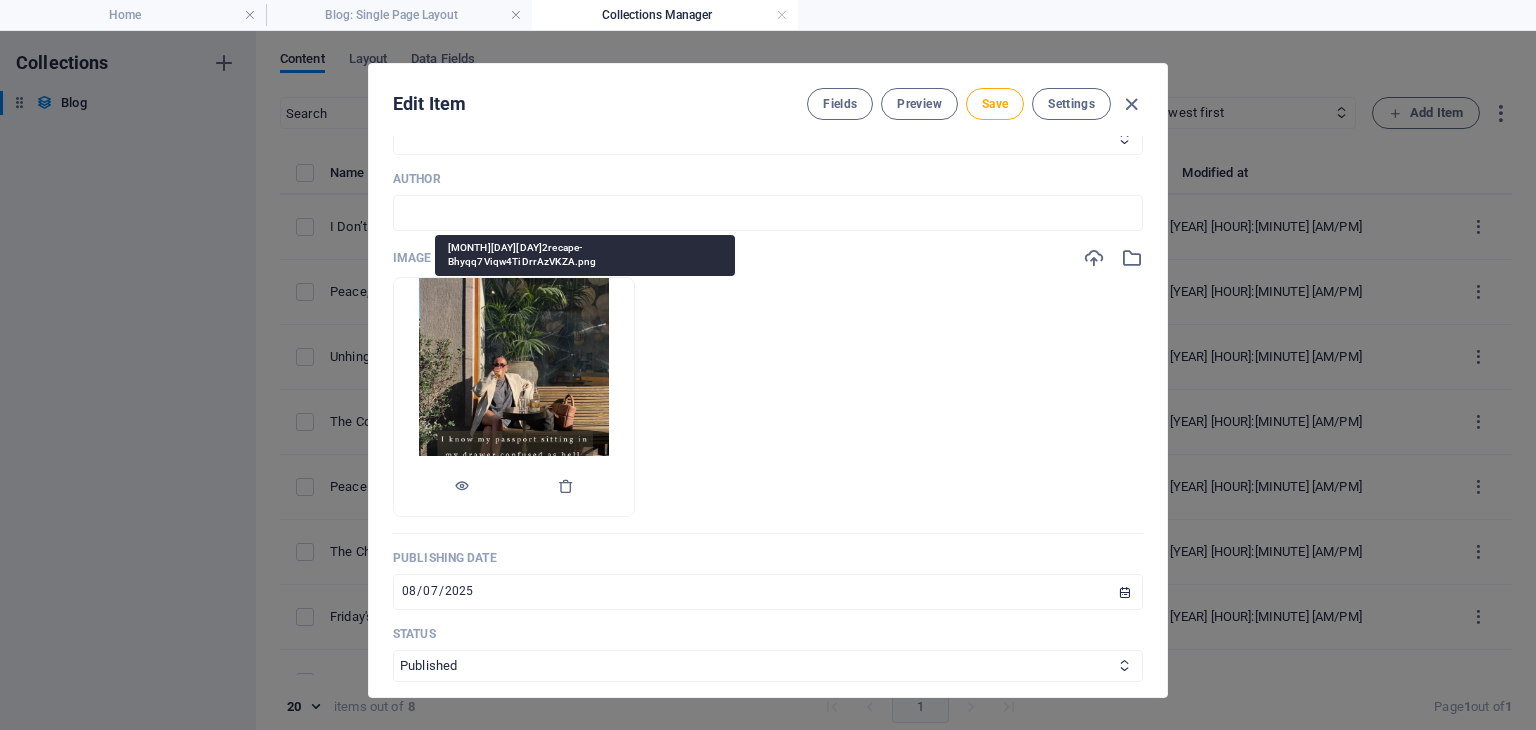 click at bounding box center (514, 486) 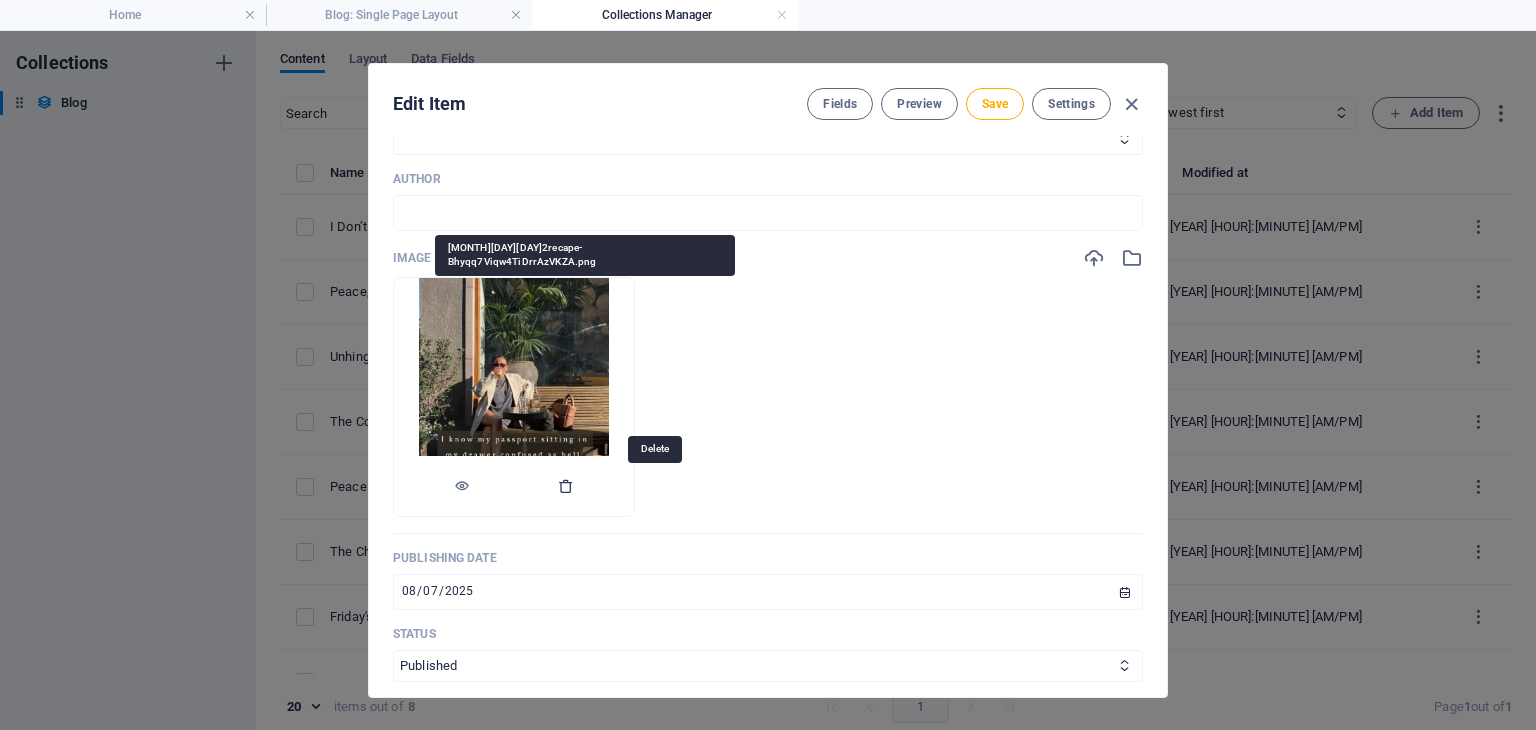 click at bounding box center [566, 486] 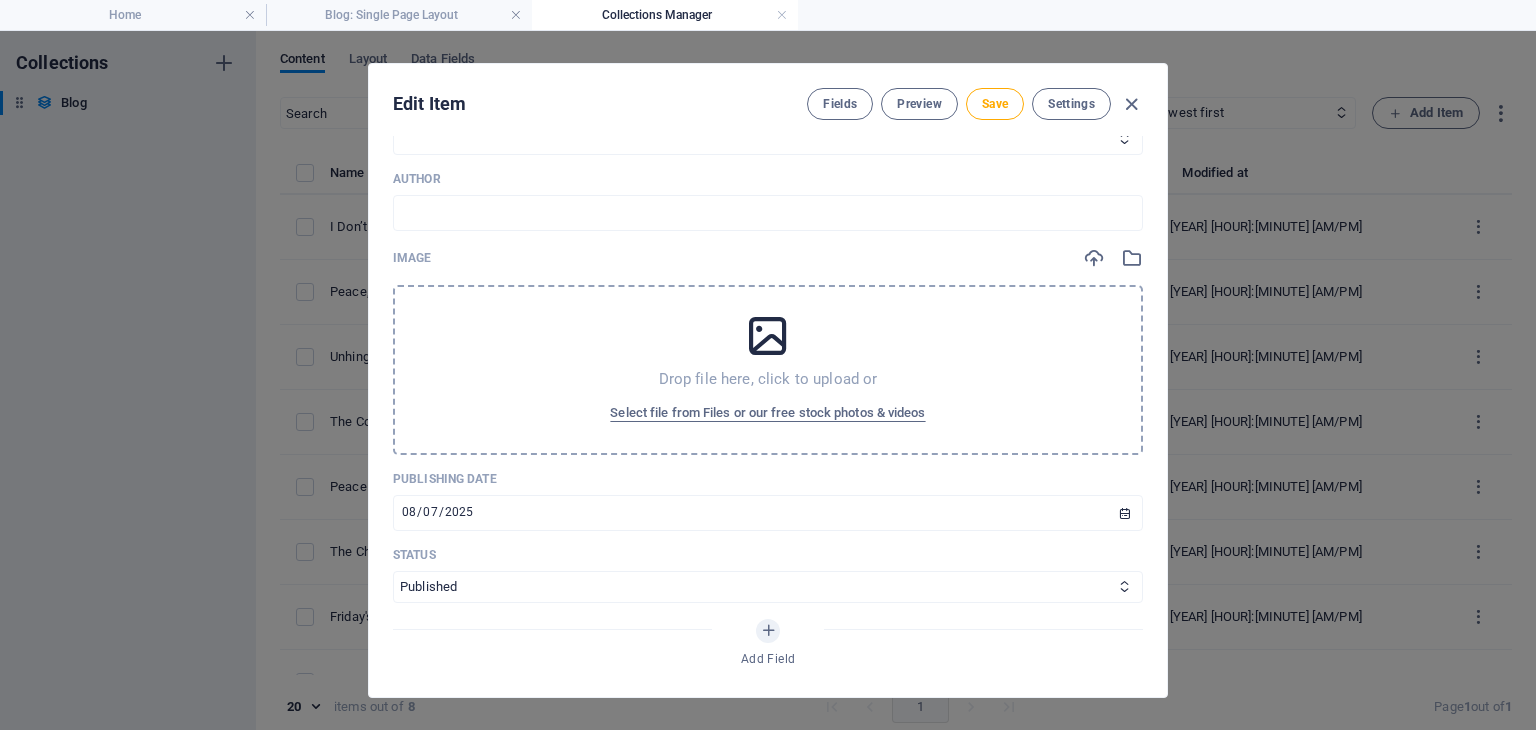 click on "Drop file here, click to upload or Select file from Files or our free stock photos & videos" at bounding box center (768, 370) 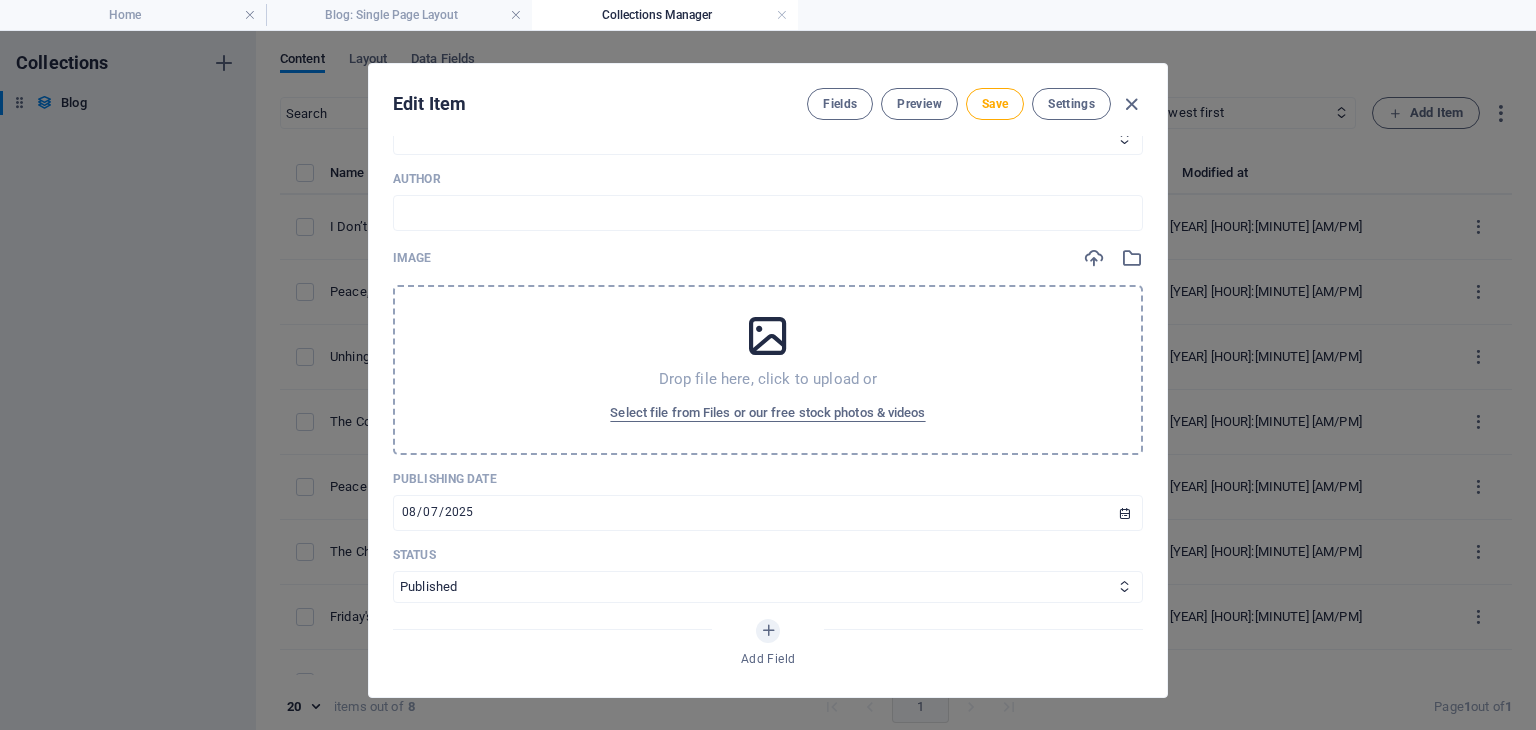 click at bounding box center [768, 336] 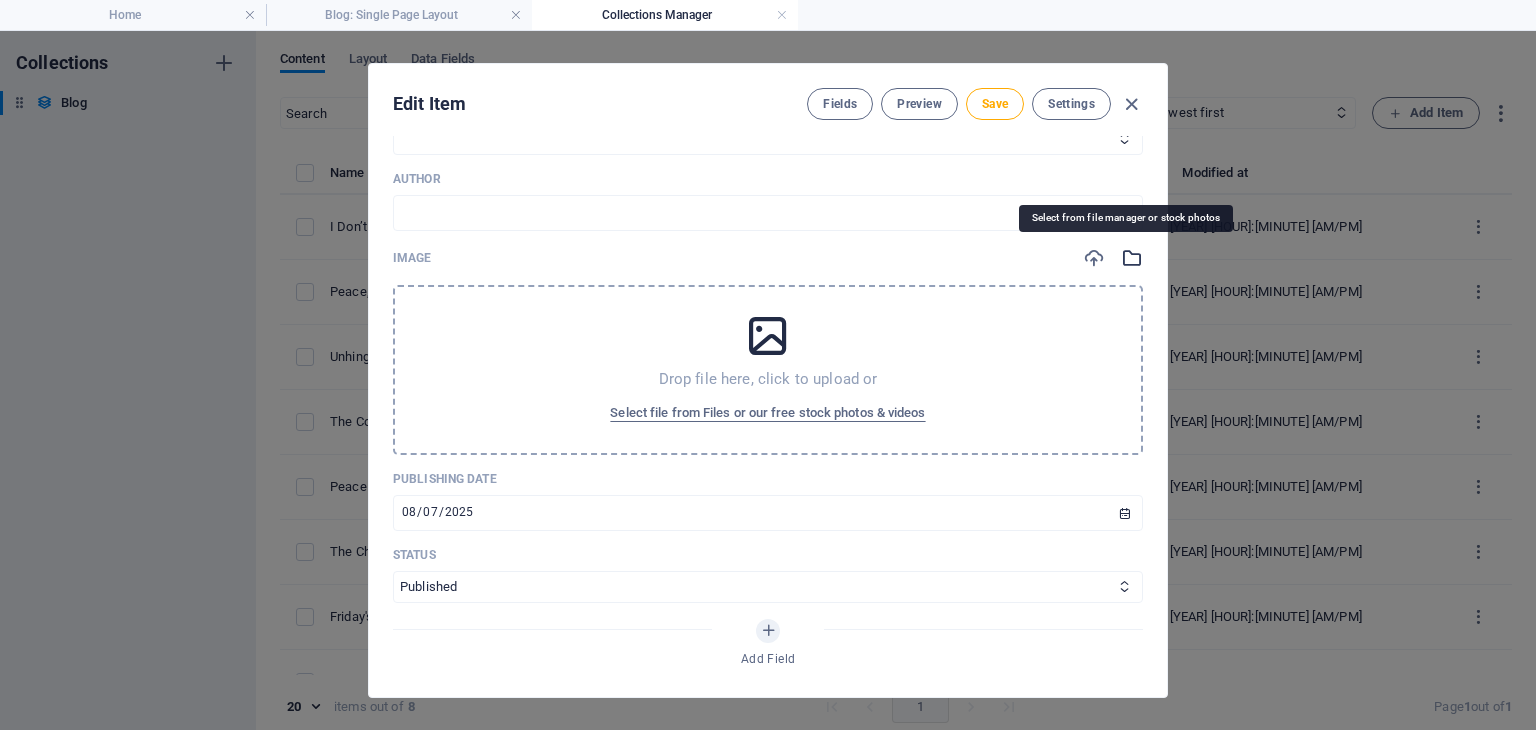click at bounding box center (1132, 258) 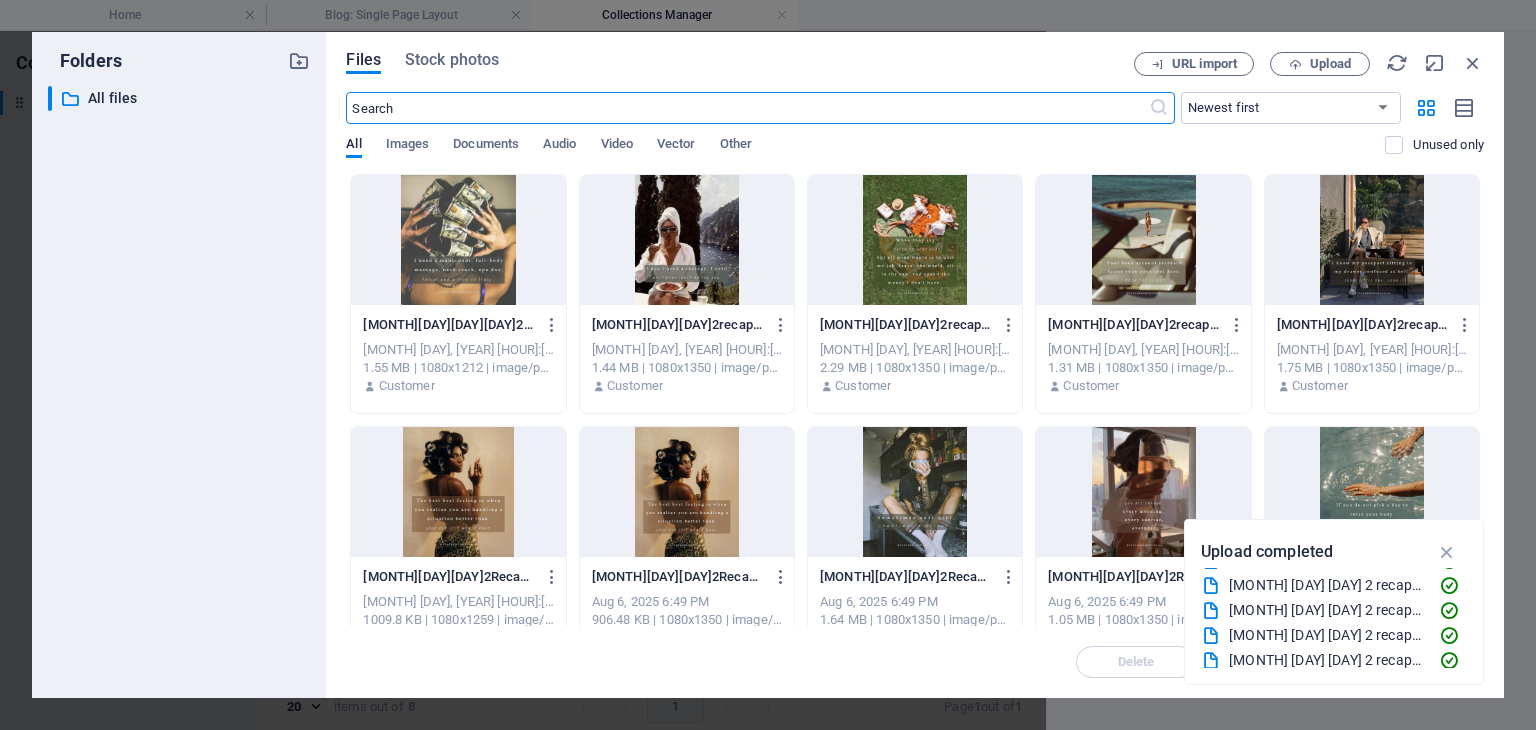 scroll, scrollTop: 24, scrollLeft: 0, axis: vertical 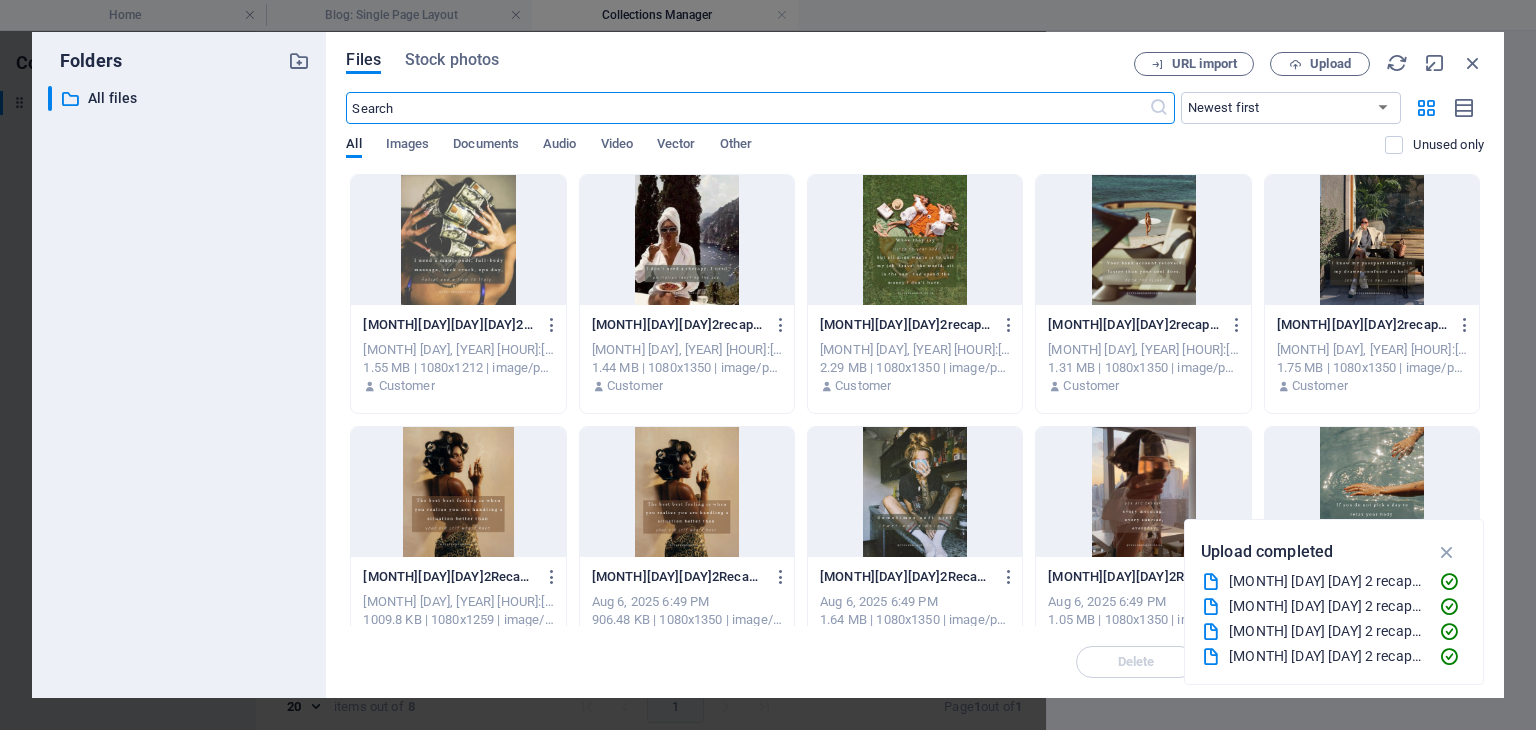 click at bounding box center [458, 240] 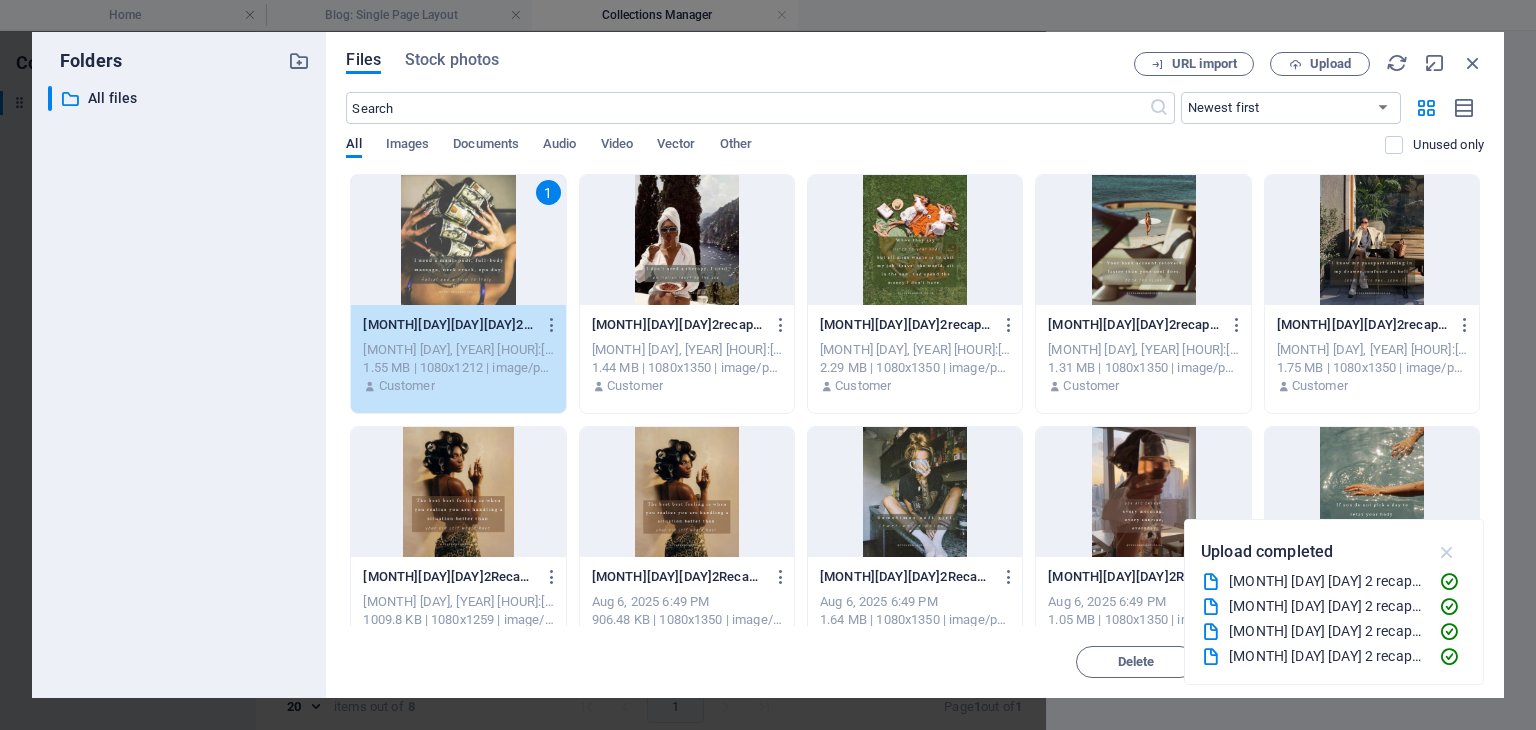 click at bounding box center [1447, 552] 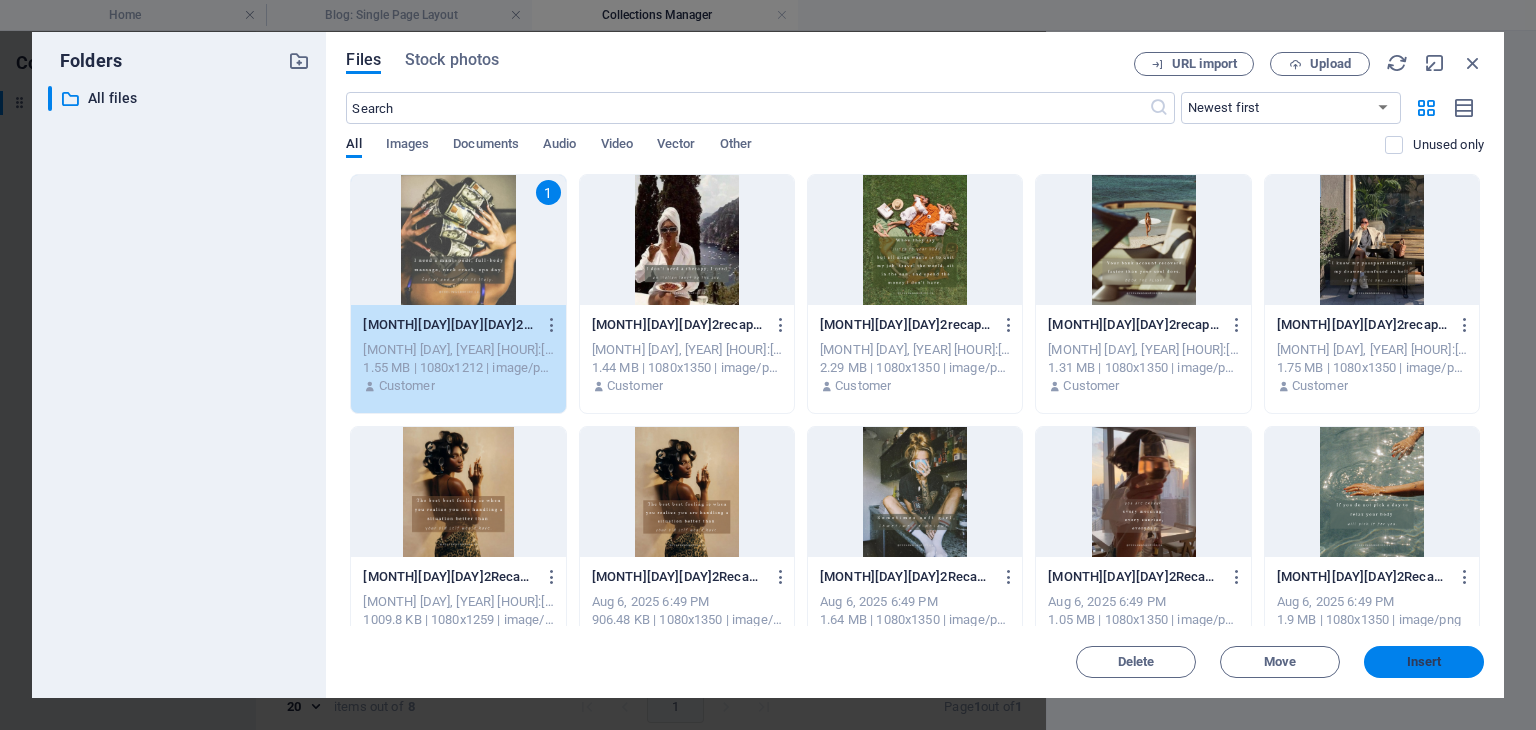 click on "Insert" at bounding box center [1424, 662] 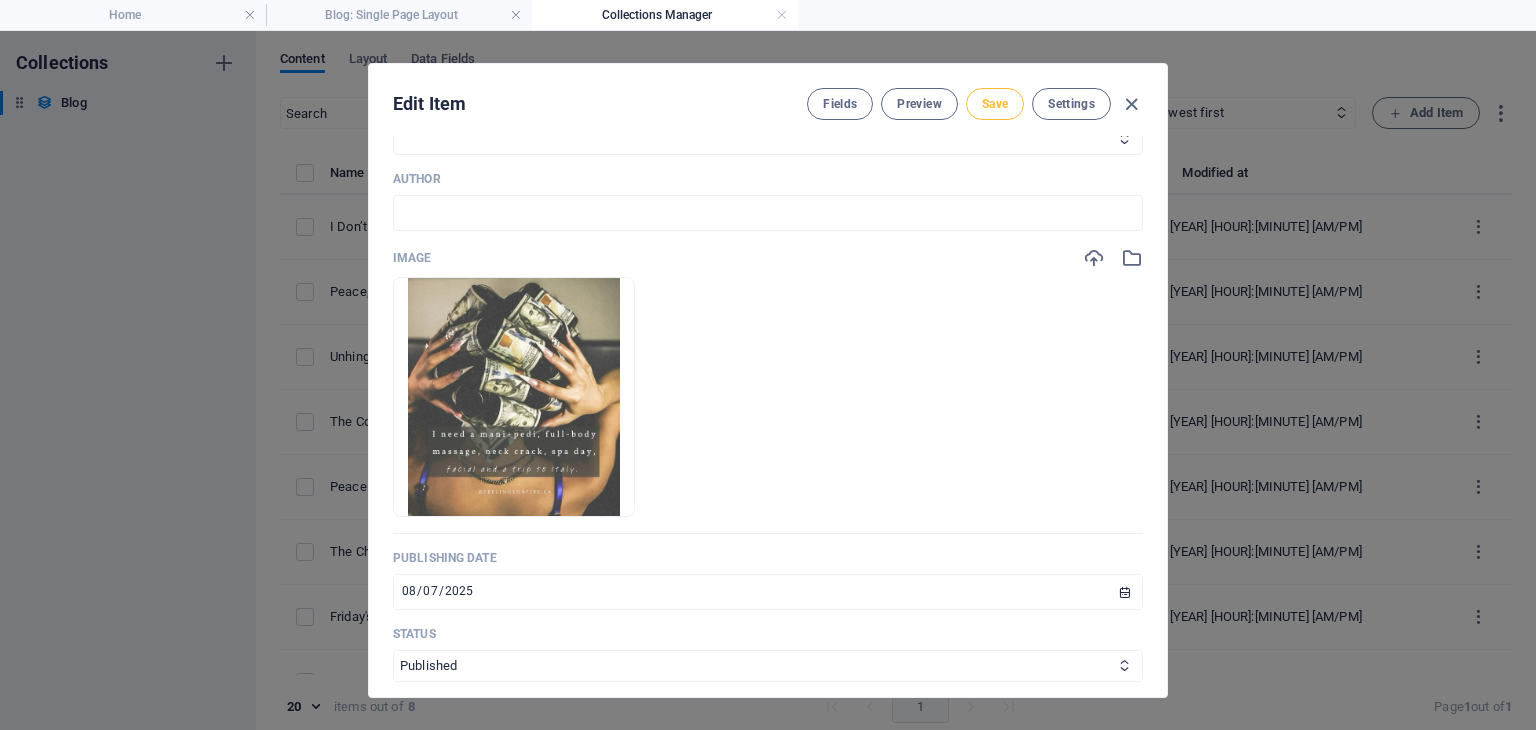 click on "Save" at bounding box center [995, 104] 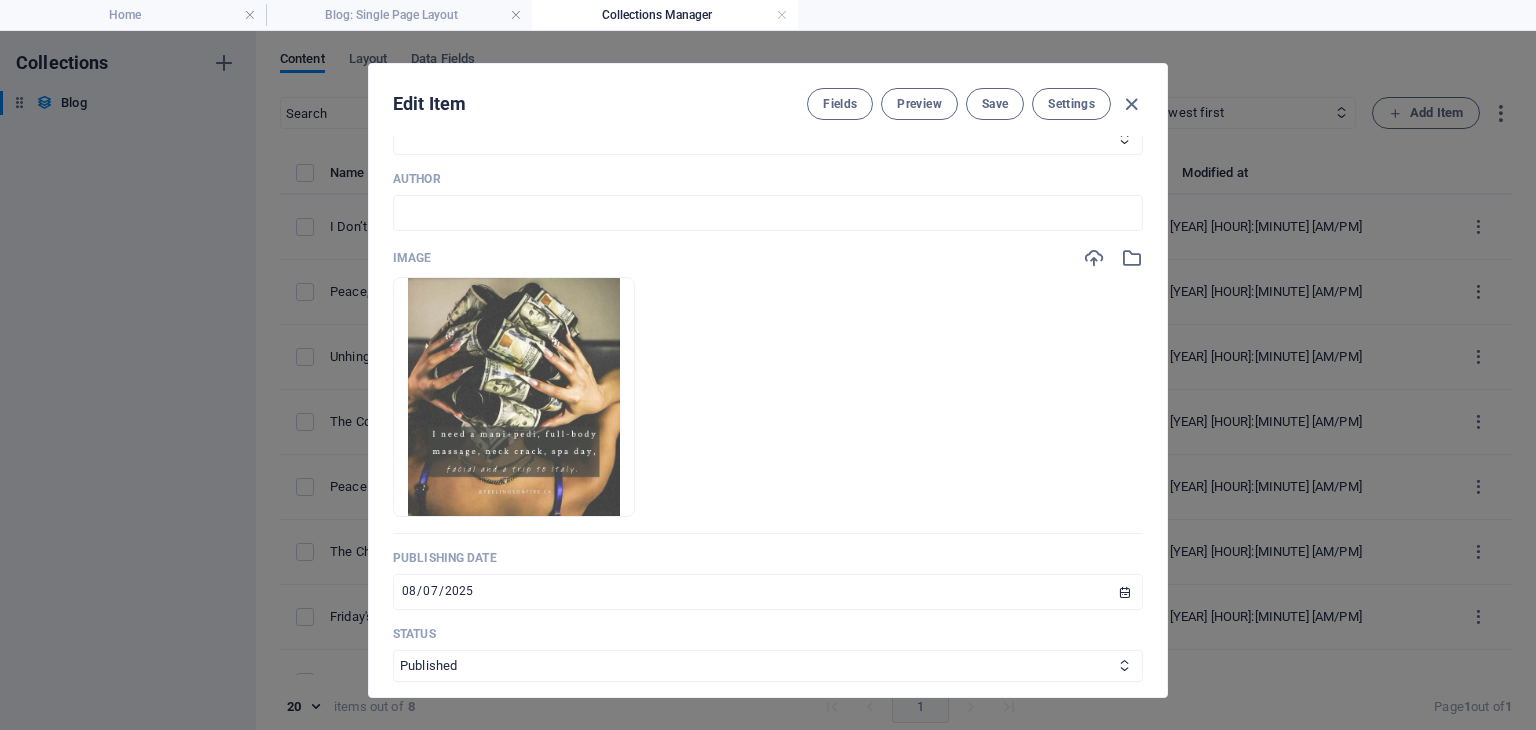 scroll, scrollTop: 100, scrollLeft: 0, axis: vertical 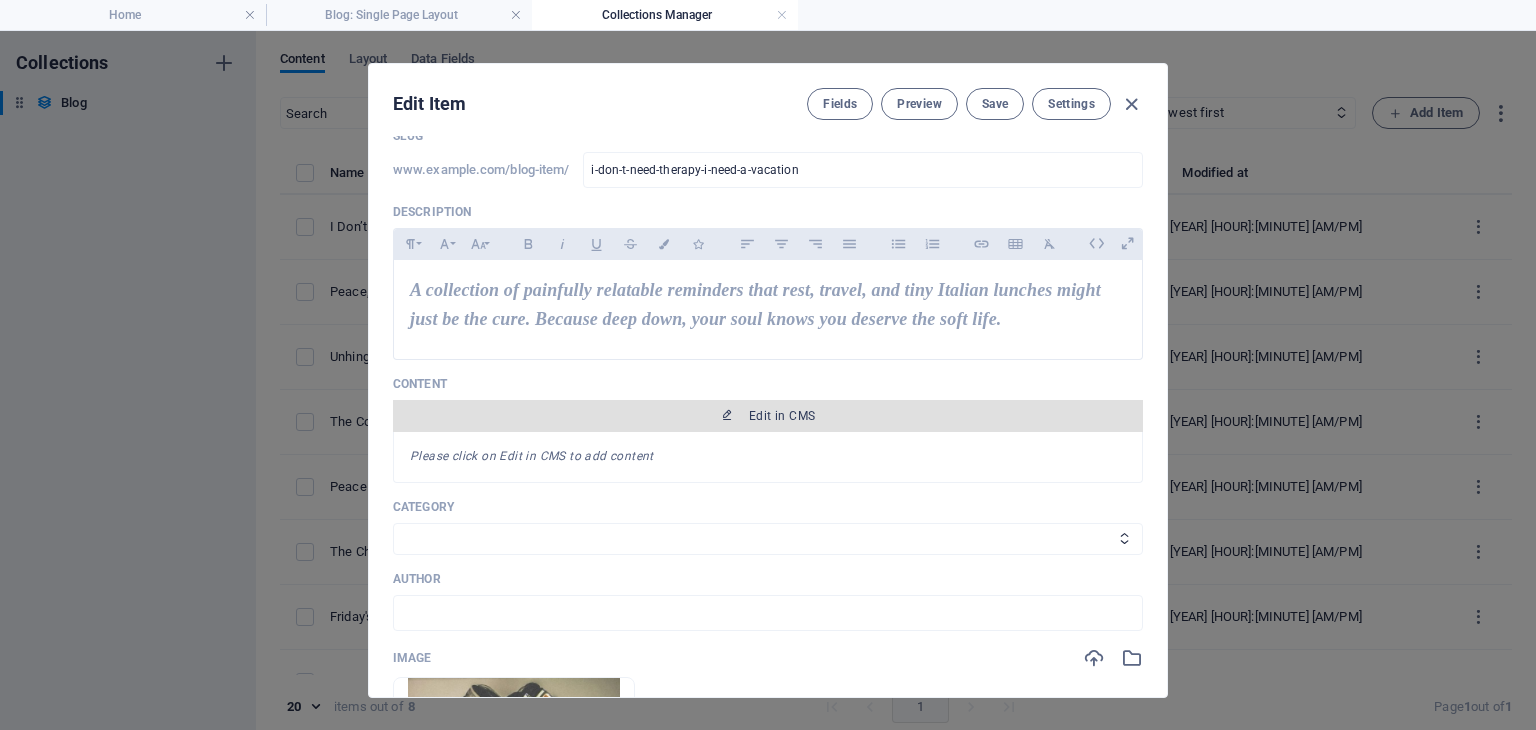 click on "Edit in CMS" at bounding box center [768, 416] 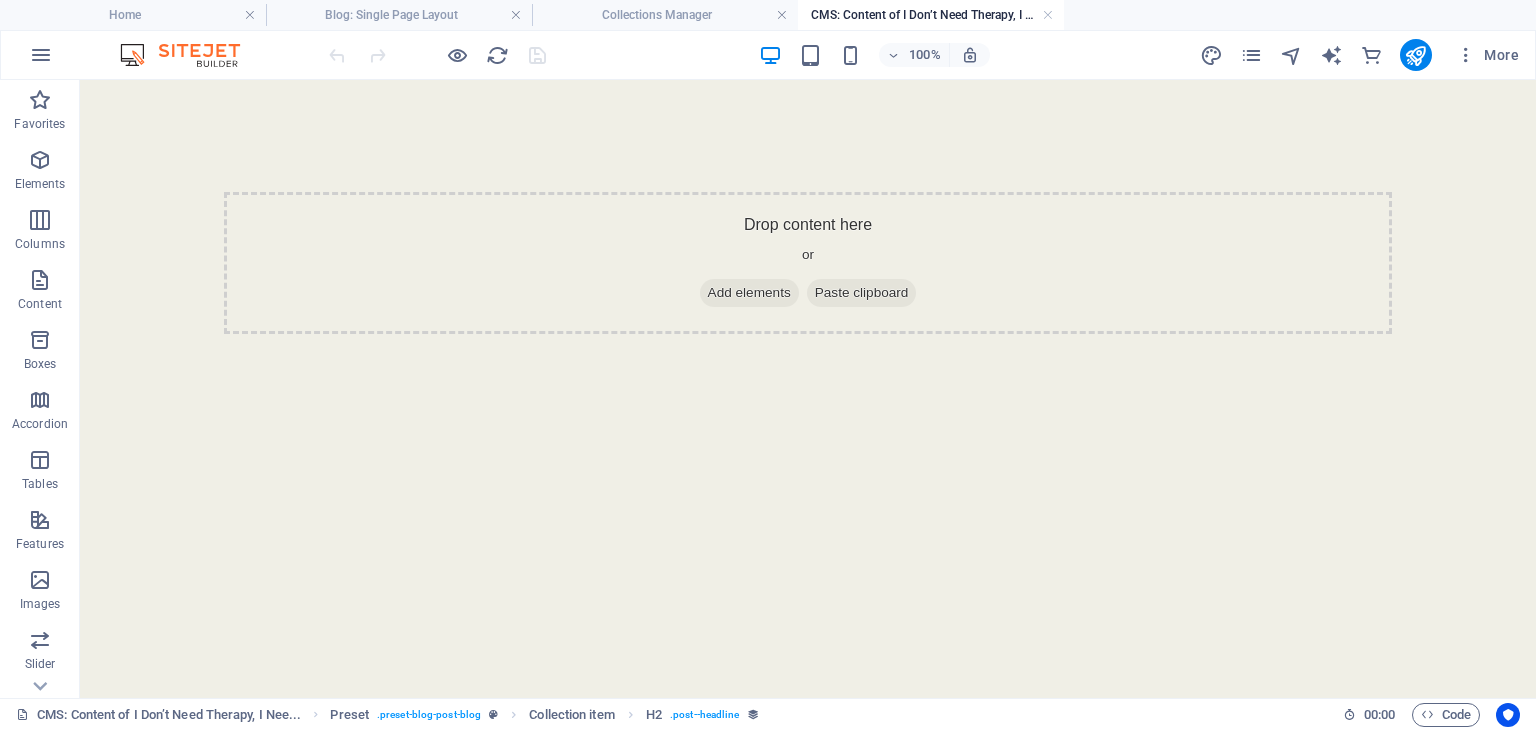 scroll, scrollTop: 0, scrollLeft: 0, axis: both 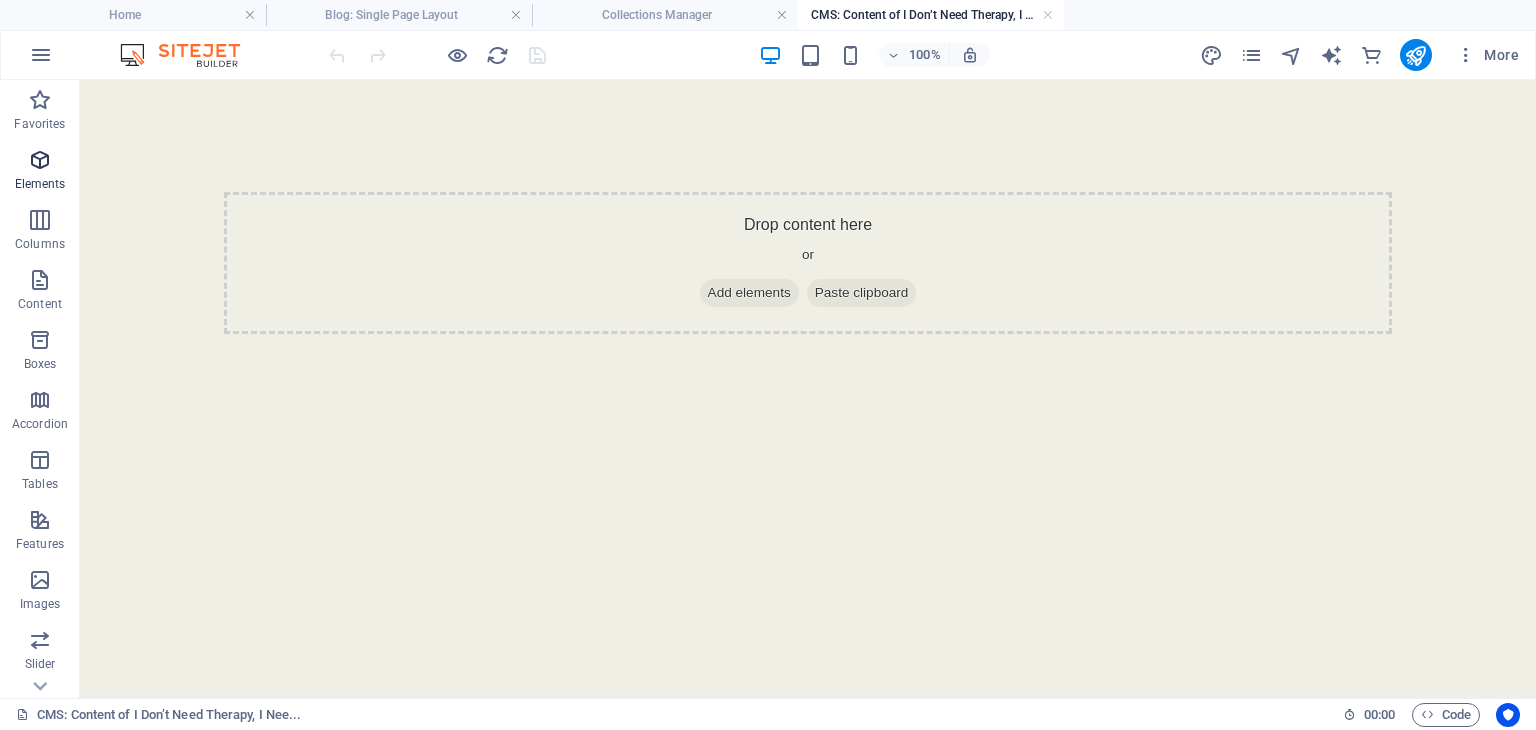 click at bounding box center (40, 160) 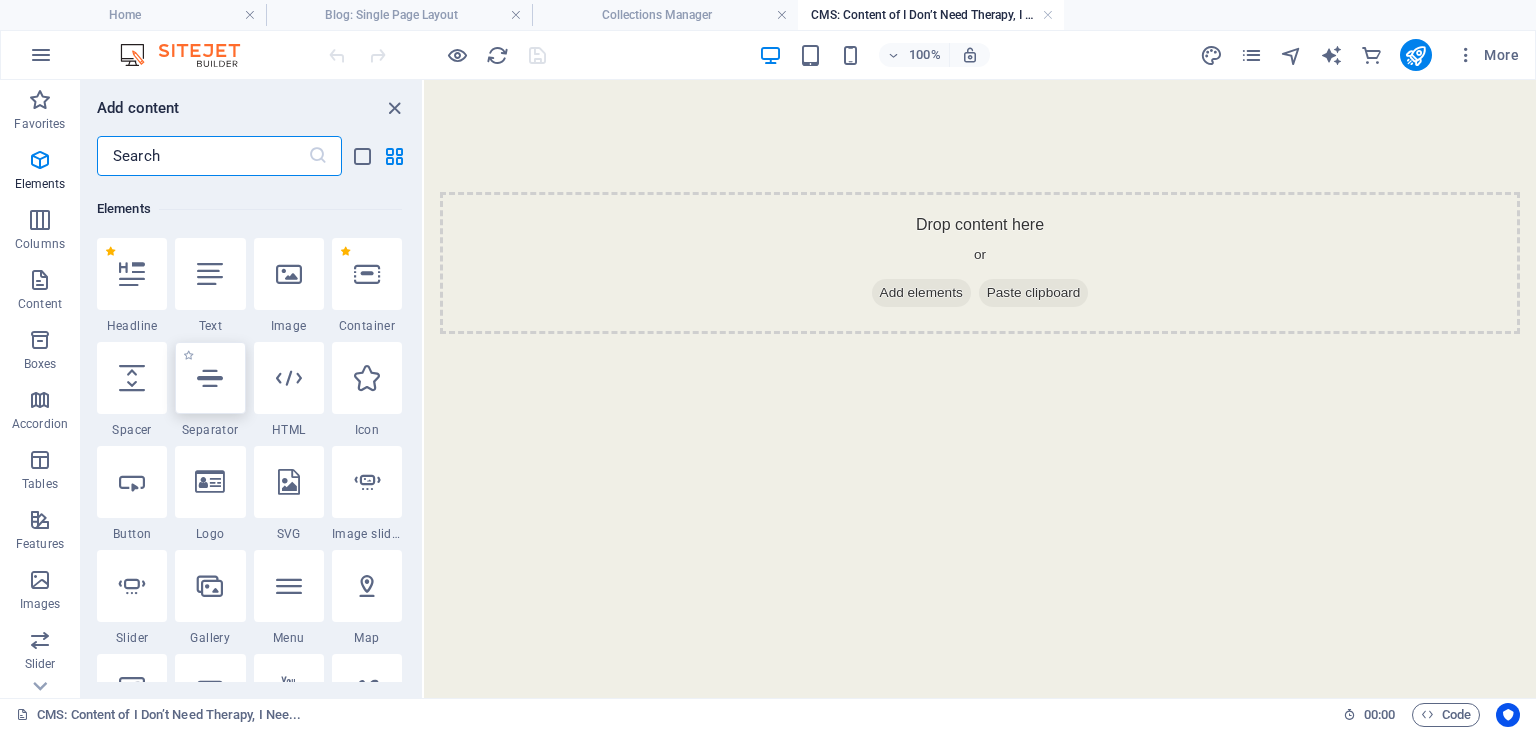 scroll, scrollTop: 212, scrollLeft: 0, axis: vertical 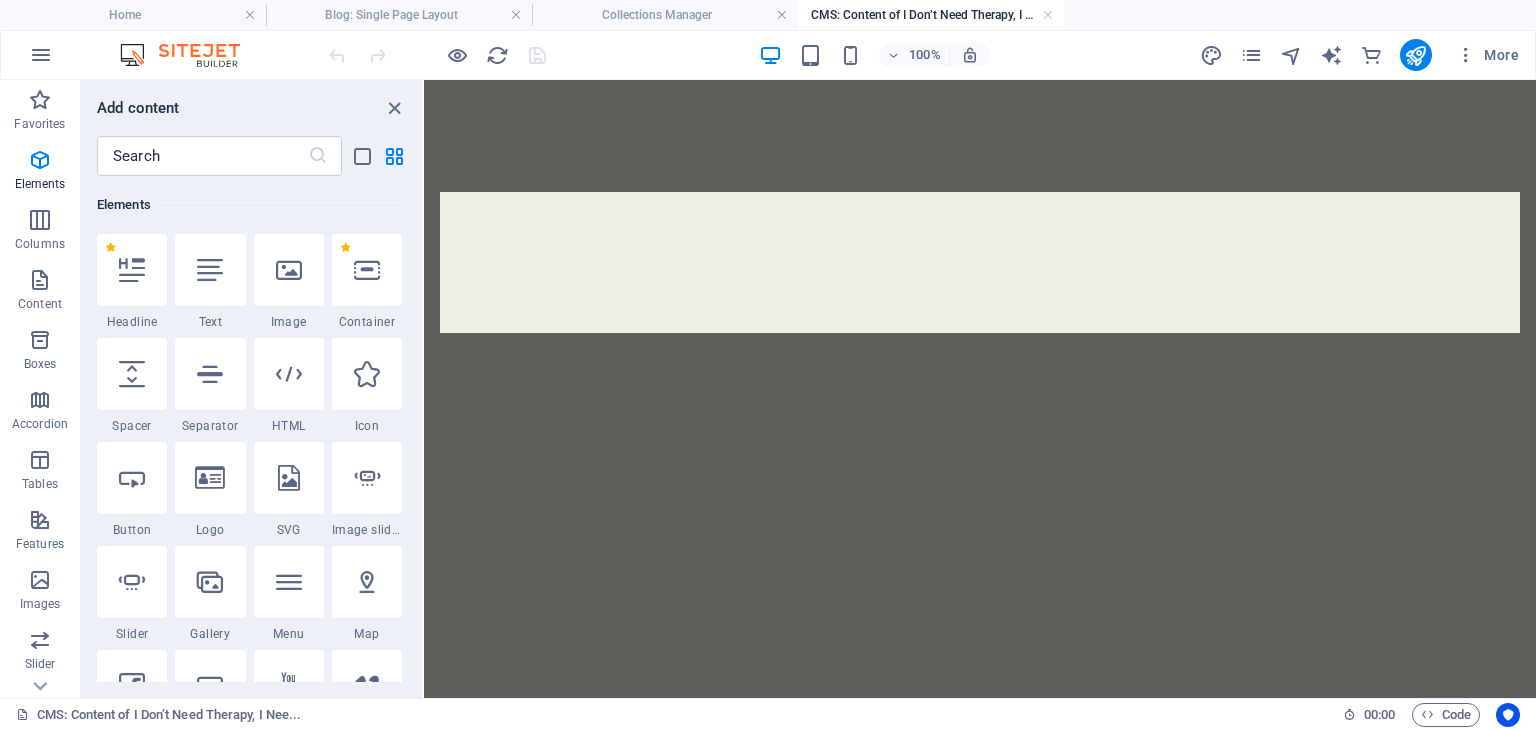 select on "px" 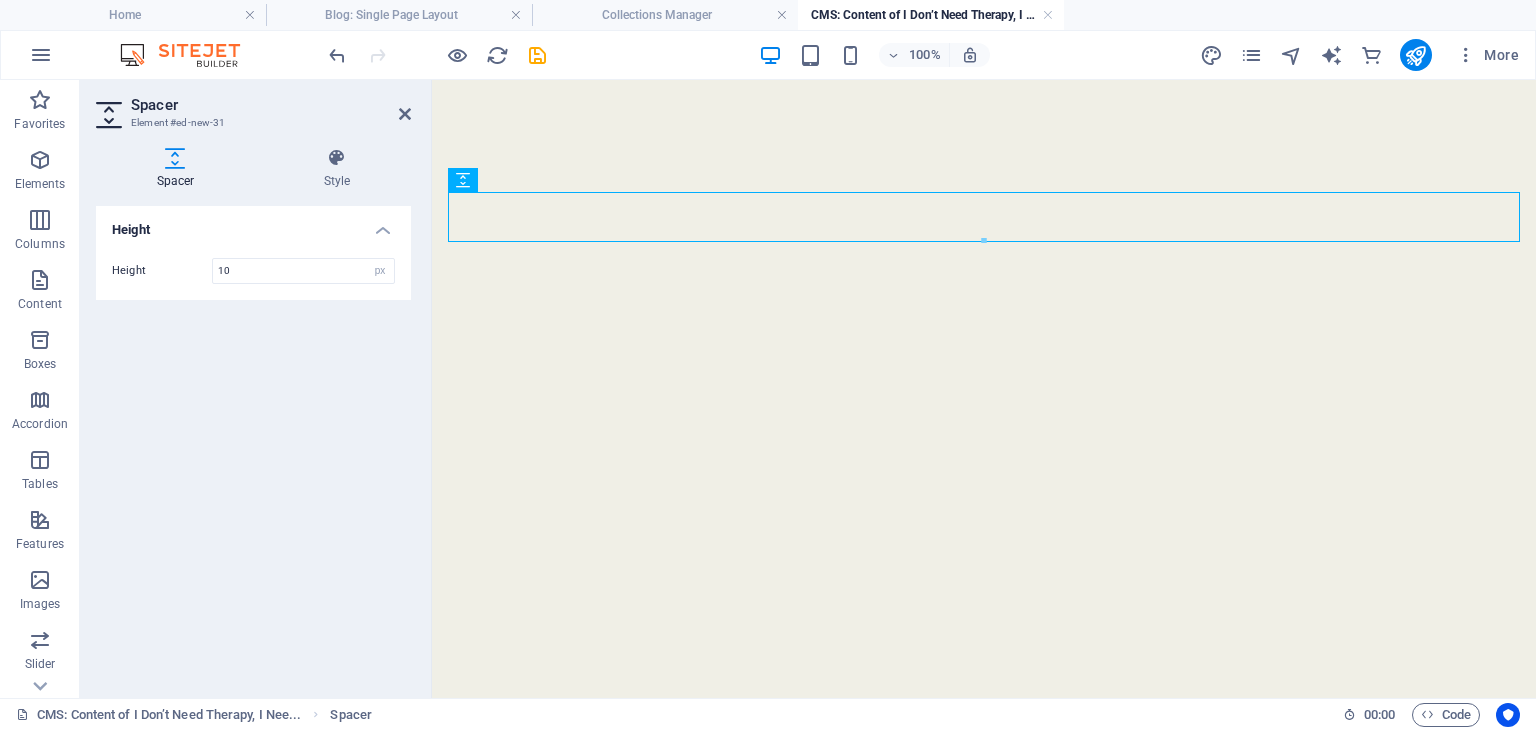 type on "10" 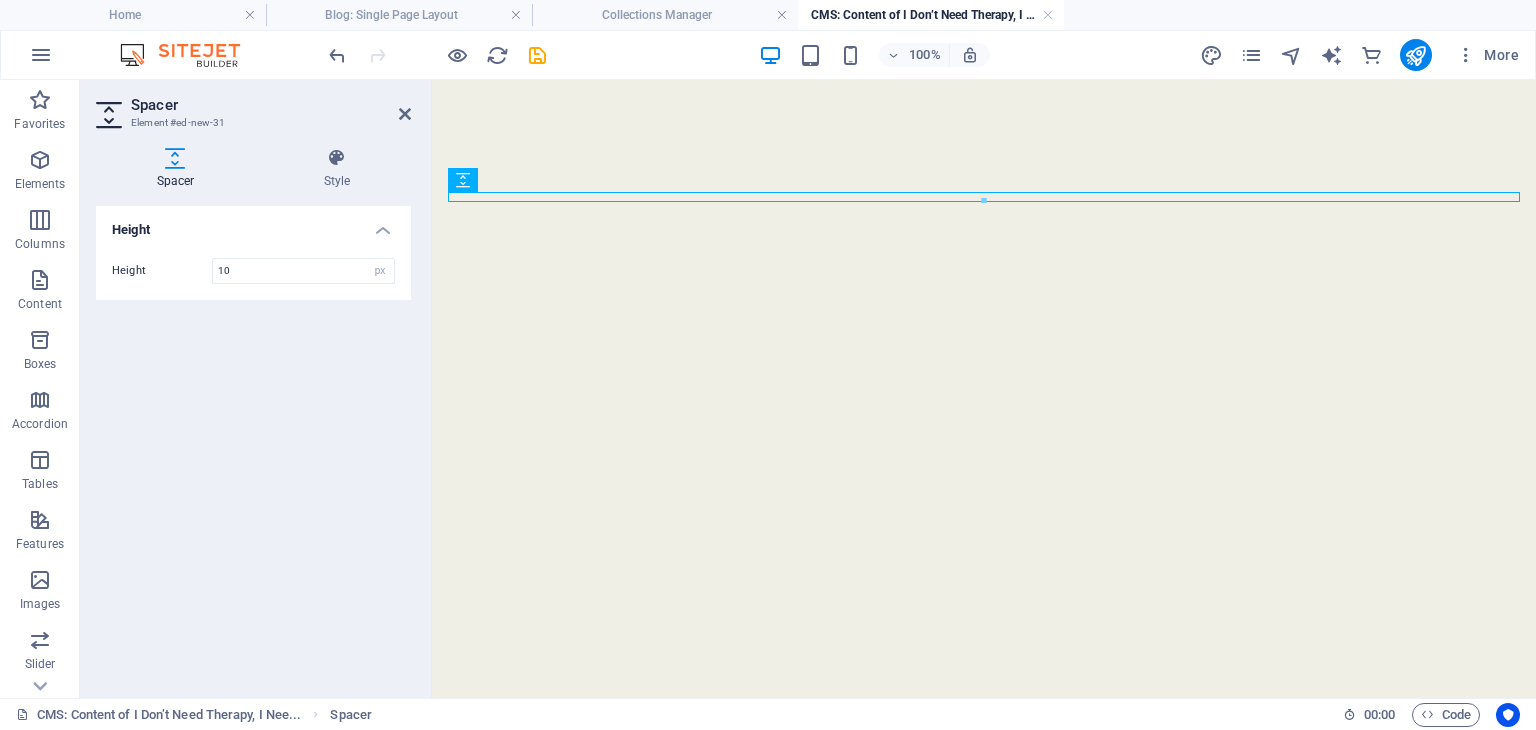 click on "Skip to main content" at bounding box center (984, 197) 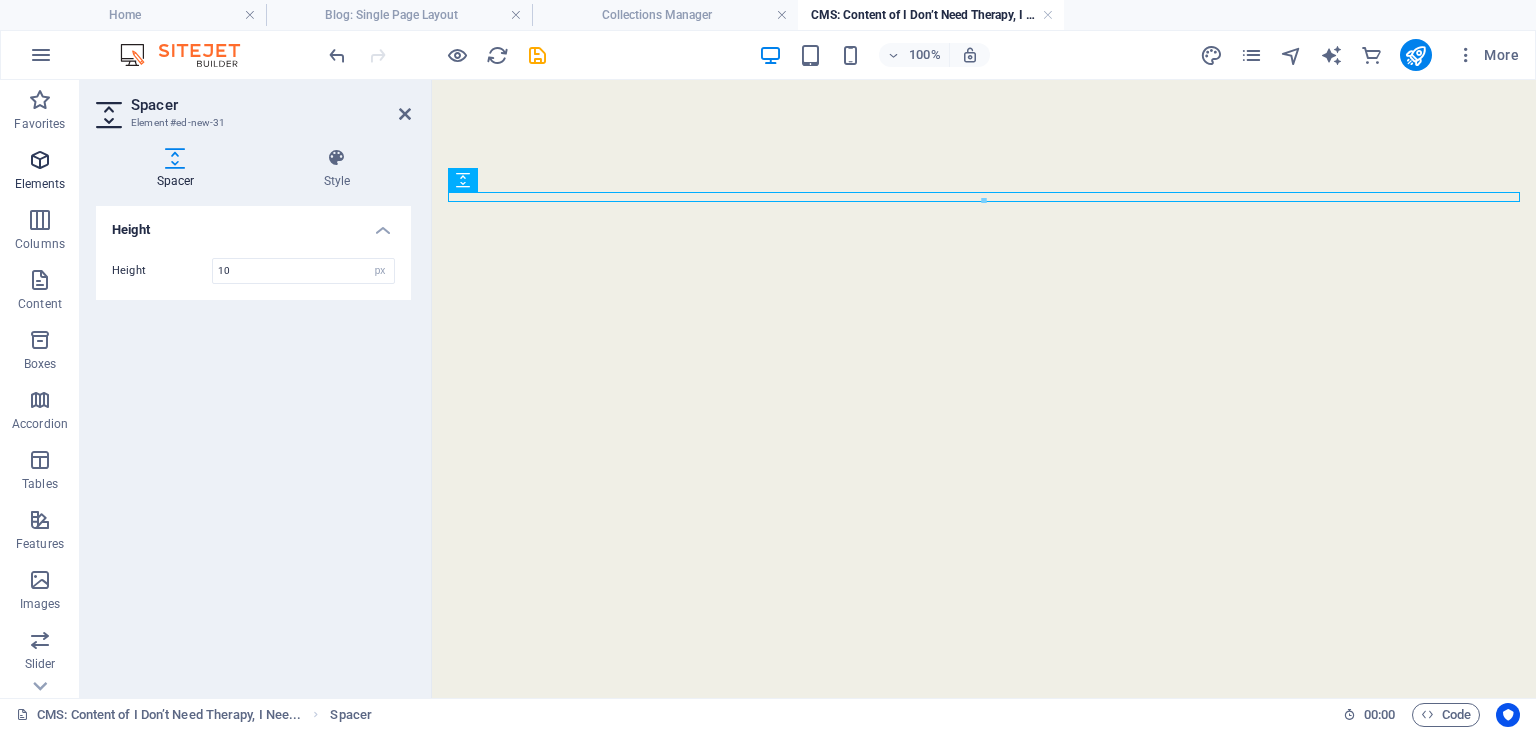 click on "Elements" at bounding box center (40, 172) 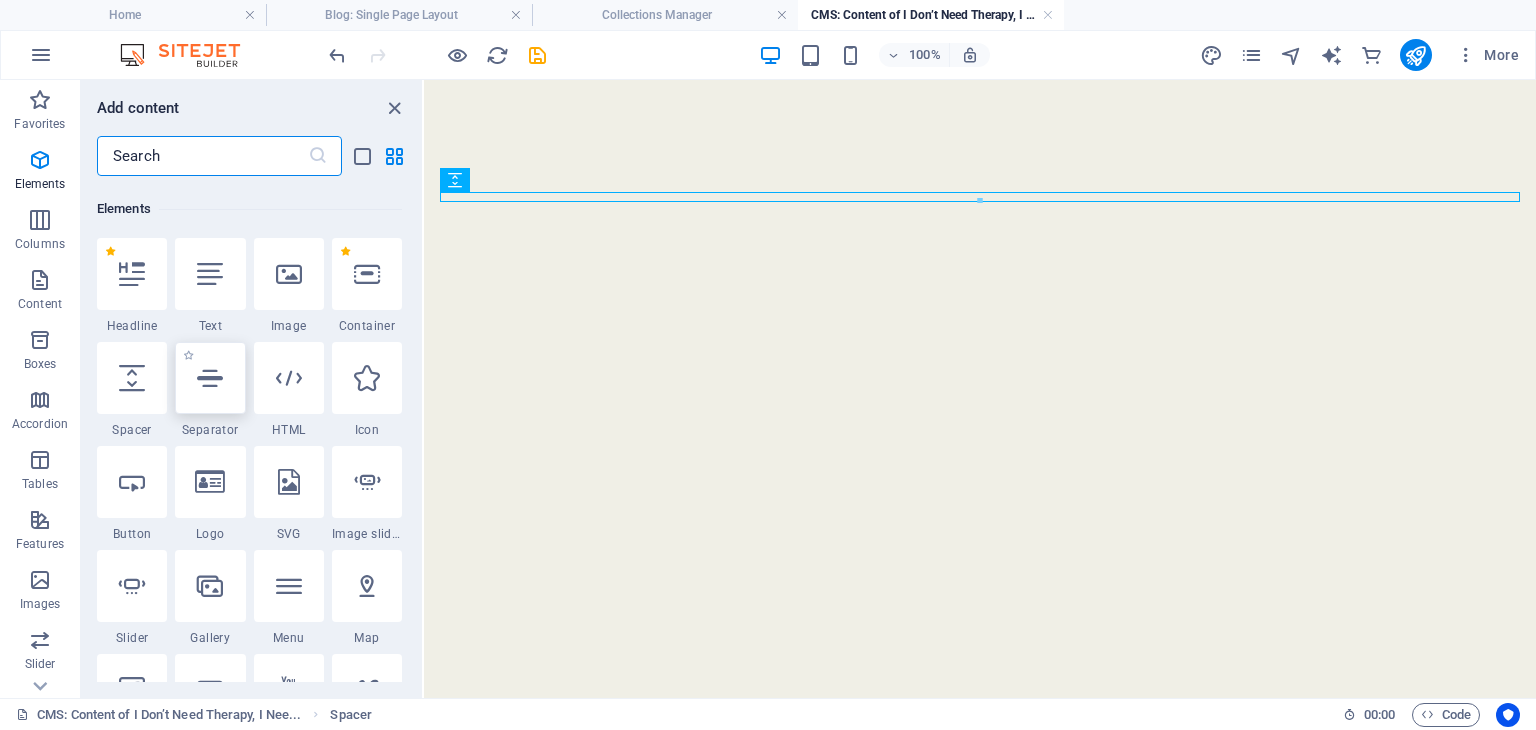 scroll, scrollTop: 212, scrollLeft: 0, axis: vertical 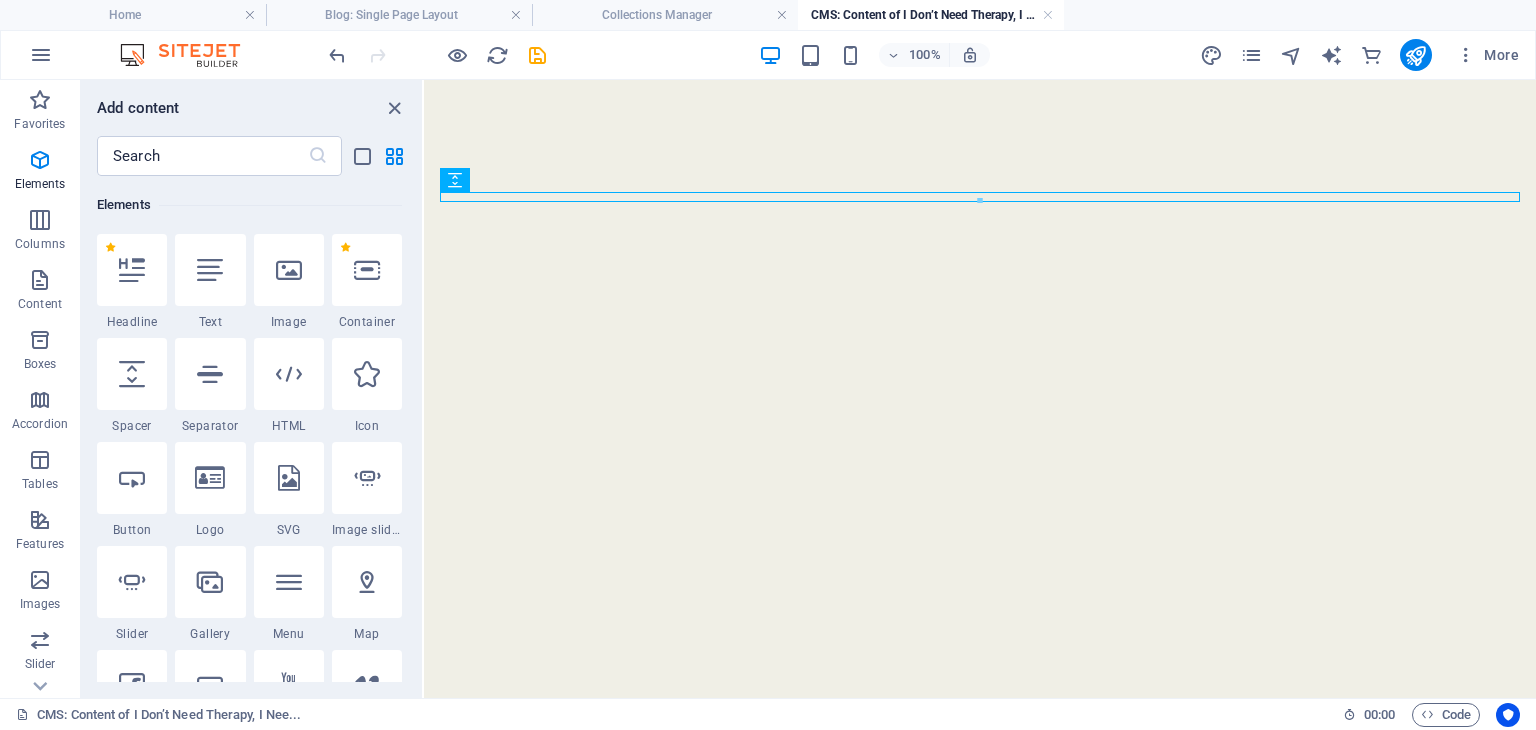 click on "Skip to main content" at bounding box center [980, 197] 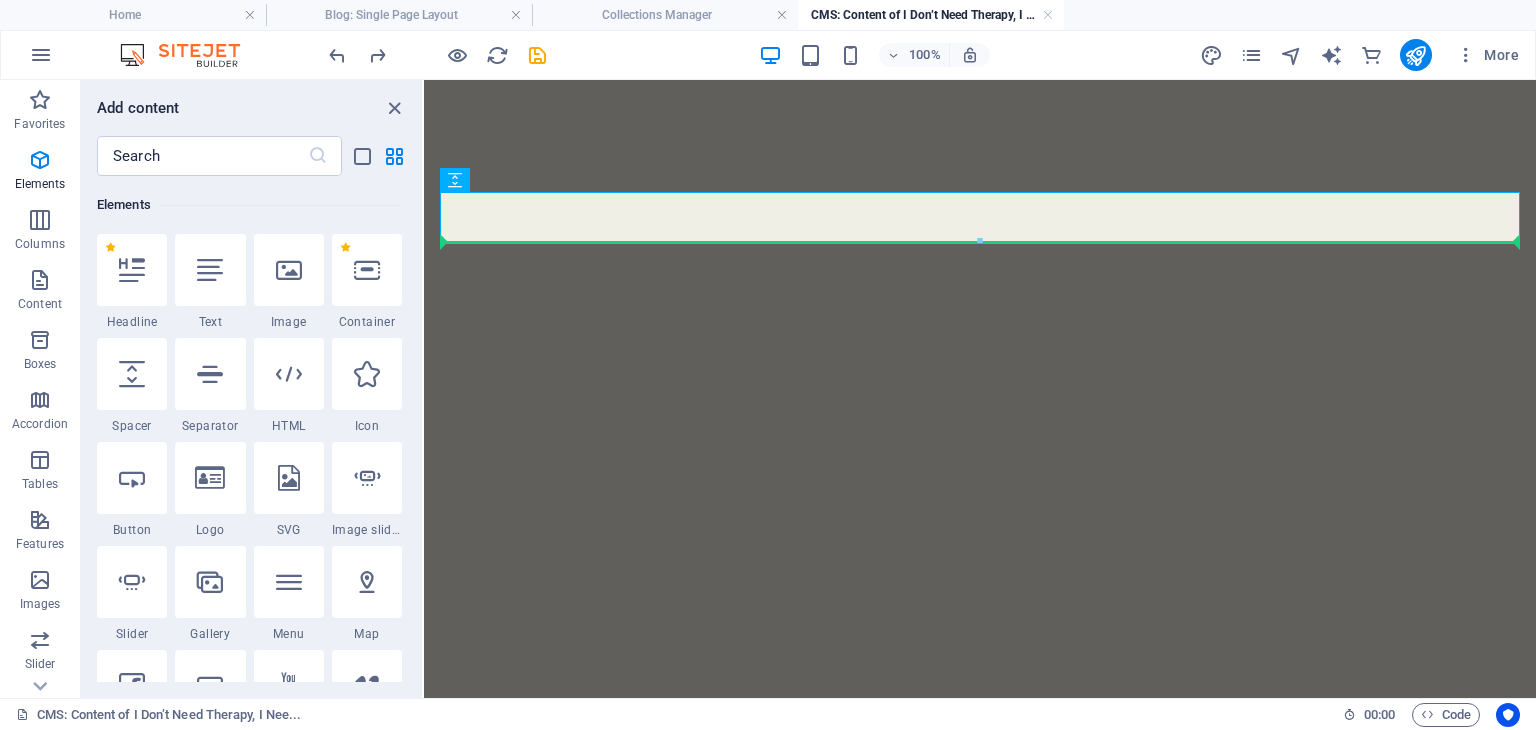 select on "px" 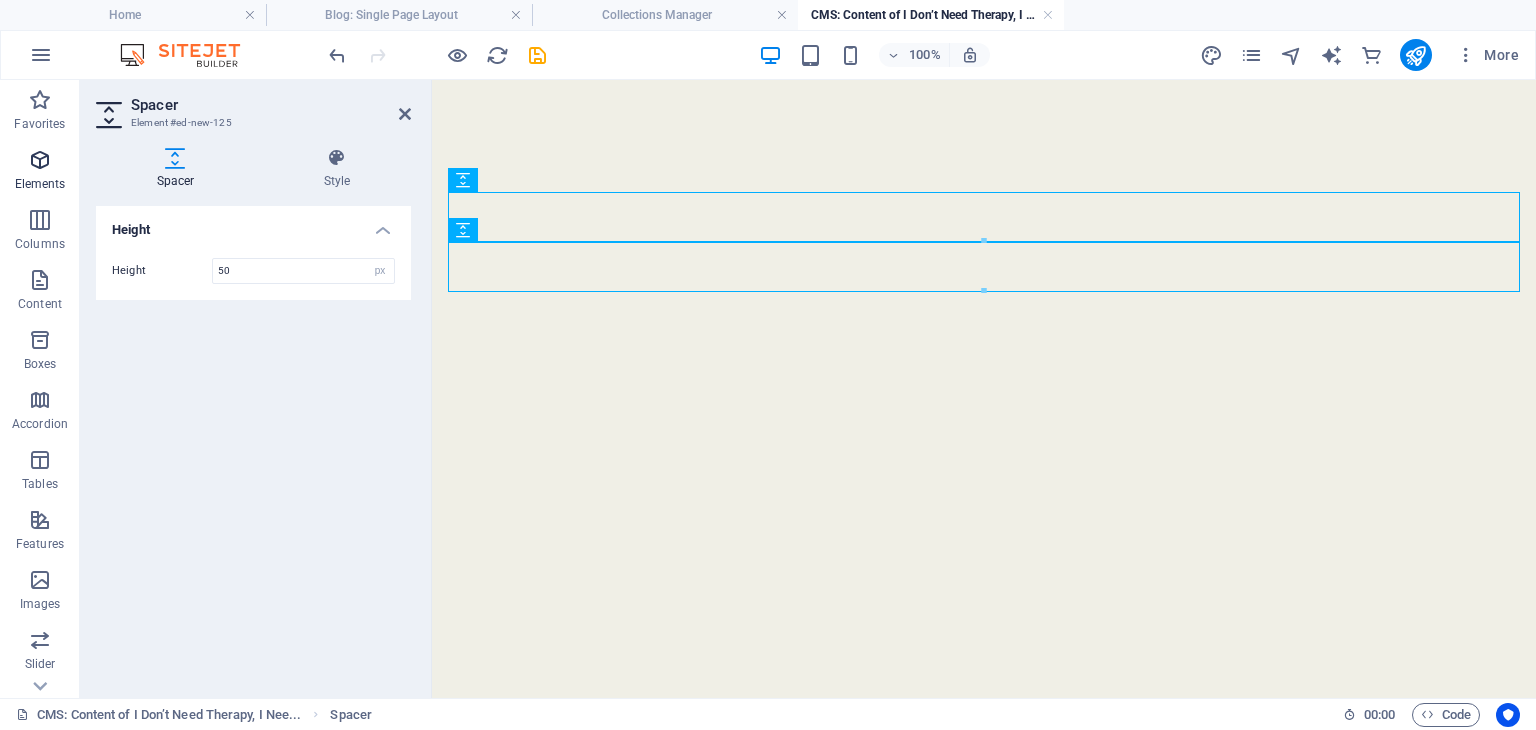 click at bounding box center (40, 160) 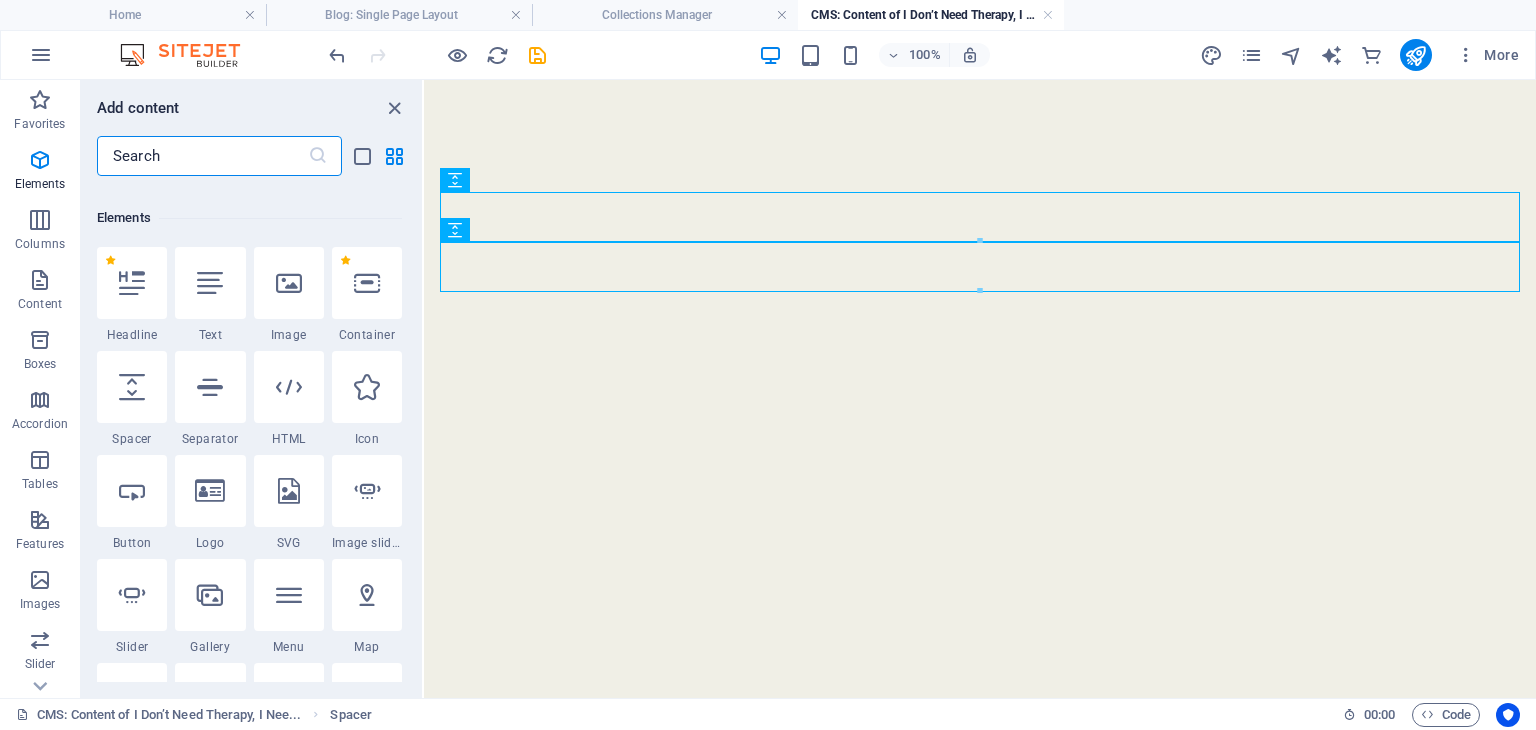scroll, scrollTop: 212, scrollLeft: 0, axis: vertical 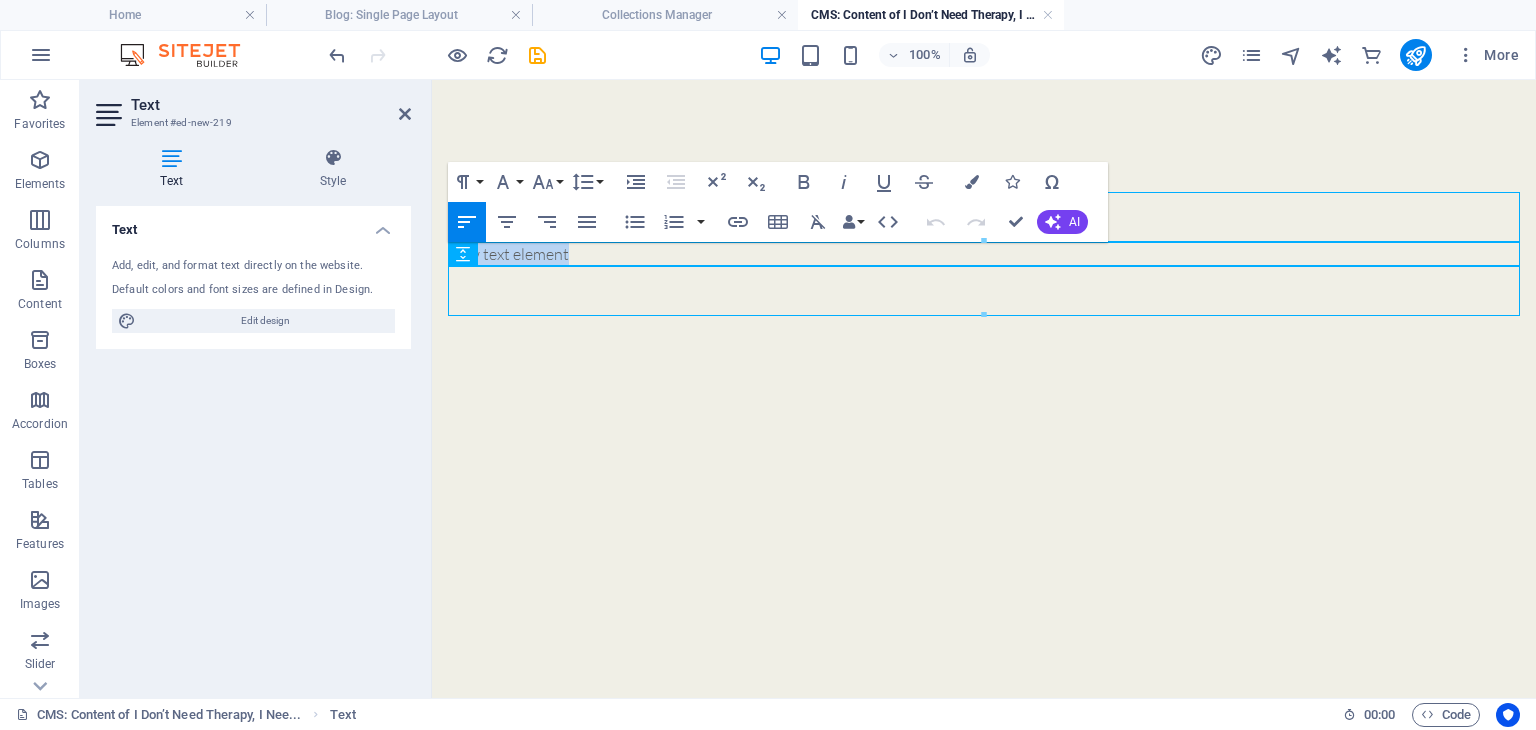 click on "New text element" at bounding box center [984, 254] 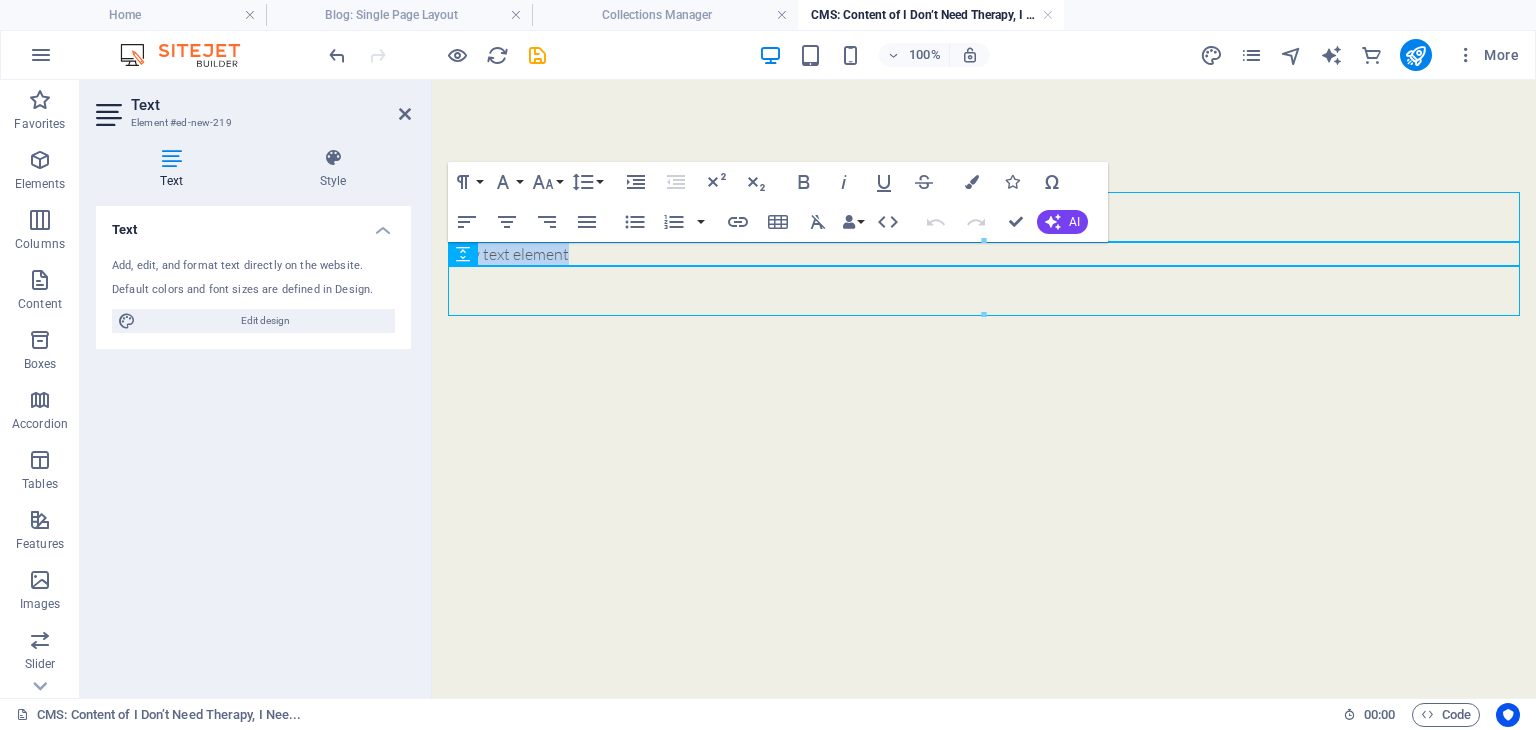 click at bounding box center (984, 217) 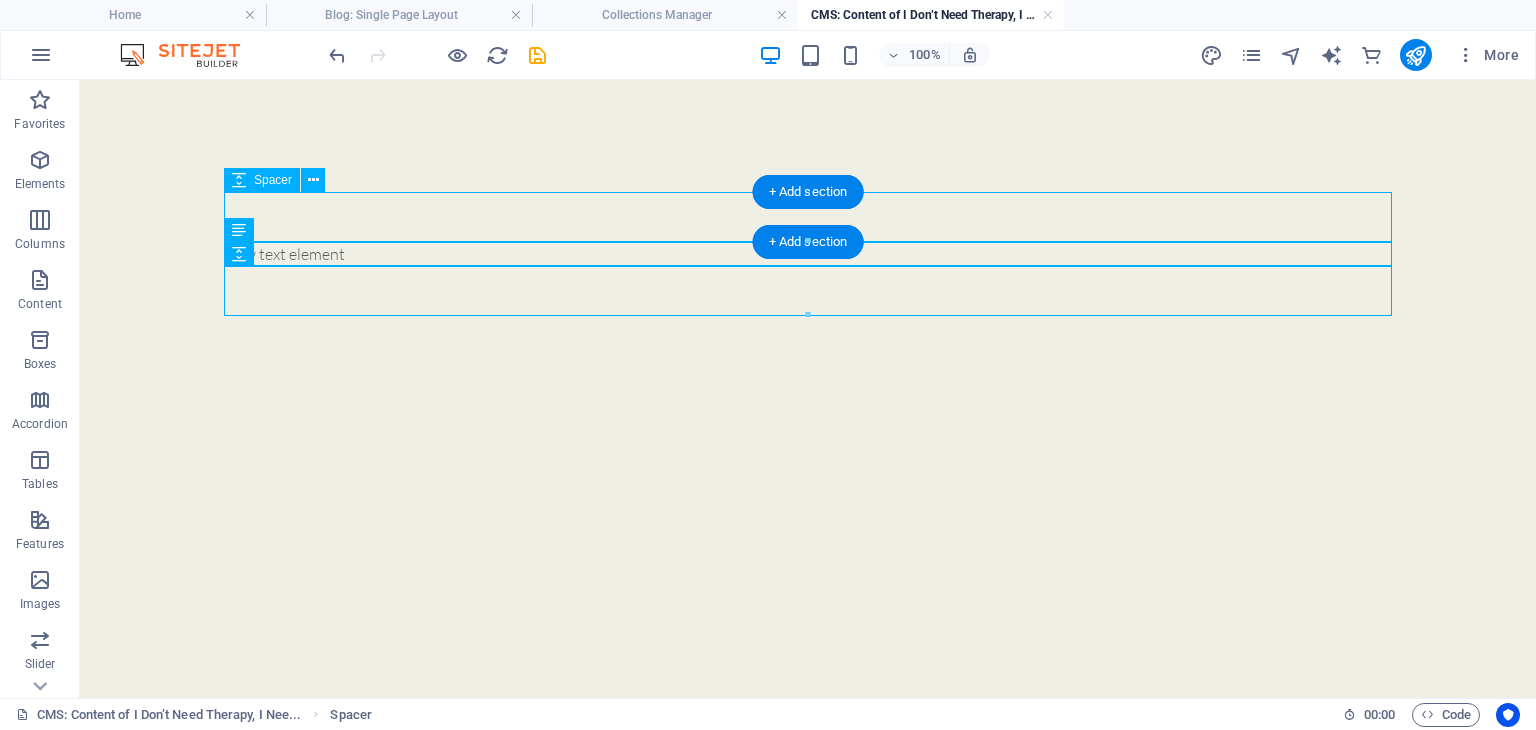 click at bounding box center [808, 217] 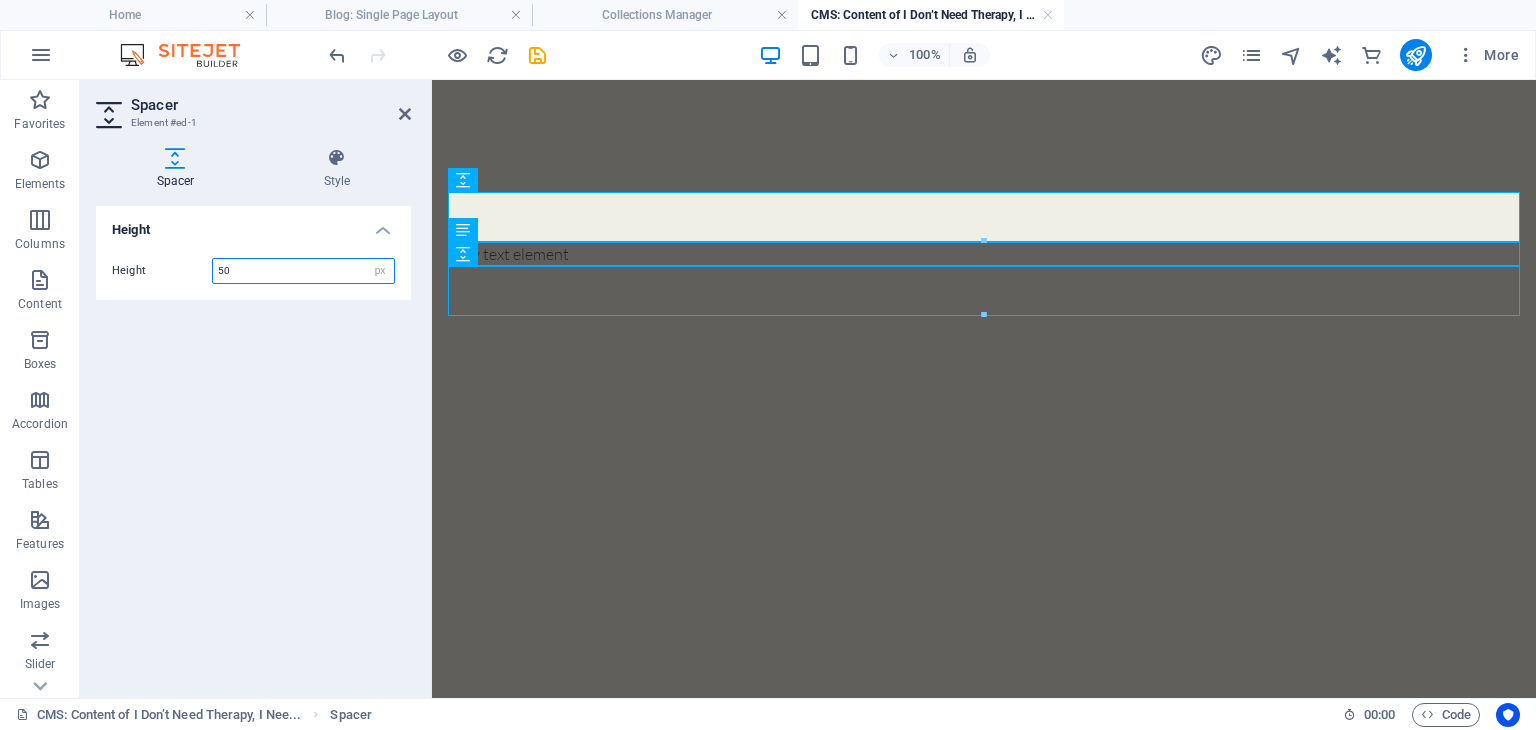 click on "50" at bounding box center (303, 271) 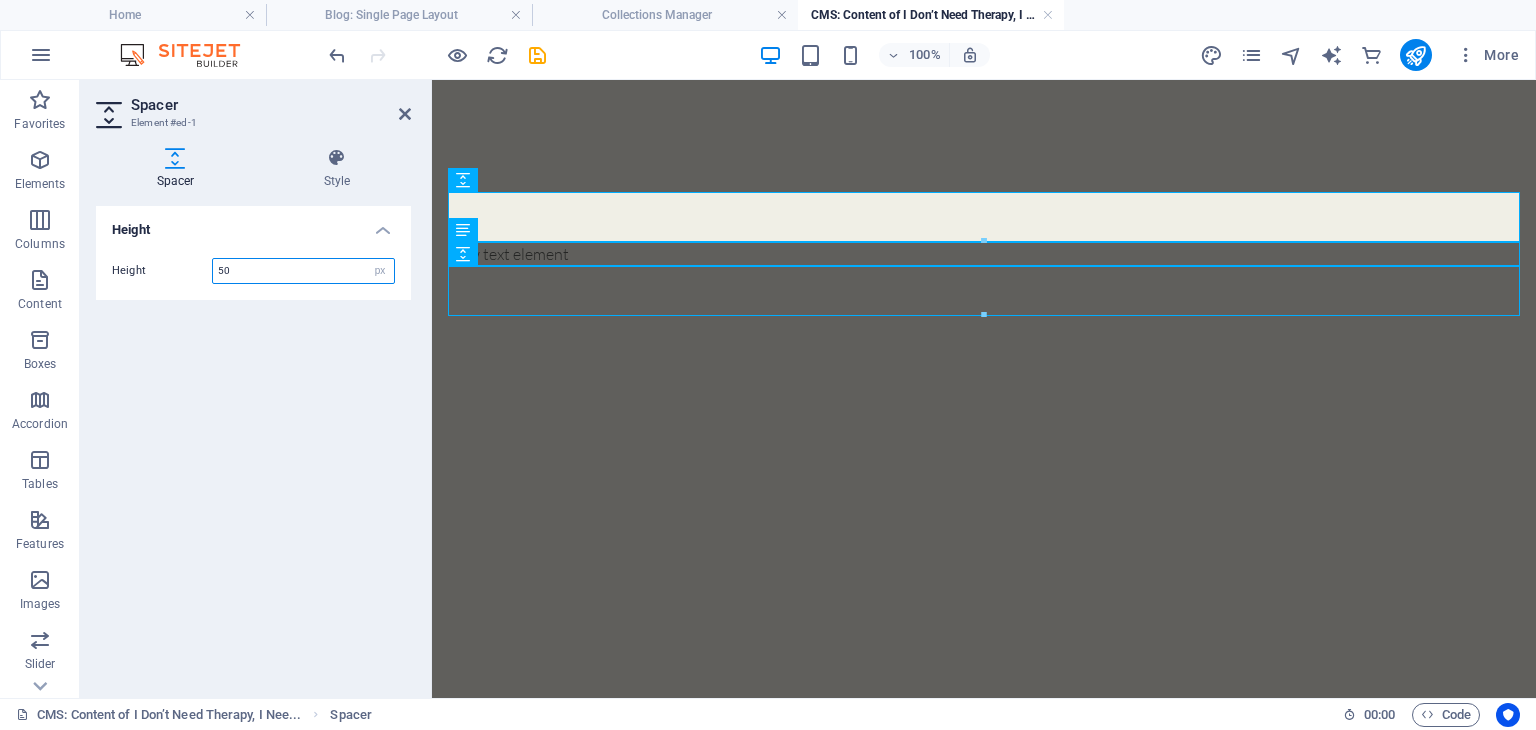 click on "50" at bounding box center (303, 271) 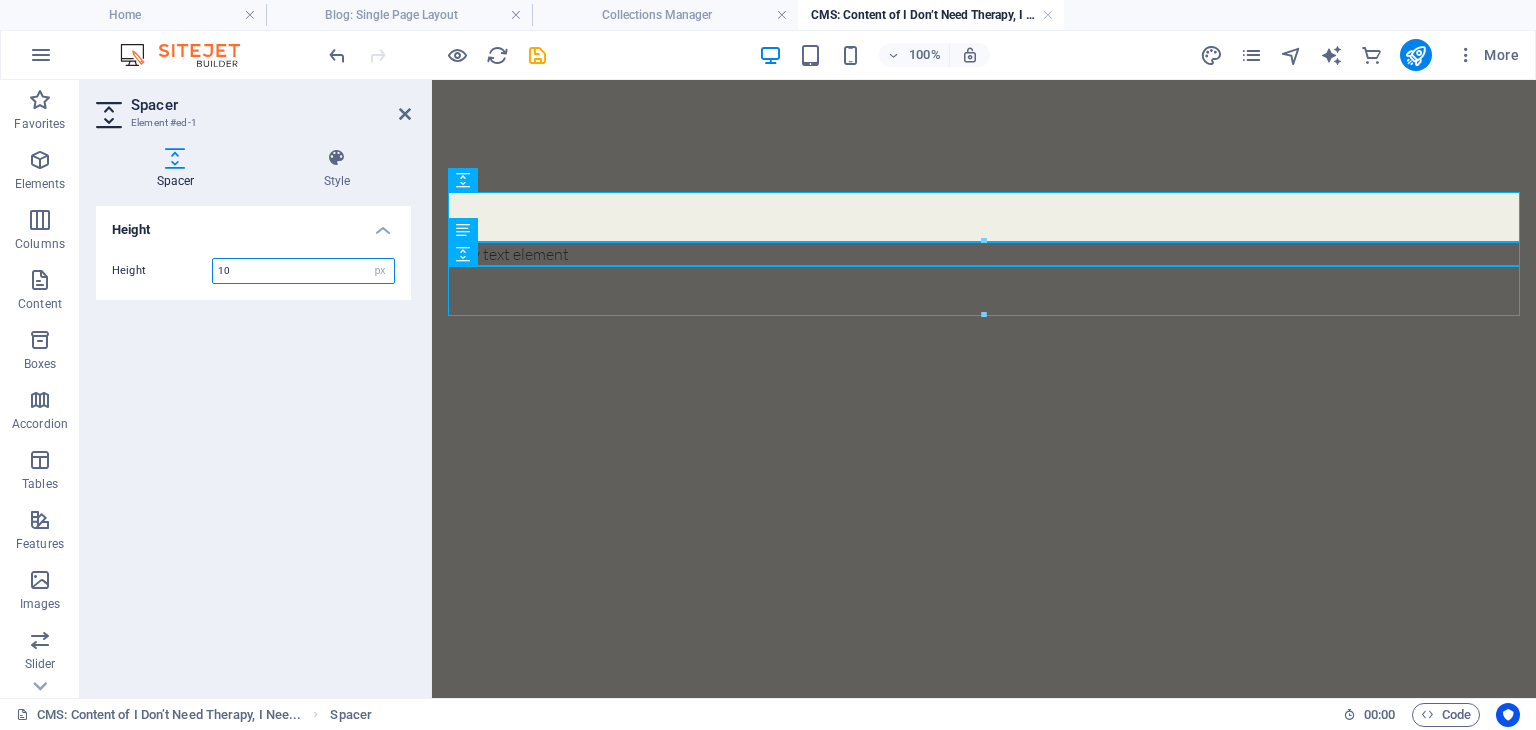 type on "10" 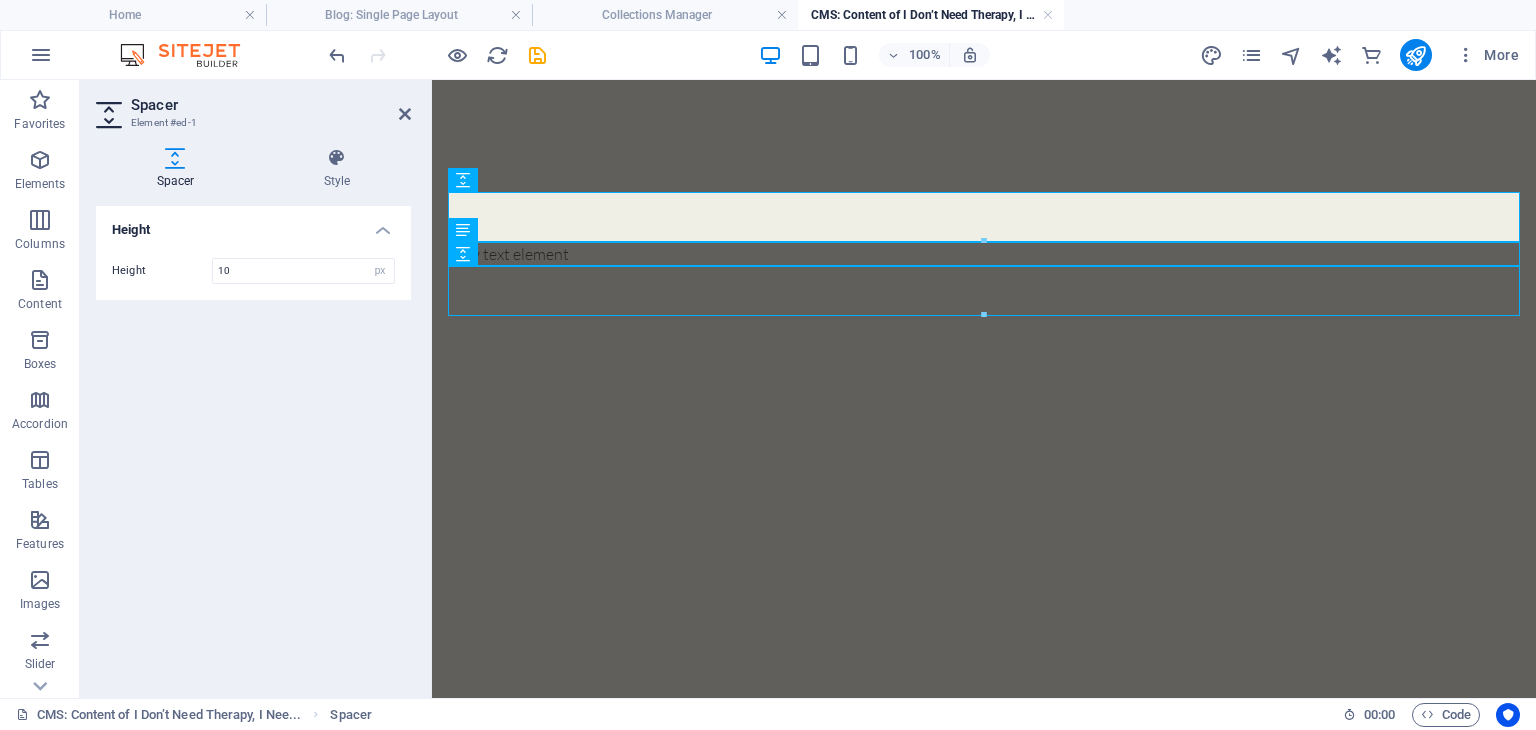 click on "Height Height 10 px rem vh vw" at bounding box center [253, 444] 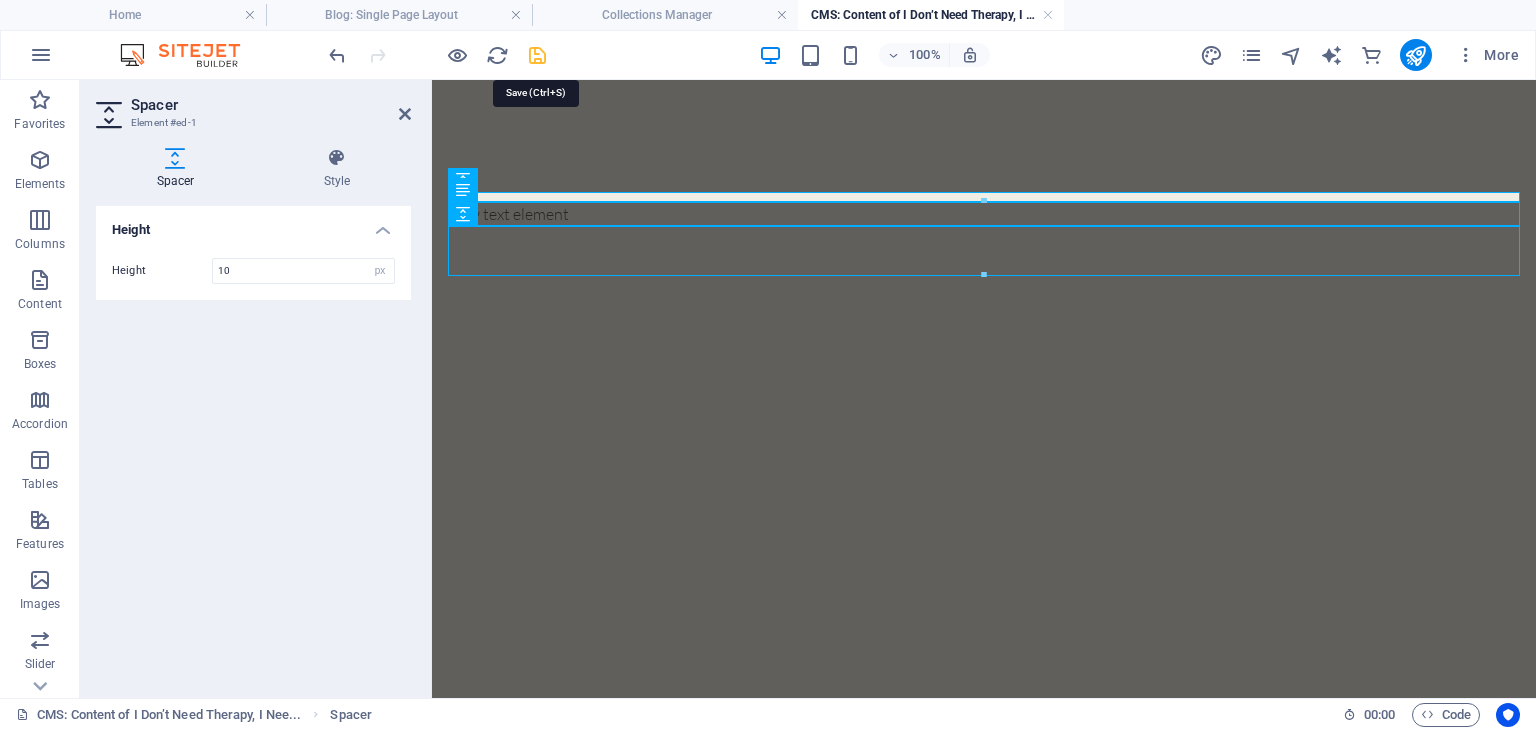 click at bounding box center (537, 55) 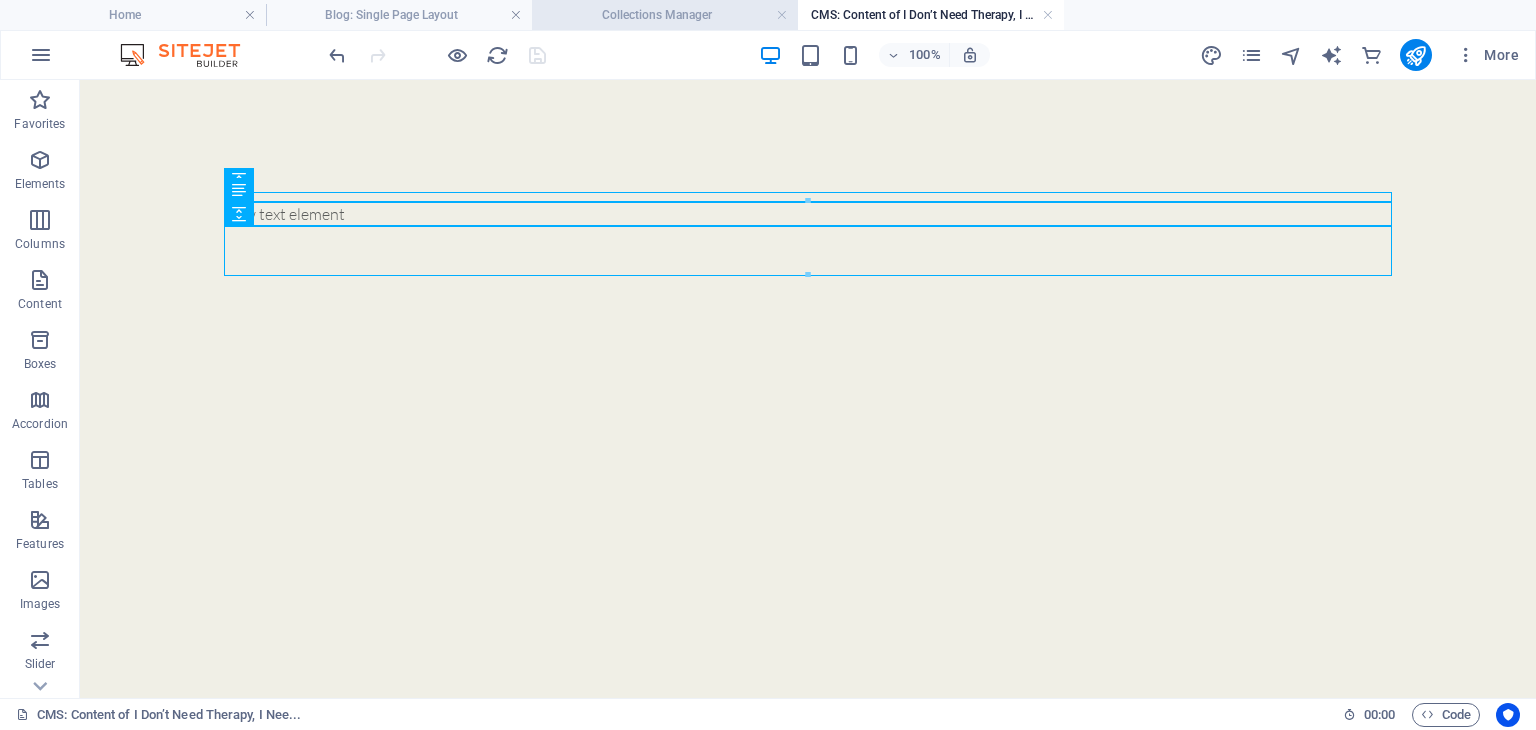 click on "Collections Manager" at bounding box center [665, 15] 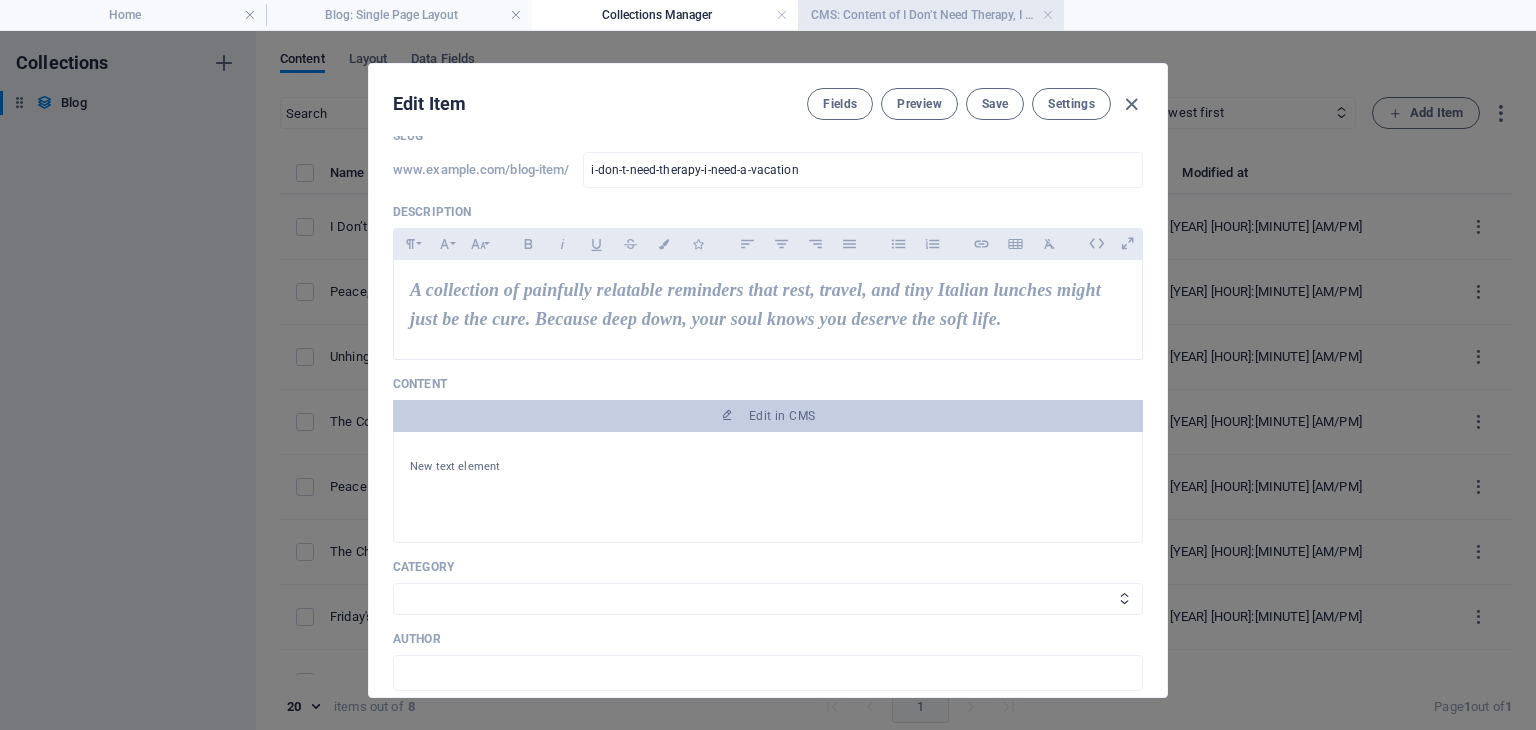 click on "CMS: Content of I Don’t Need Therapy, I Nee..." at bounding box center (931, 15) 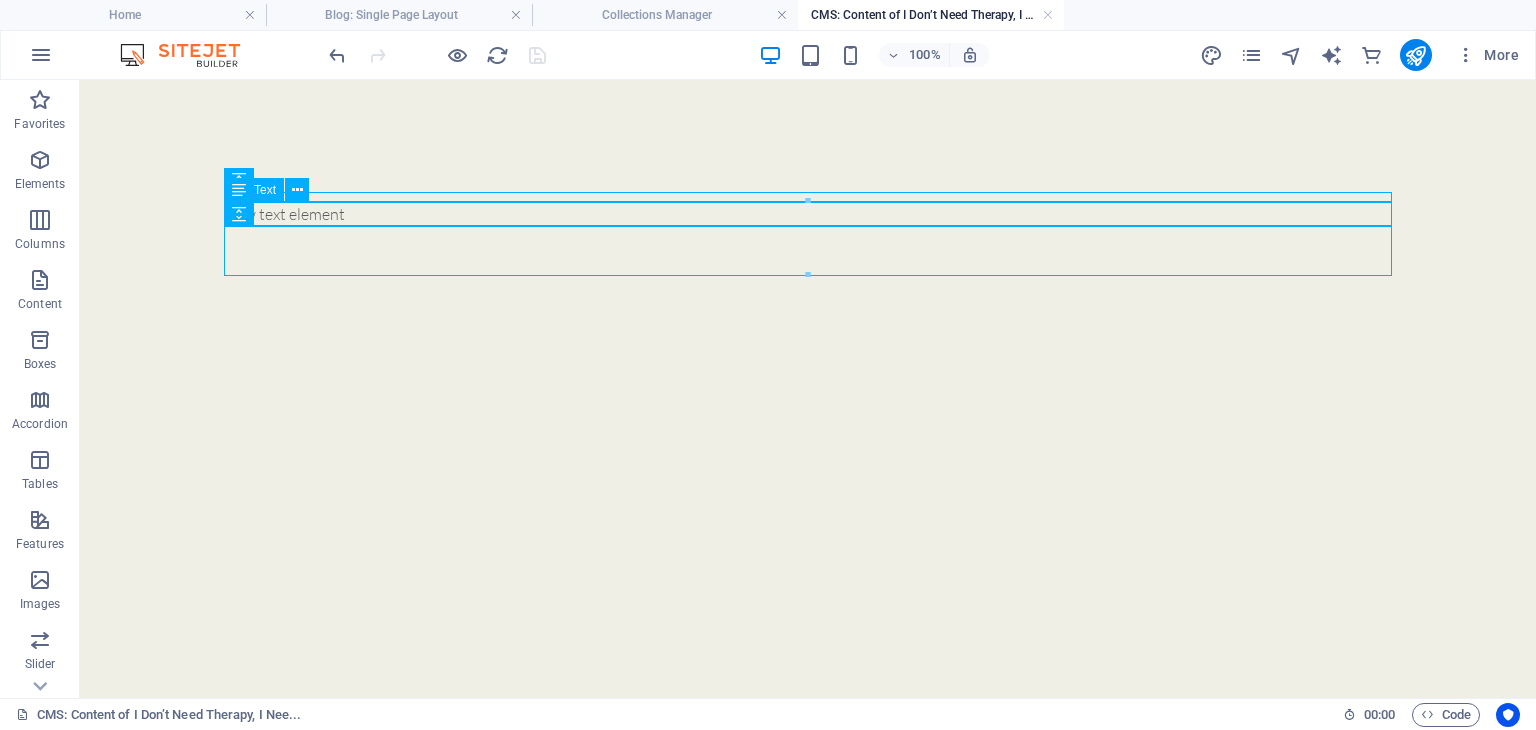 click on "New text element" at bounding box center [808, 214] 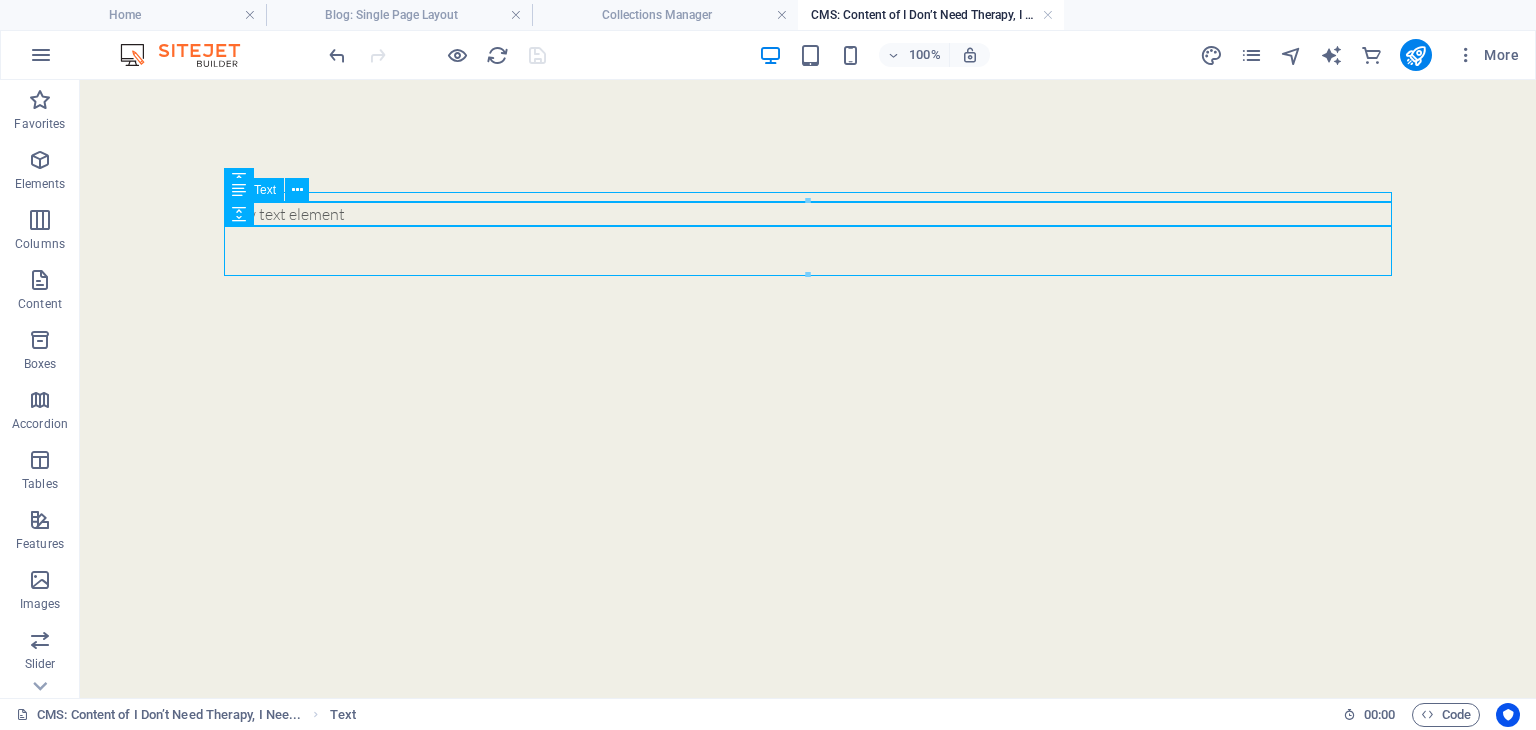 click on "New text element" at bounding box center [808, 214] 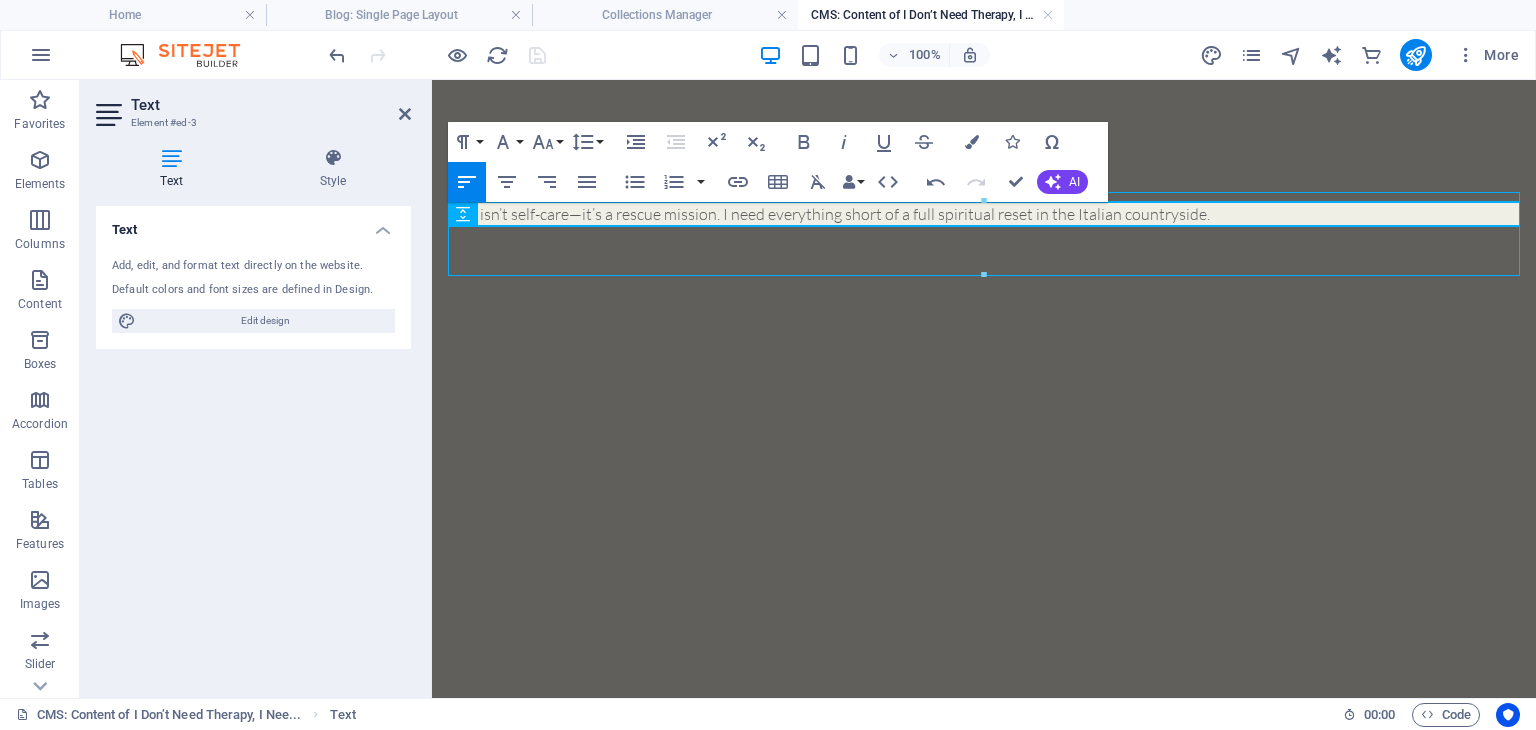 click on "This isn’t self-care—it’s a rescue mission. I need everything short of a full spiritual reset in the Italian countryside." at bounding box center [984, 214] 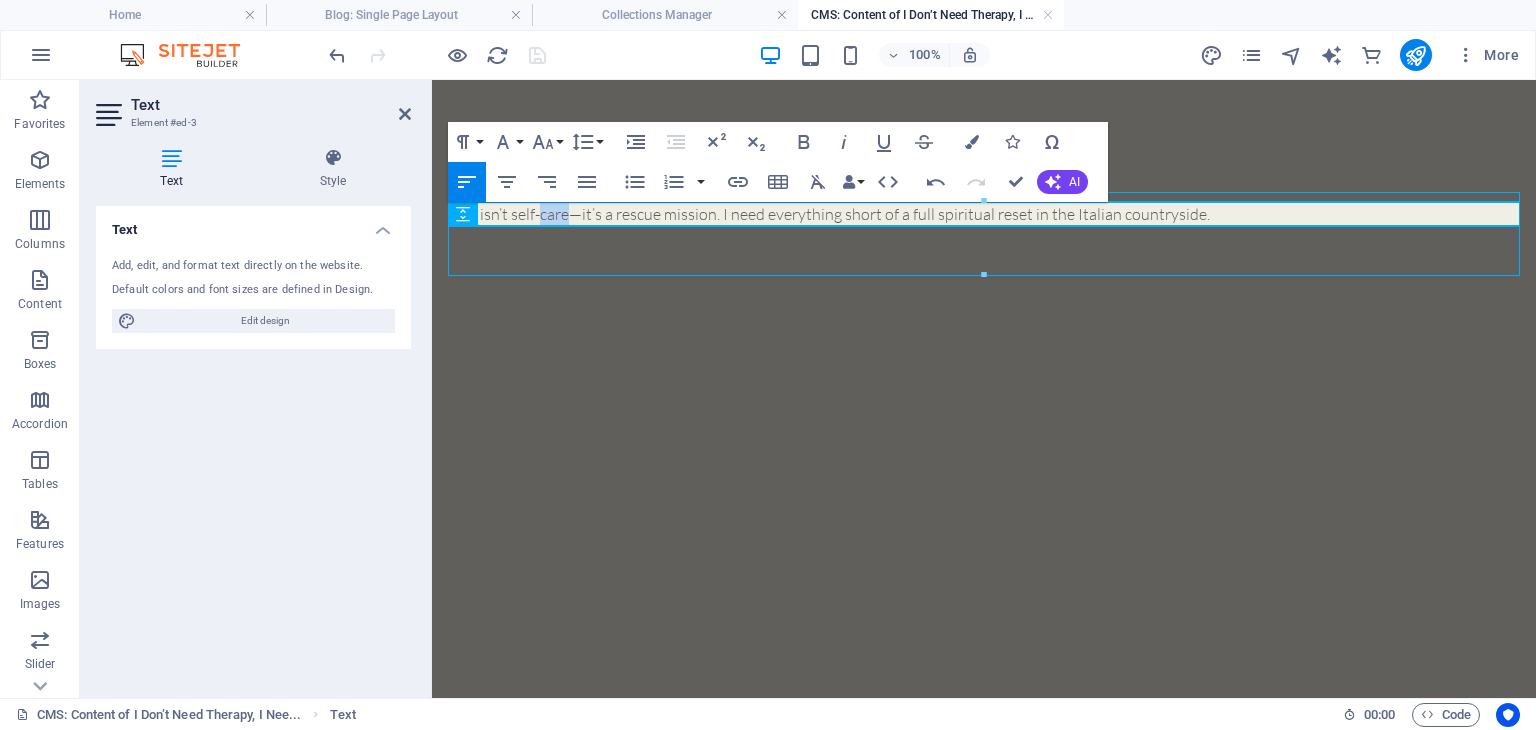 click on "This isn’t self-care—it’s a rescue mission. I need everything short of a full spiritual reset in the Italian countryside." at bounding box center [984, 214] 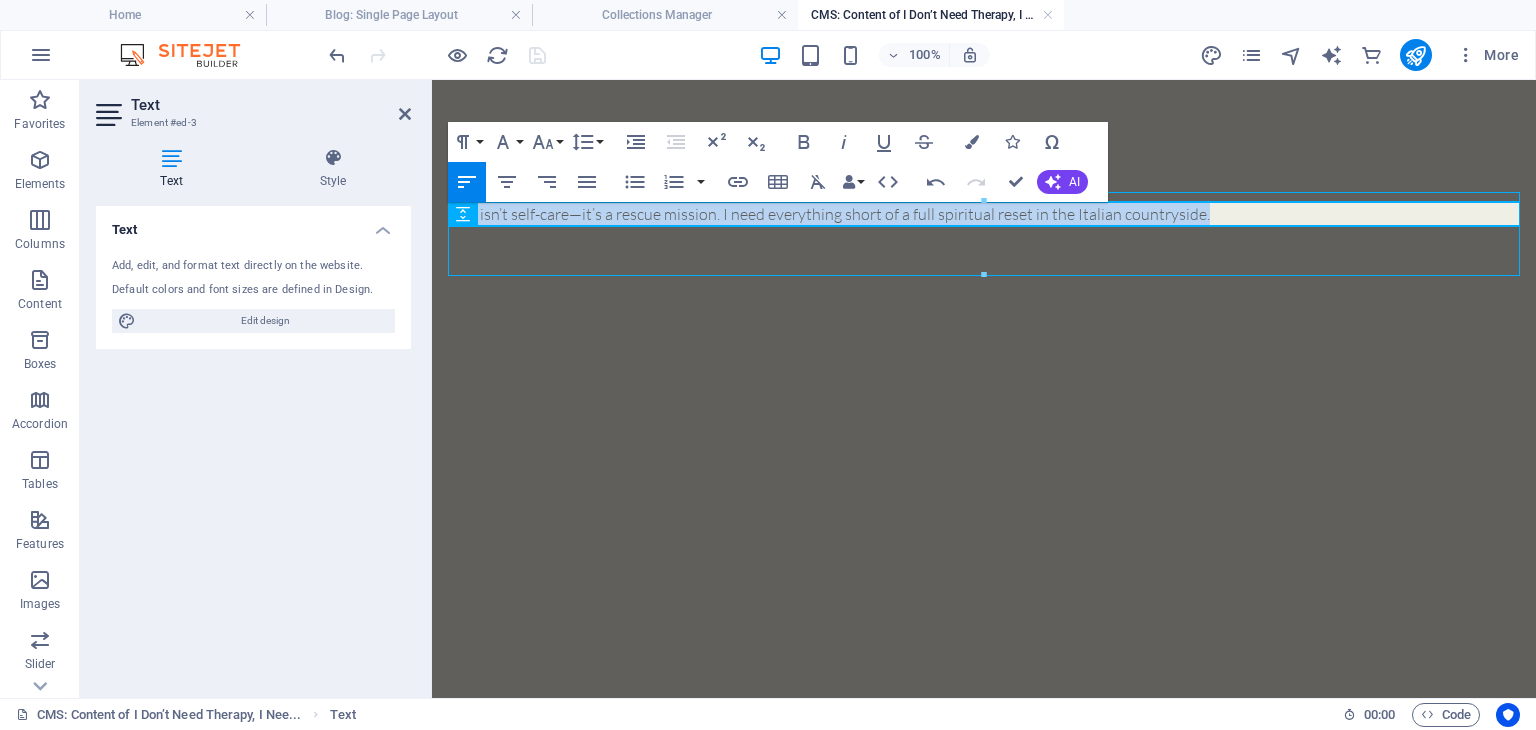 click on "This isn’t self-care—it’s a rescue mission. I need everything short of a full spiritual reset in the Italian countryside." at bounding box center [984, 214] 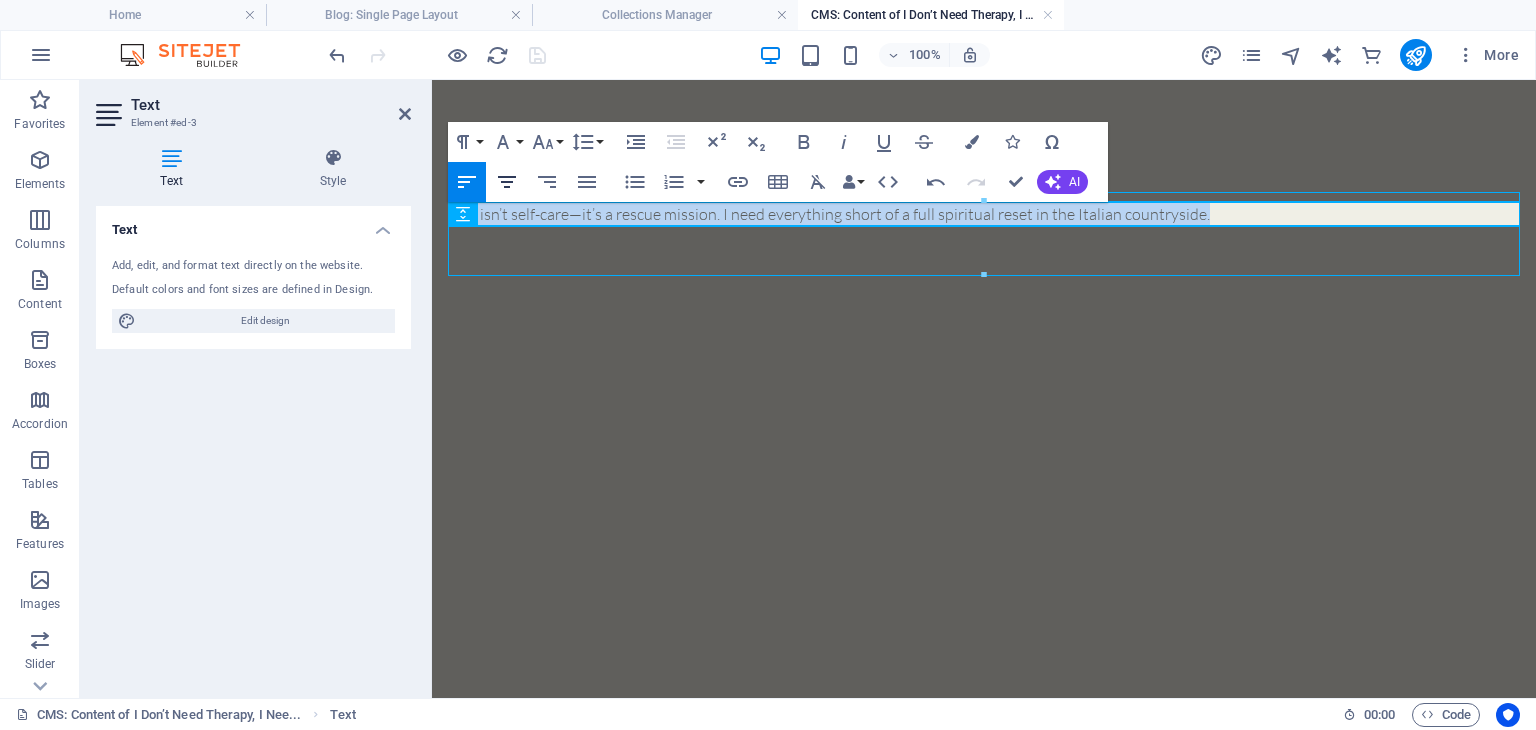 click on "Align Center" at bounding box center [507, 182] 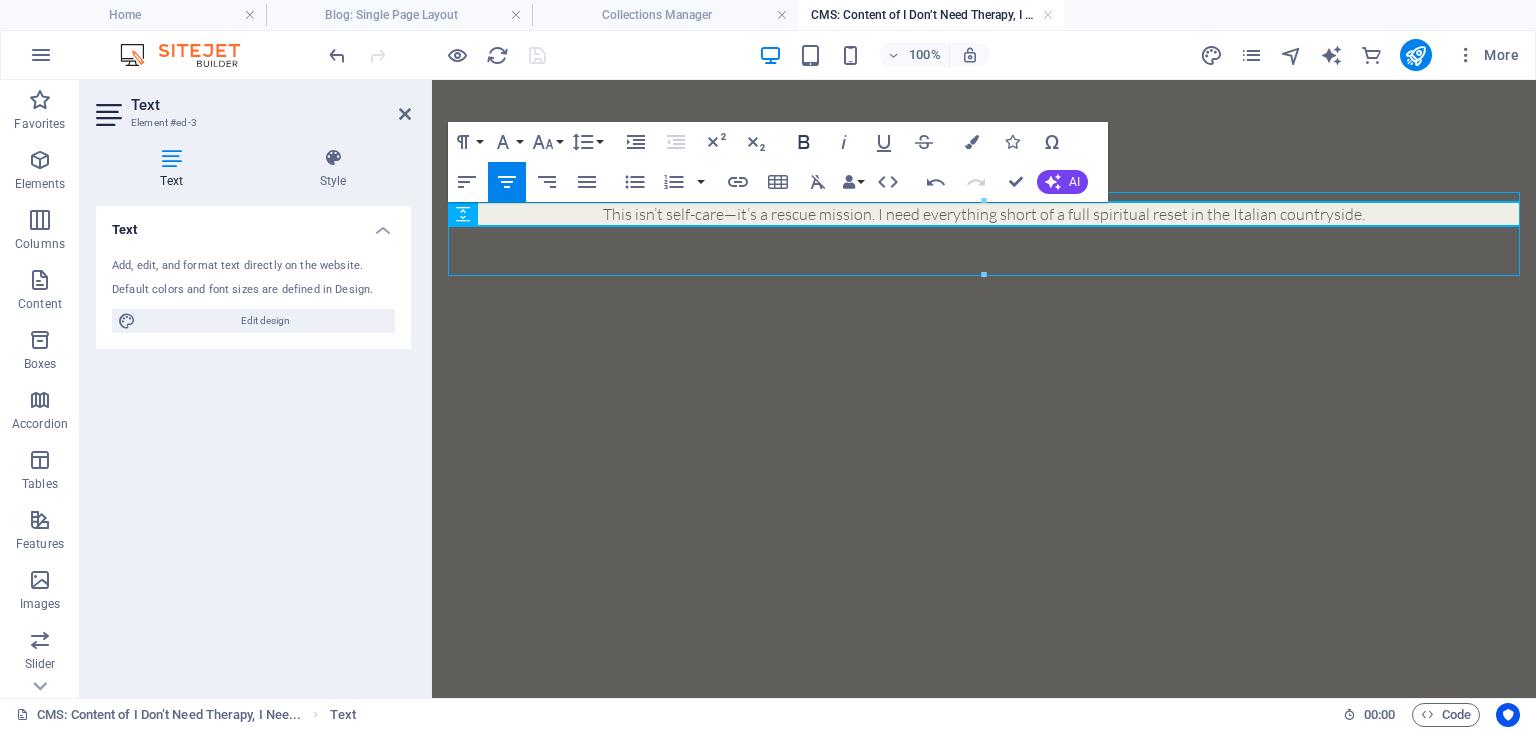 click 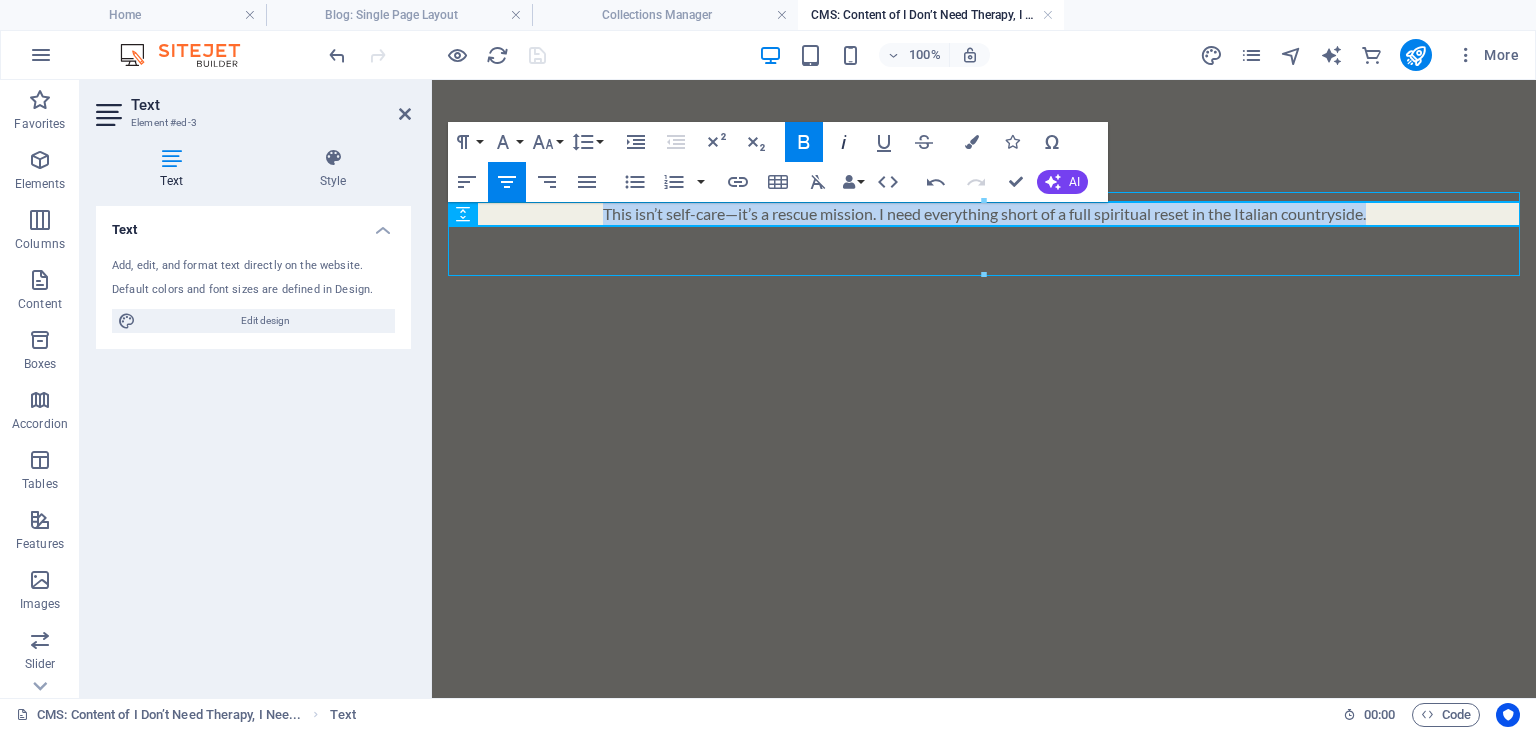 click 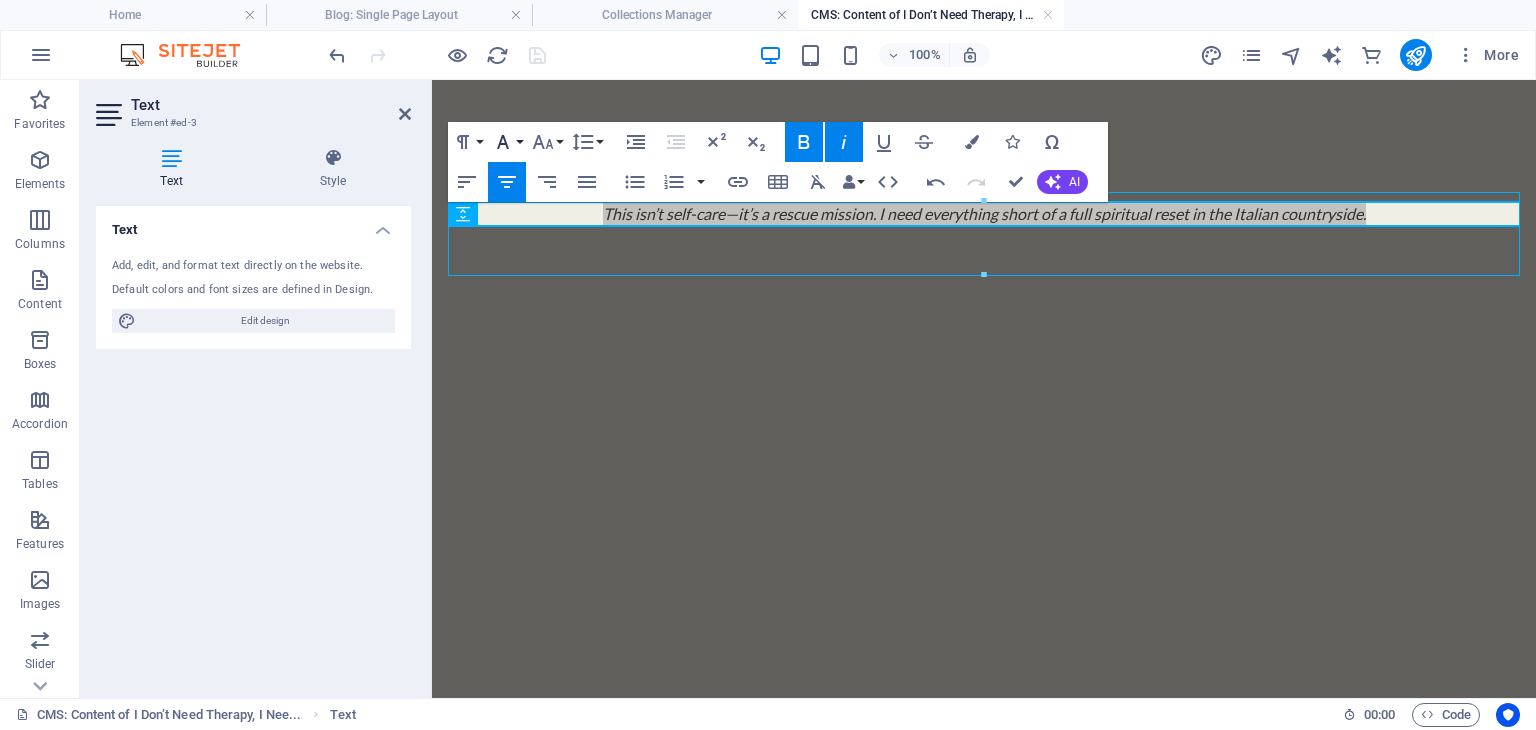 click 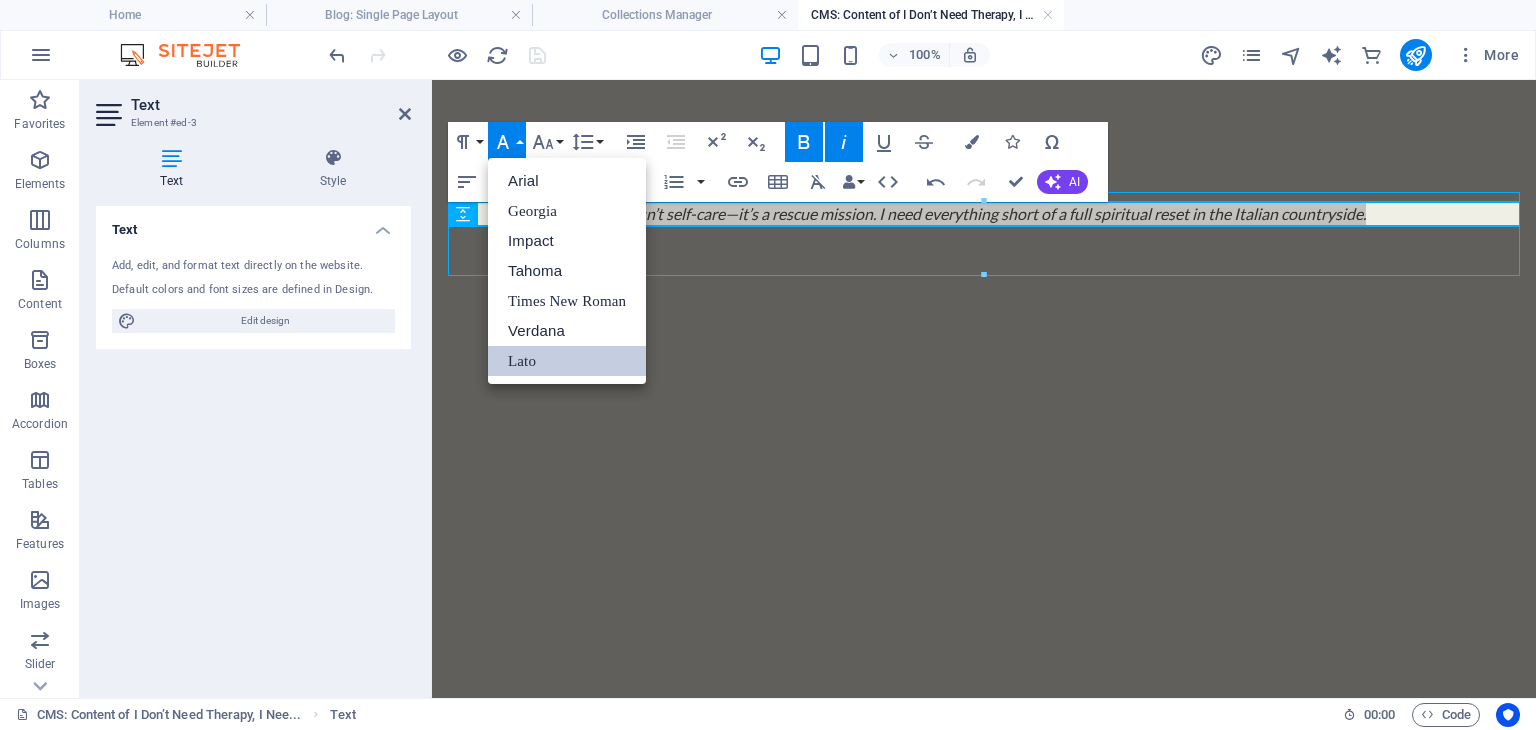 scroll, scrollTop: 0, scrollLeft: 0, axis: both 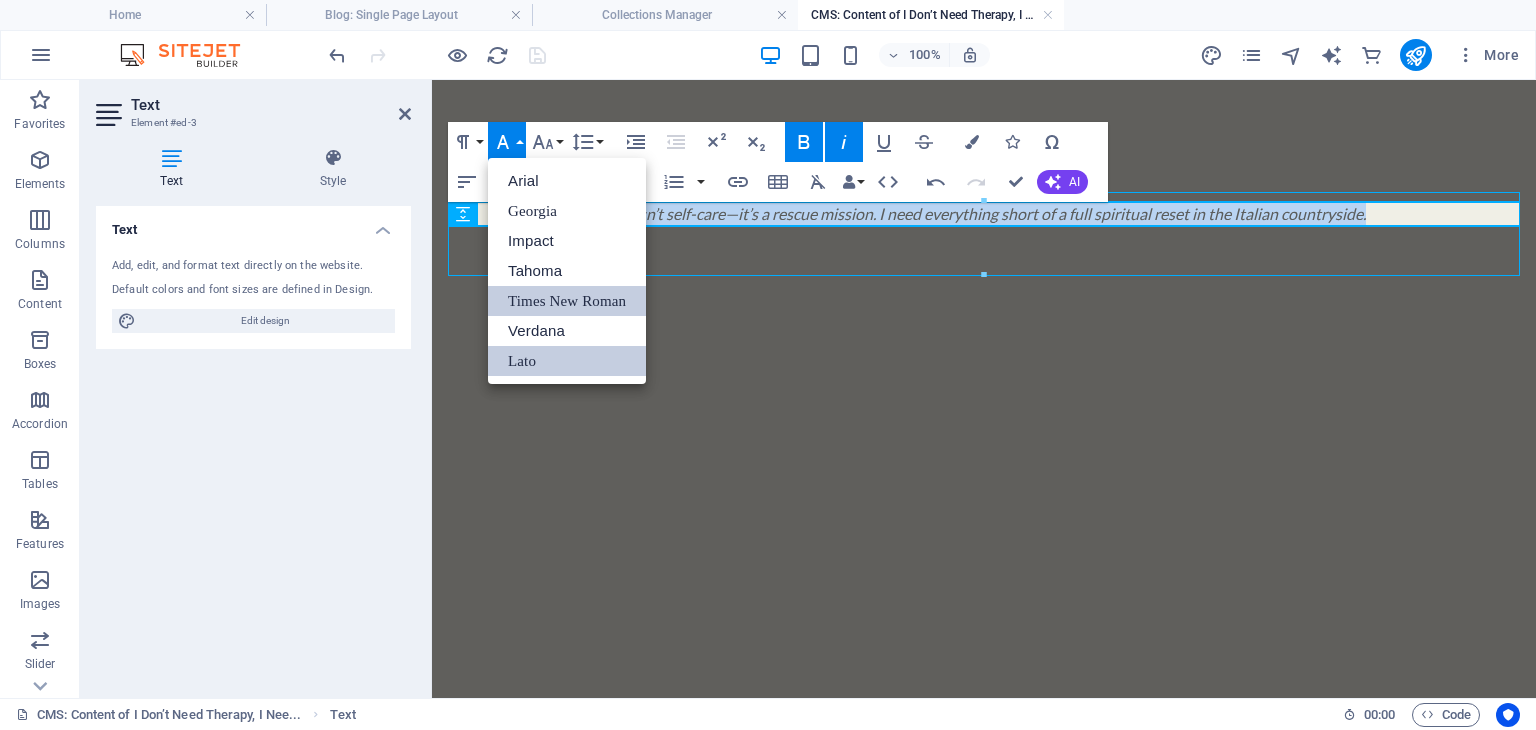 click on "Times New Roman" at bounding box center (567, 301) 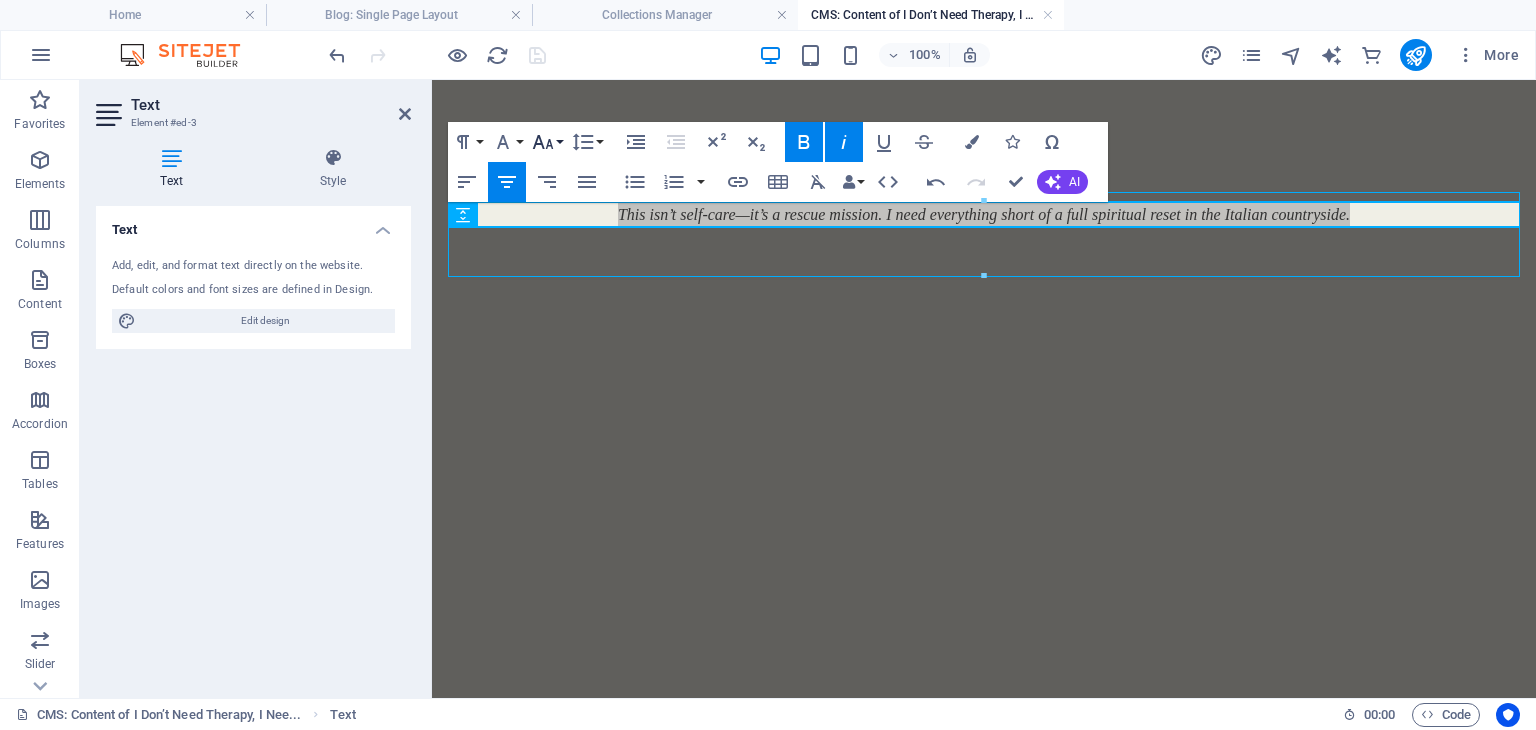 click 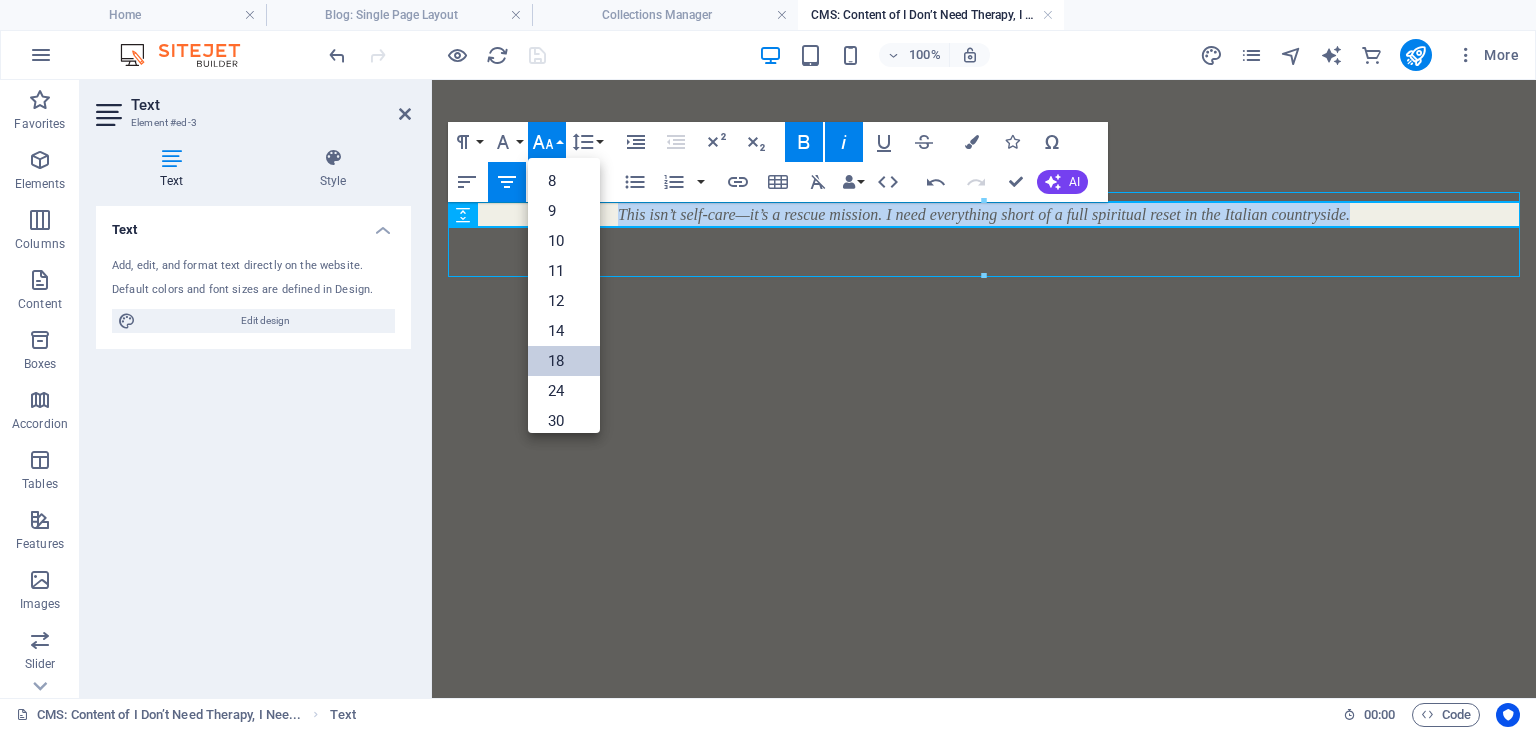 click on "18" at bounding box center (564, 361) 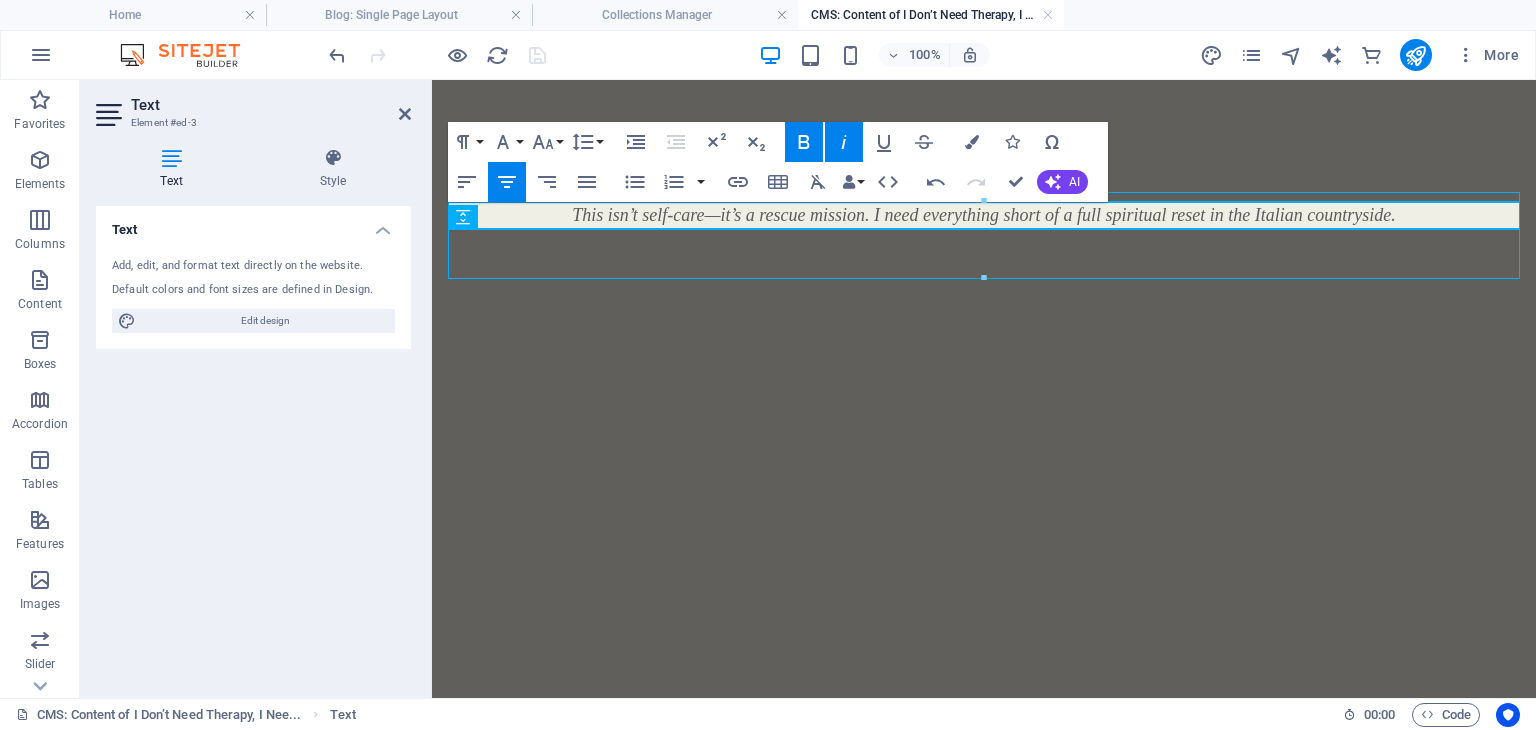 click on "This isn’t self-care—it’s a rescue mission. I need everything short of a full spiritual reset in the Italian countryside." at bounding box center (984, 235) 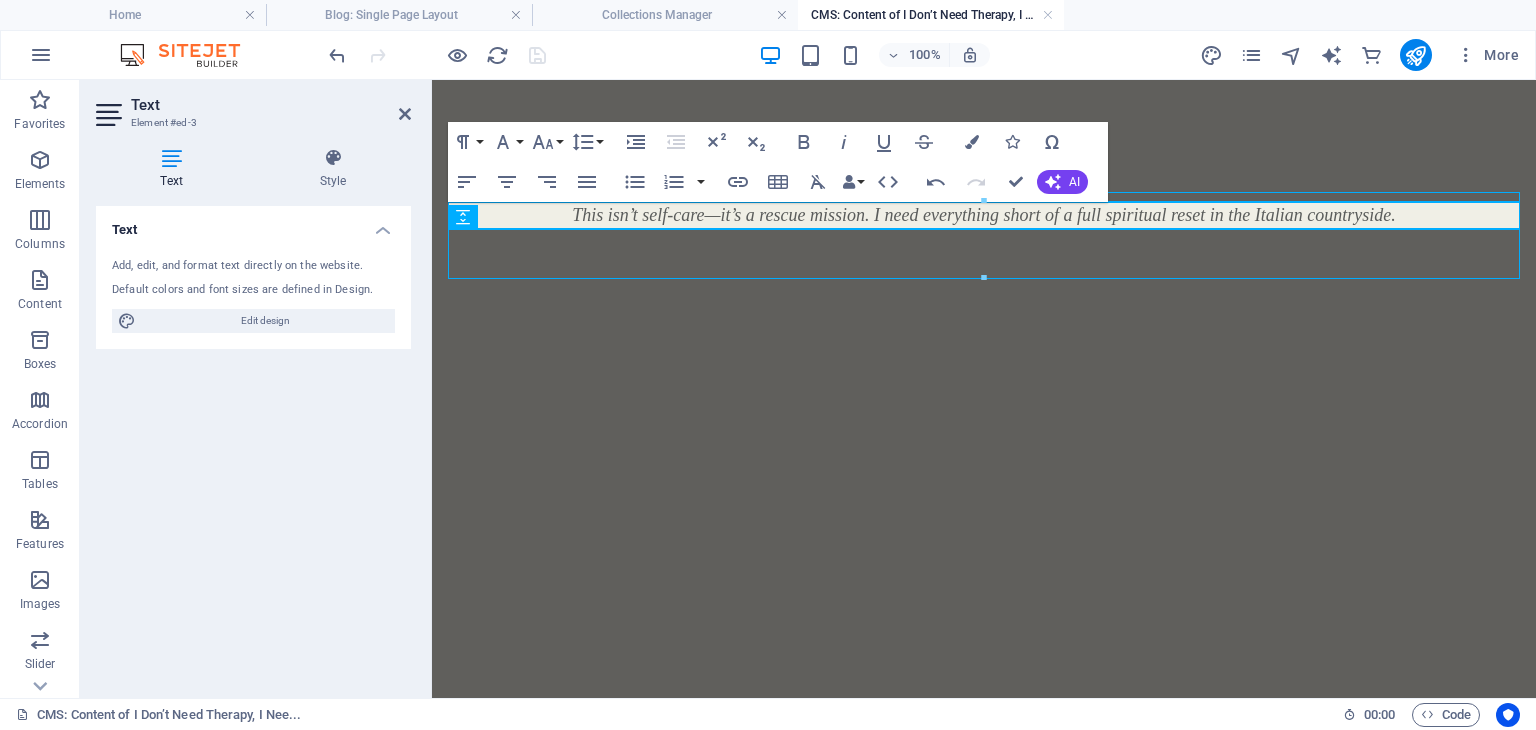 click on "This isn’t self-care—it’s a rescue mission. I need everything short of a full spiritual reset in the Italian countryside." at bounding box center [984, 235] 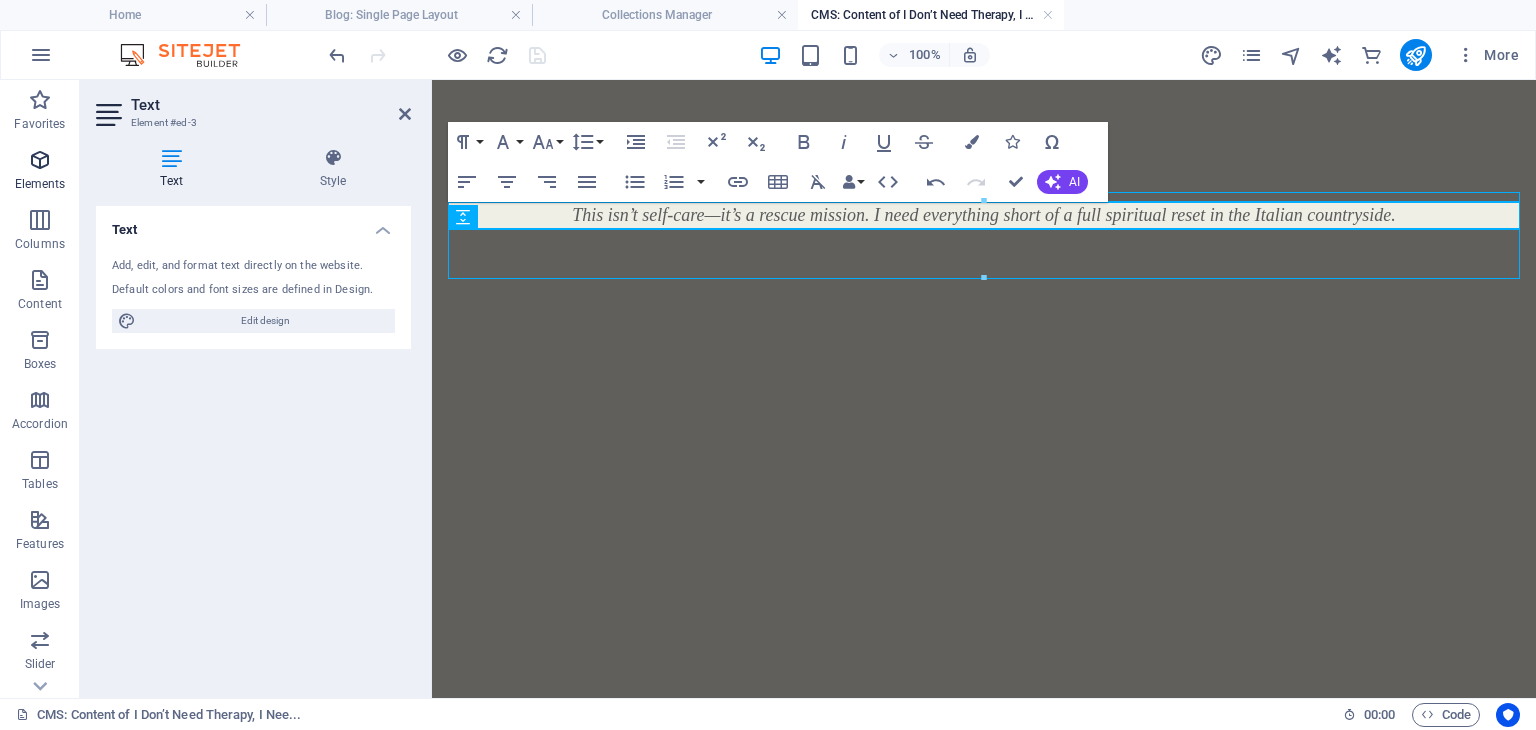 click at bounding box center [40, 160] 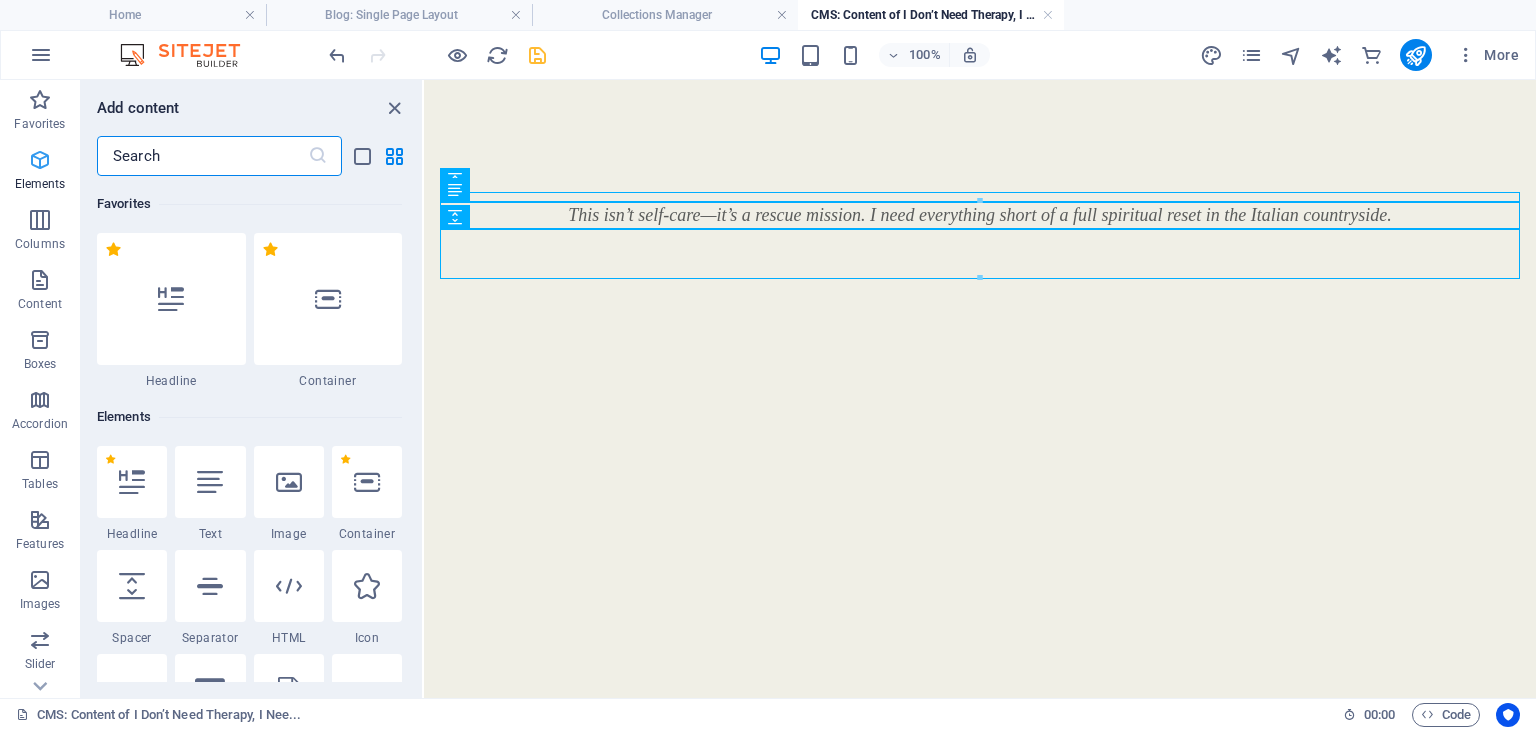 scroll, scrollTop: 4, scrollLeft: 0, axis: vertical 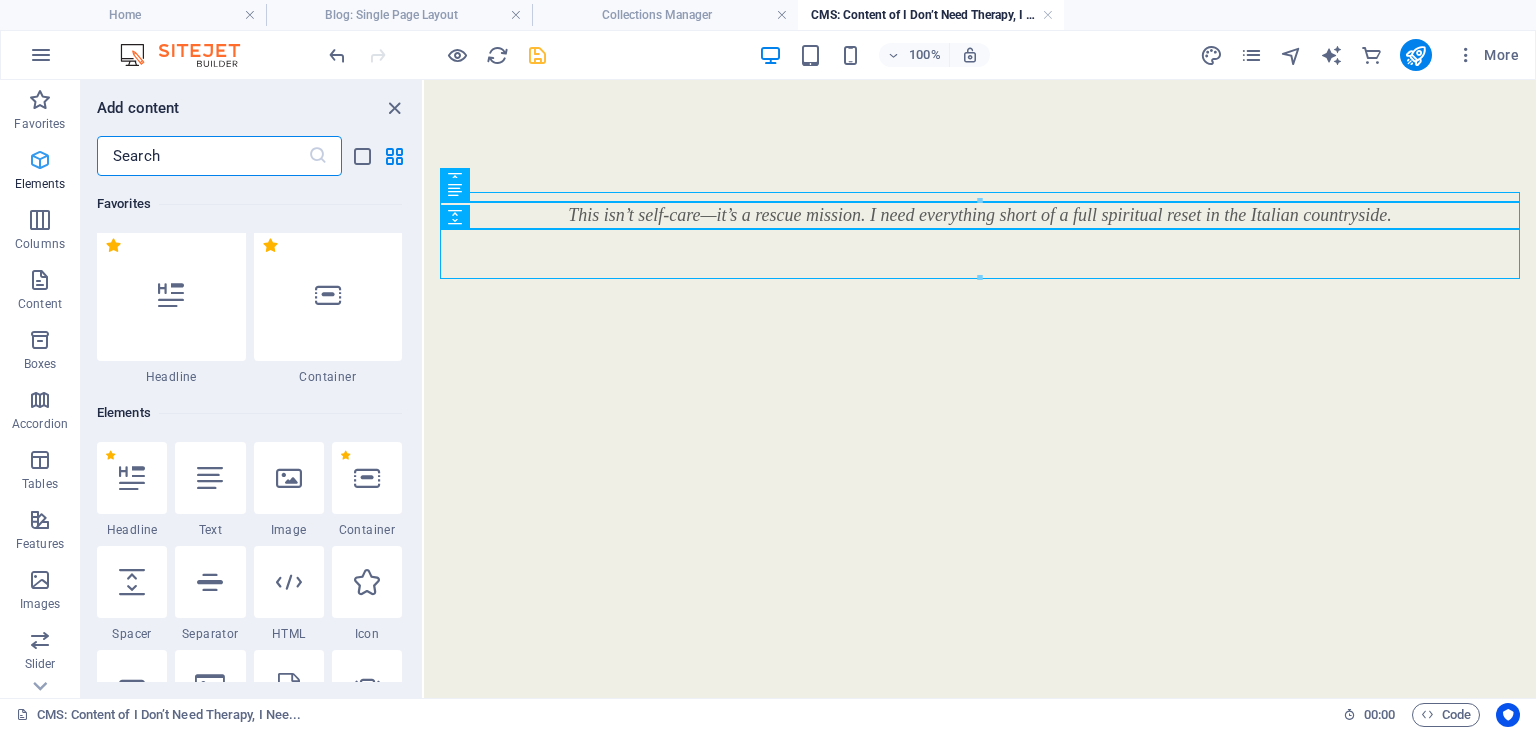 click on "Elements" at bounding box center (40, 184) 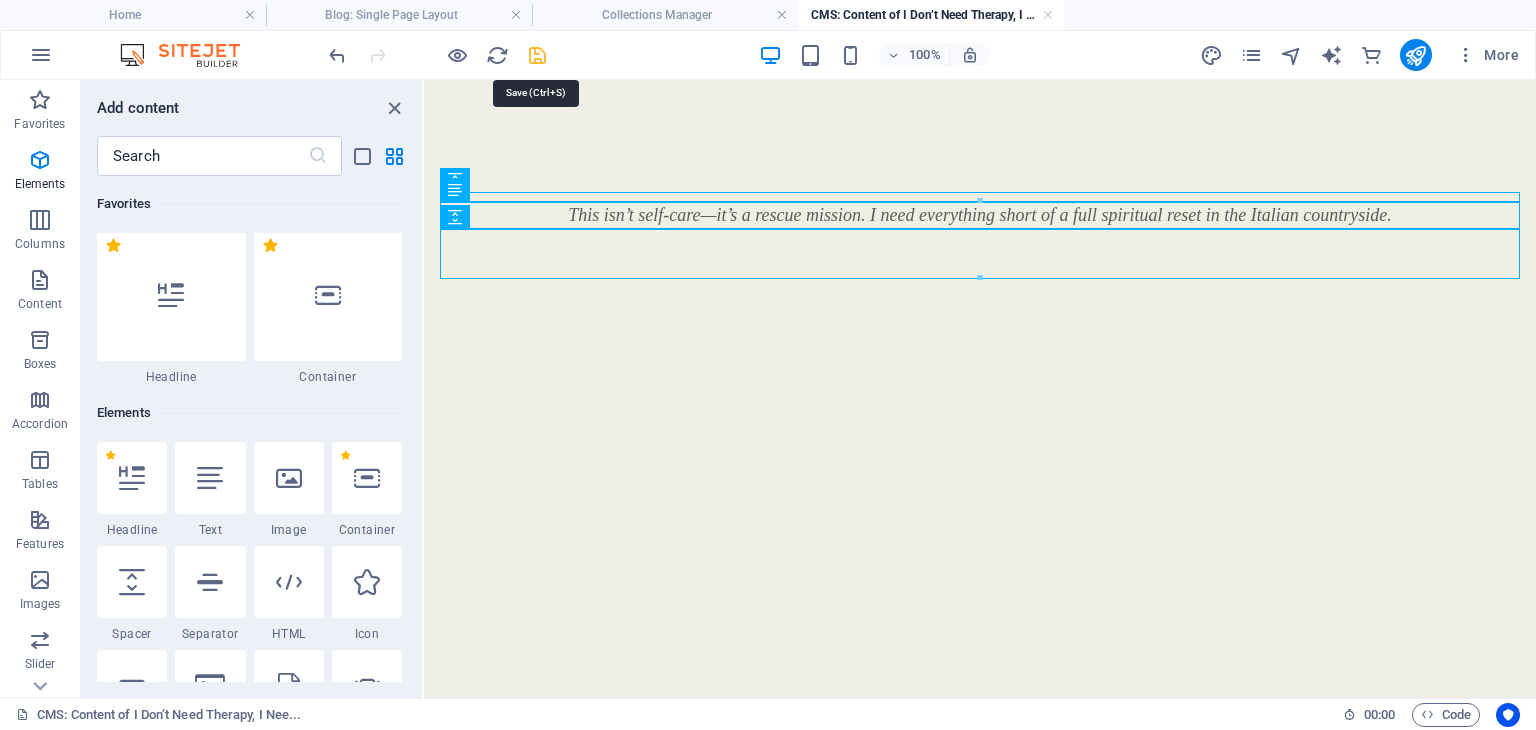 click at bounding box center (537, 55) 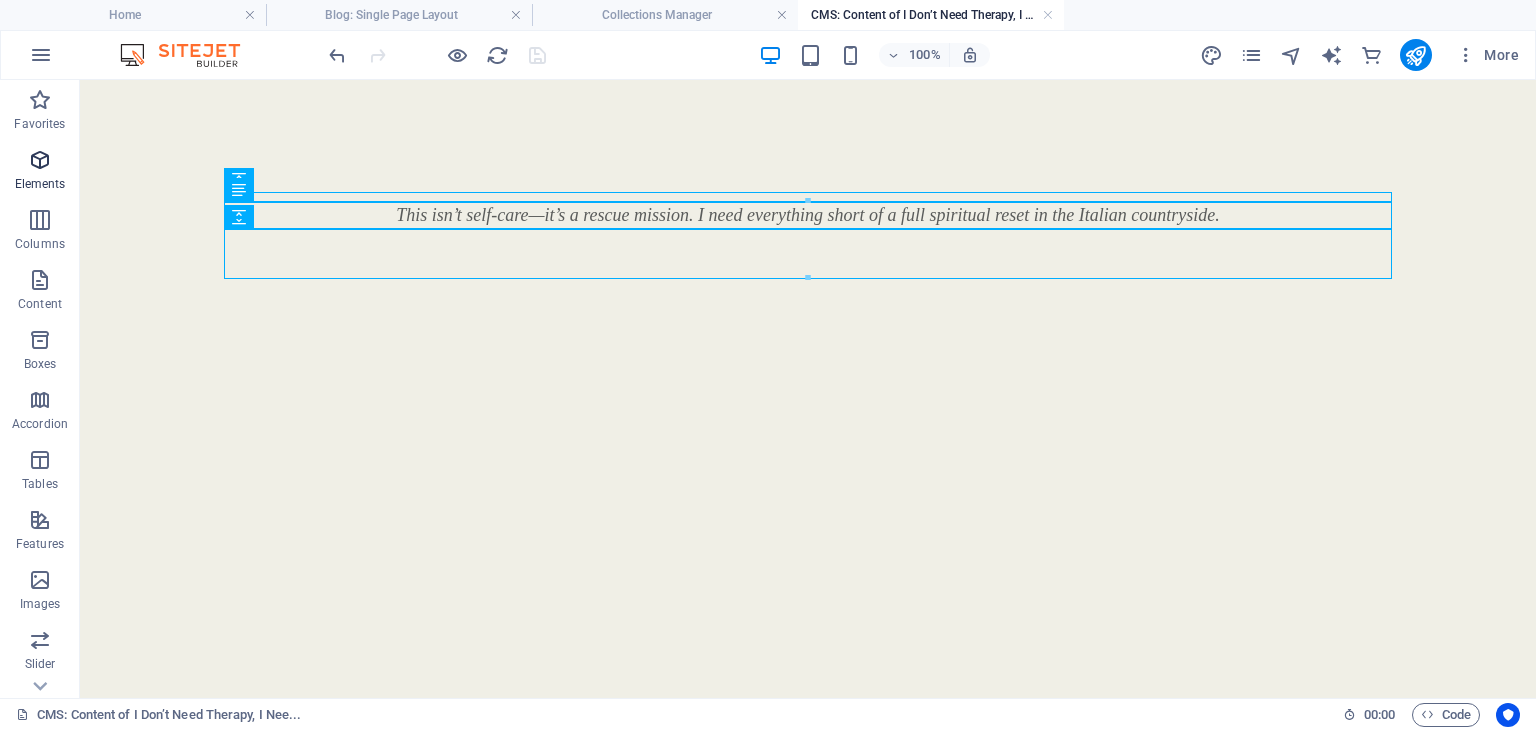 click at bounding box center [40, 160] 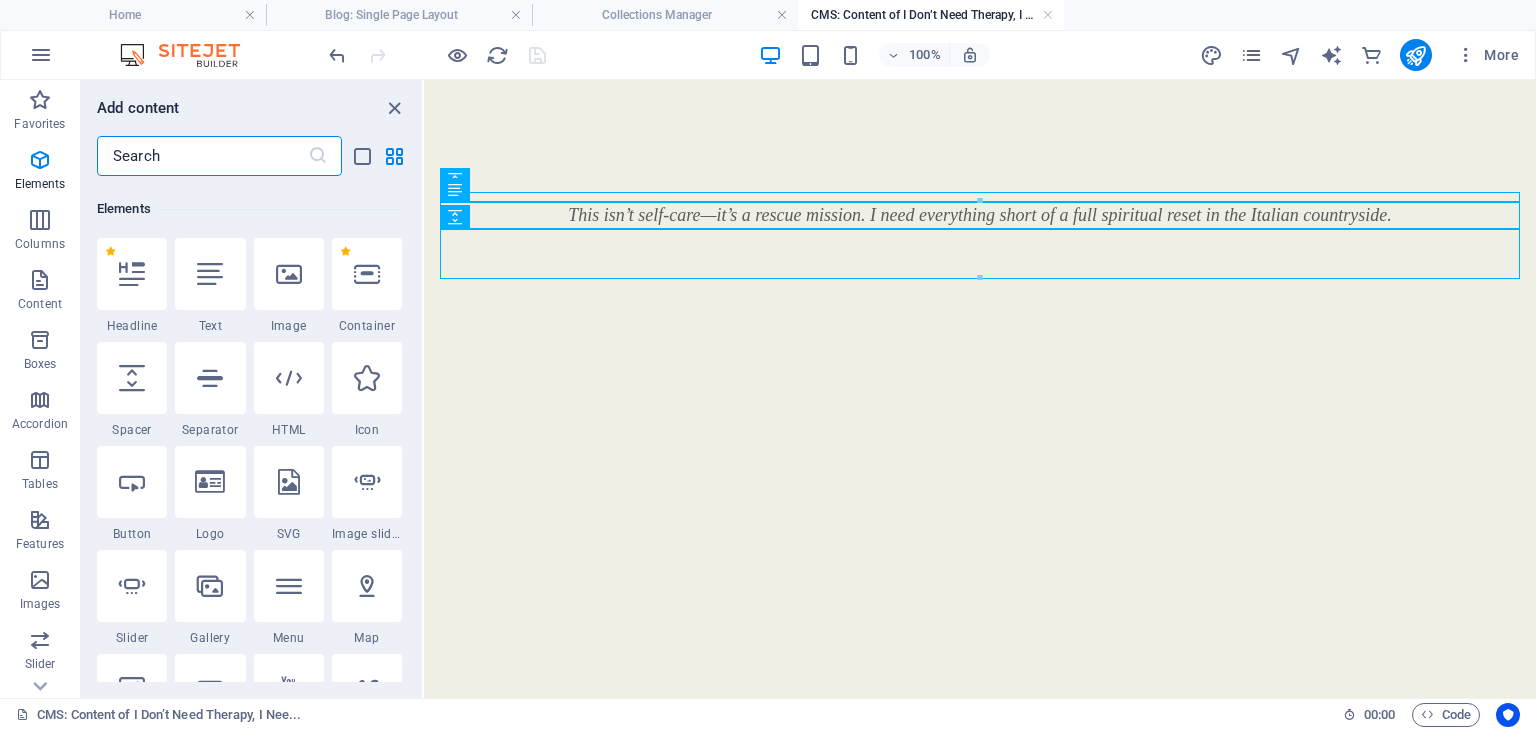 scroll, scrollTop: 212, scrollLeft: 0, axis: vertical 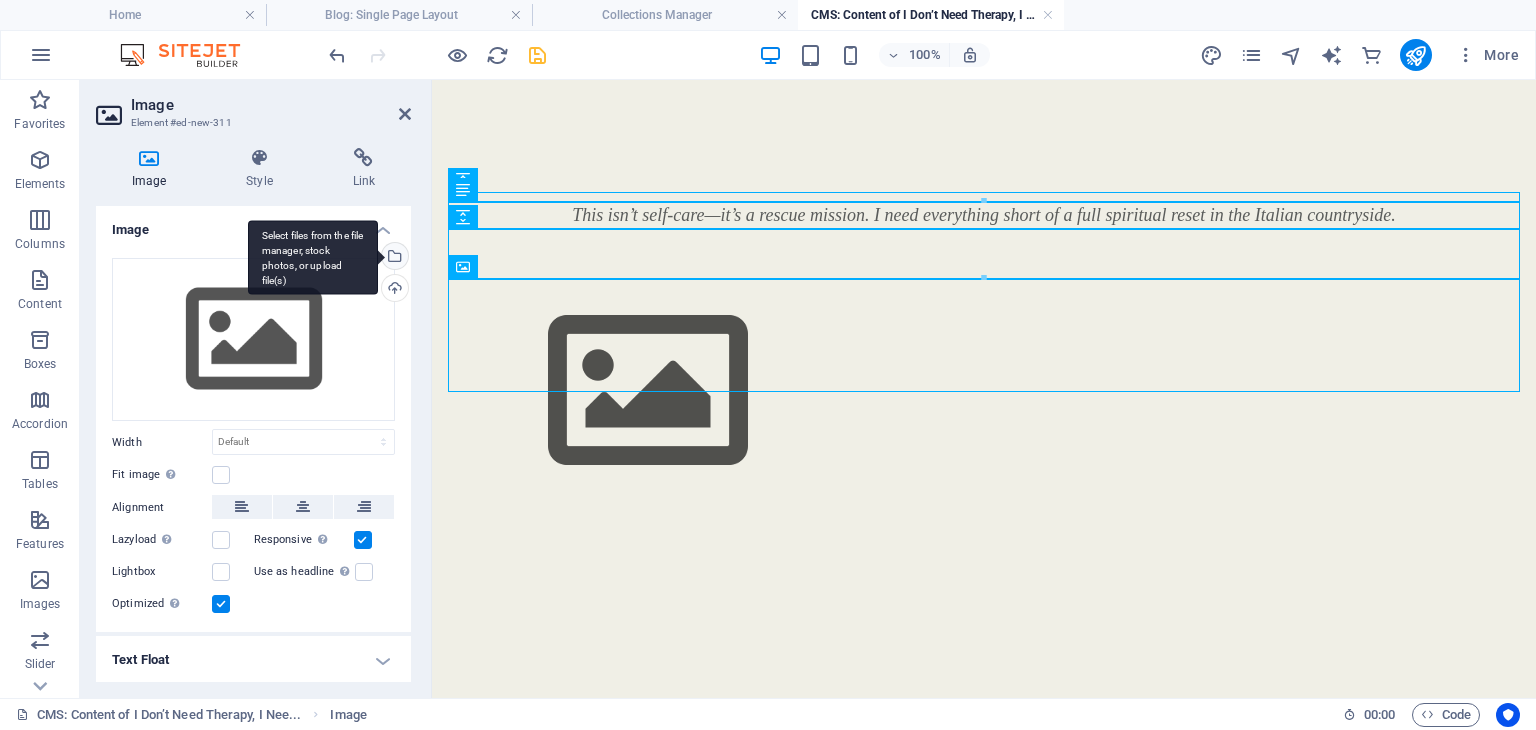 click on "Select files from the file manager, stock photos, or upload file(s)" at bounding box center (393, 258) 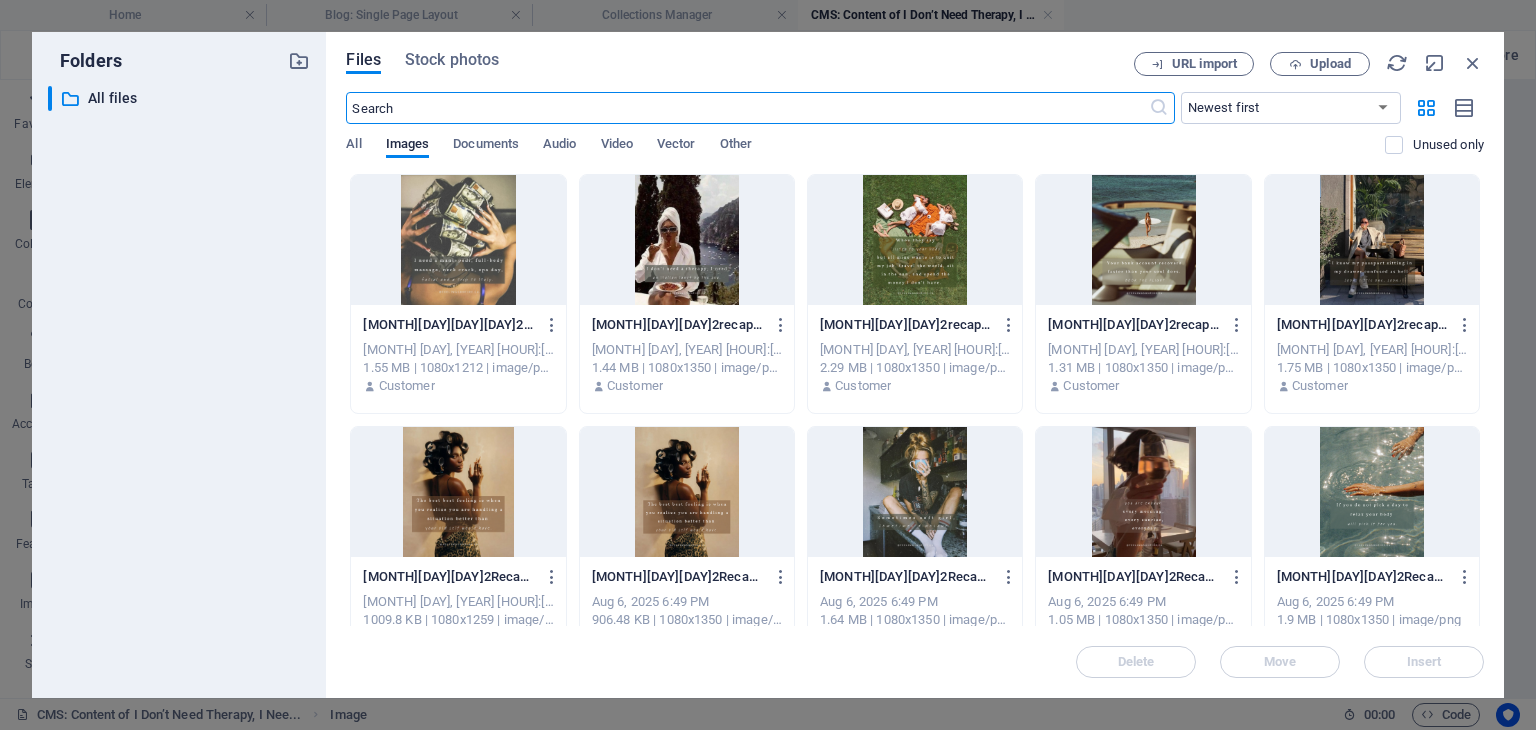 click at bounding box center [687, 240] 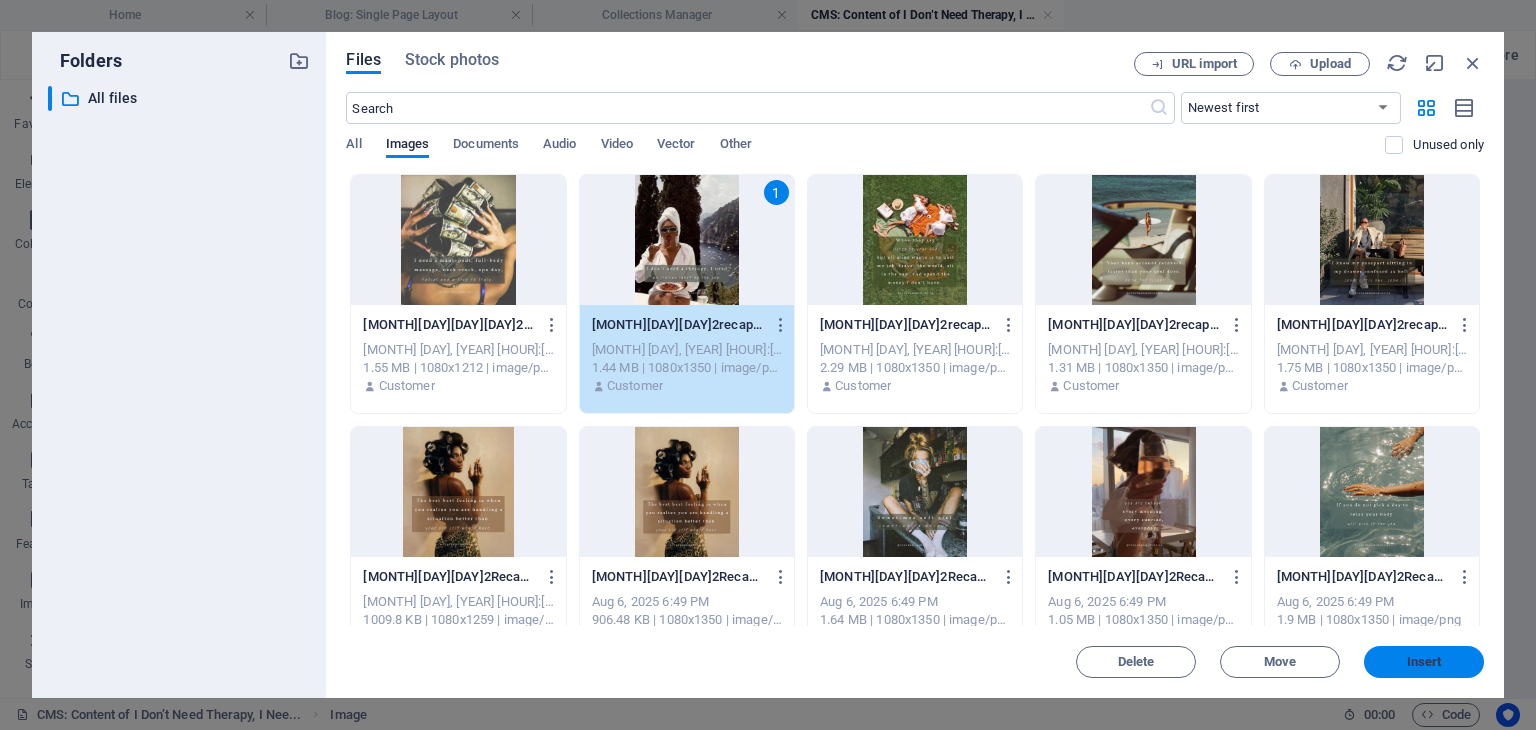 drag, startPoint x: 1417, startPoint y: 658, endPoint x: 982, endPoint y: 580, distance: 441.93777 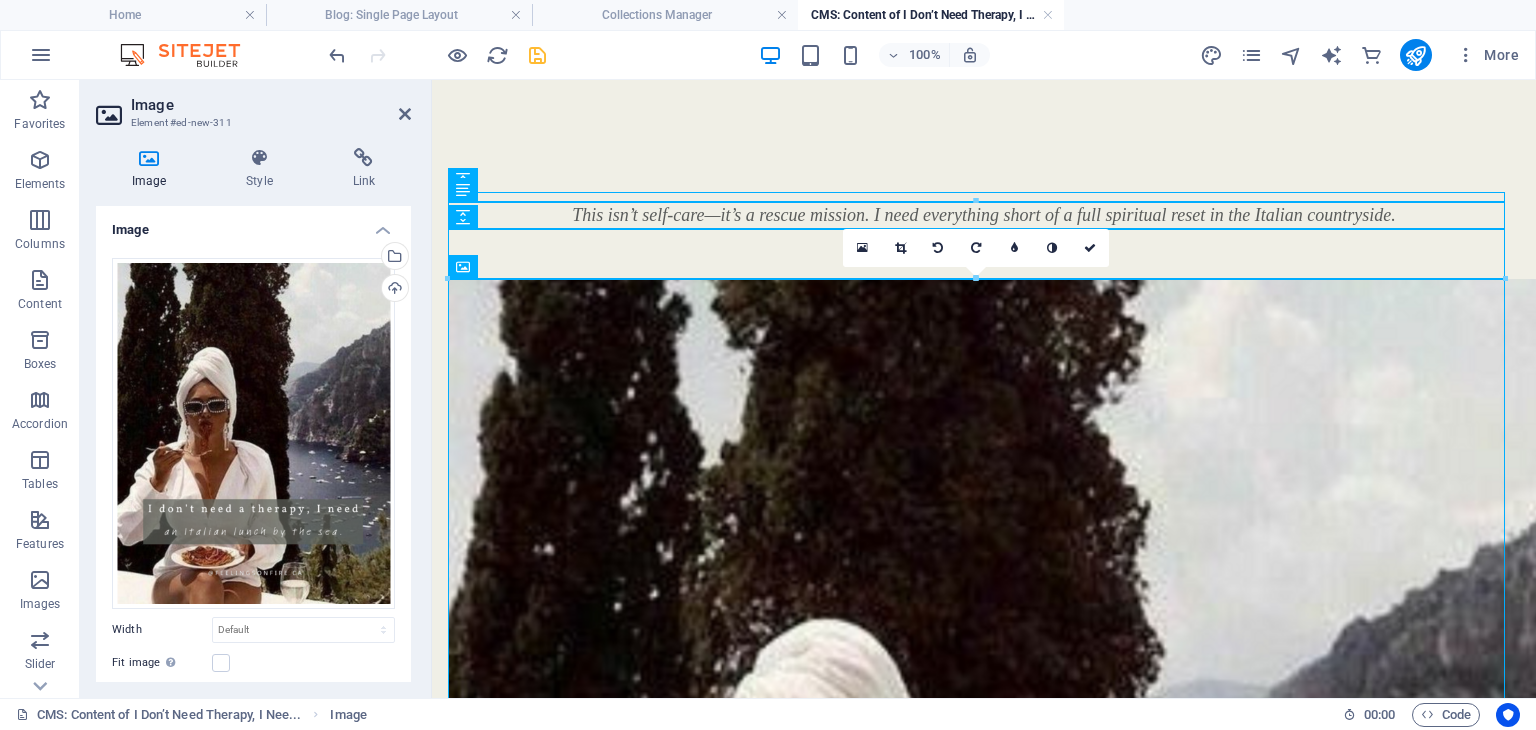click at bounding box center (976, 278) 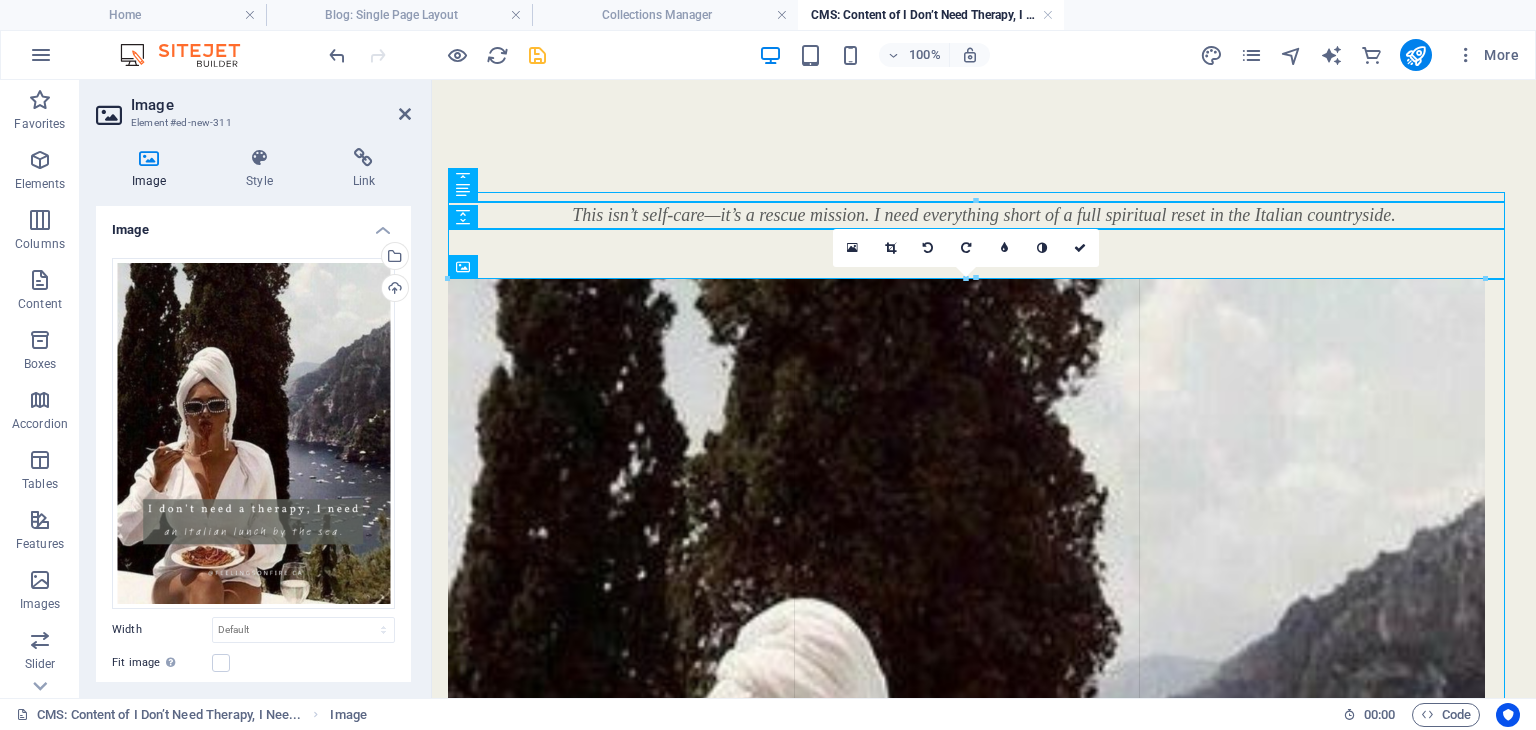 drag, startPoint x: 446, startPoint y: 277, endPoint x: 514, endPoint y: 314, distance: 77.41447 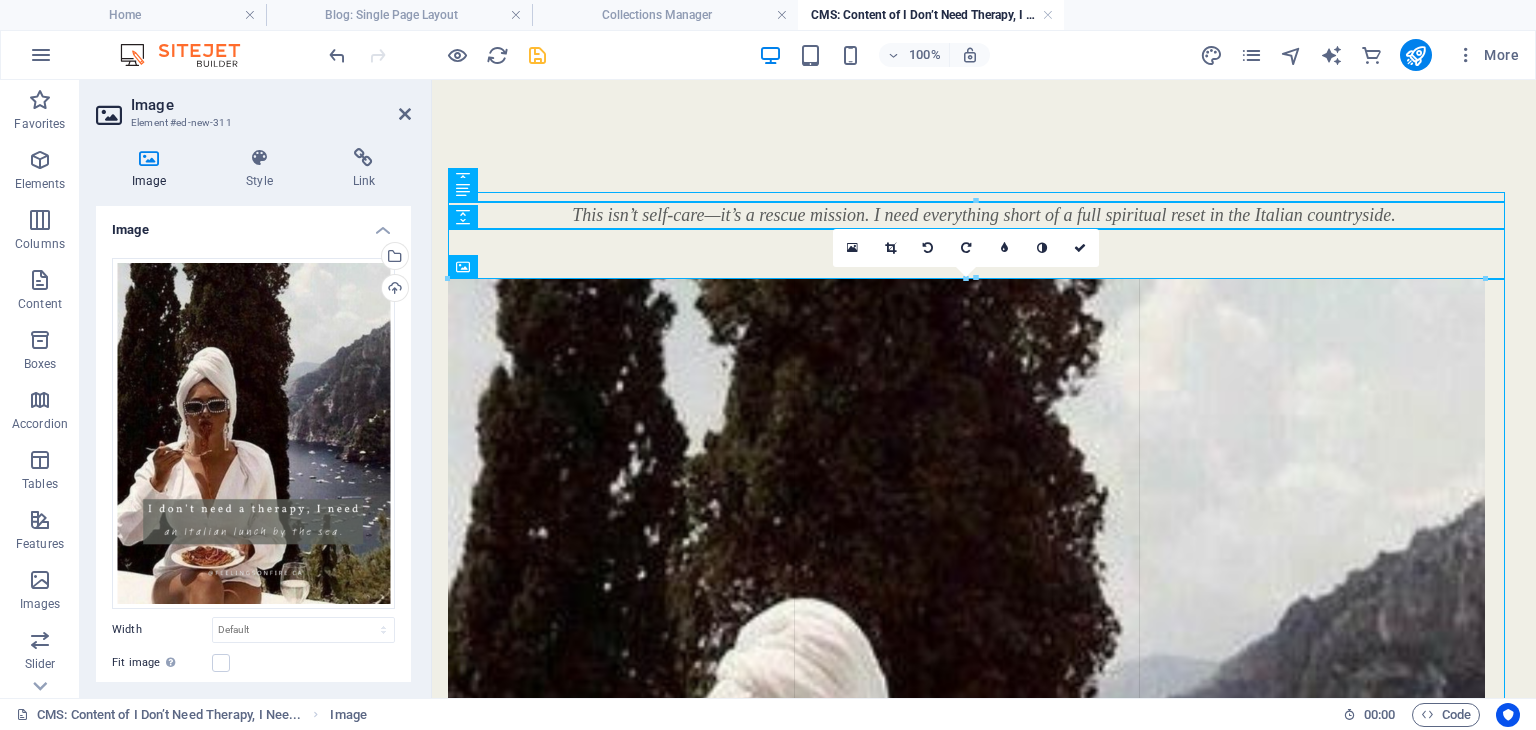 type on "1029" 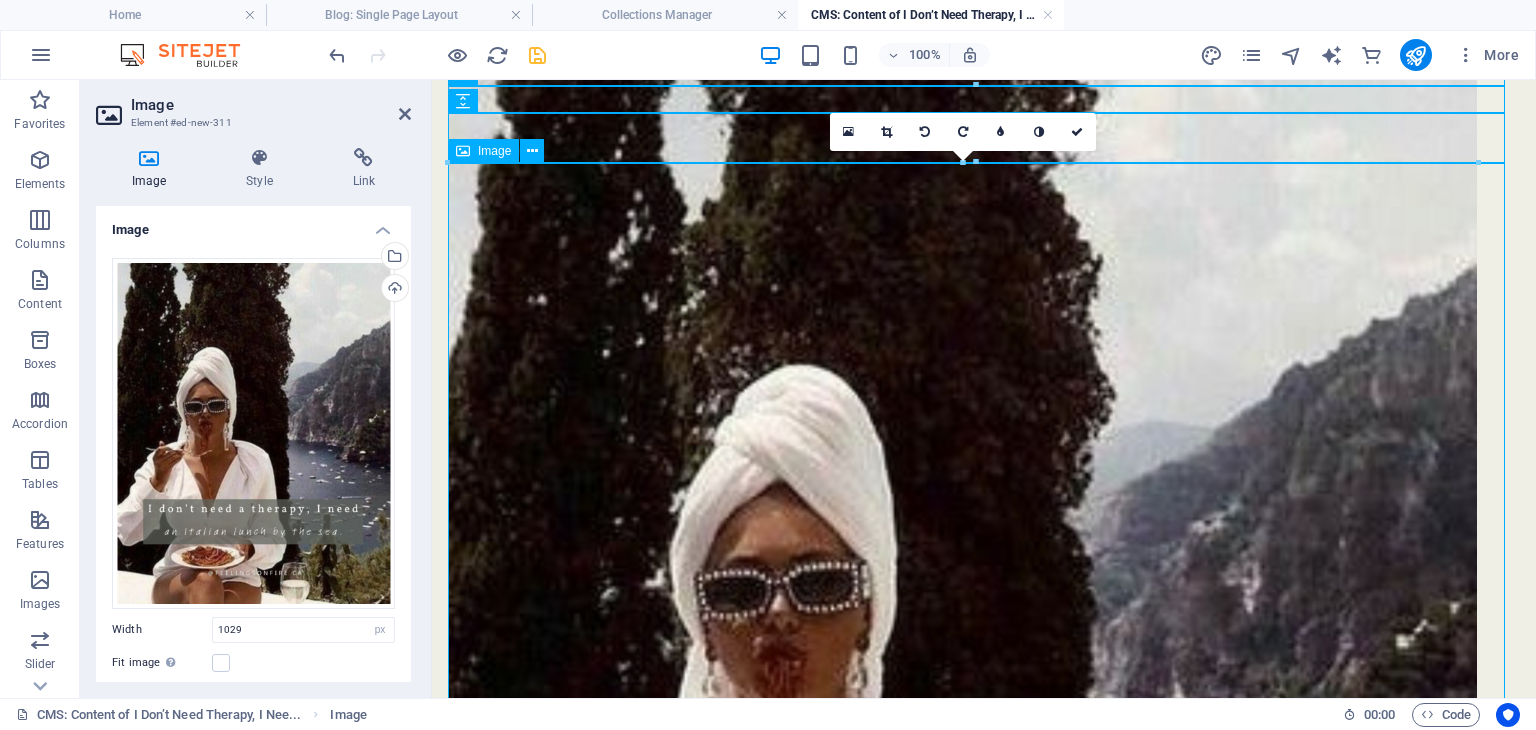 scroll, scrollTop: 300, scrollLeft: 0, axis: vertical 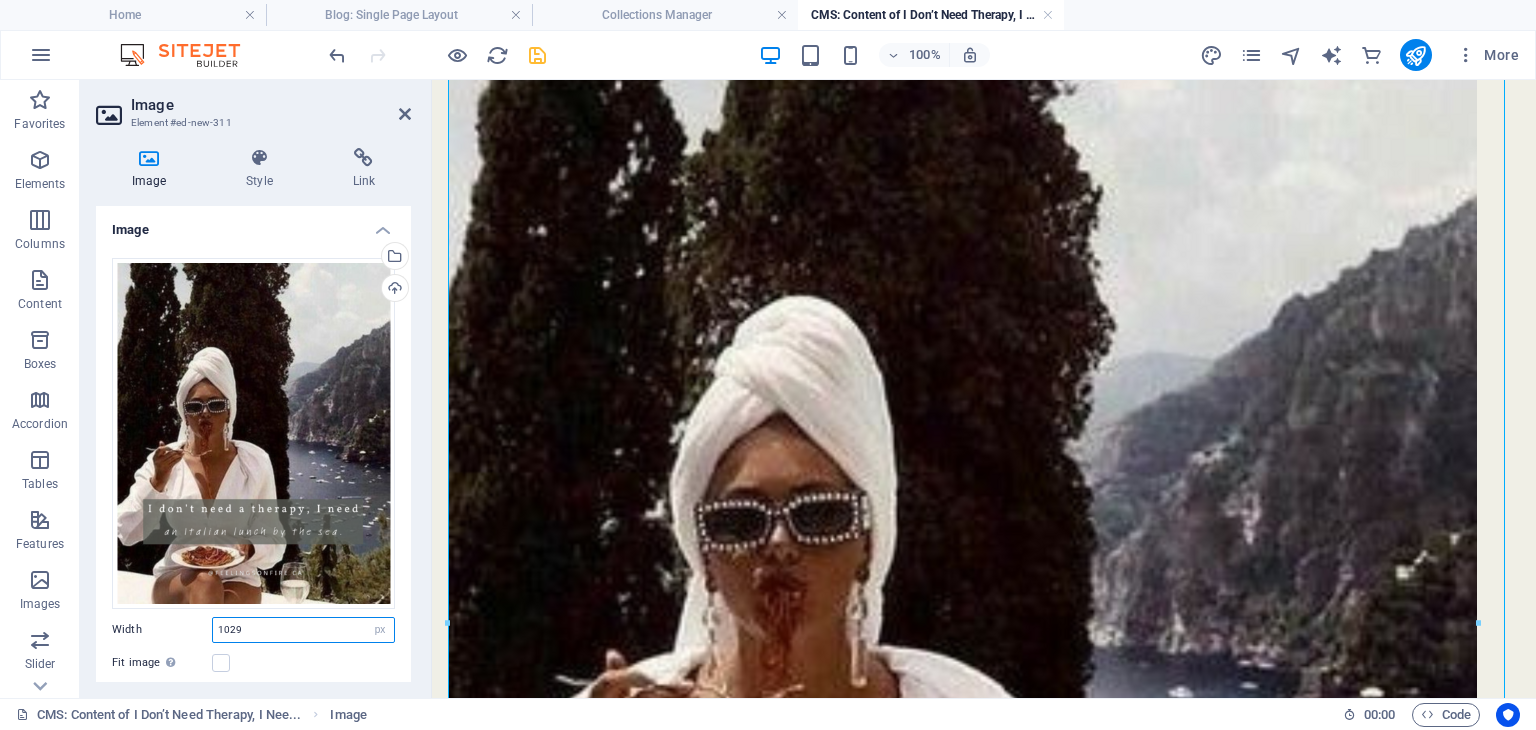 click on "1029" at bounding box center (303, 630) 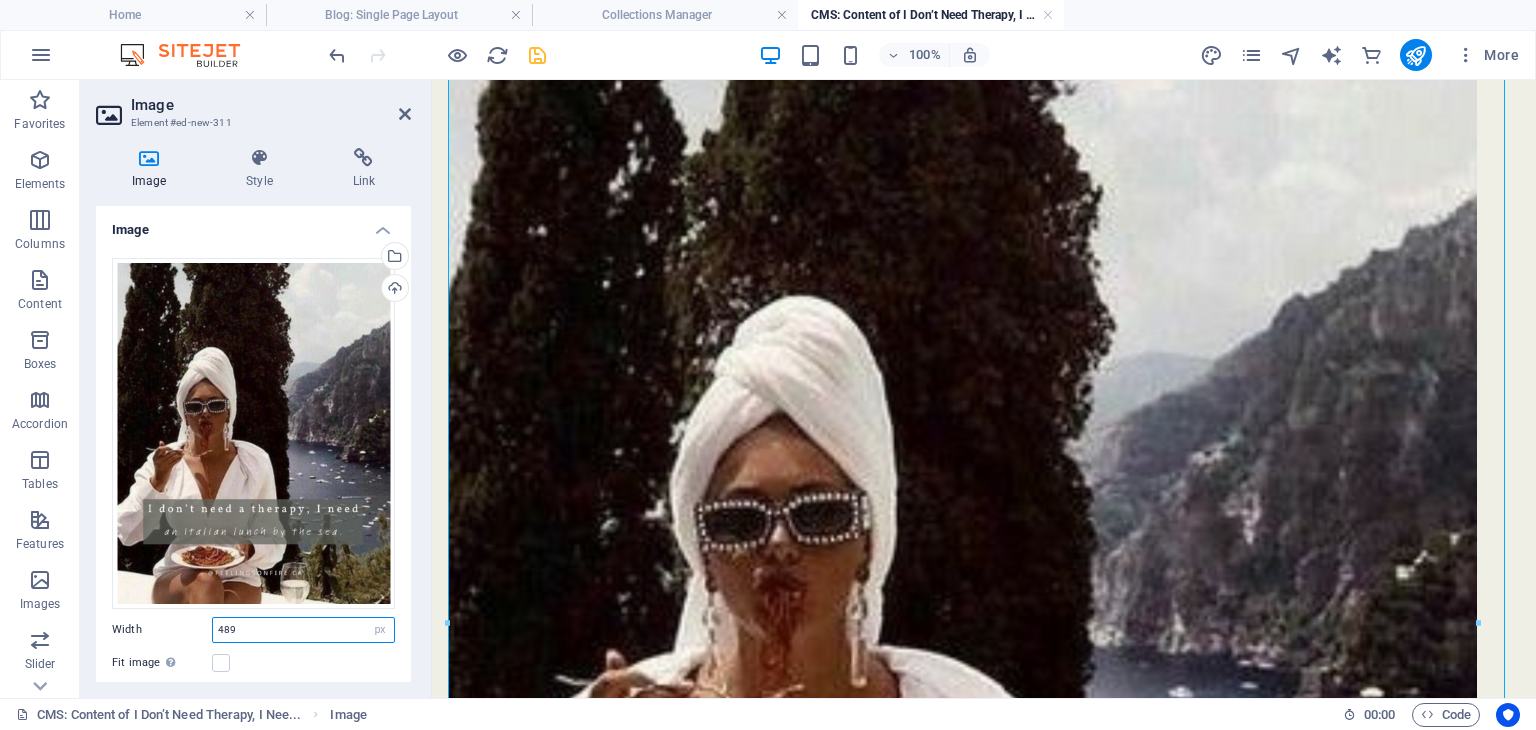 type on "489" 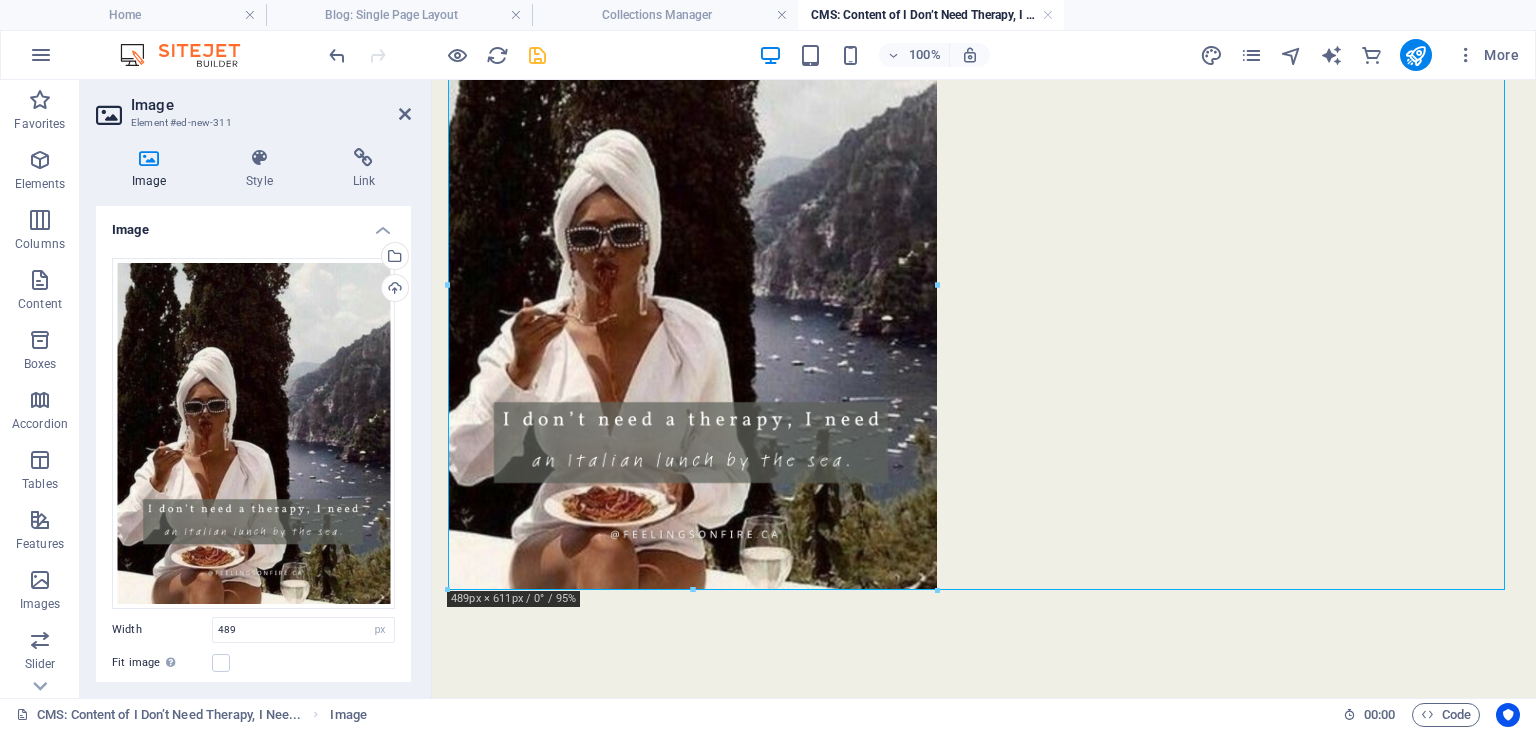 click on "Width" at bounding box center (162, 629) 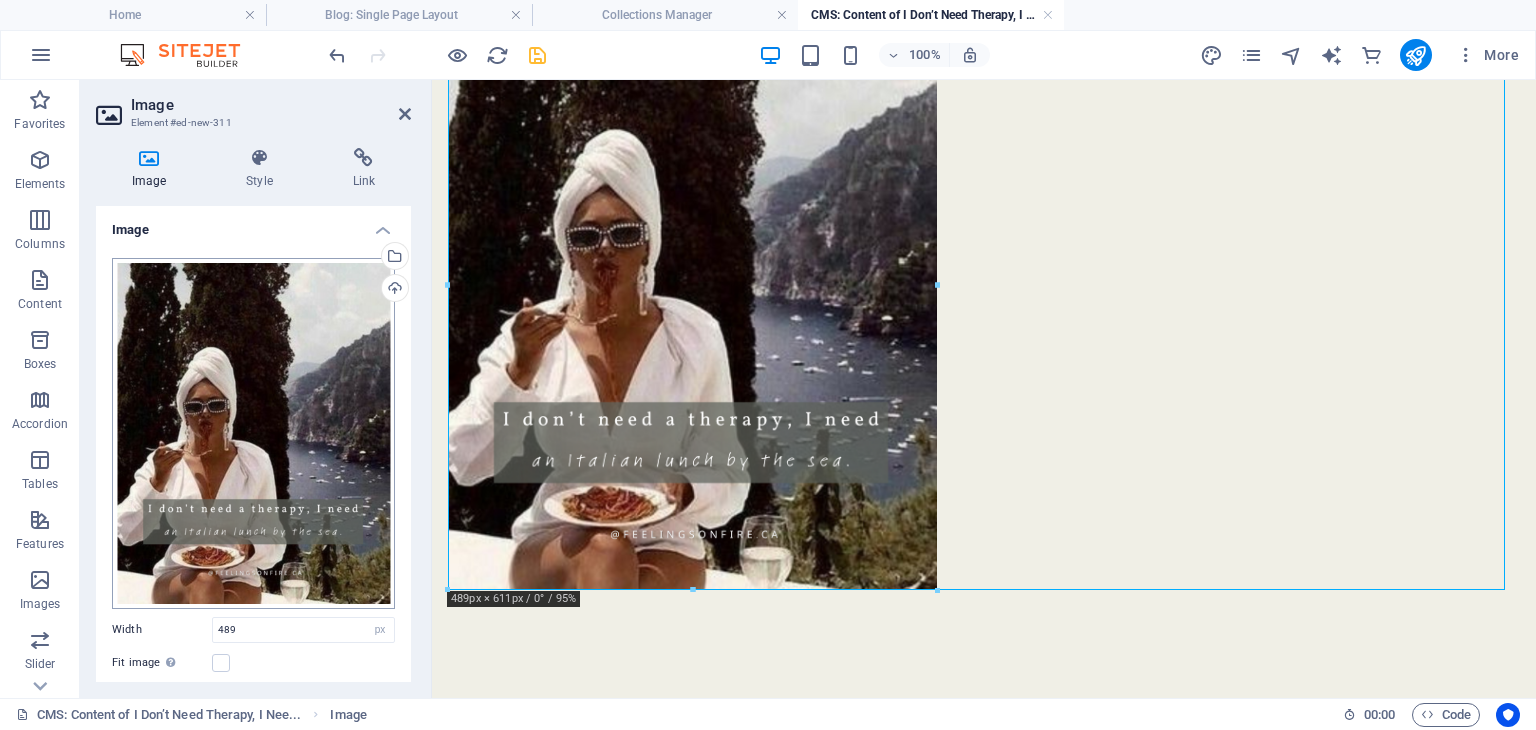 scroll, scrollTop: 236, scrollLeft: 0, axis: vertical 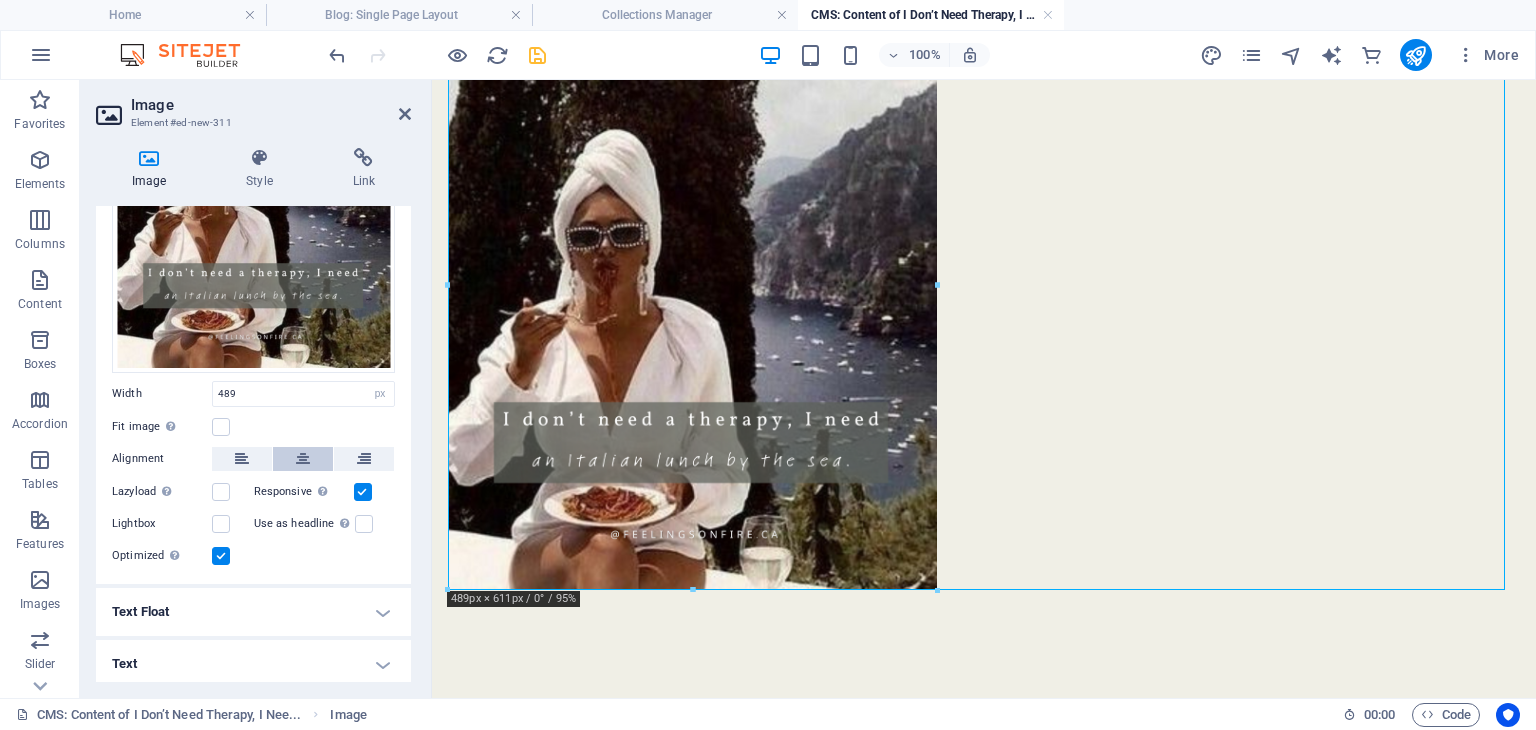 click at bounding box center (303, 459) 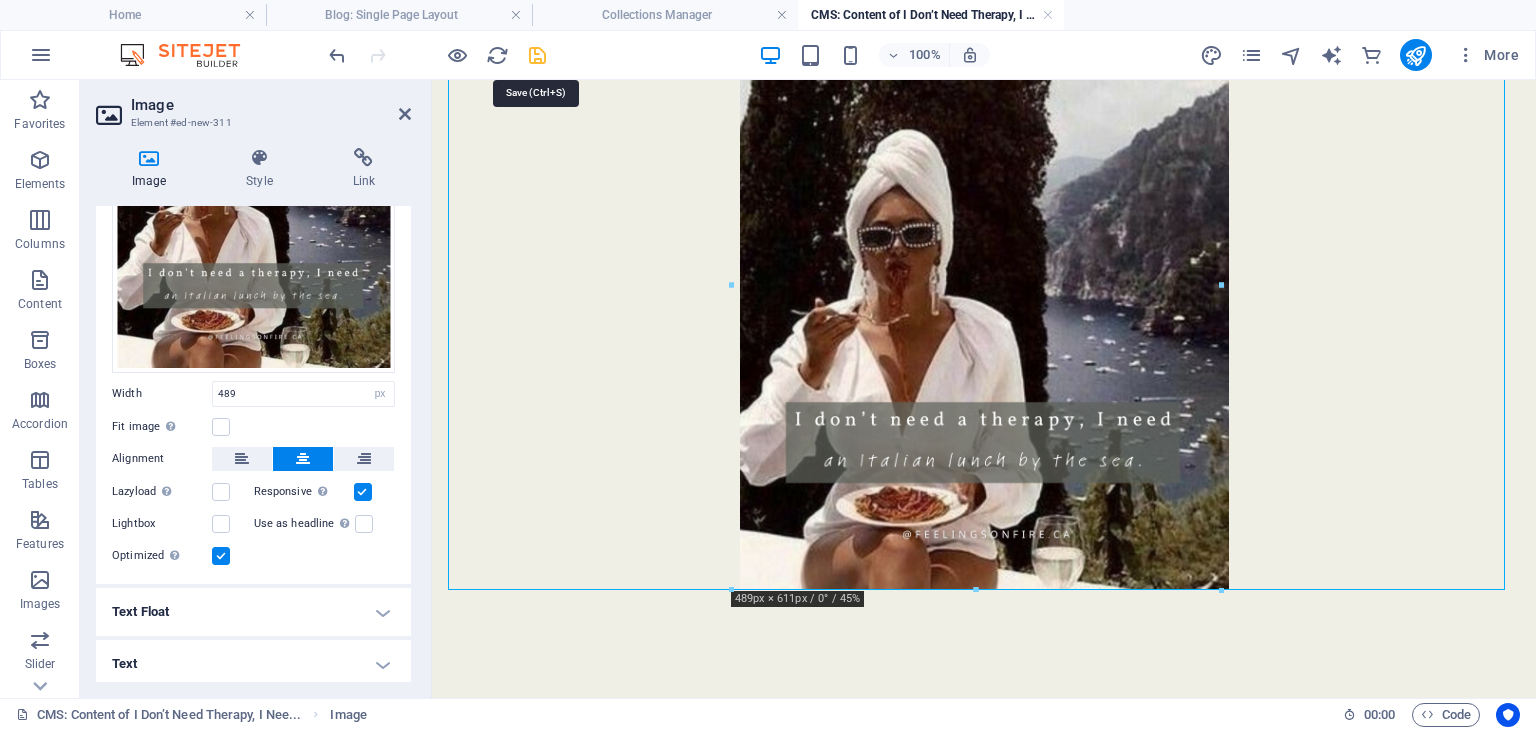 drag, startPoint x: 531, startPoint y: 49, endPoint x: 440, endPoint y: 1, distance: 102.88343 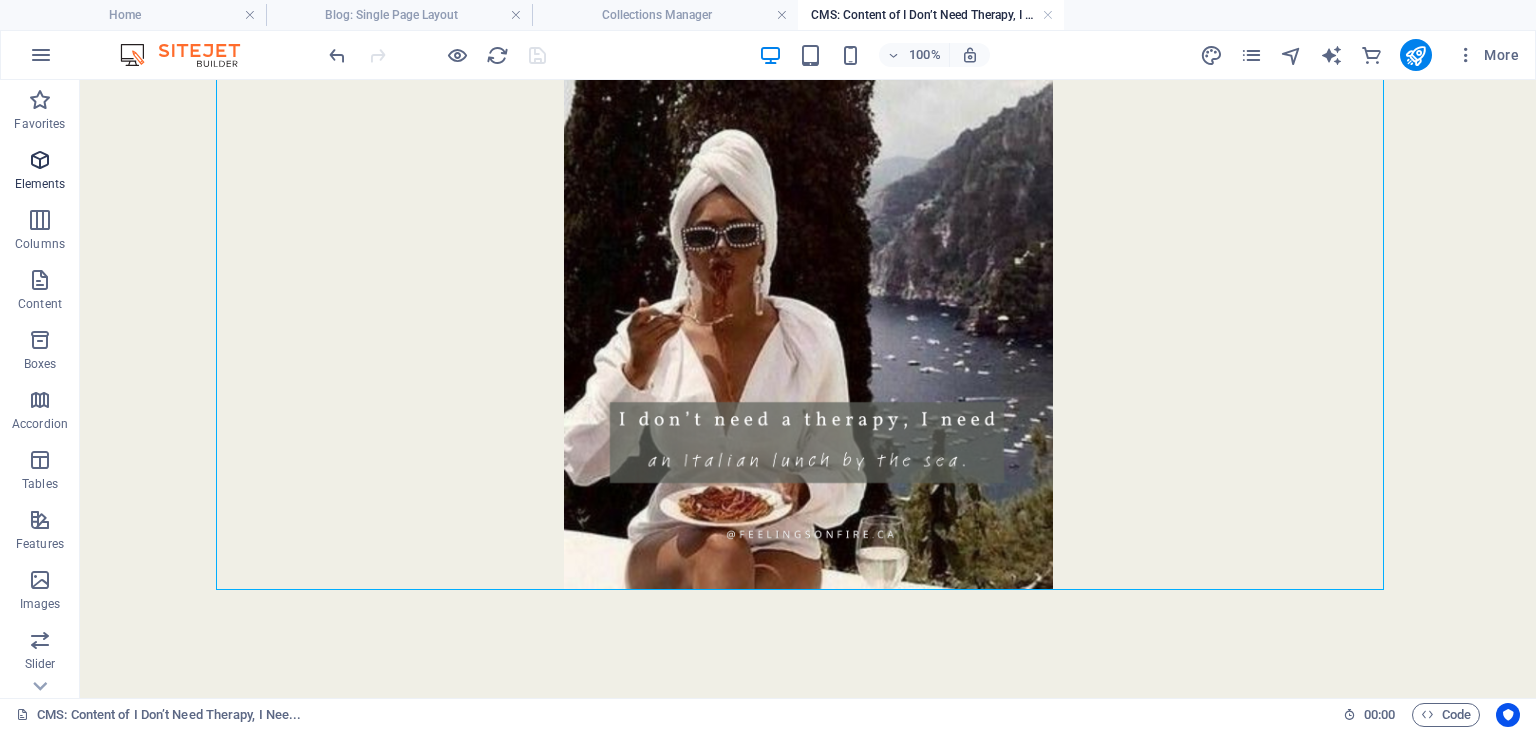 drag, startPoint x: 32, startPoint y: 173, endPoint x: 32, endPoint y: 162, distance: 11 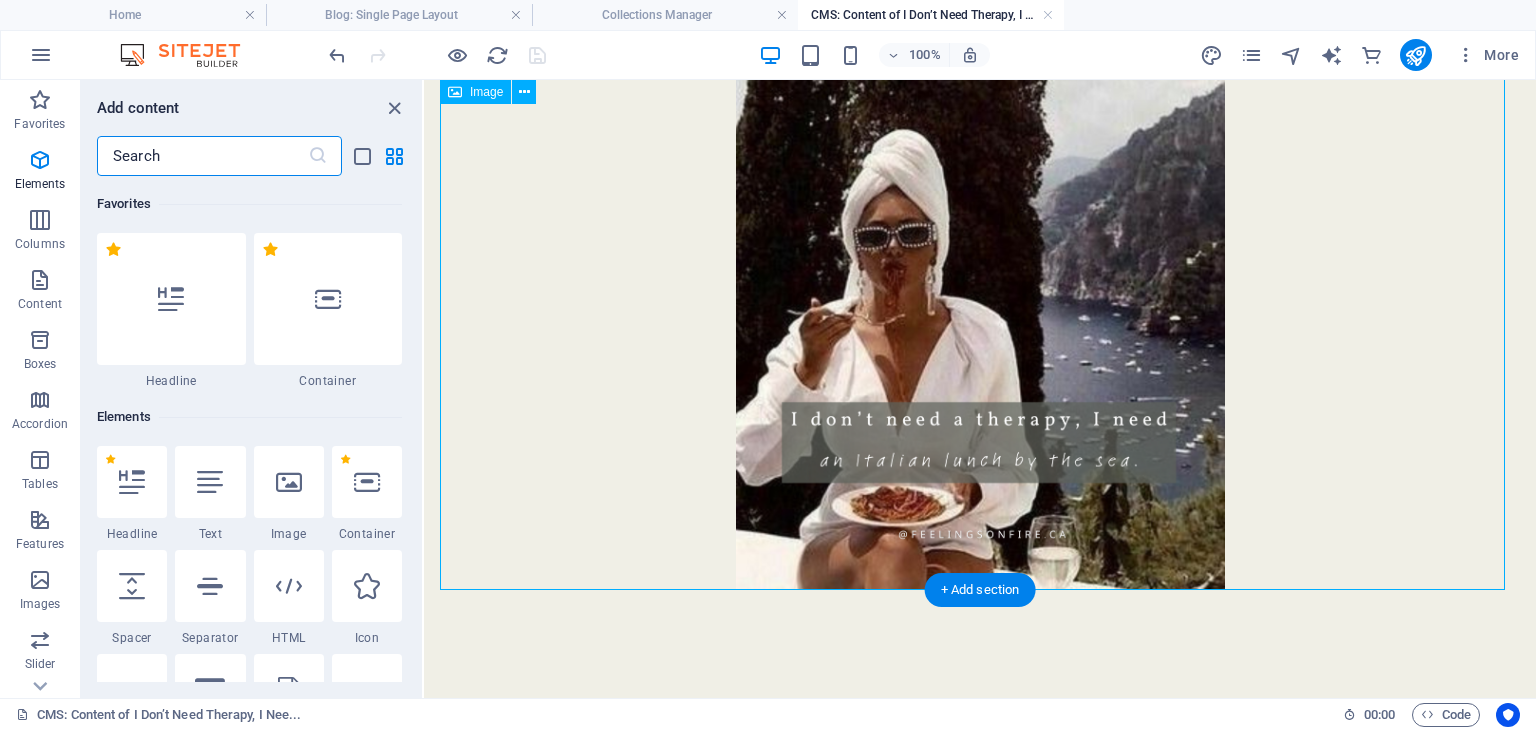 scroll, scrollTop: 168, scrollLeft: 0, axis: vertical 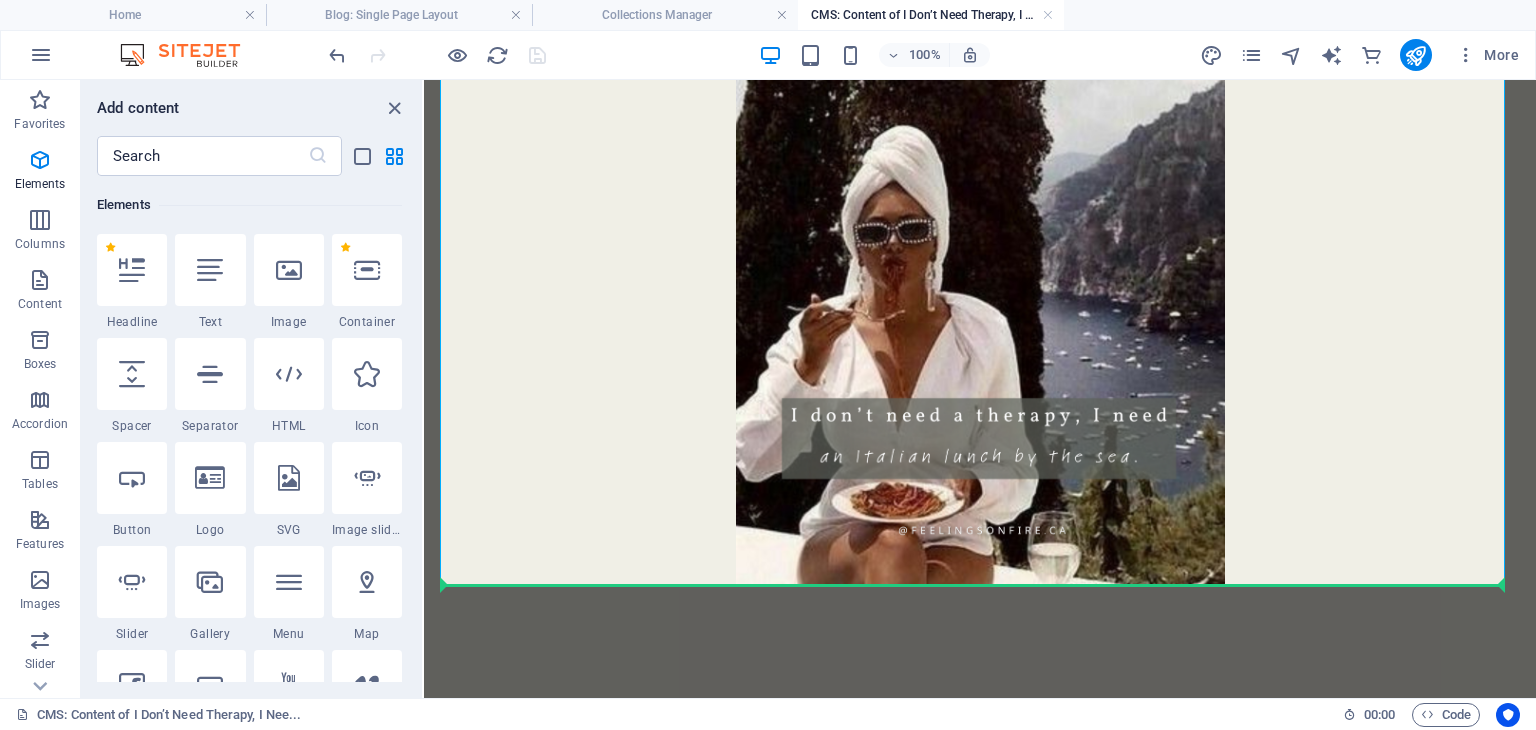 select on "px" 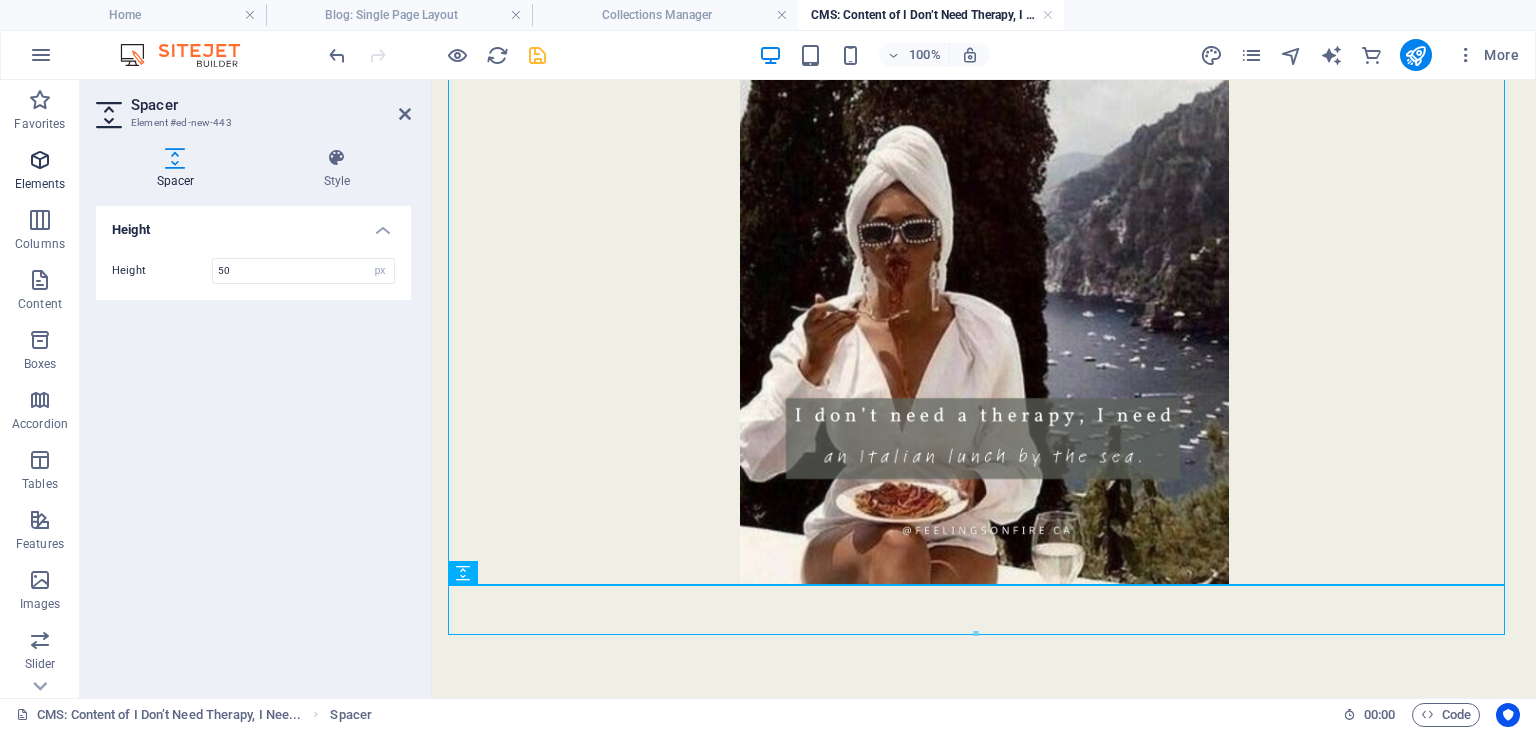 click at bounding box center [40, 160] 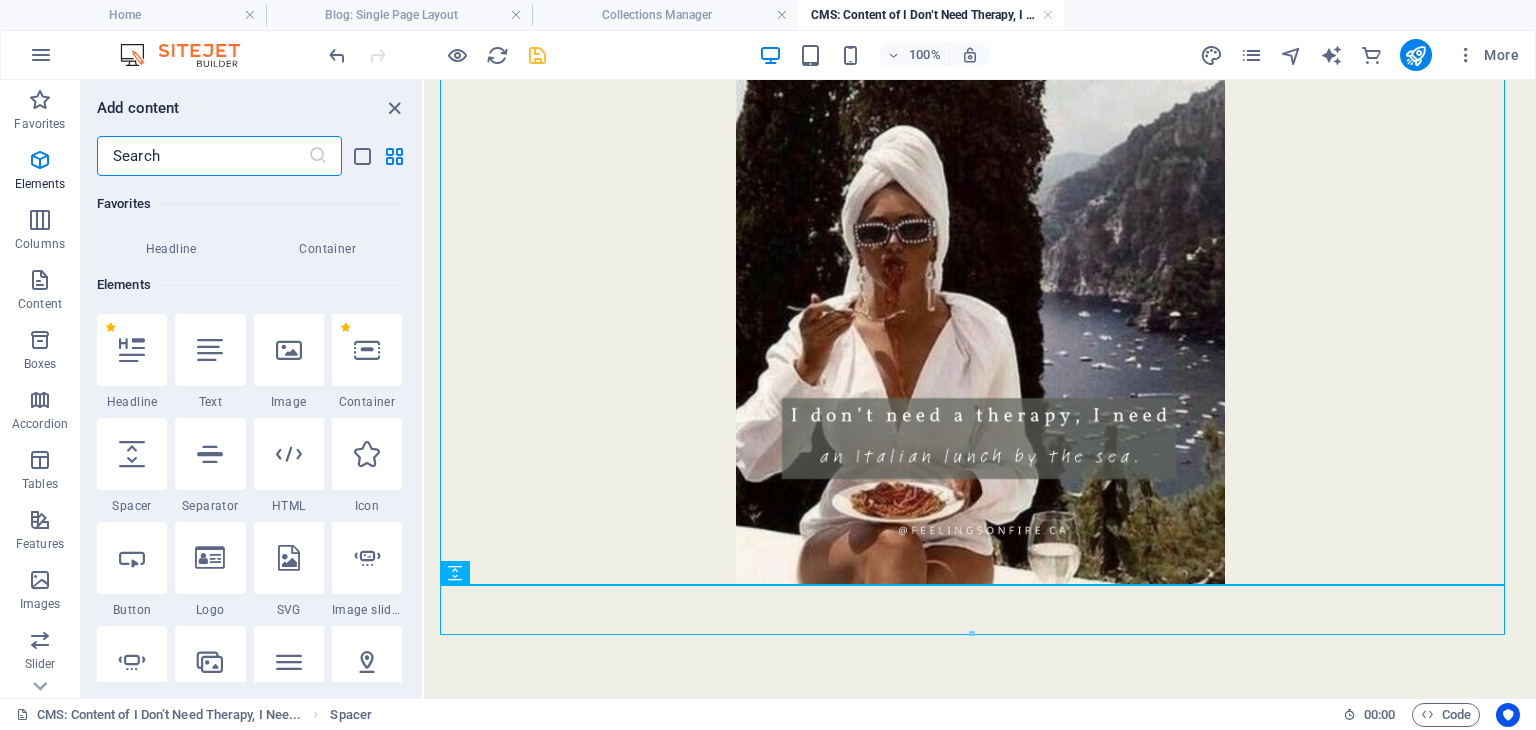 scroll, scrollTop: 212, scrollLeft: 0, axis: vertical 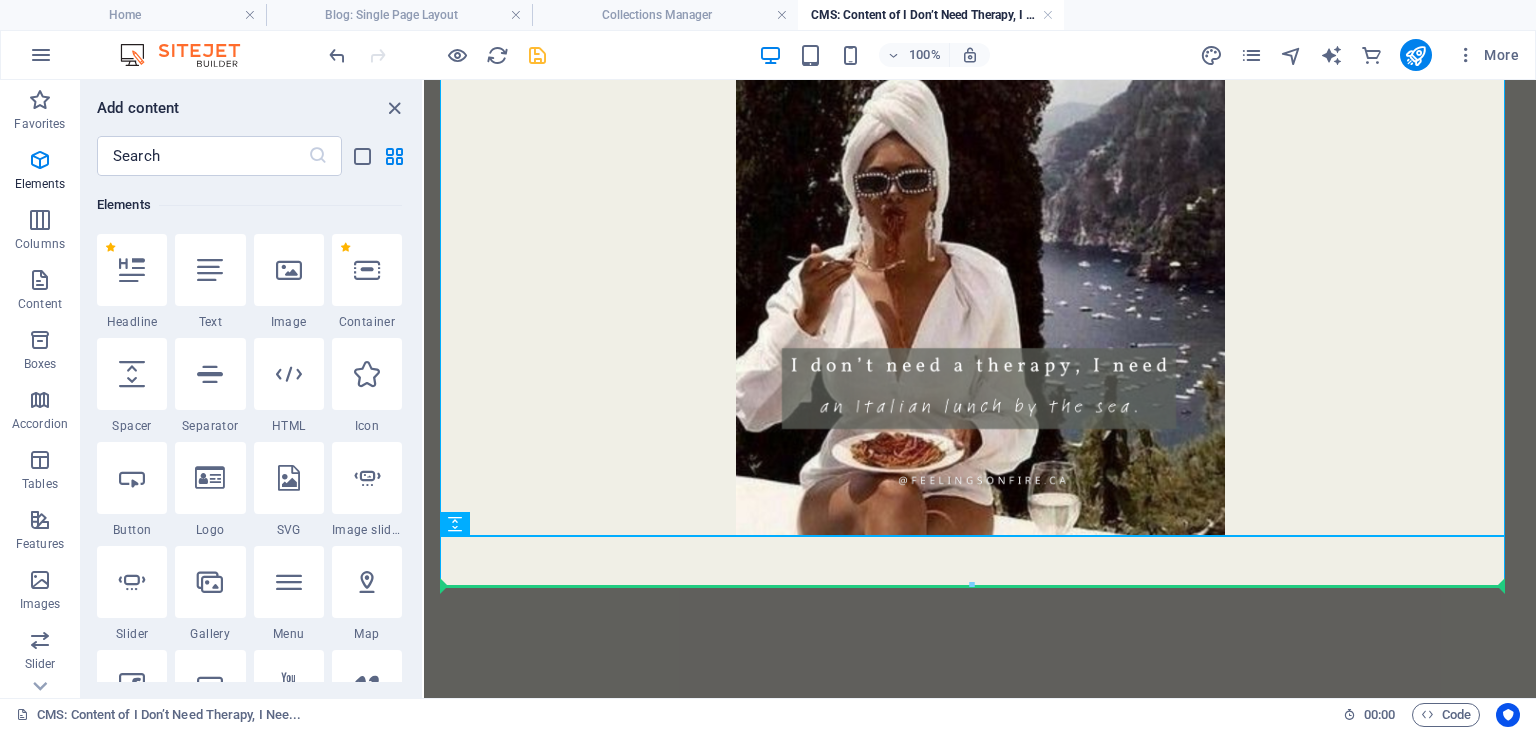select on "px" 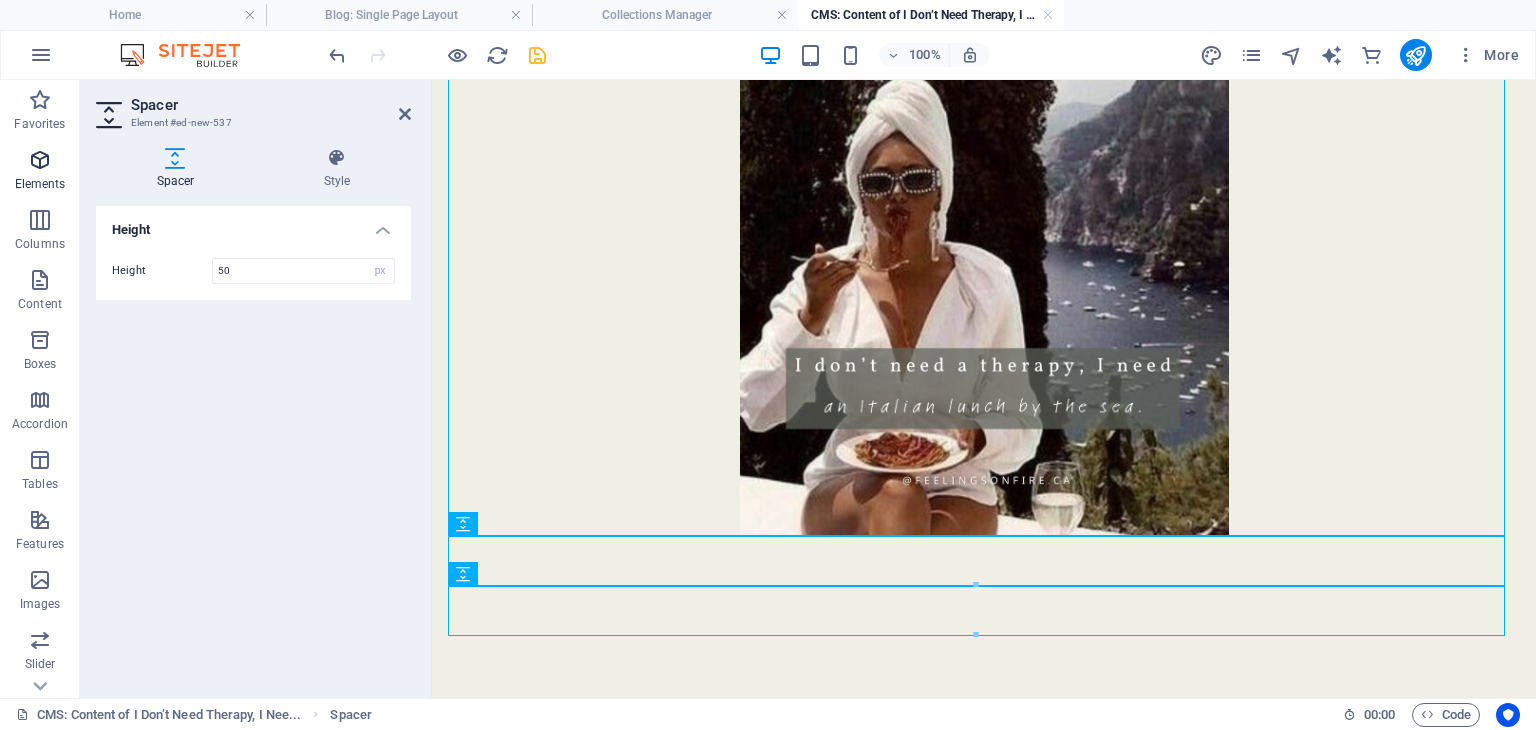 click at bounding box center [40, 160] 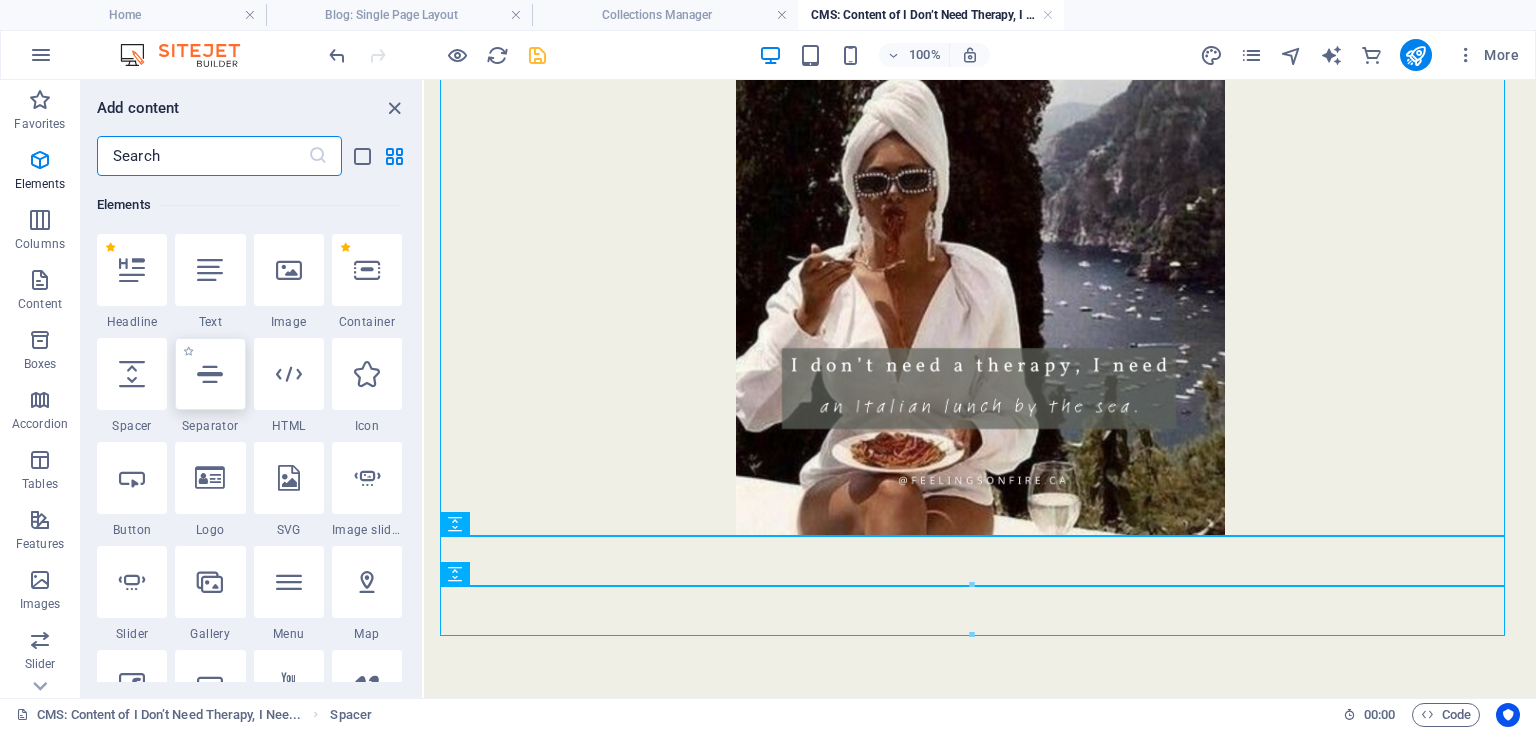 scroll, scrollTop: 212, scrollLeft: 0, axis: vertical 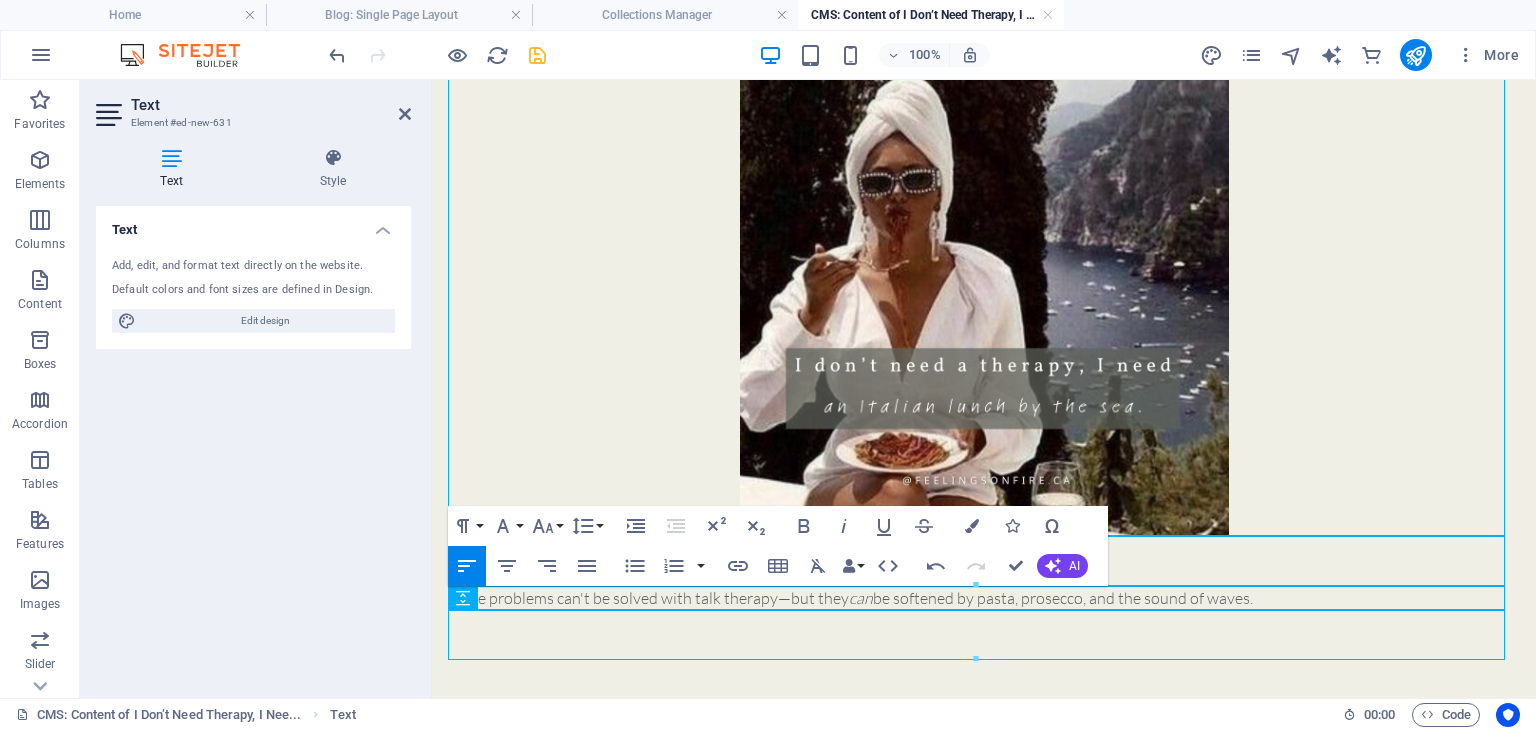 click on "Some problems can't be solved with talk therapy—but they  can  be softened by pasta, prosecco, and the sound of waves." at bounding box center [984, 598] 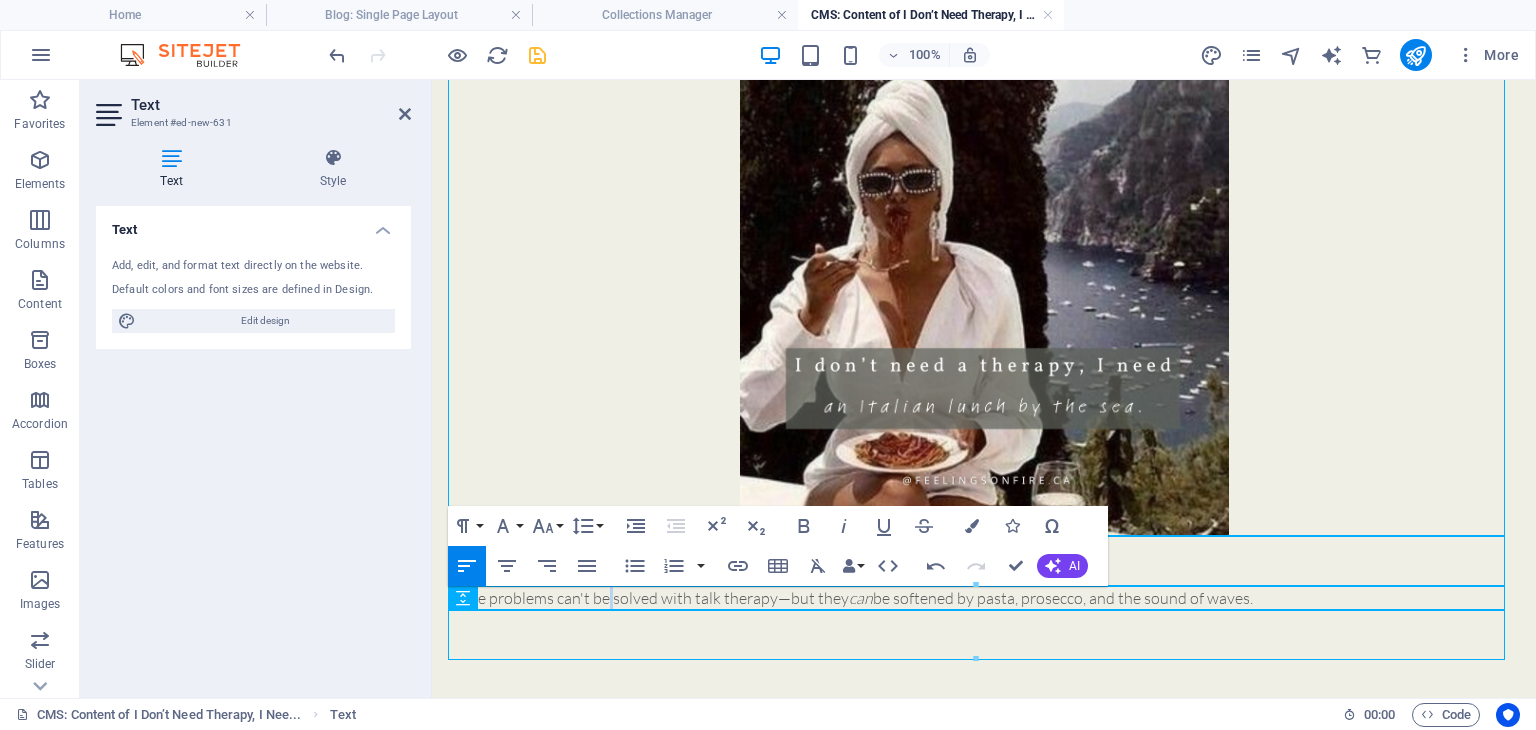 click on "Some problems can't be solved with talk therapy—but they  can  be softened by pasta, prosecco, and the sound of waves." at bounding box center [984, 598] 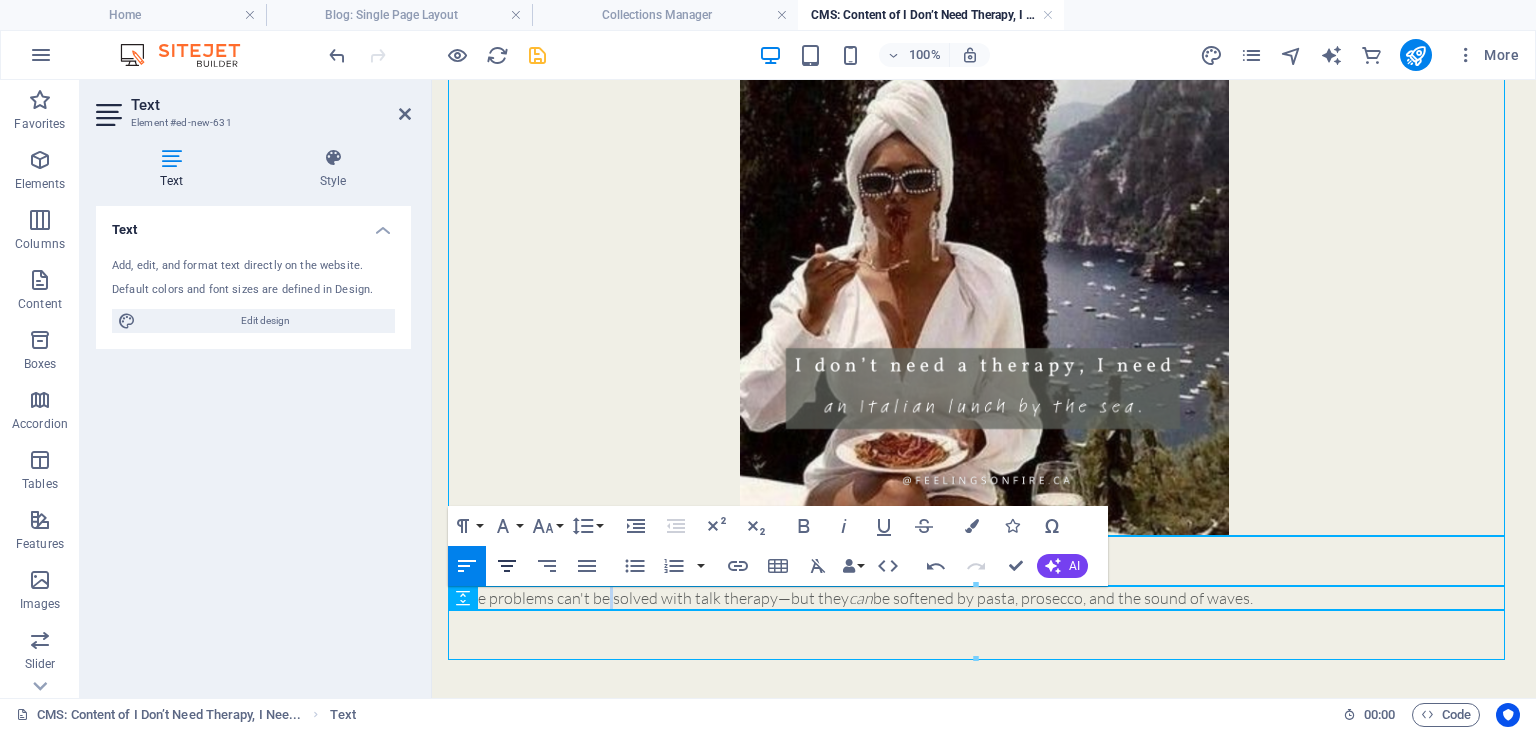 click 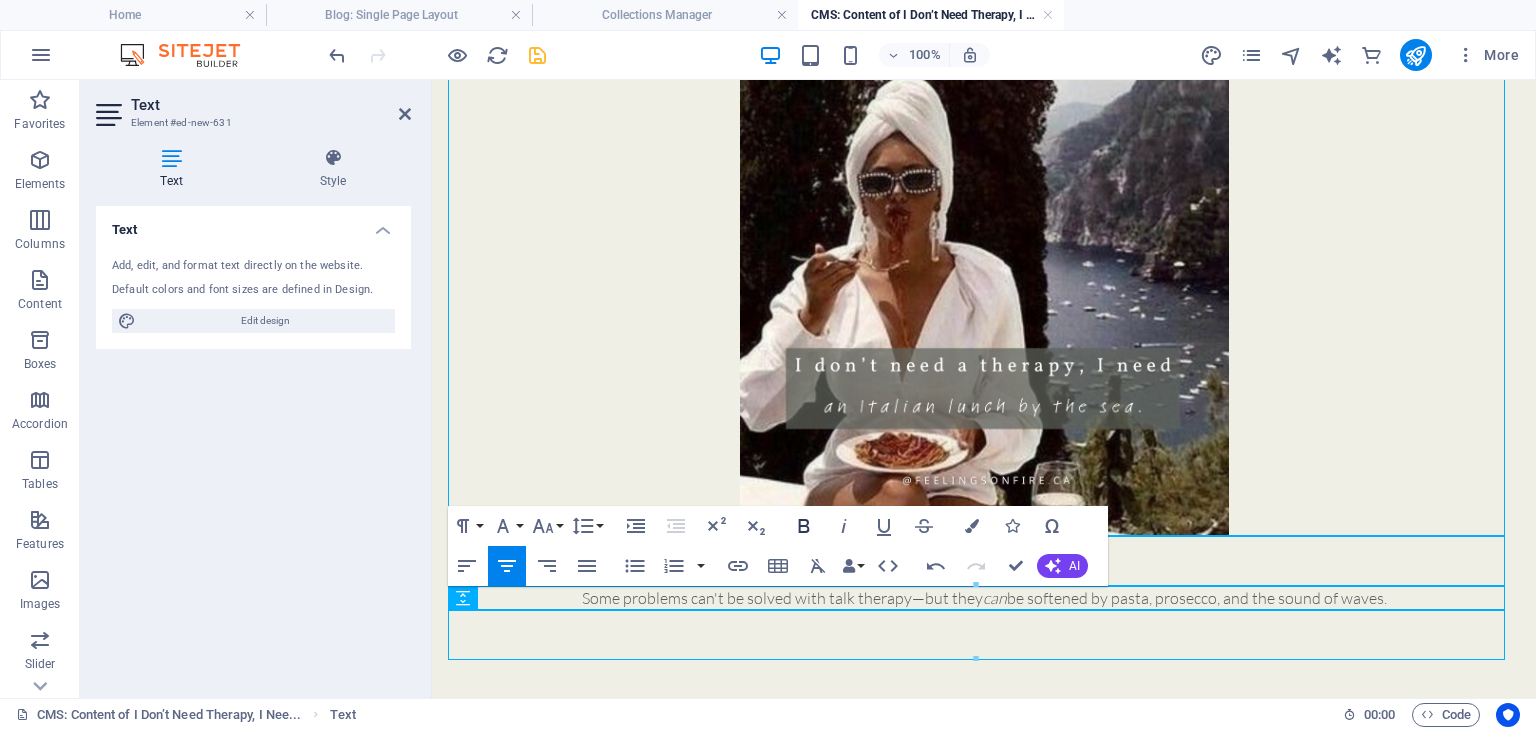 click 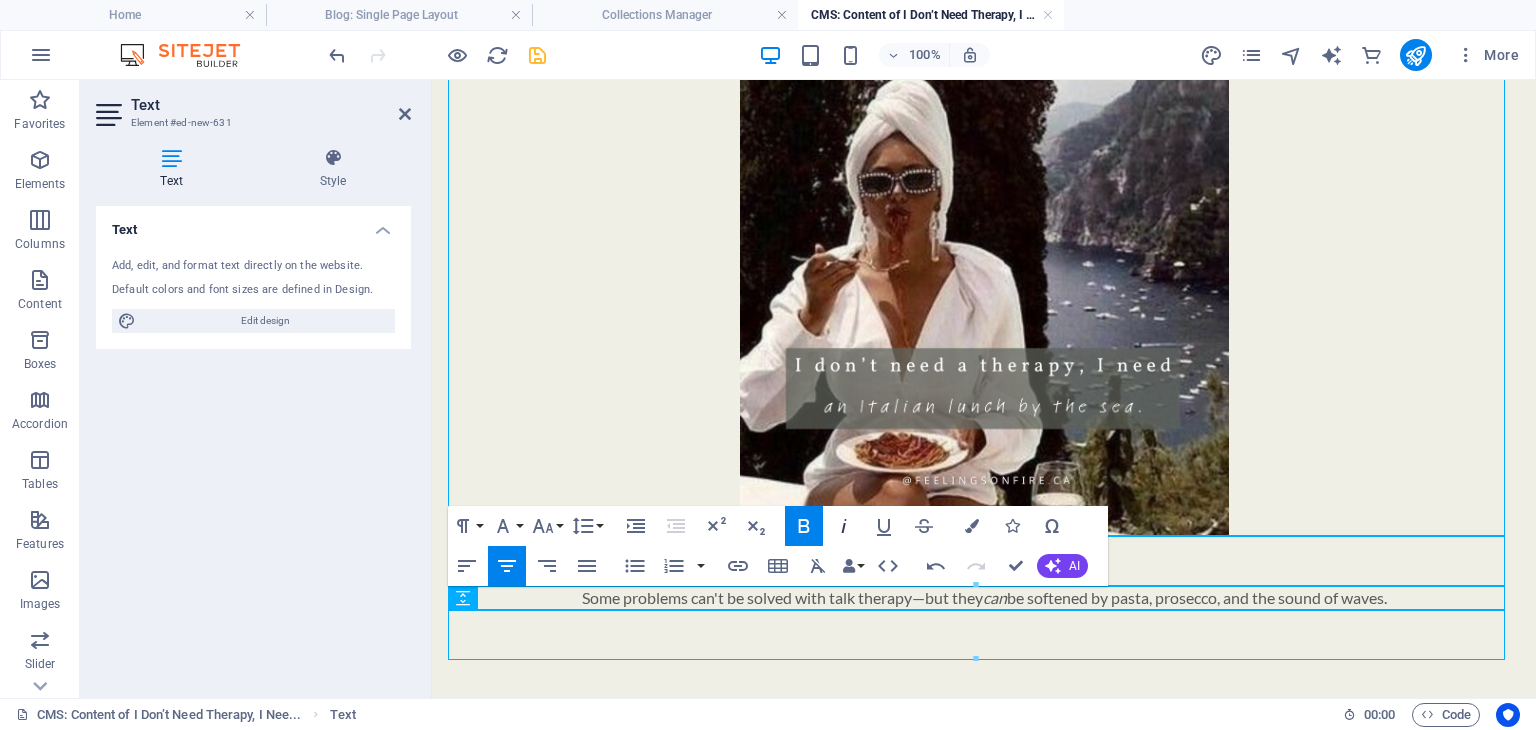 click 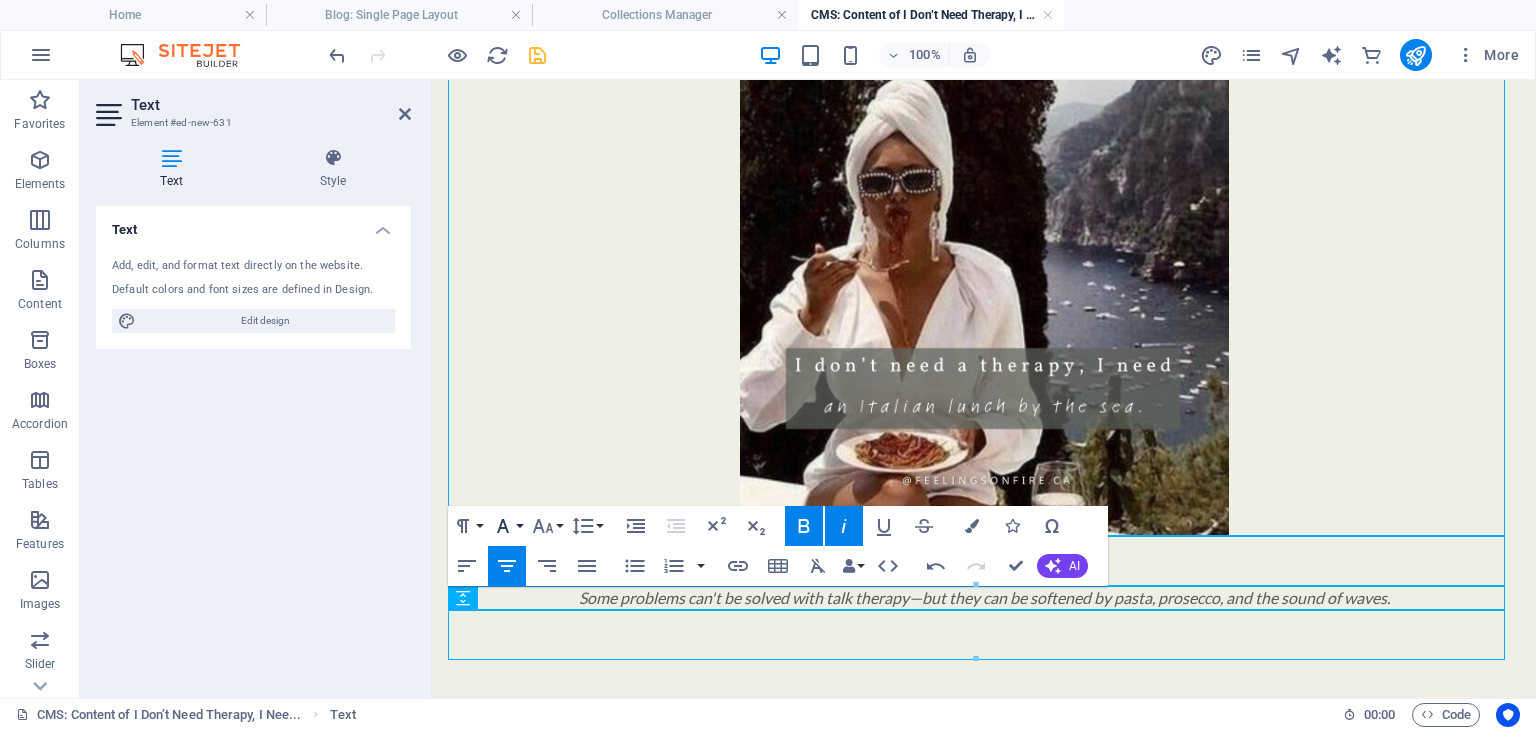 click 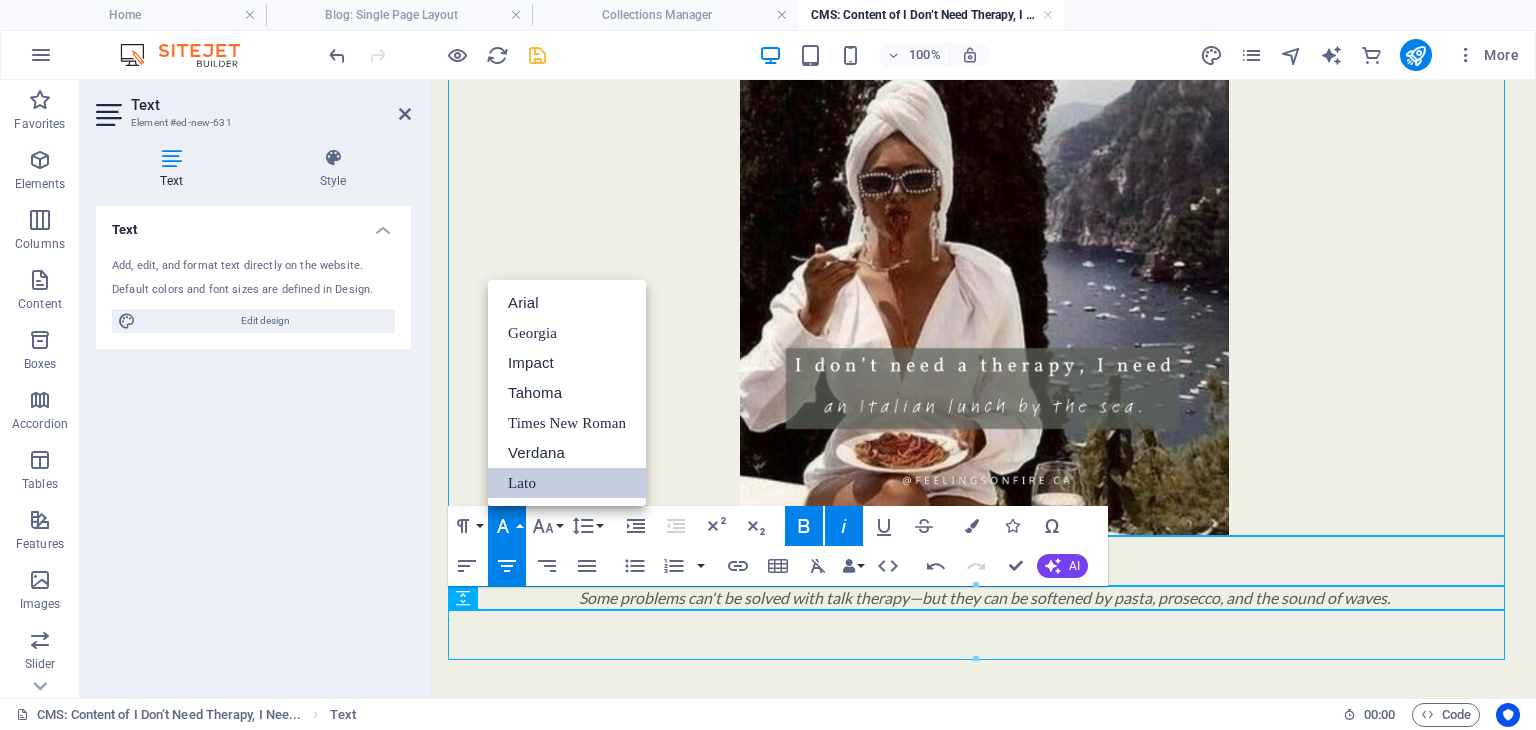 scroll, scrollTop: 0, scrollLeft: 0, axis: both 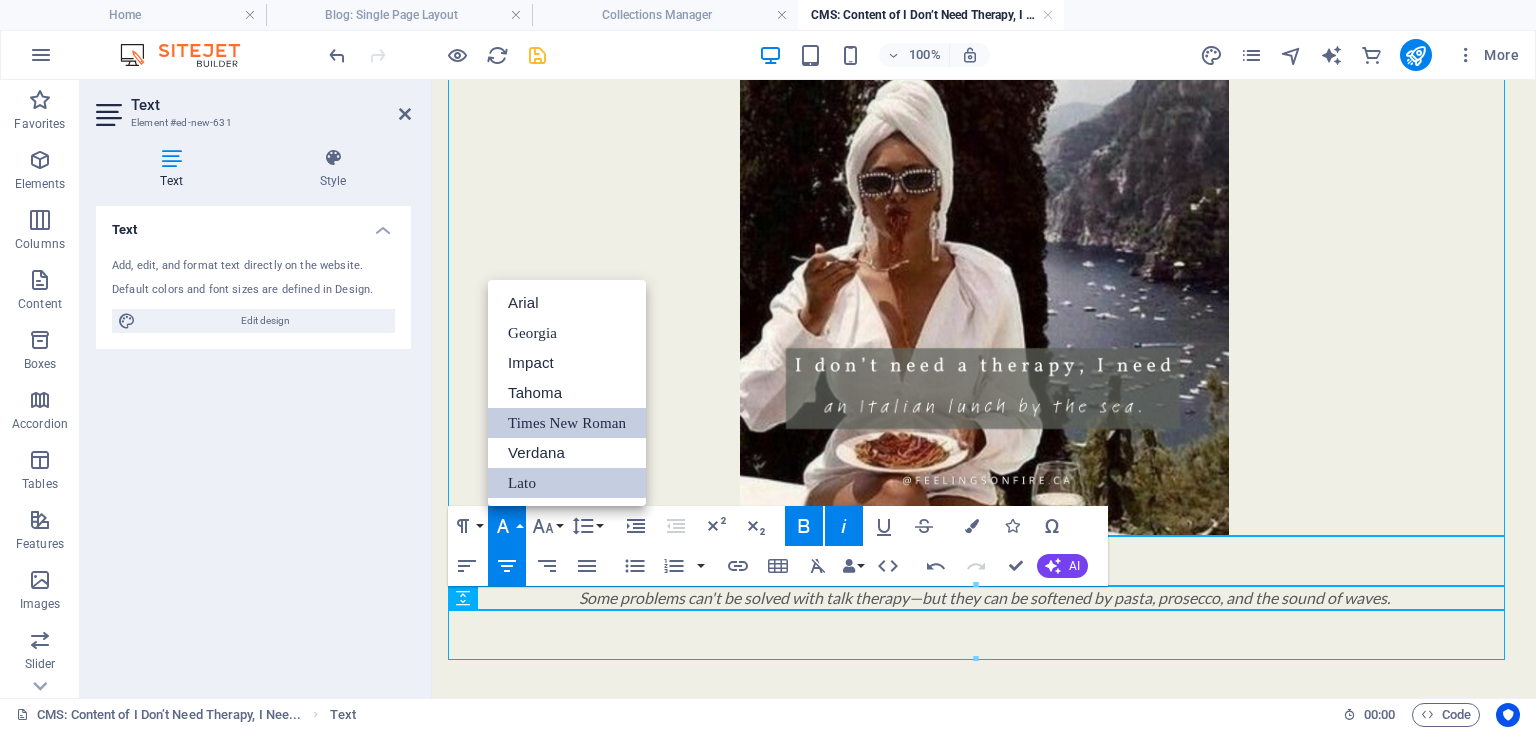 click on "Times New Roman" at bounding box center [567, 423] 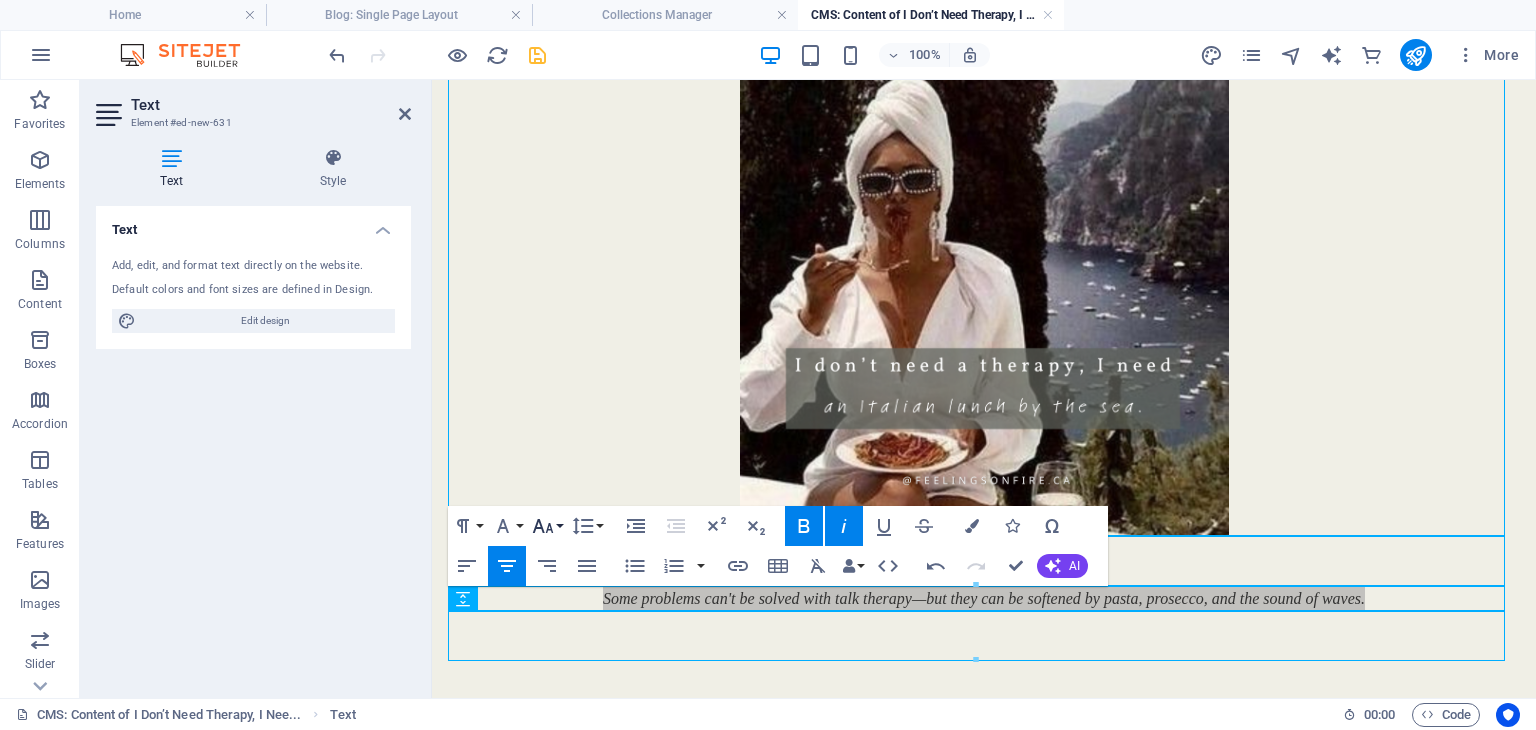 click 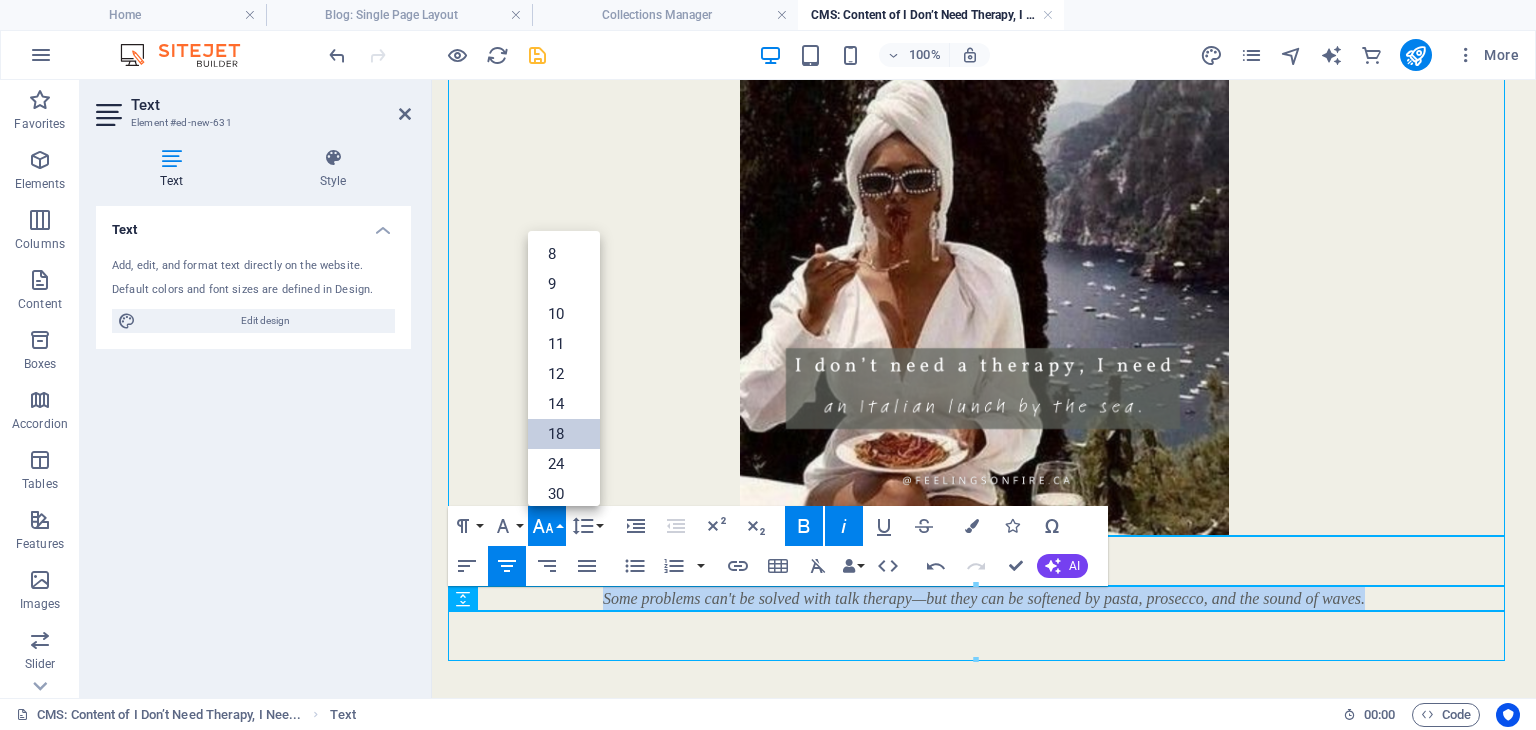 click on "18" at bounding box center [564, 434] 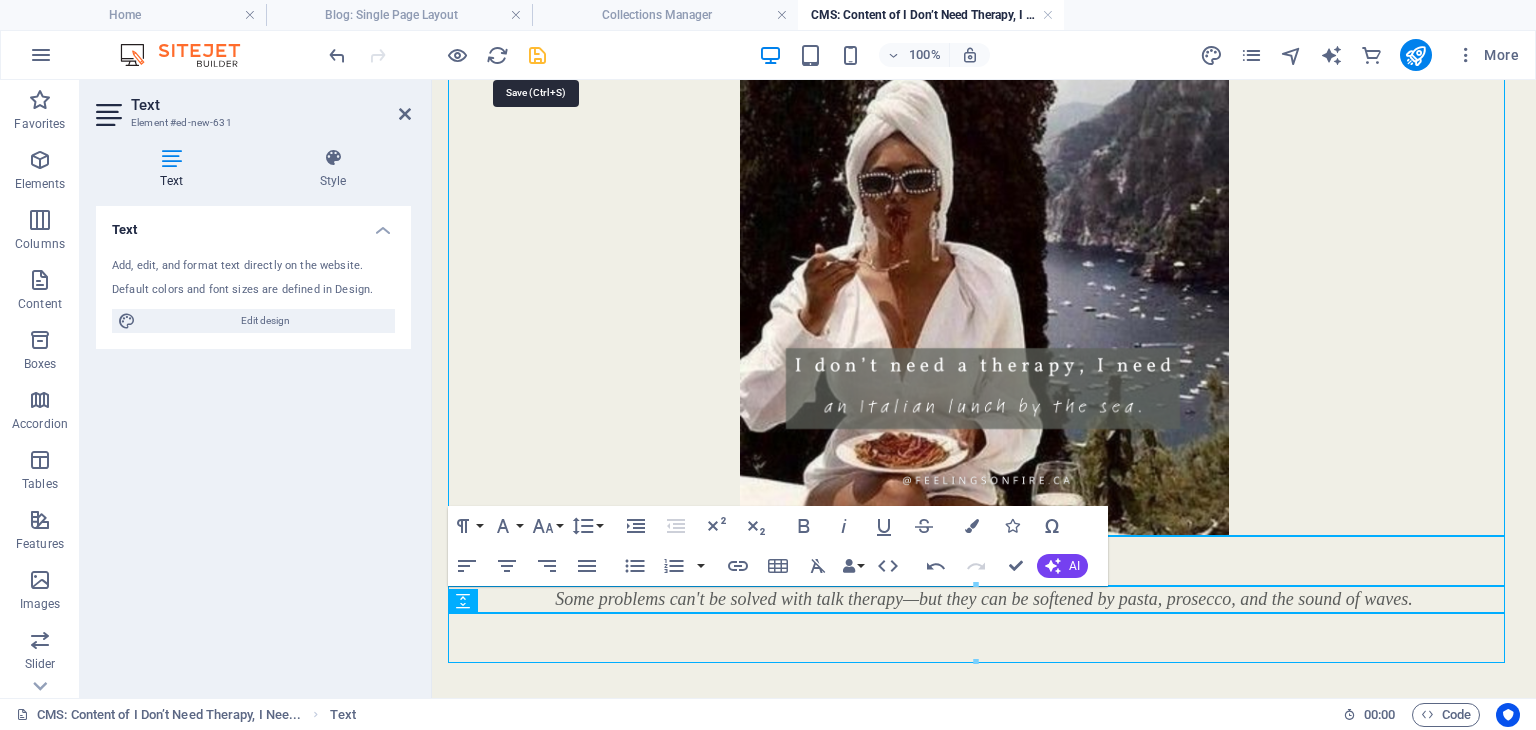 click at bounding box center (537, 55) 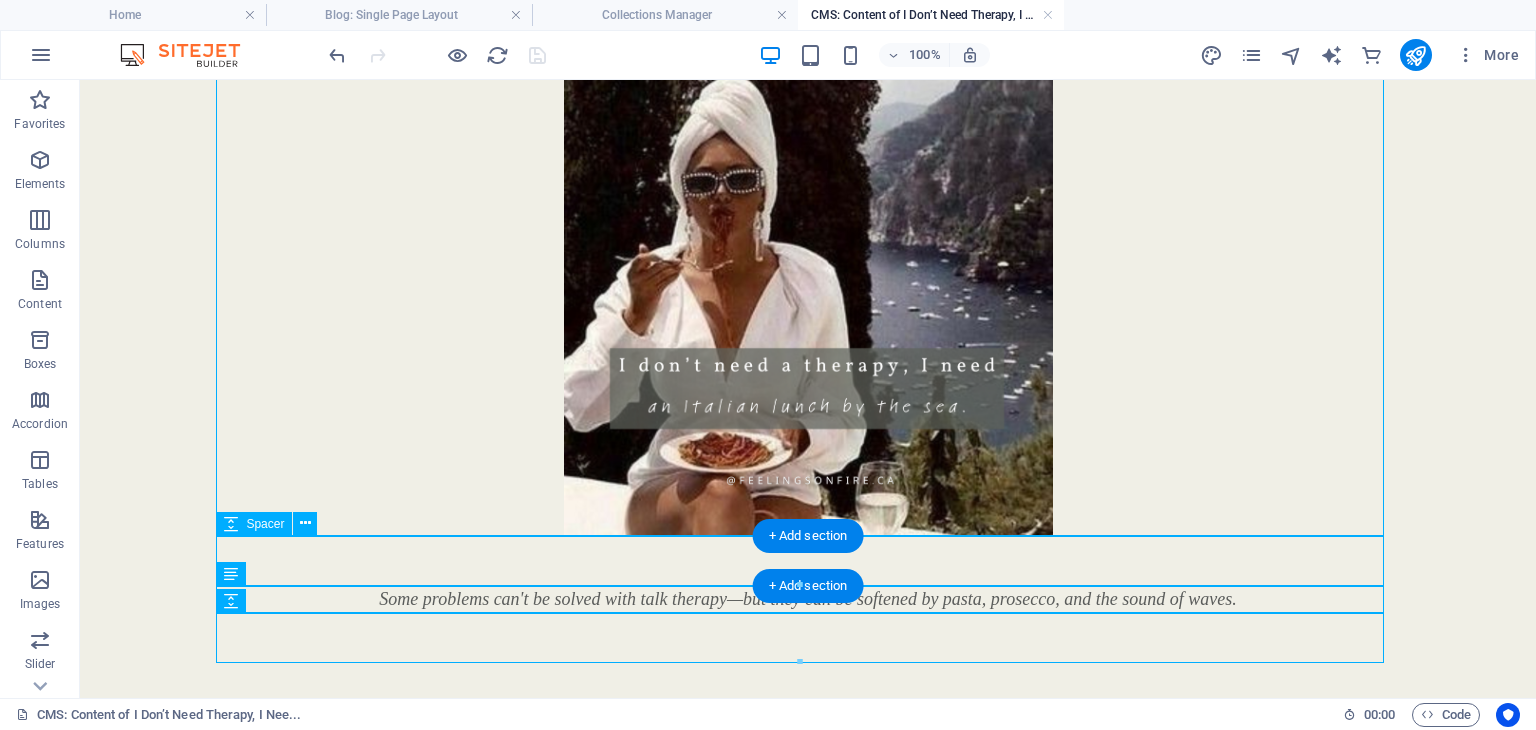 click at bounding box center (808, 561) 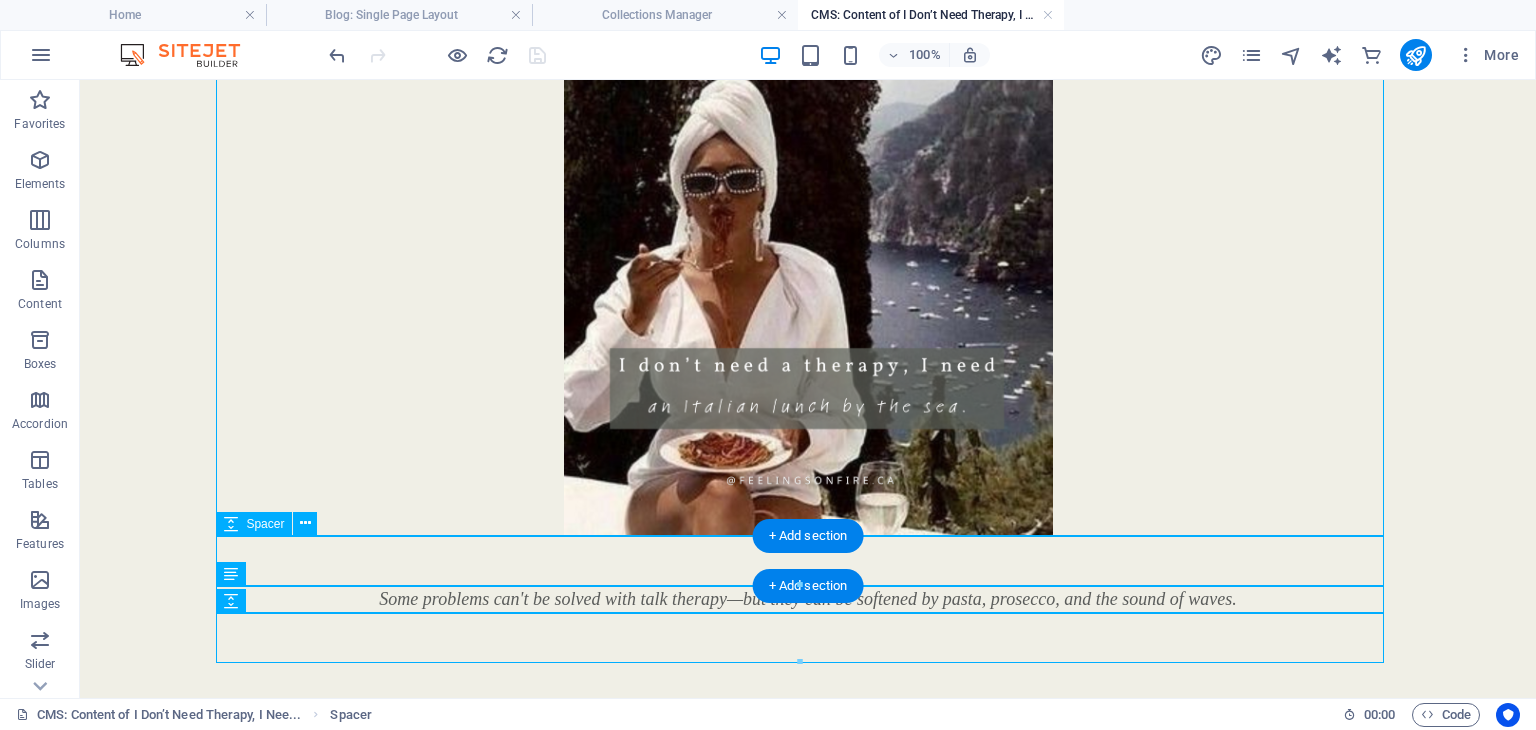 click at bounding box center [808, 561] 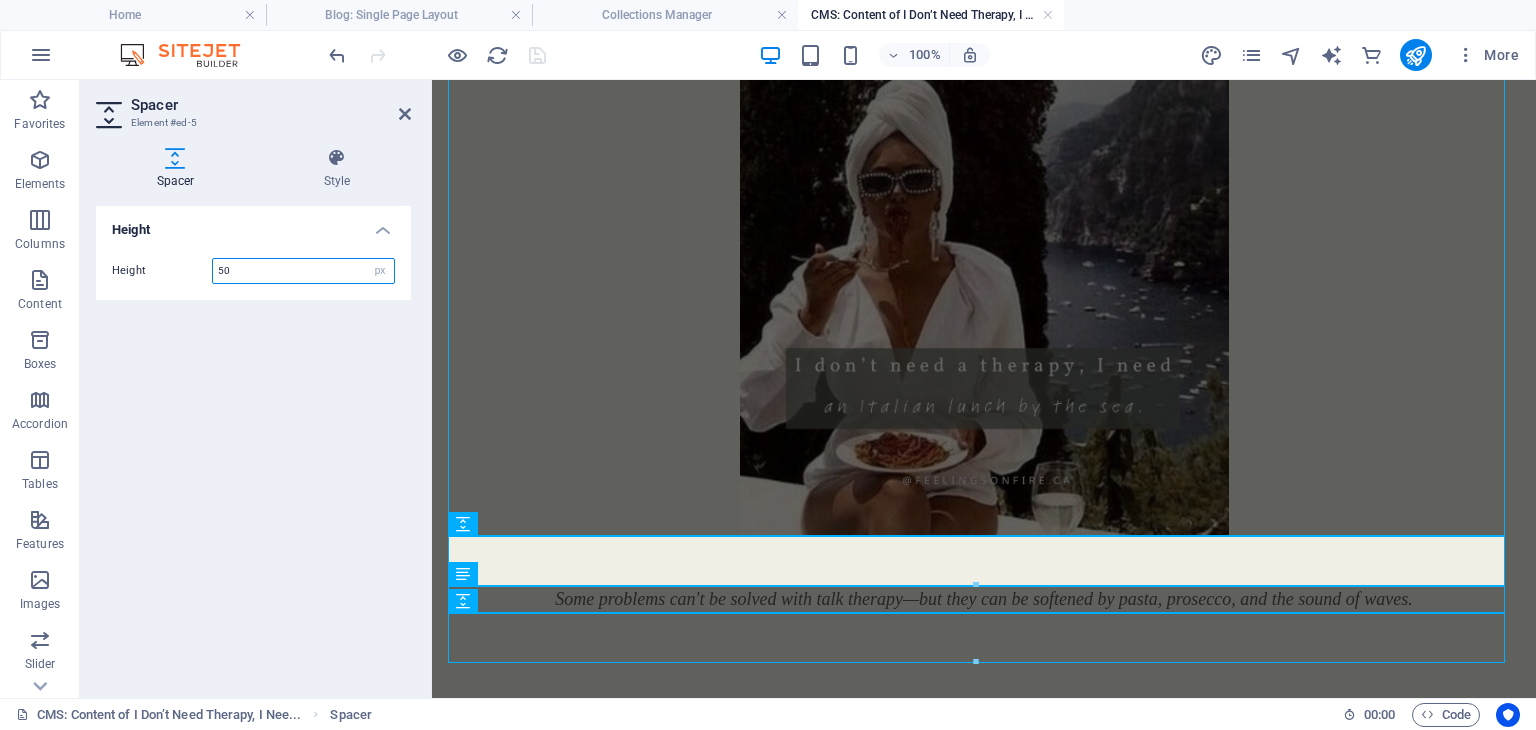 click on "50" at bounding box center (303, 271) 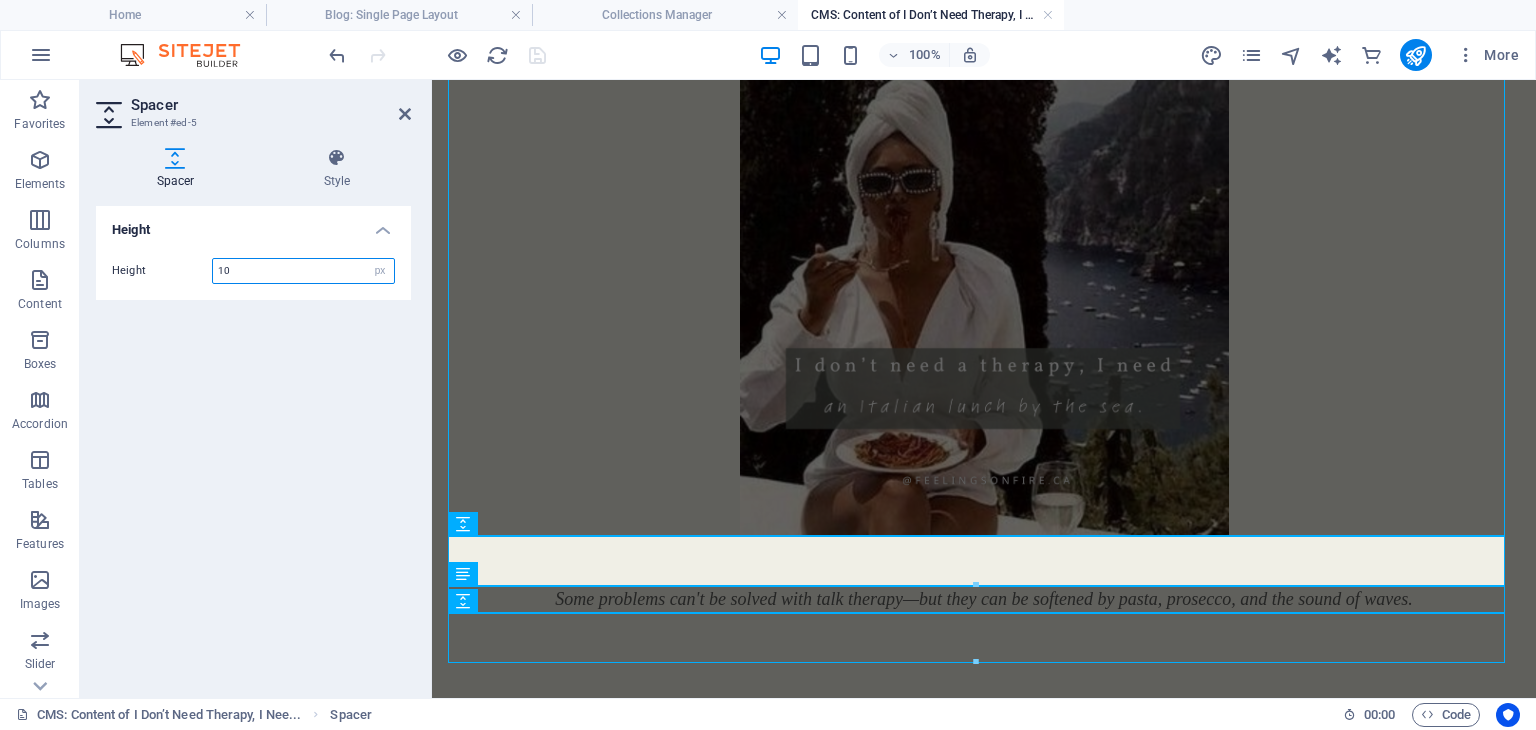 type on "10" 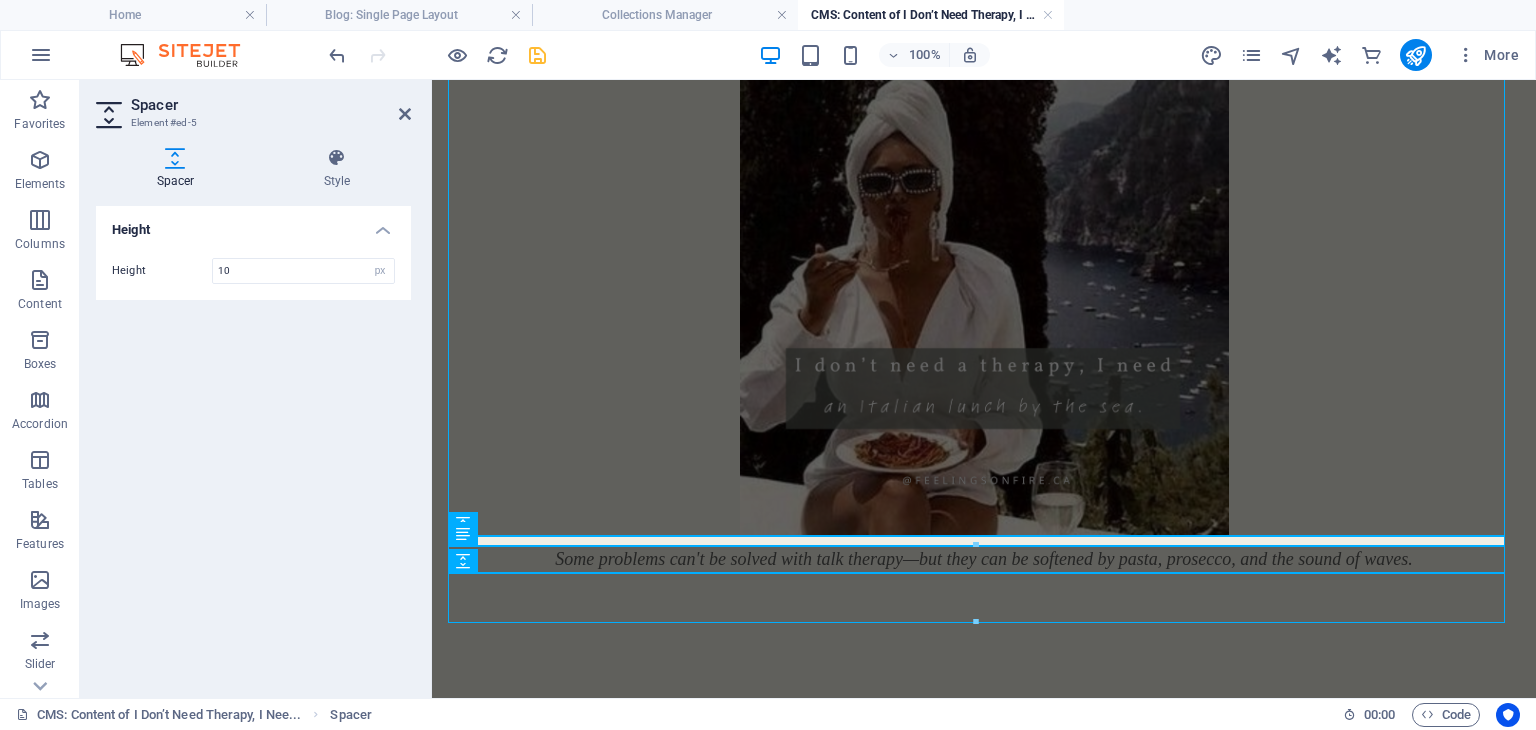 click on "Height Height 10 px rem vh vw" at bounding box center (253, 444) 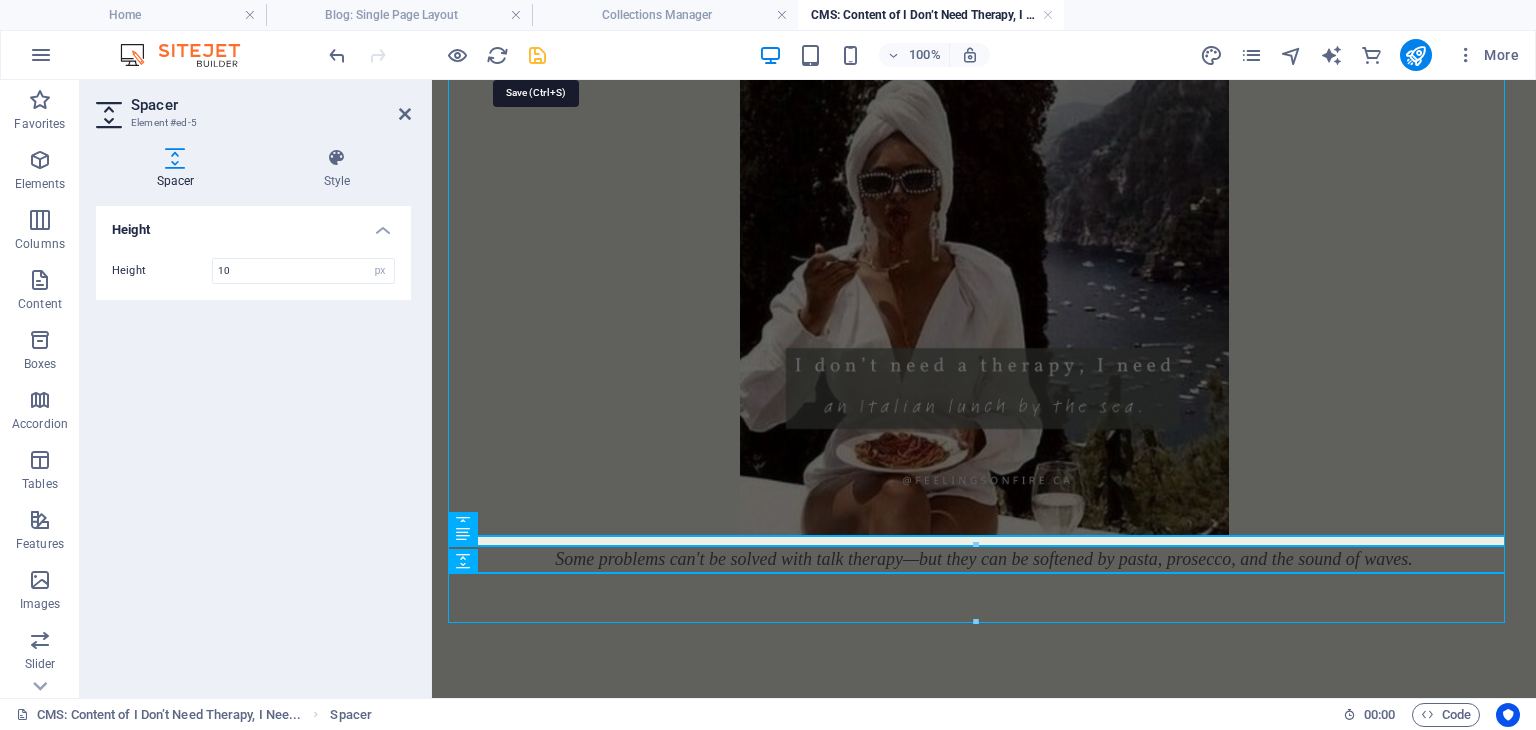 click at bounding box center [537, 55] 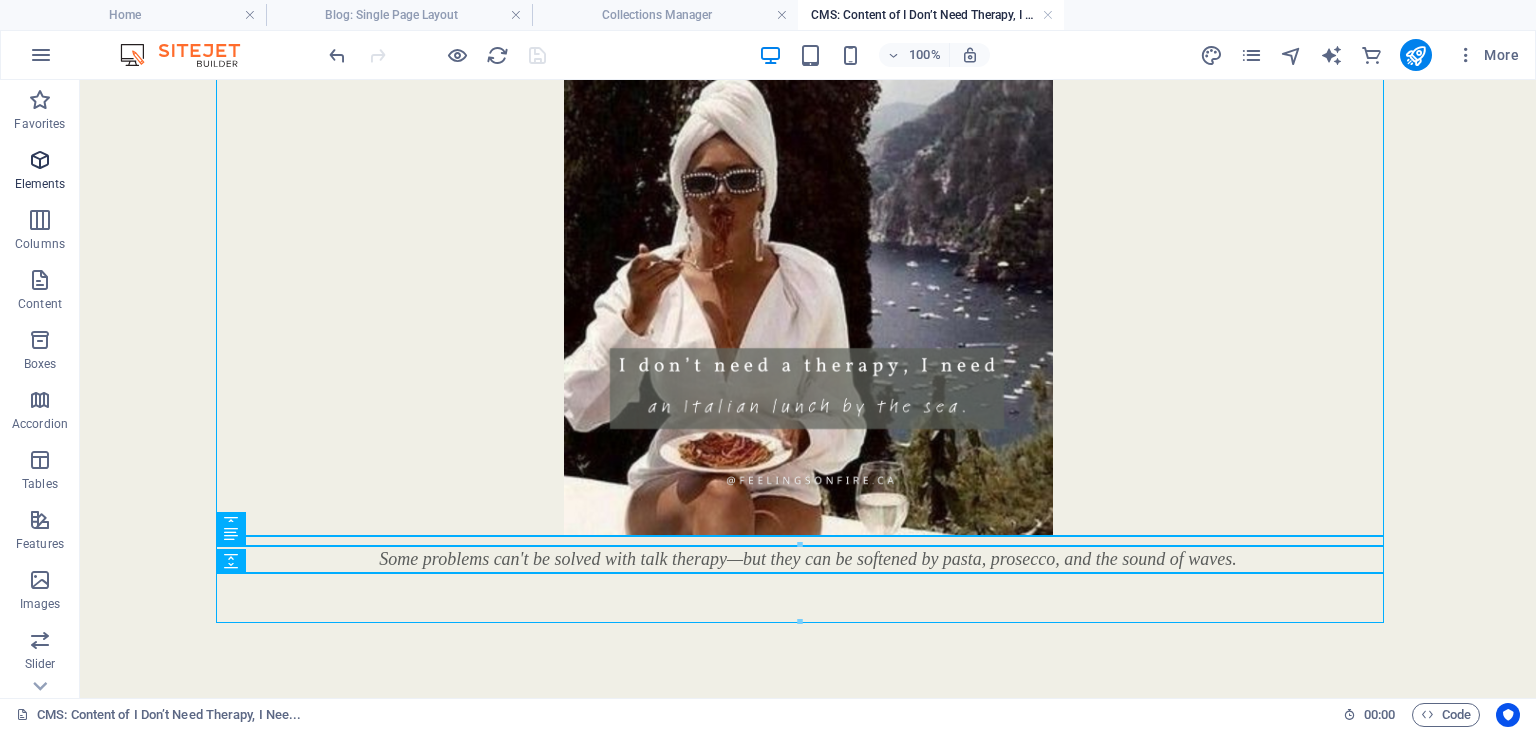 click at bounding box center [40, 160] 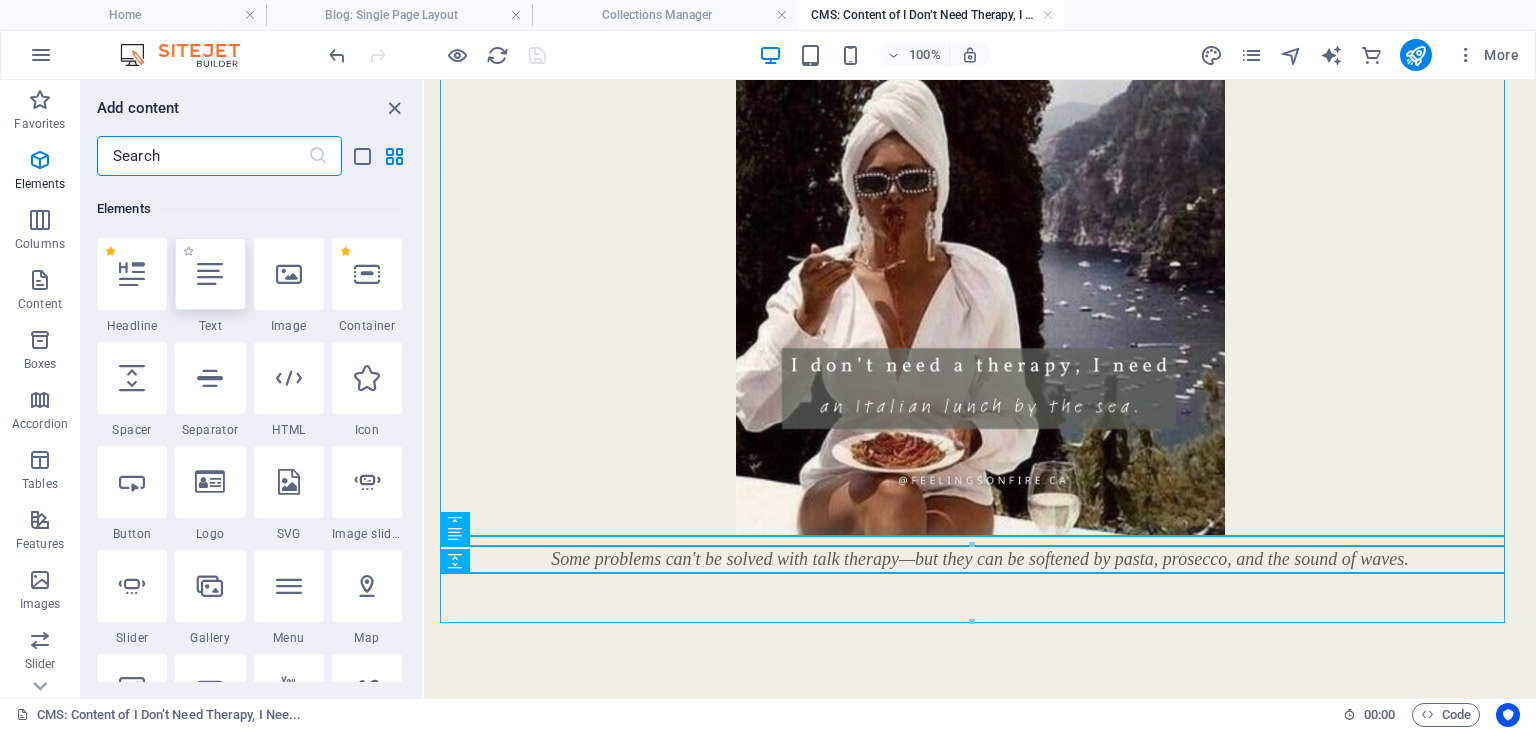 scroll, scrollTop: 212, scrollLeft: 0, axis: vertical 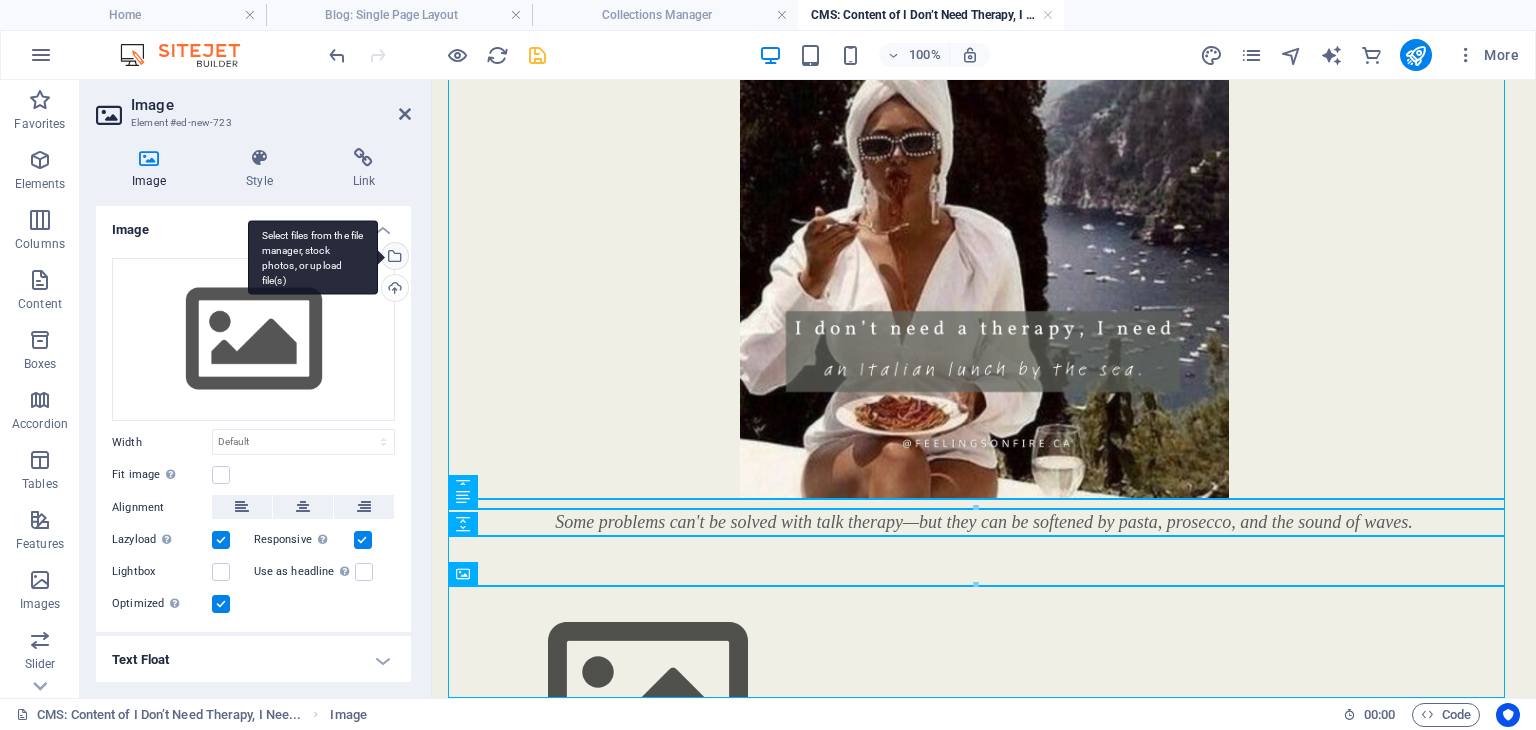 click on "Select files from the file manager, stock photos, or upload file(s)" at bounding box center (313, 257) 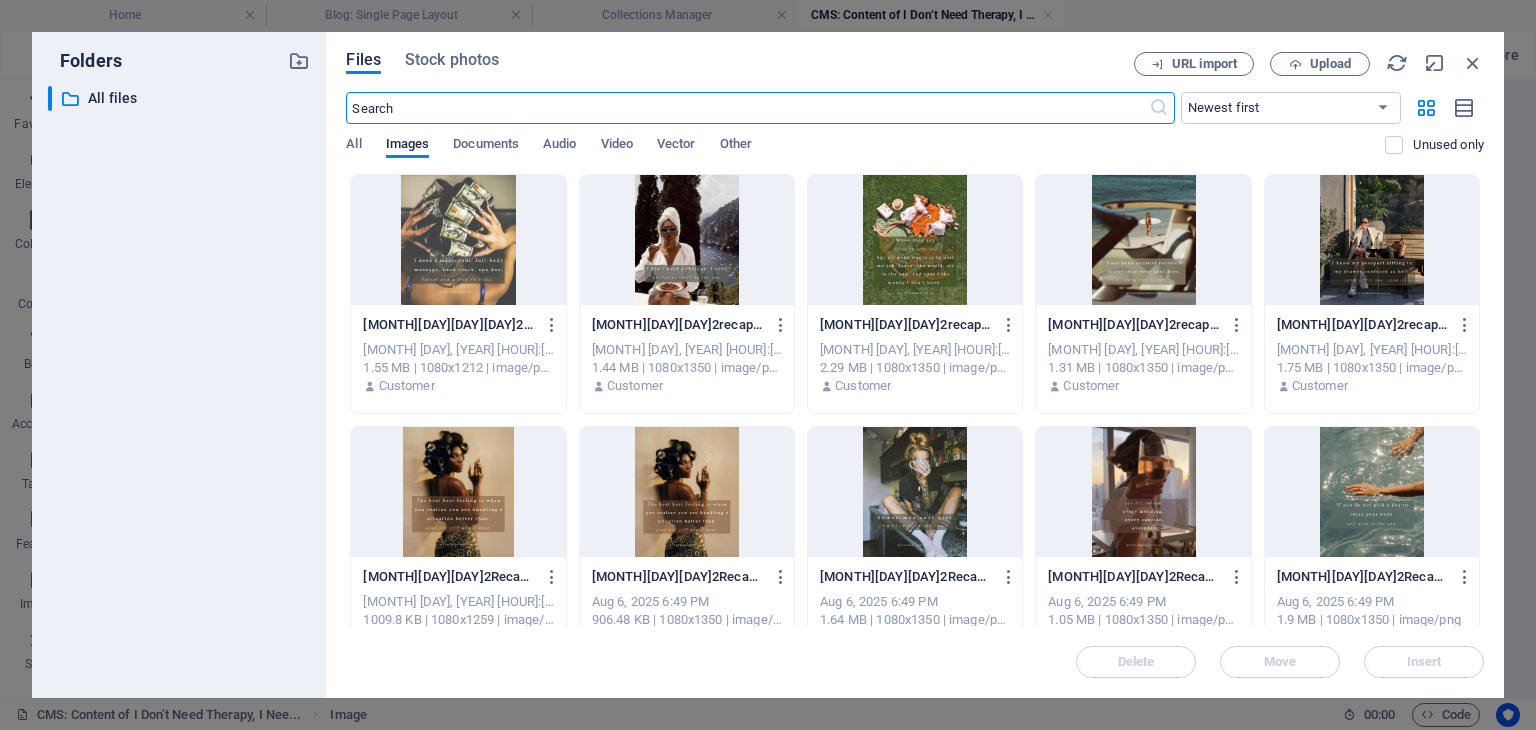 scroll, scrollTop: 92, scrollLeft: 0, axis: vertical 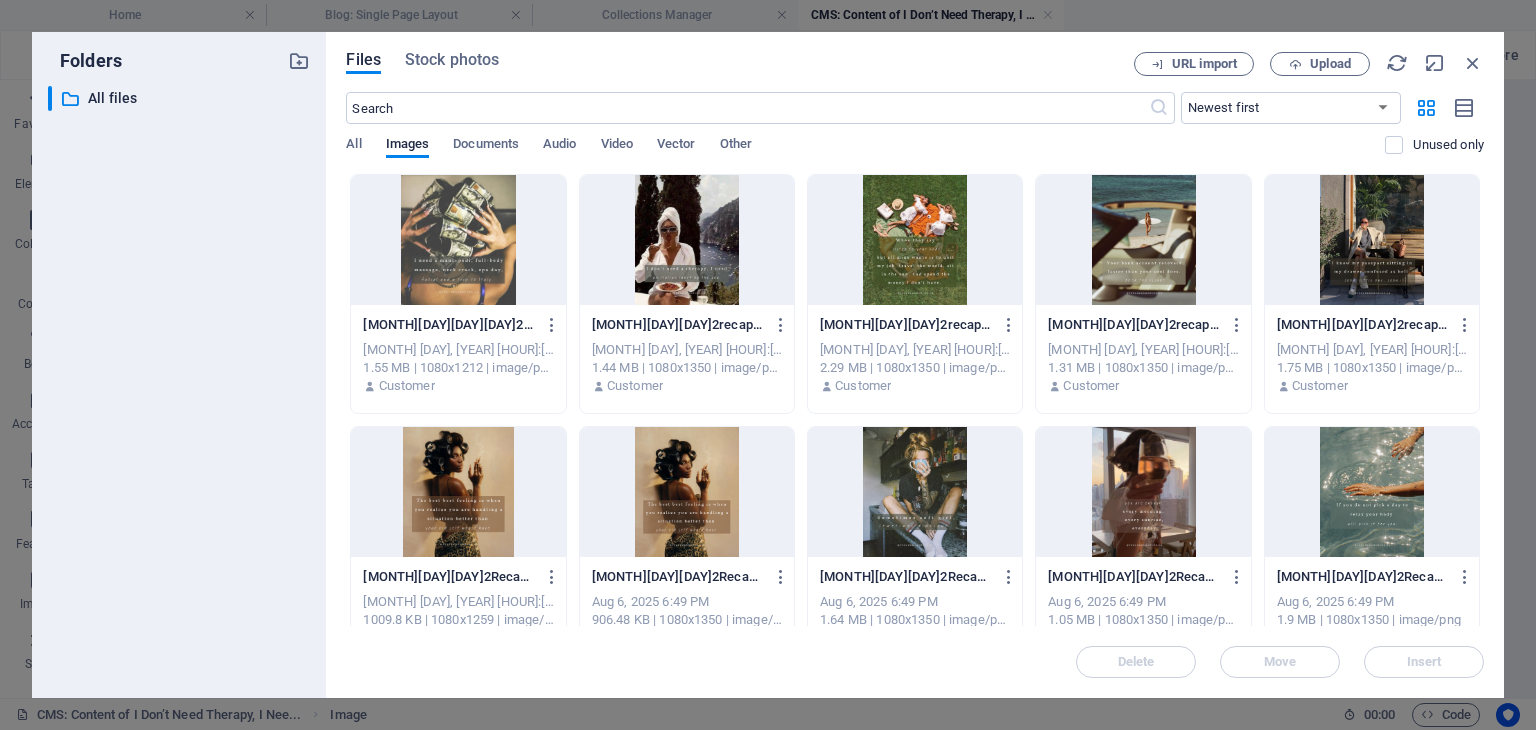 click at bounding box center (915, 240) 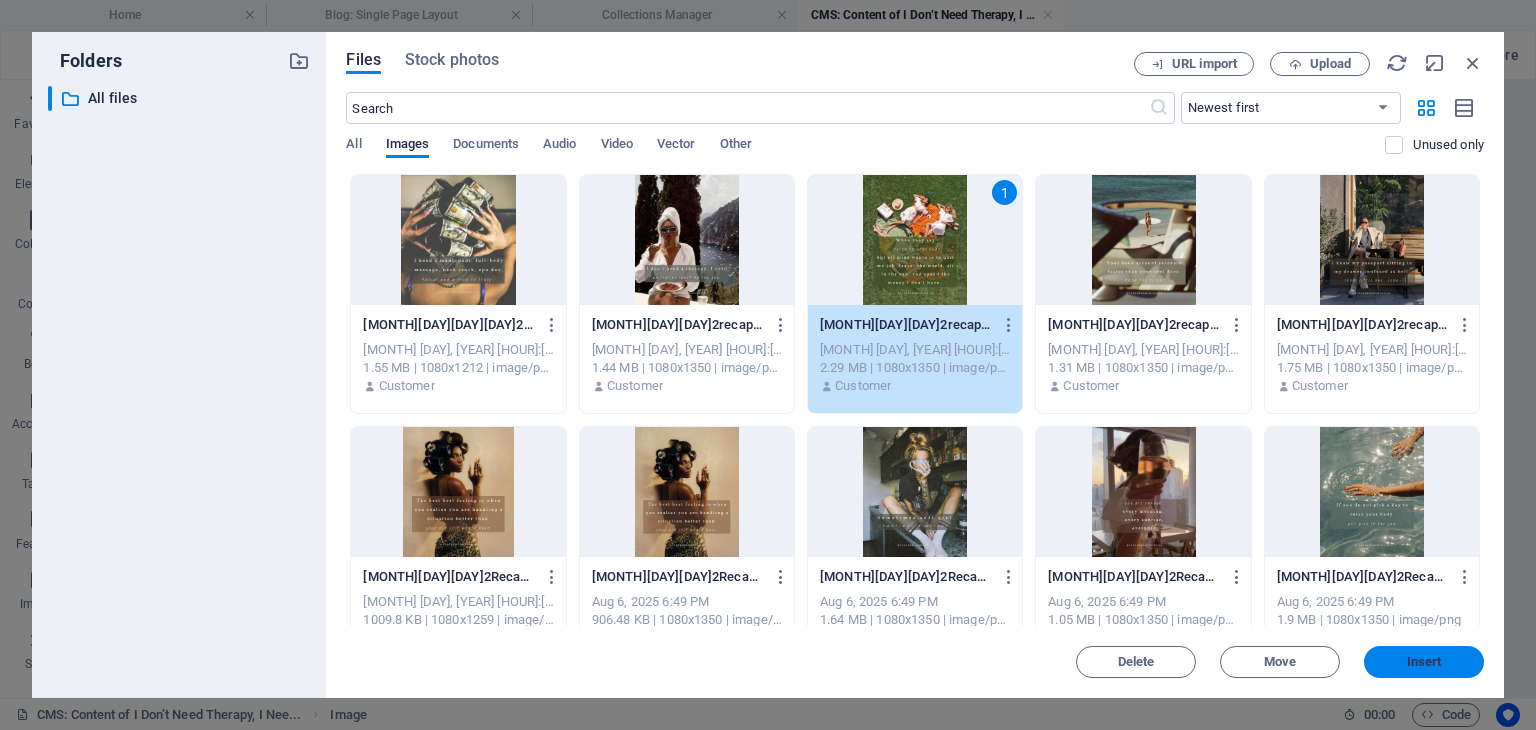 drag, startPoint x: 1408, startPoint y: 658, endPoint x: 965, endPoint y: 579, distance: 449.9889 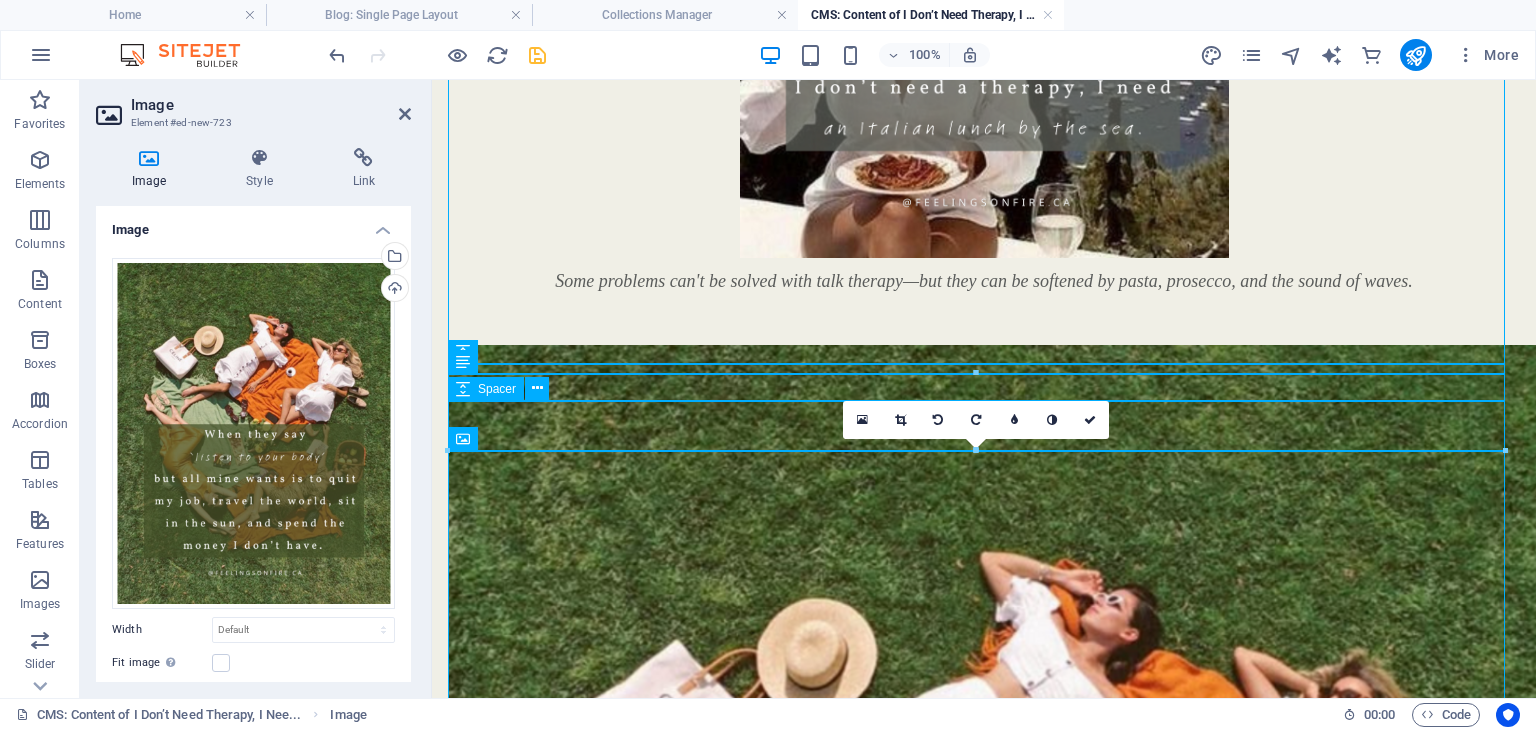 scroll, scrollTop: 691, scrollLeft: 0, axis: vertical 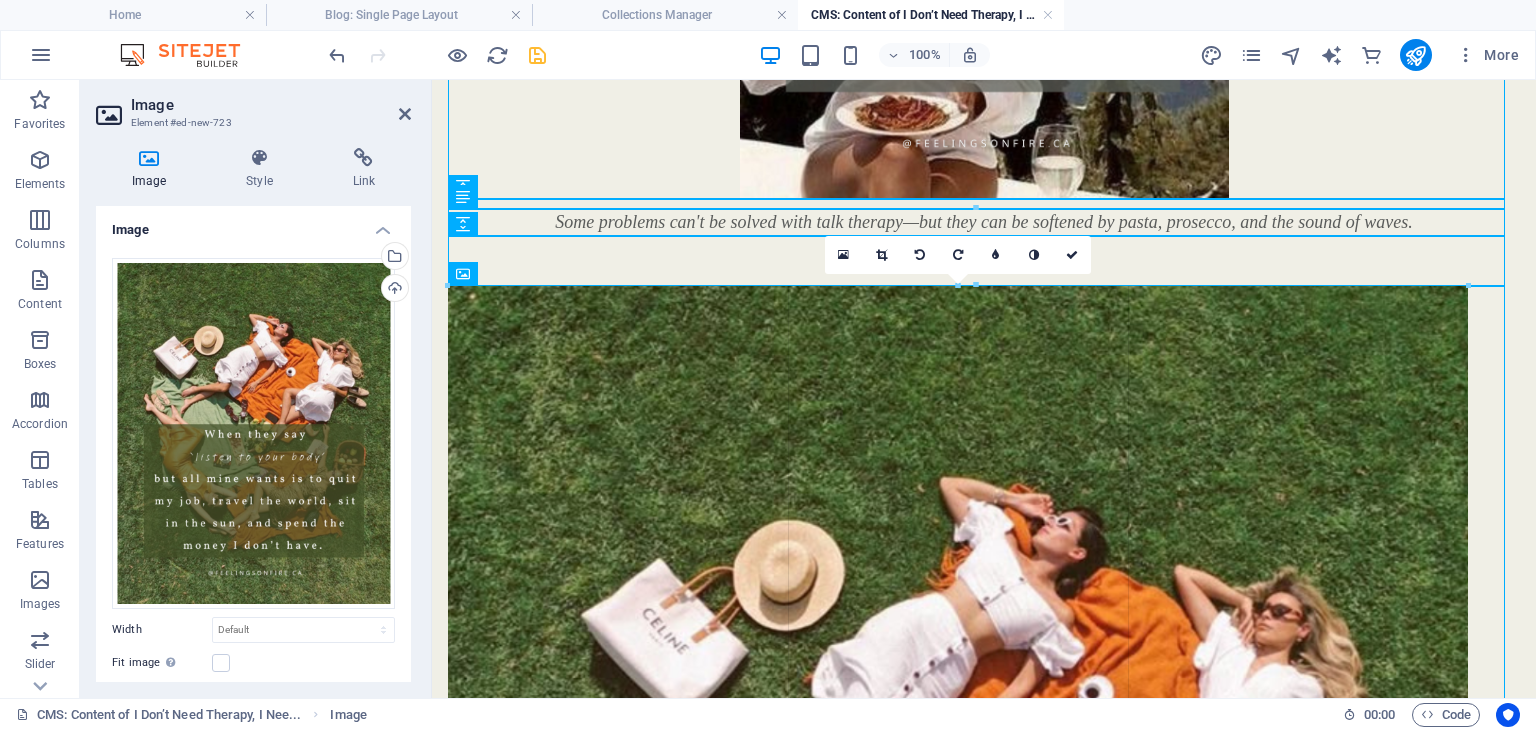 drag, startPoint x: 447, startPoint y: 285, endPoint x: 64, endPoint y: 253, distance: 384.3345 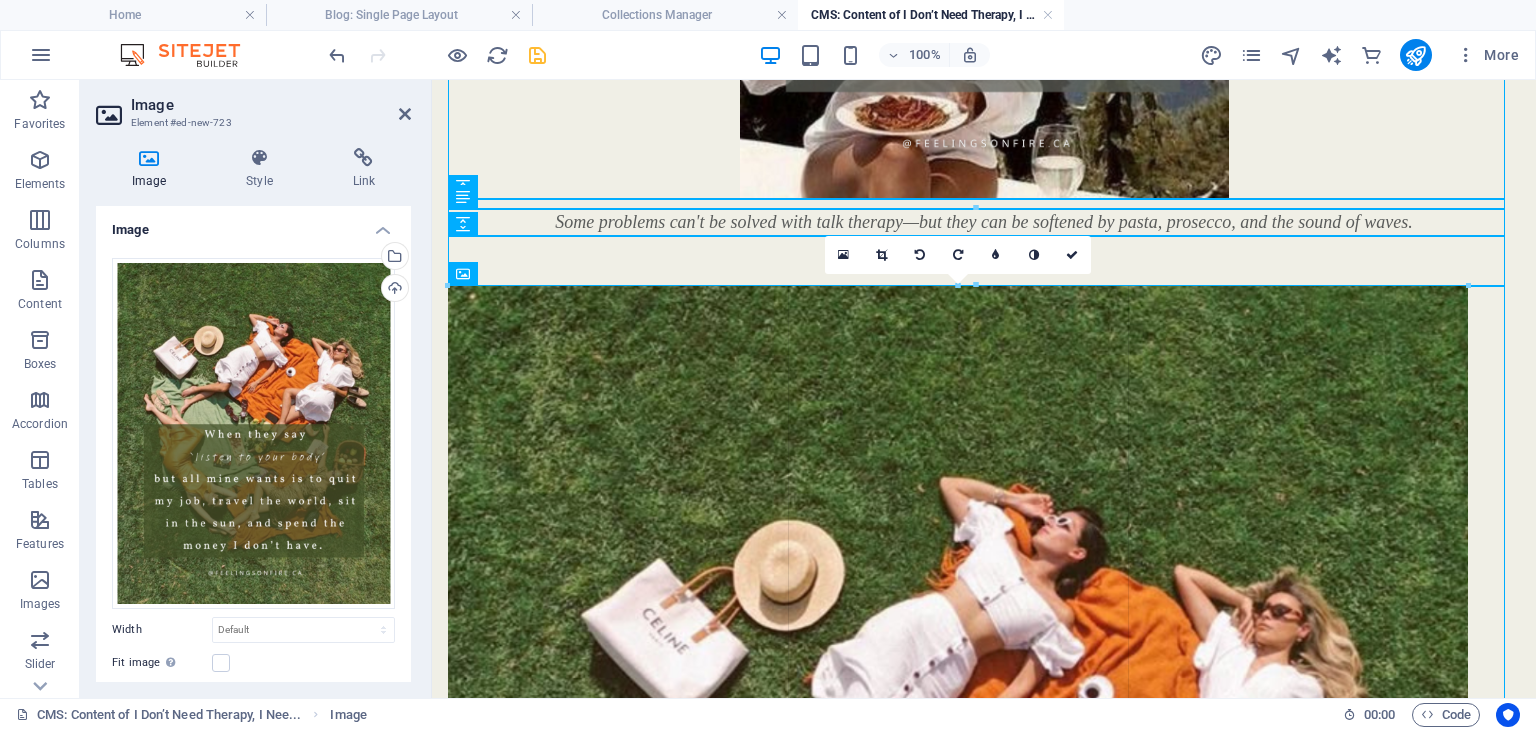type on "1020" 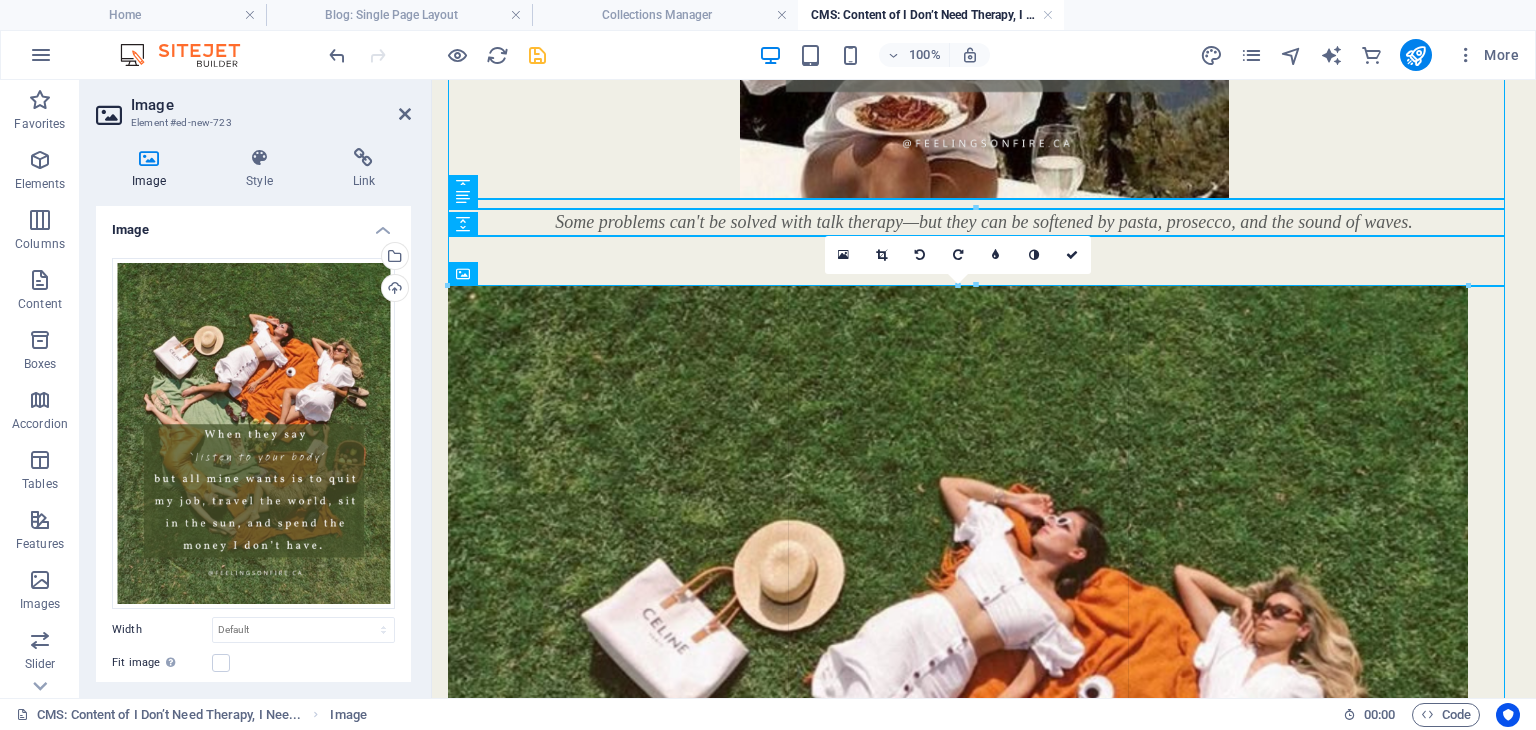 select on "px" 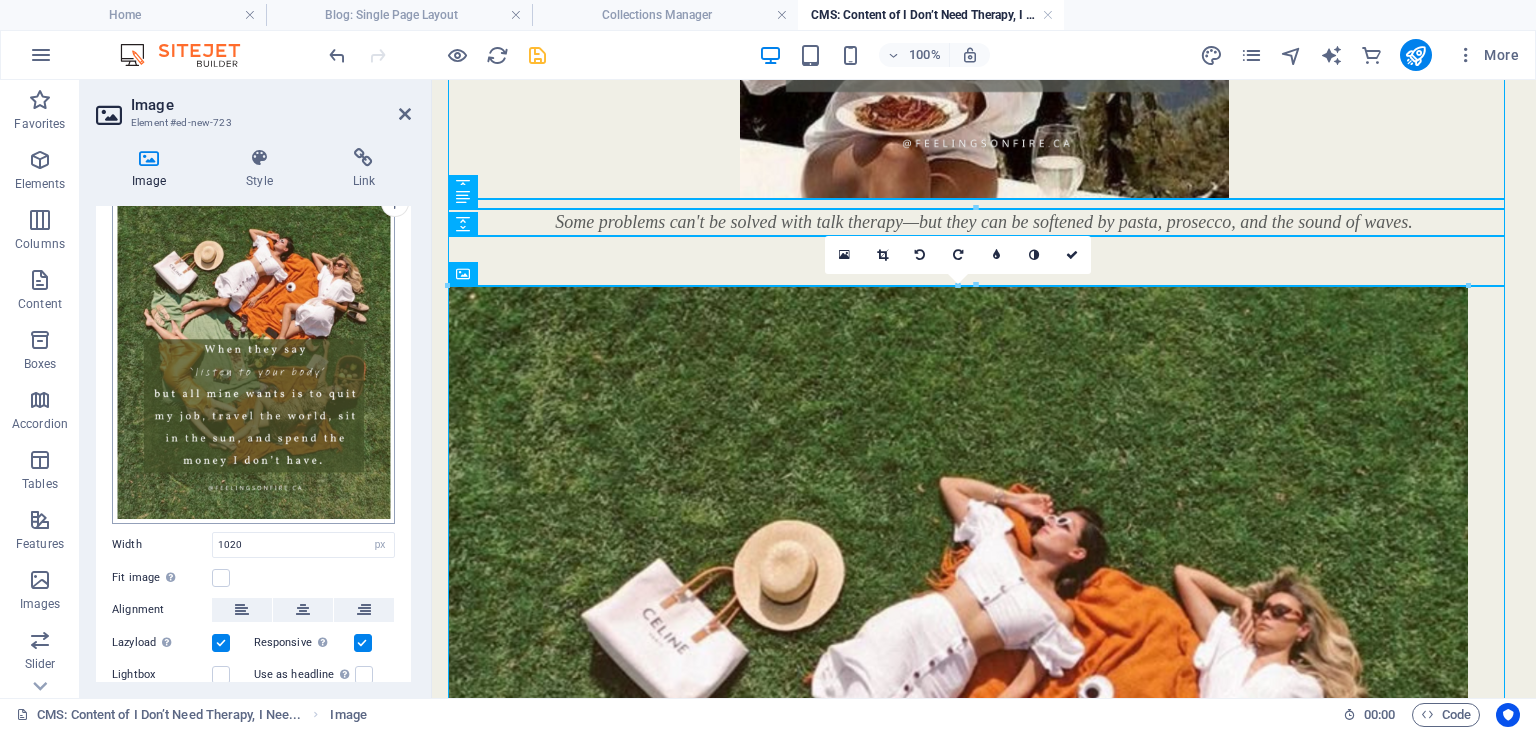 scroll, scrollTop: 200, scrollLeft: 0, axis: vertical 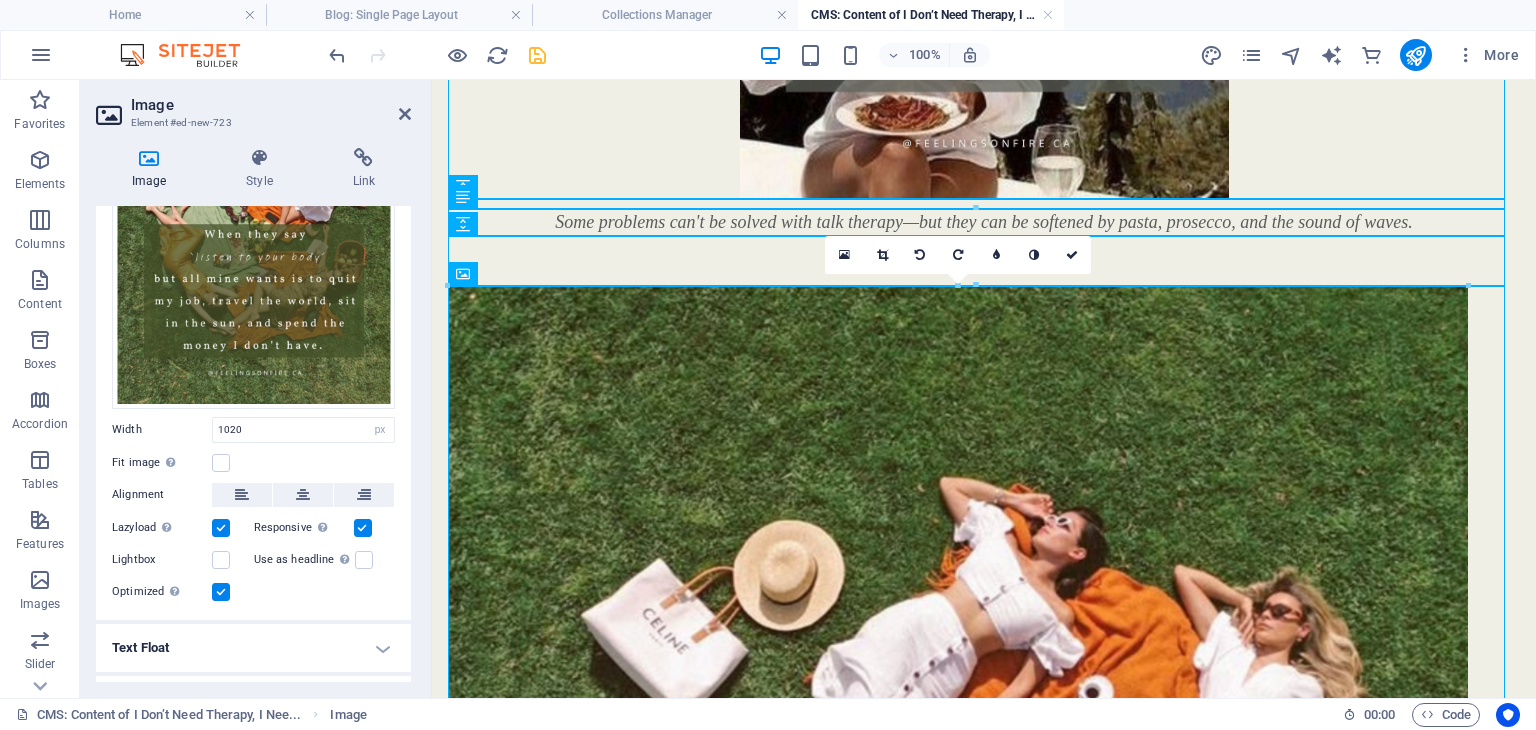 click on "Drag files here, click to choose files or select files from Files or our free stock photos & videos Select files from the file manager, stock photos, or upload file(s) Upload Width 1020 Default auto px rem % em vh vw Fit image Automatically fit image to a fixed width and height Height Default auto px Alignment Lazyload Loading images after the page loads improves page speed. Responsive Automatically load retina image and smartphone optimized sizes. Lightbox Use as headline The image will be wrapped in an H1 headline tag. Useful for giving alternative text the weight of an H1 headline, e.g. for the logo. Leave unchecked if uncertain. Optimized Images are compressed to improve page speed. Position Direction Custom X offset 50 px rem % vh vw Y offset 50 px rem % vh vw" at bounding box center (253, 331) 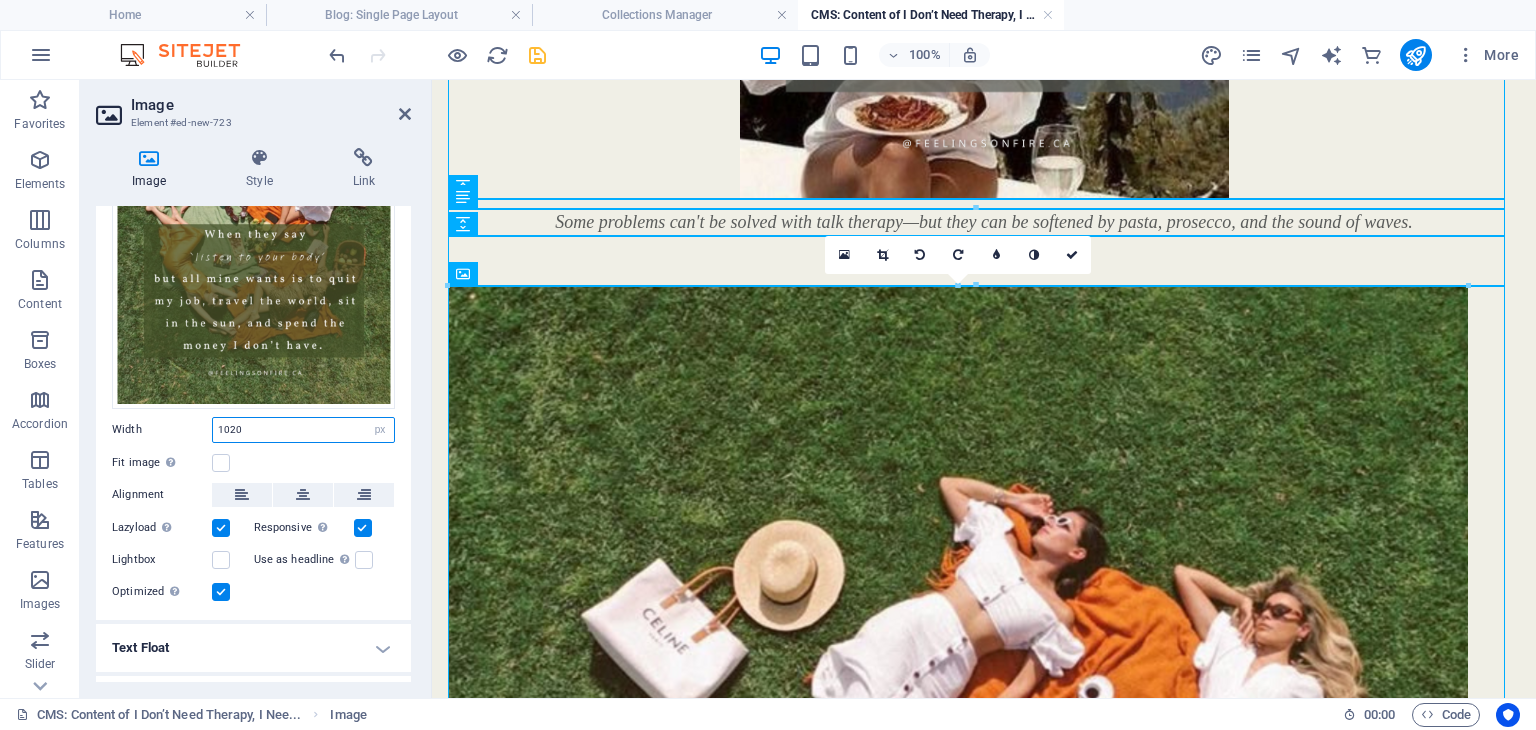 click on "1020" at bounding box center (303, 430) 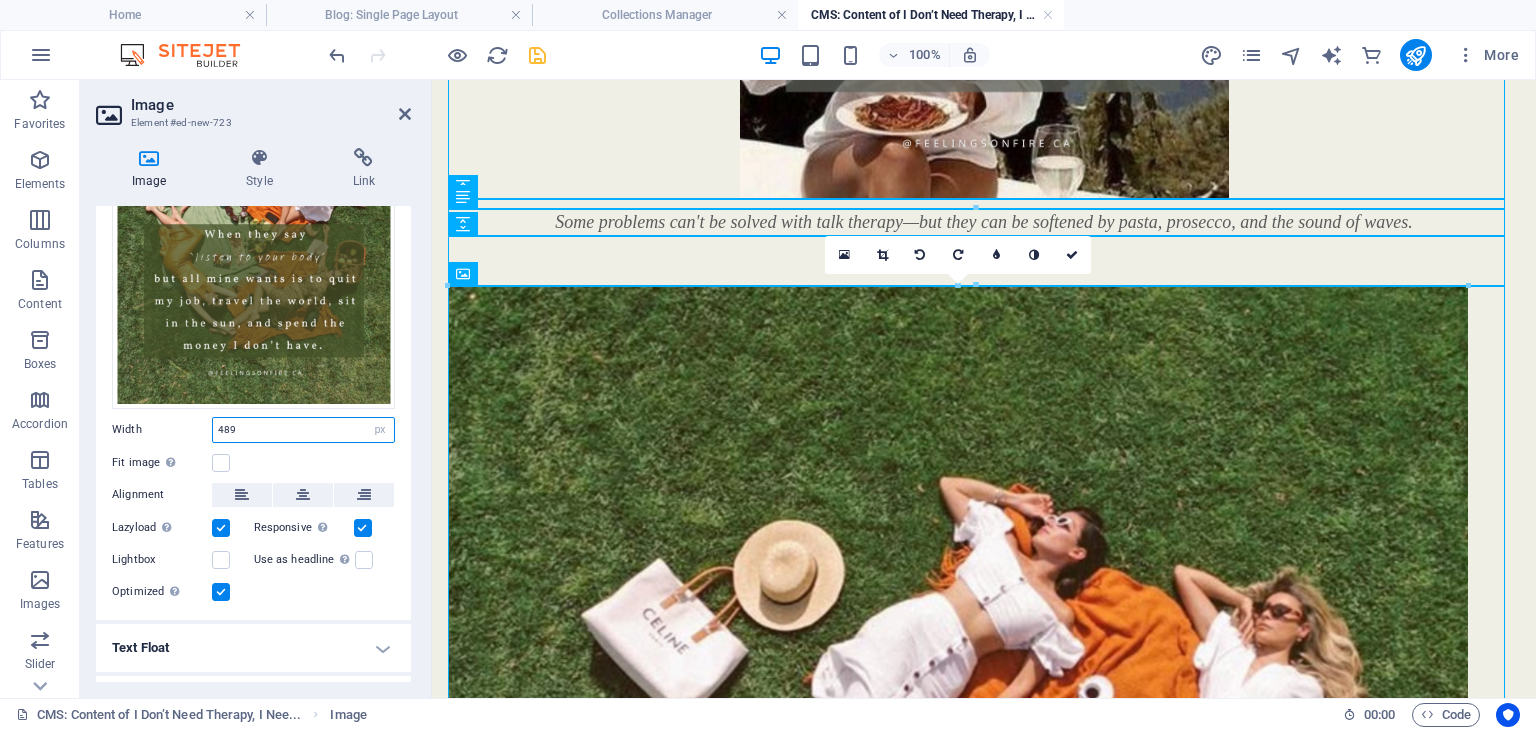 type on "489" 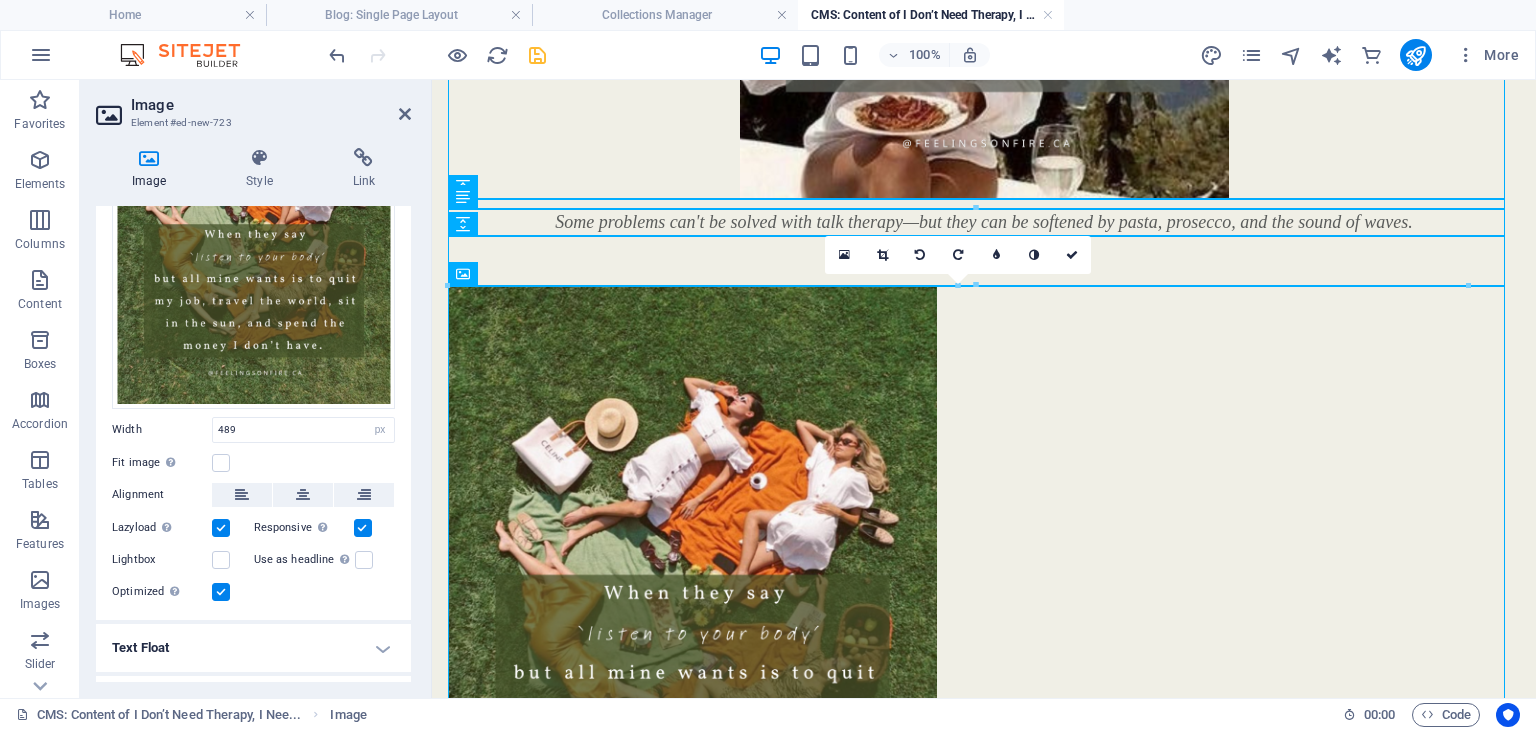 click on "Width 489 Default auto px rem % em vh vw" at bounding box center [253, 430] 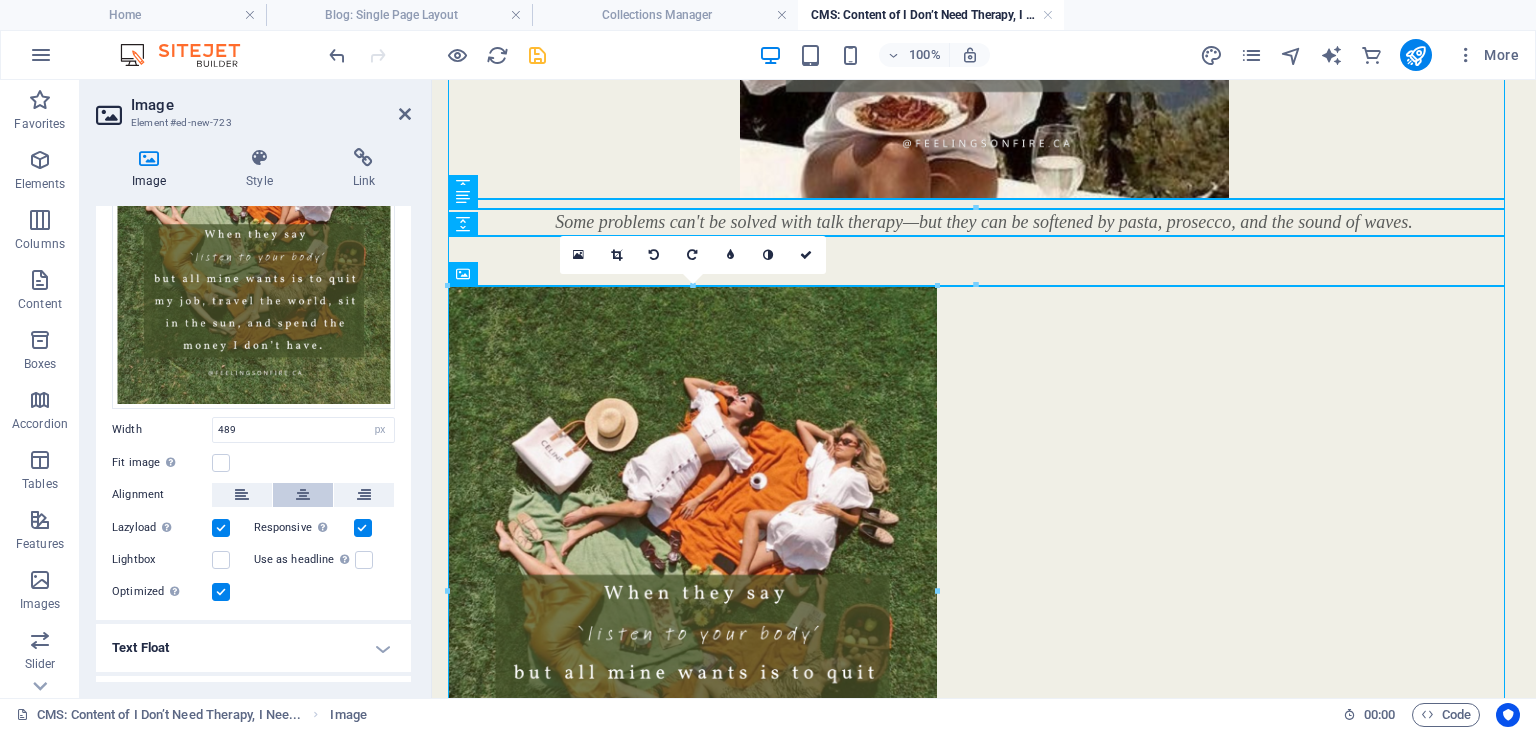 click at bounding box center [303, 495] 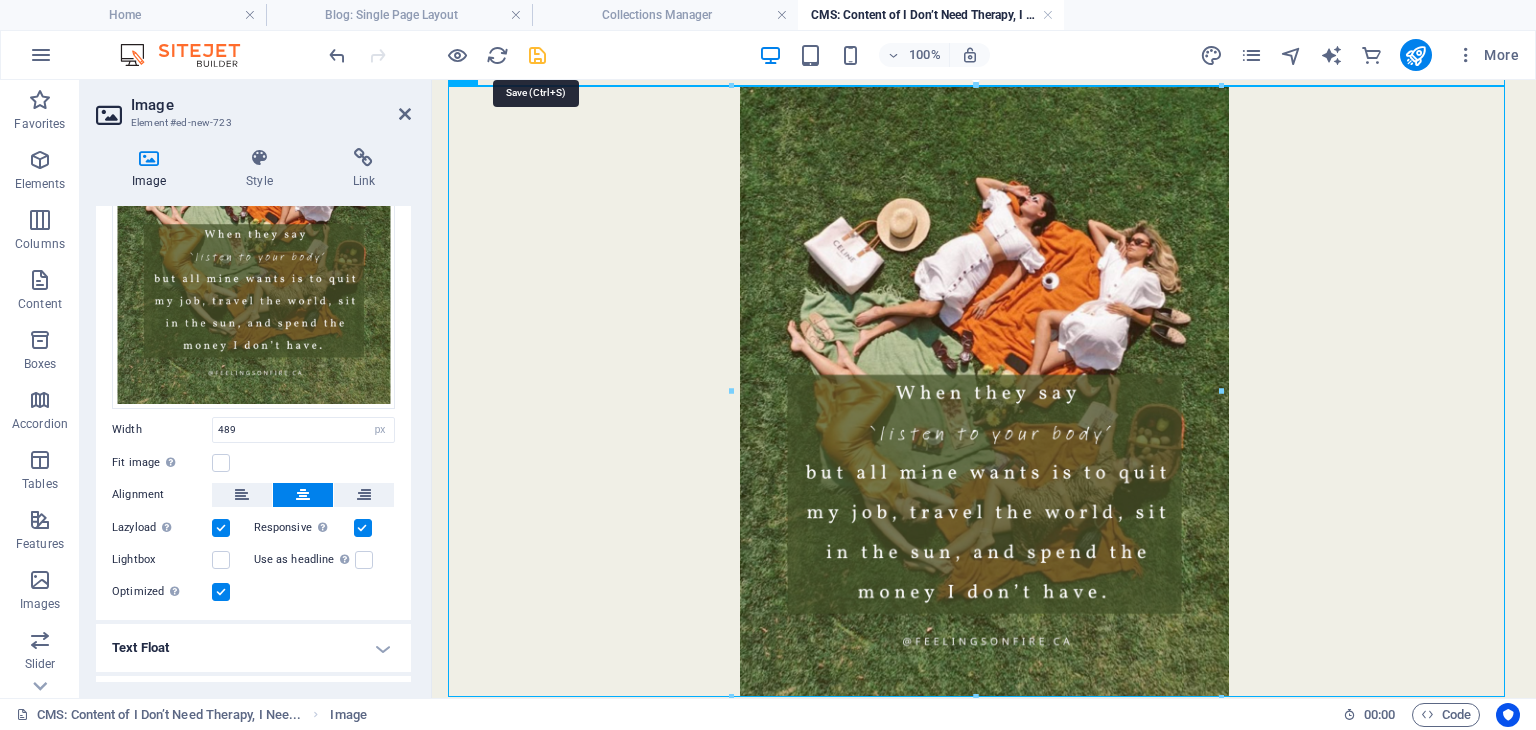 drag, startPoint x: 536, startPoint y: 51, endPoint x: 514, endPoint y: 79, distance: 35.608986 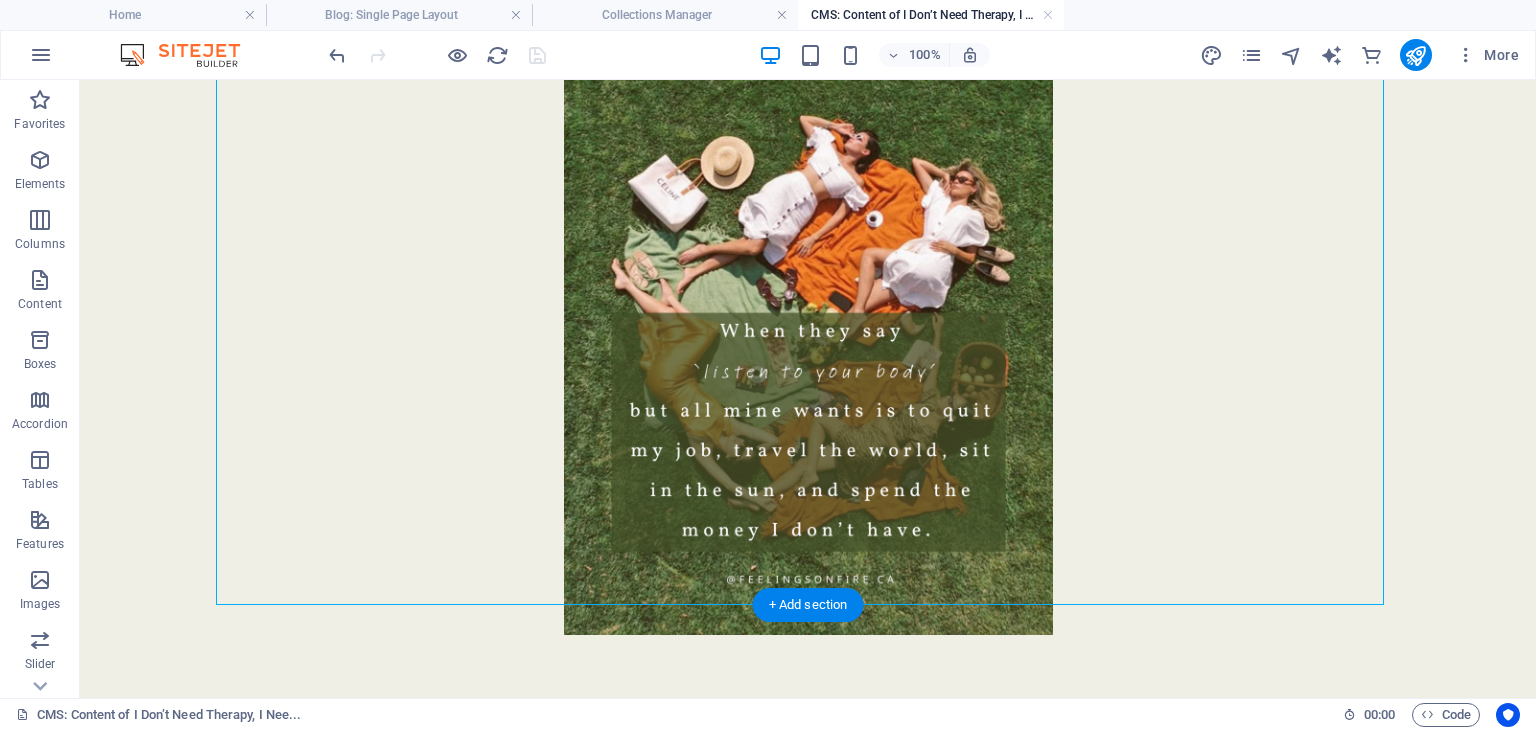 scroll, scrollTop: 1002, scrollLeft: 0, axis: vertical 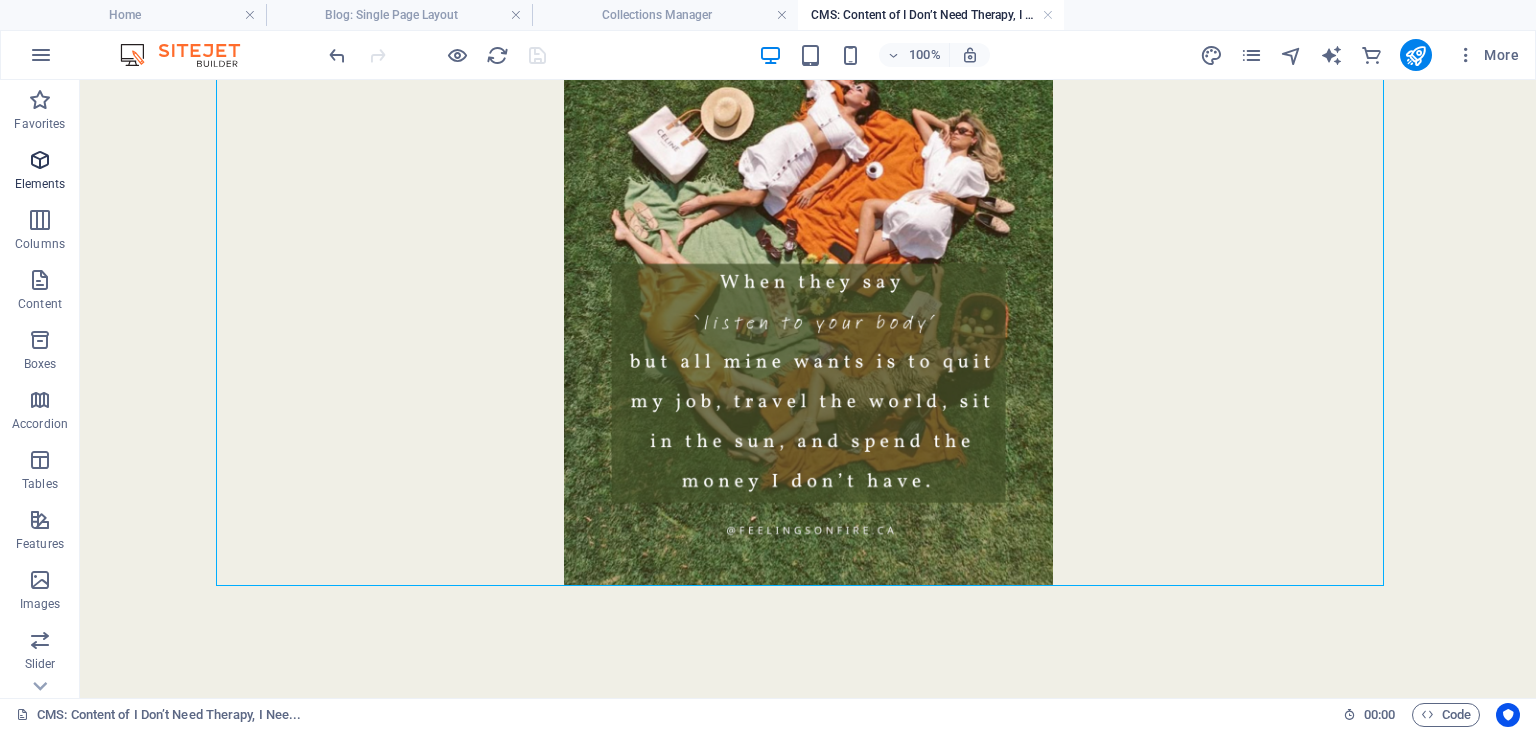 click at bounding box center (40, 160) 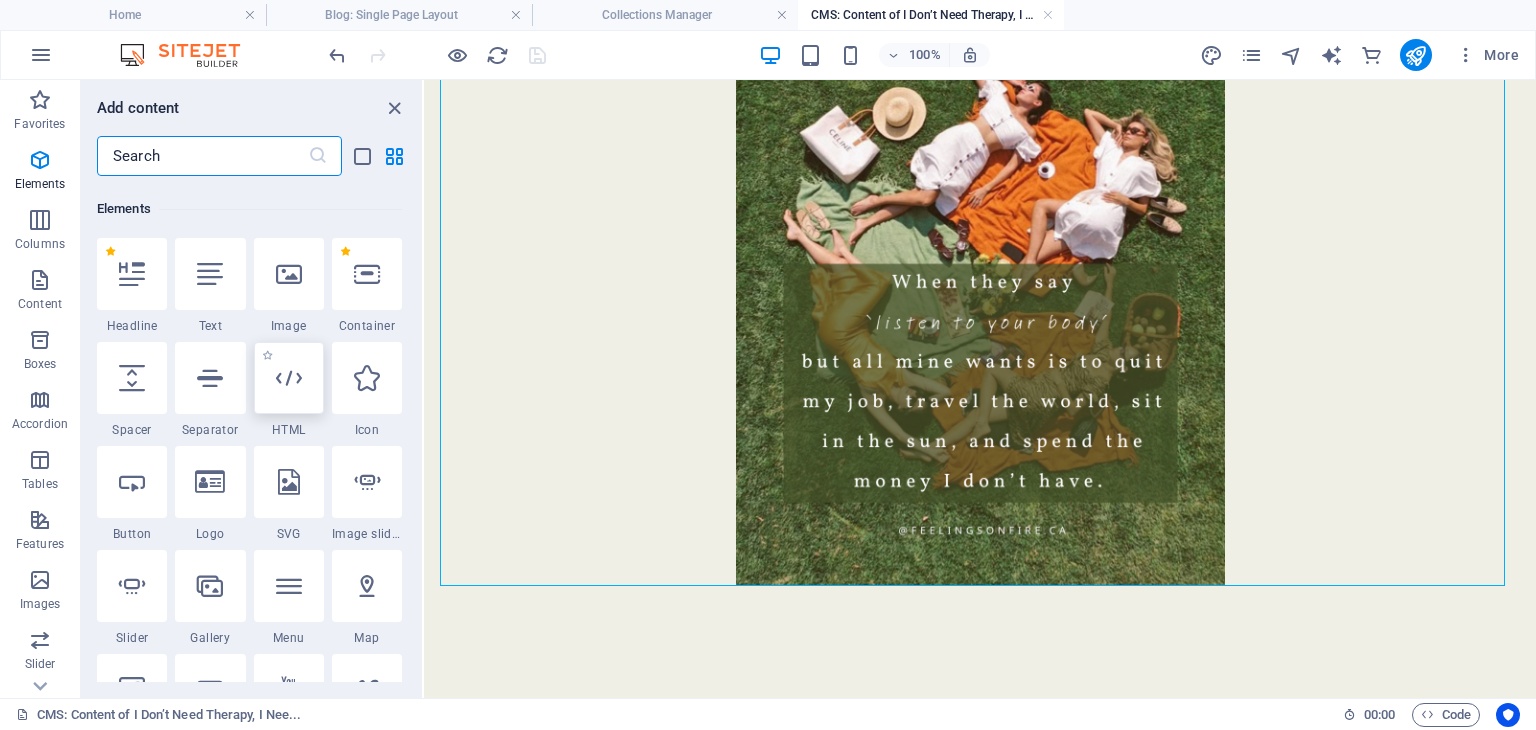 scroll, scrollTop: 212, scrollLeft: 0, axis: vertical 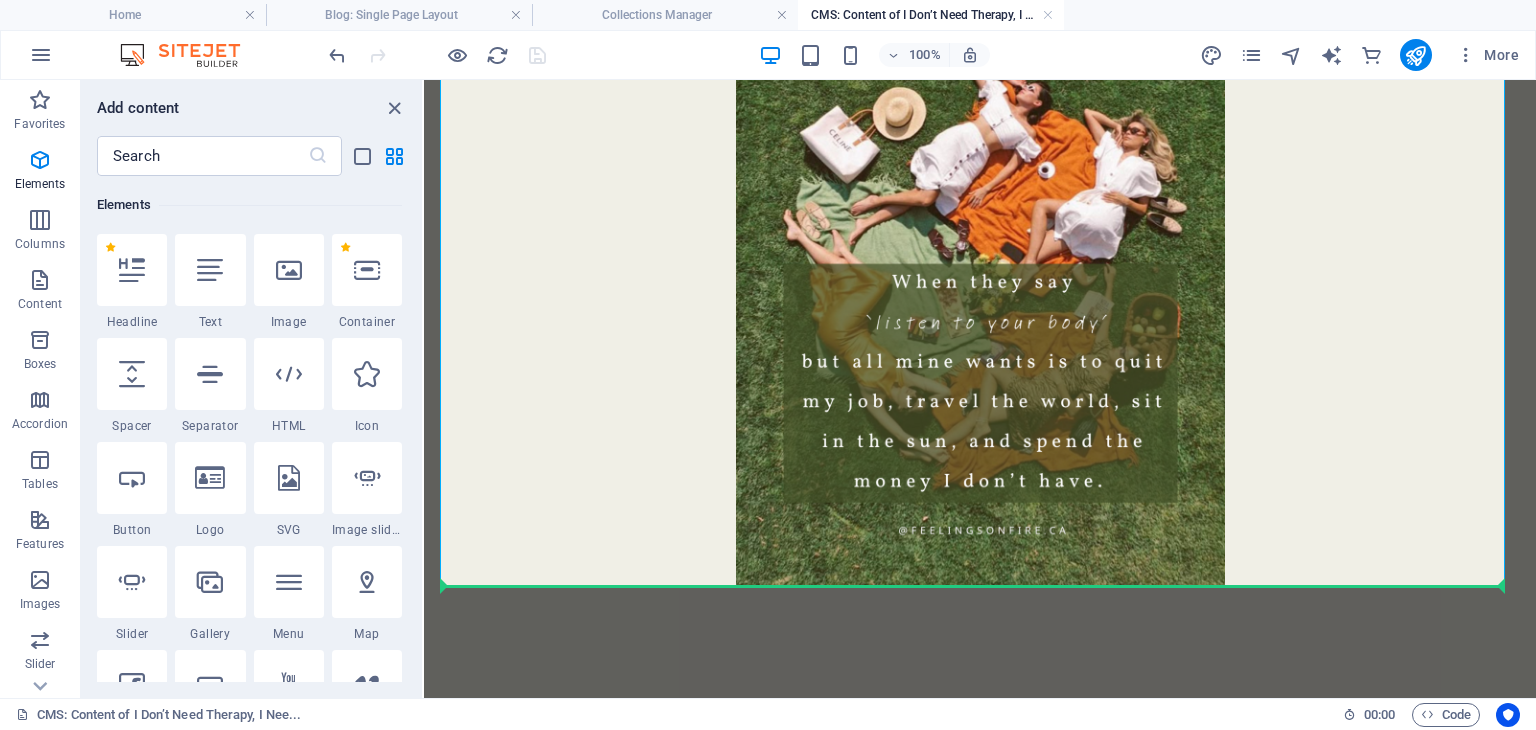 select on "px" 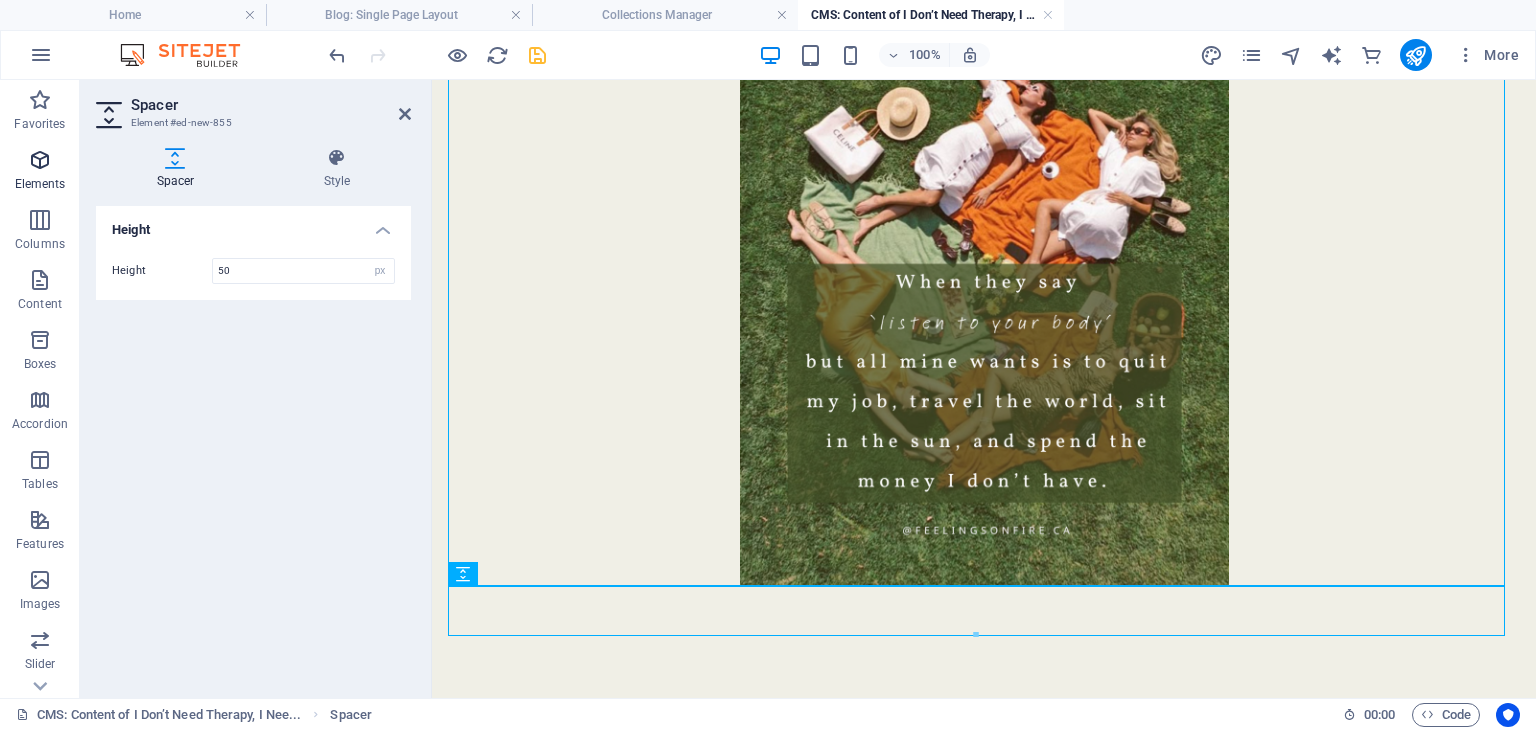 click at bounding box center (40, 160) 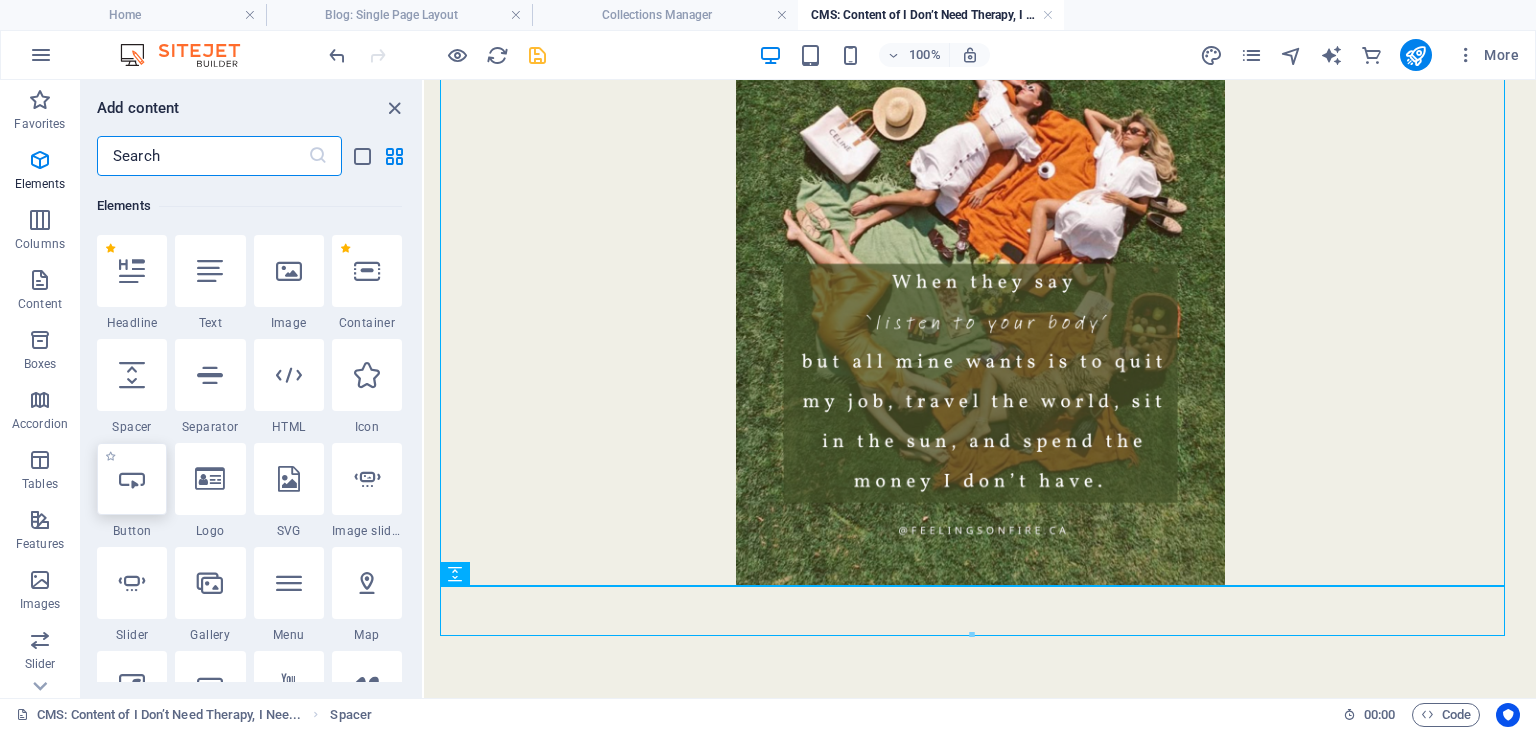 scroll, scrollTop: 212, scrollLeft: 0, axis: vertical 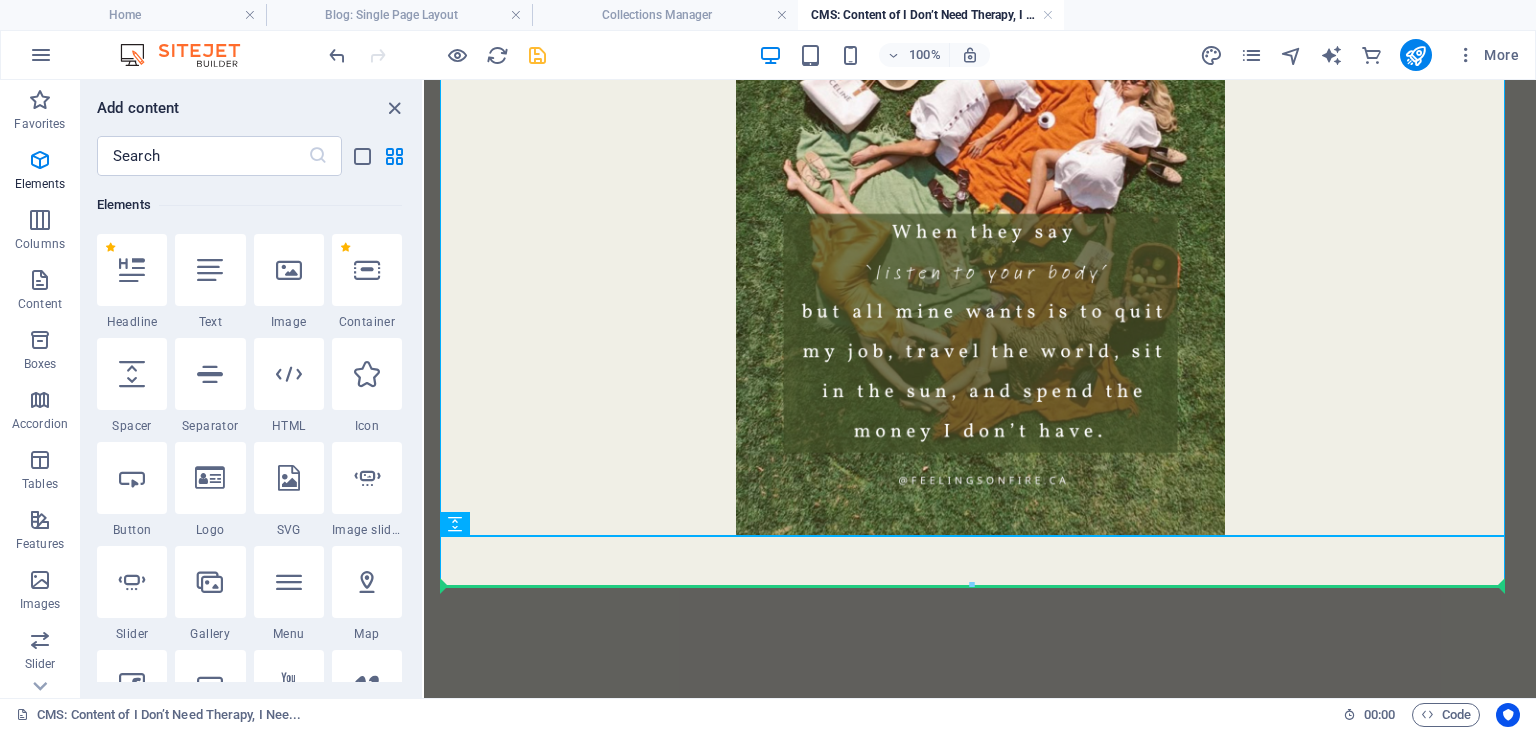 select on "px" 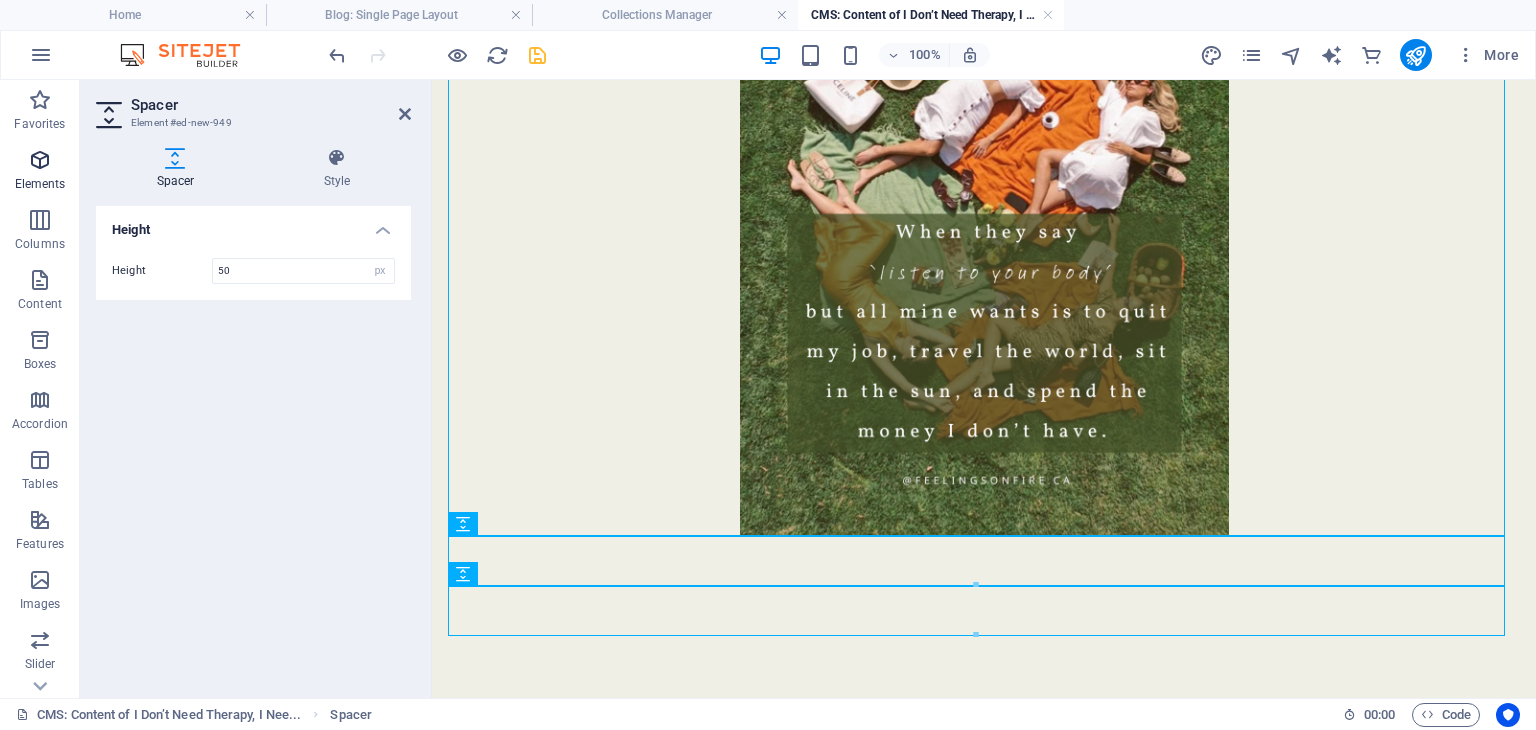 click at bounding box center (40, 160) 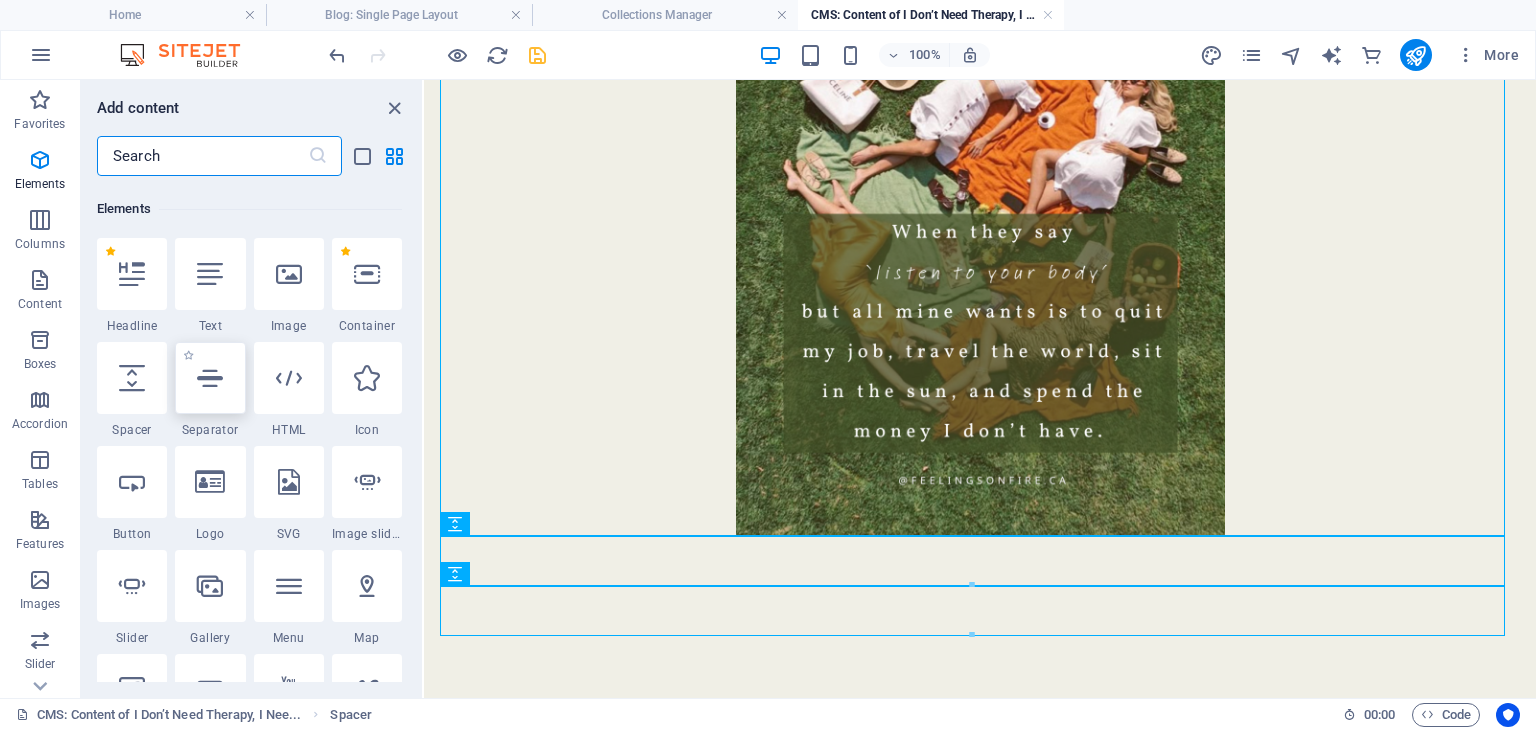 scroll, scrollTop: 212, scrollLeft: 0, axis: vertical 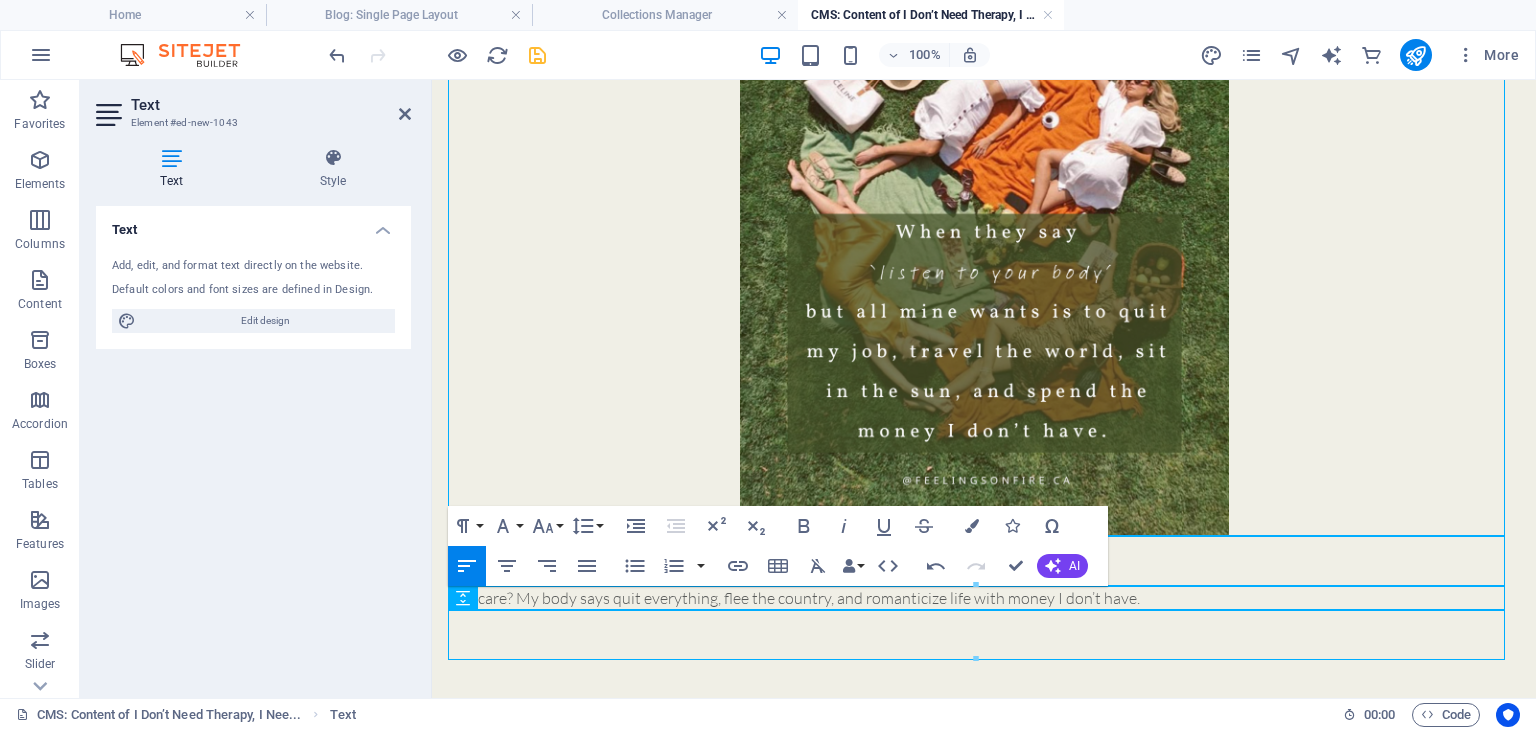 click on "Self-care? My body says quit everything, flee the country, and romanticize life with money I don’t have." at bounding box center [984, 598] 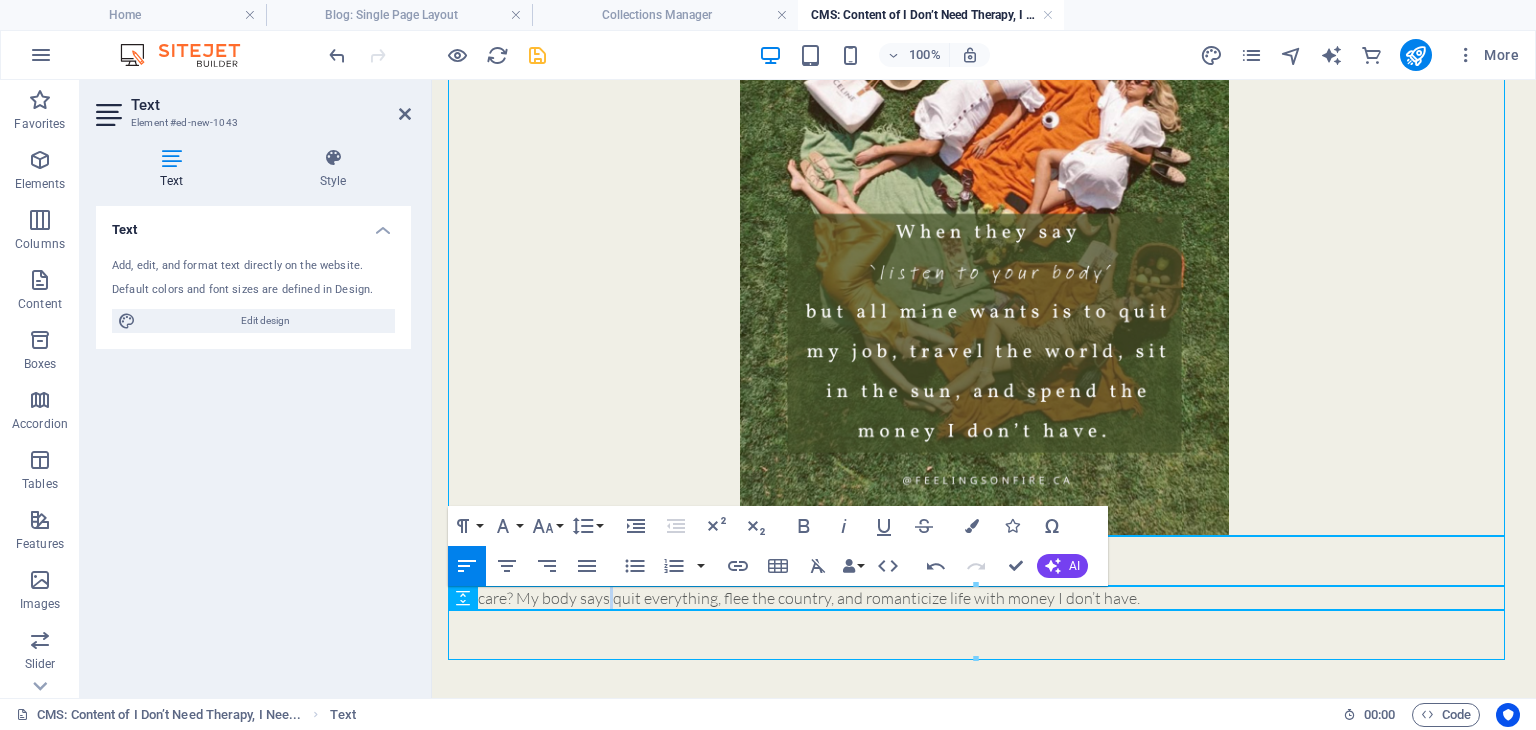 click on "Self-care? My body says quit everything, flee the country, and romanticize life with money I don’t have." at bounding box center [984, 598] 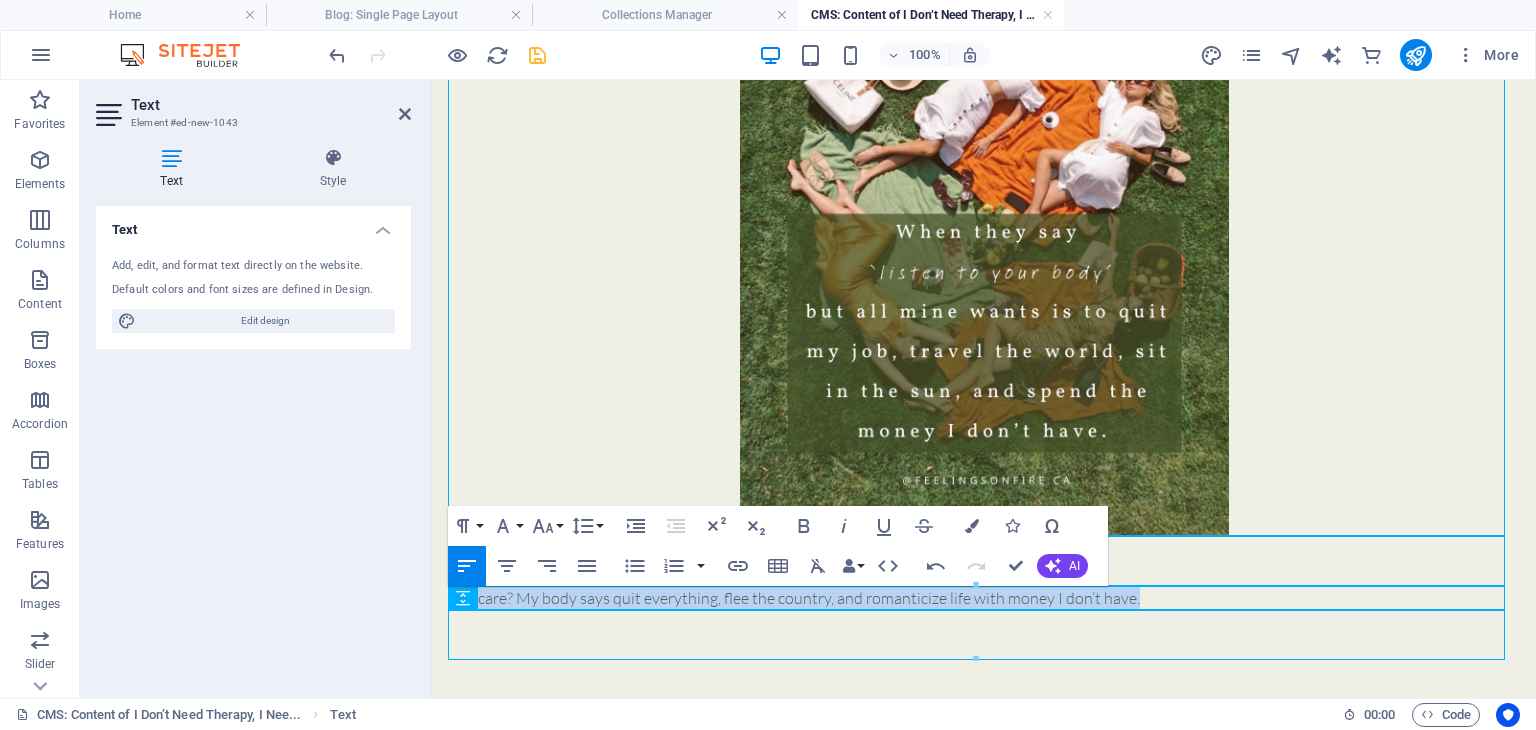 click on "Self-care? My body says quit everything, flee the country, and romanticize life with money I don’t have." at bounding box center (984, 598) 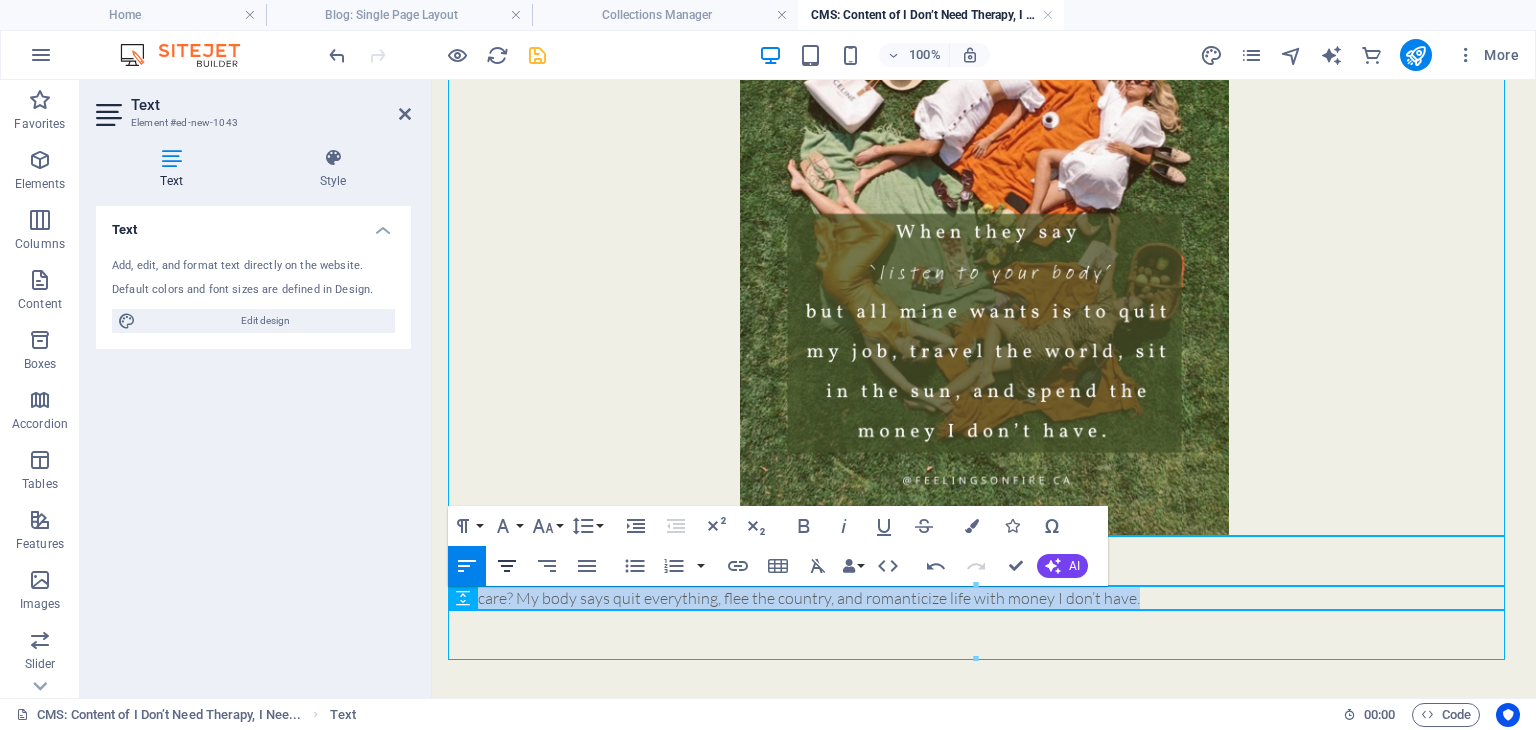 click 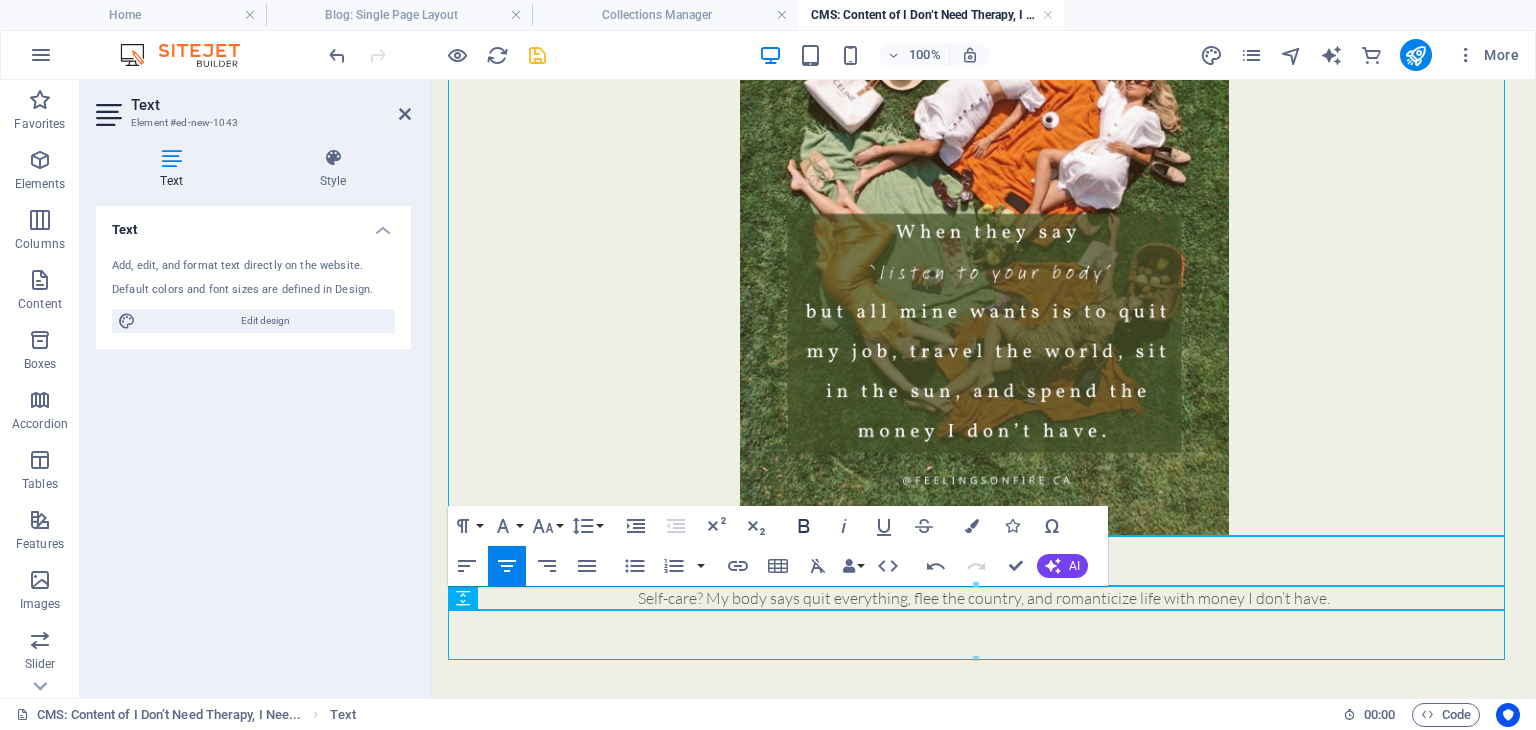 click 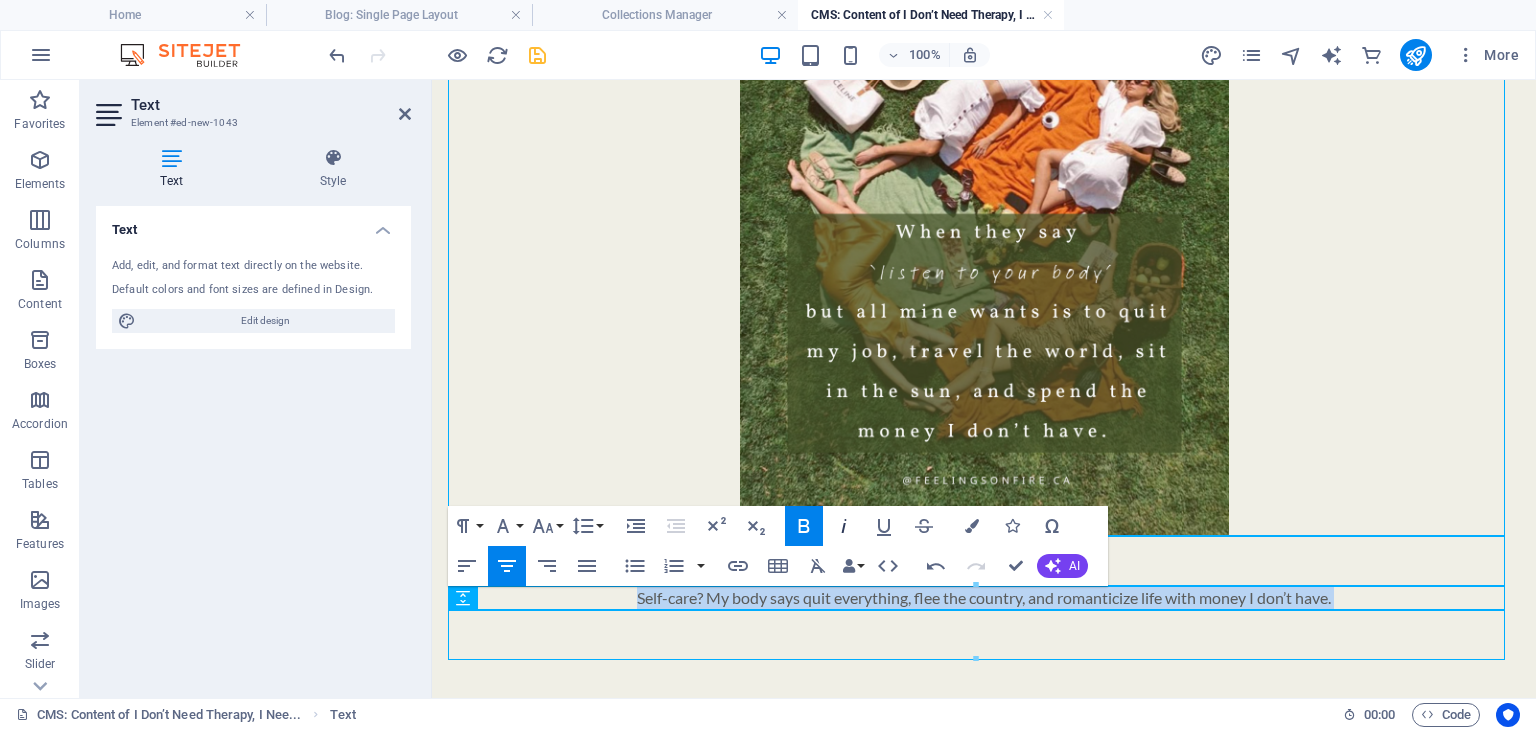 click 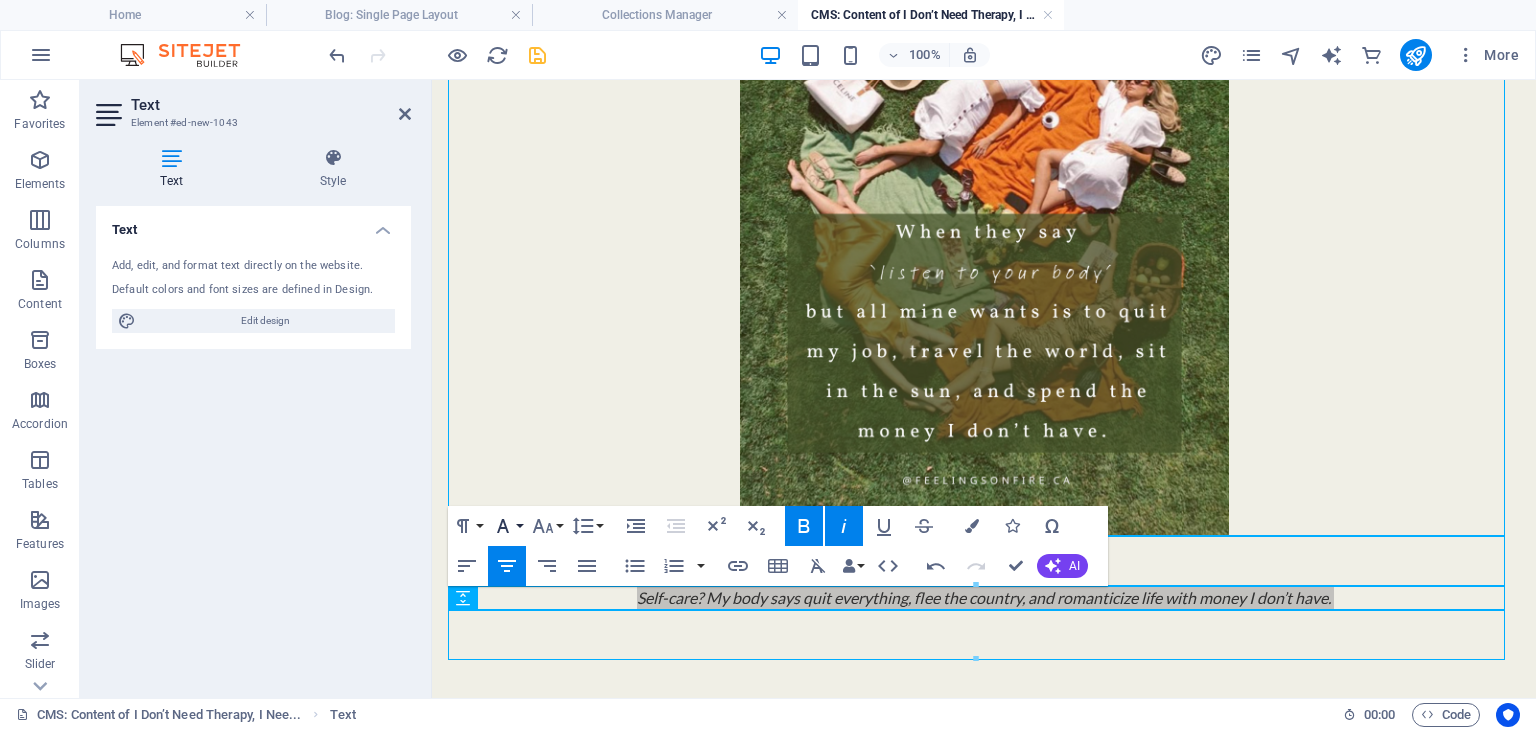 click 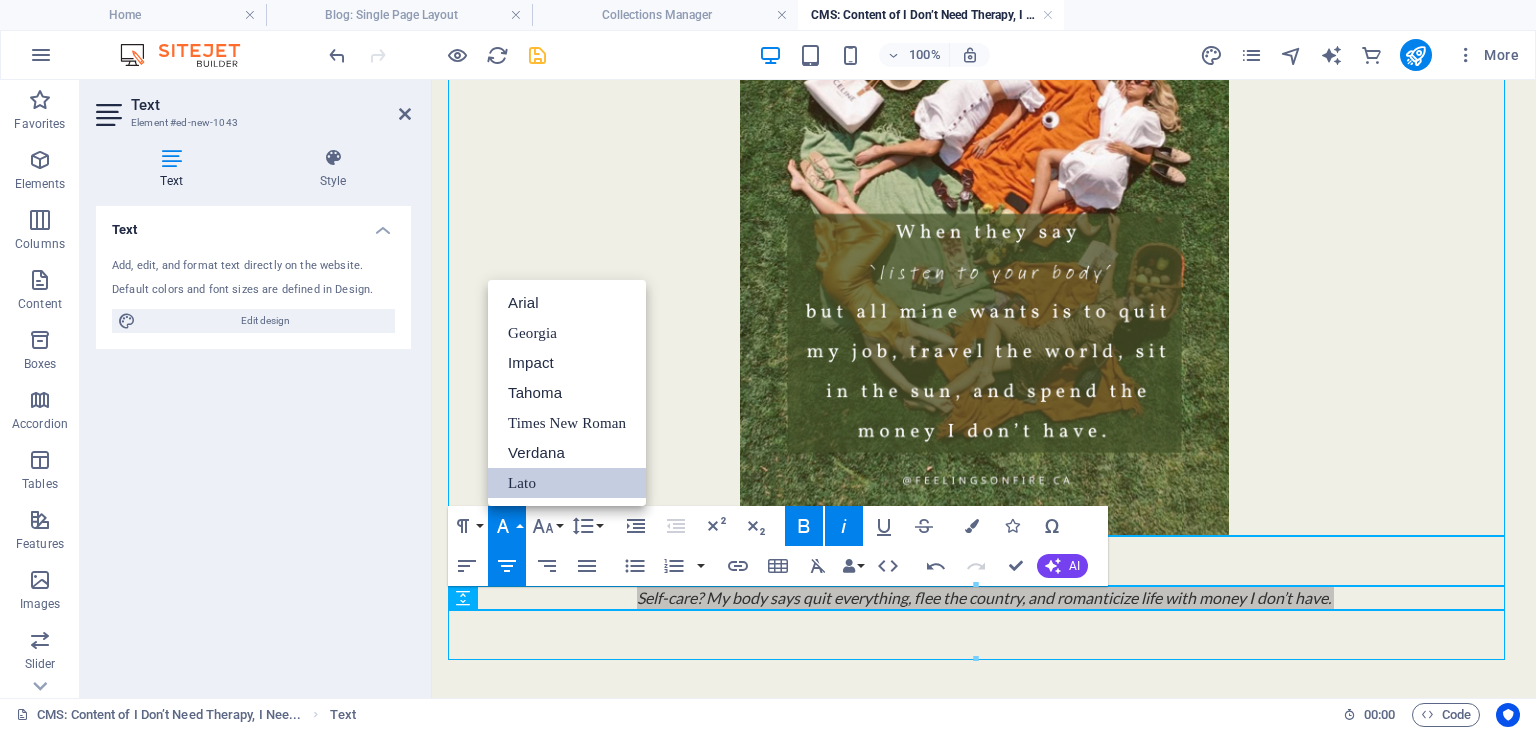 scroll, scrollTop: 0, scrollLeft: 0, axis: both 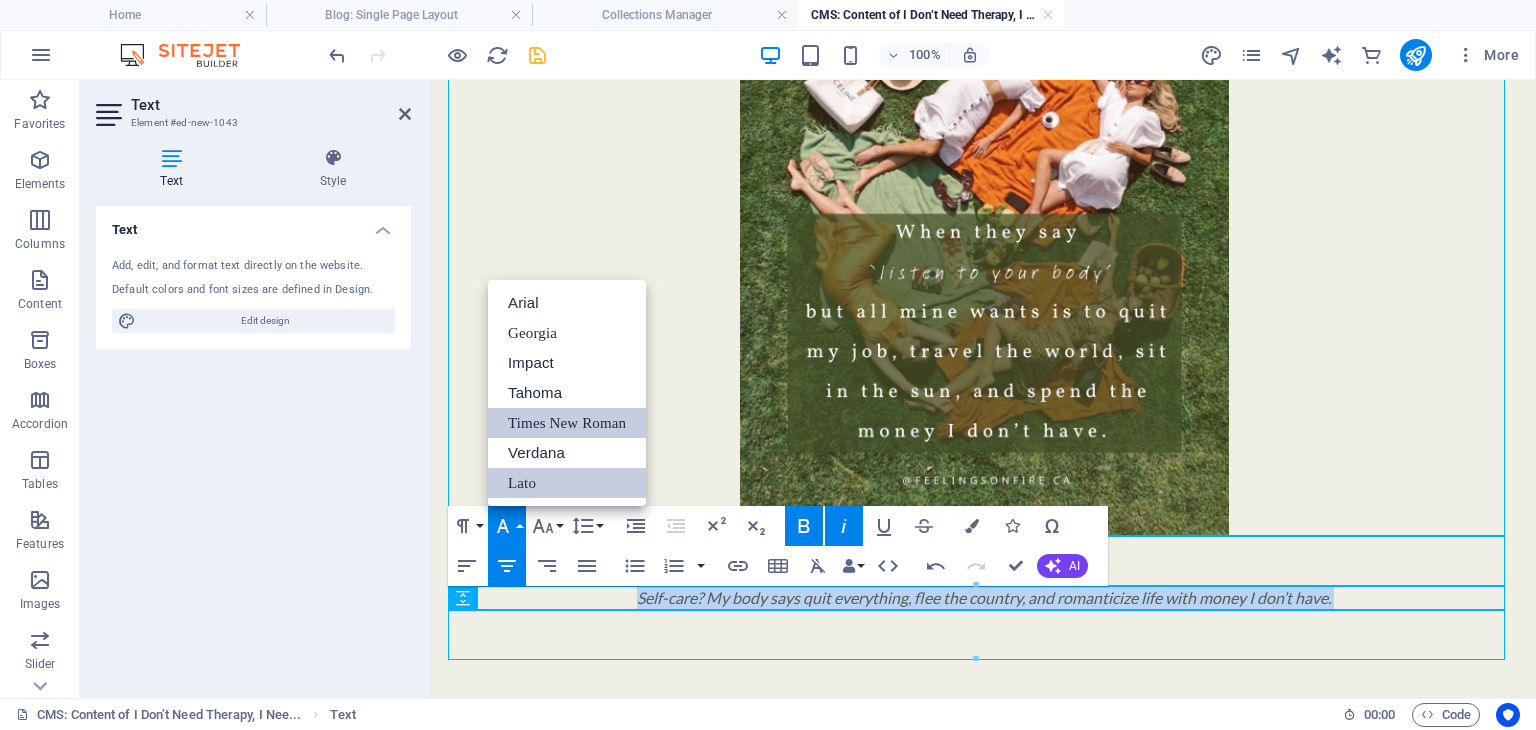 click on "Times New Roman" at bounding box center [567, 423] 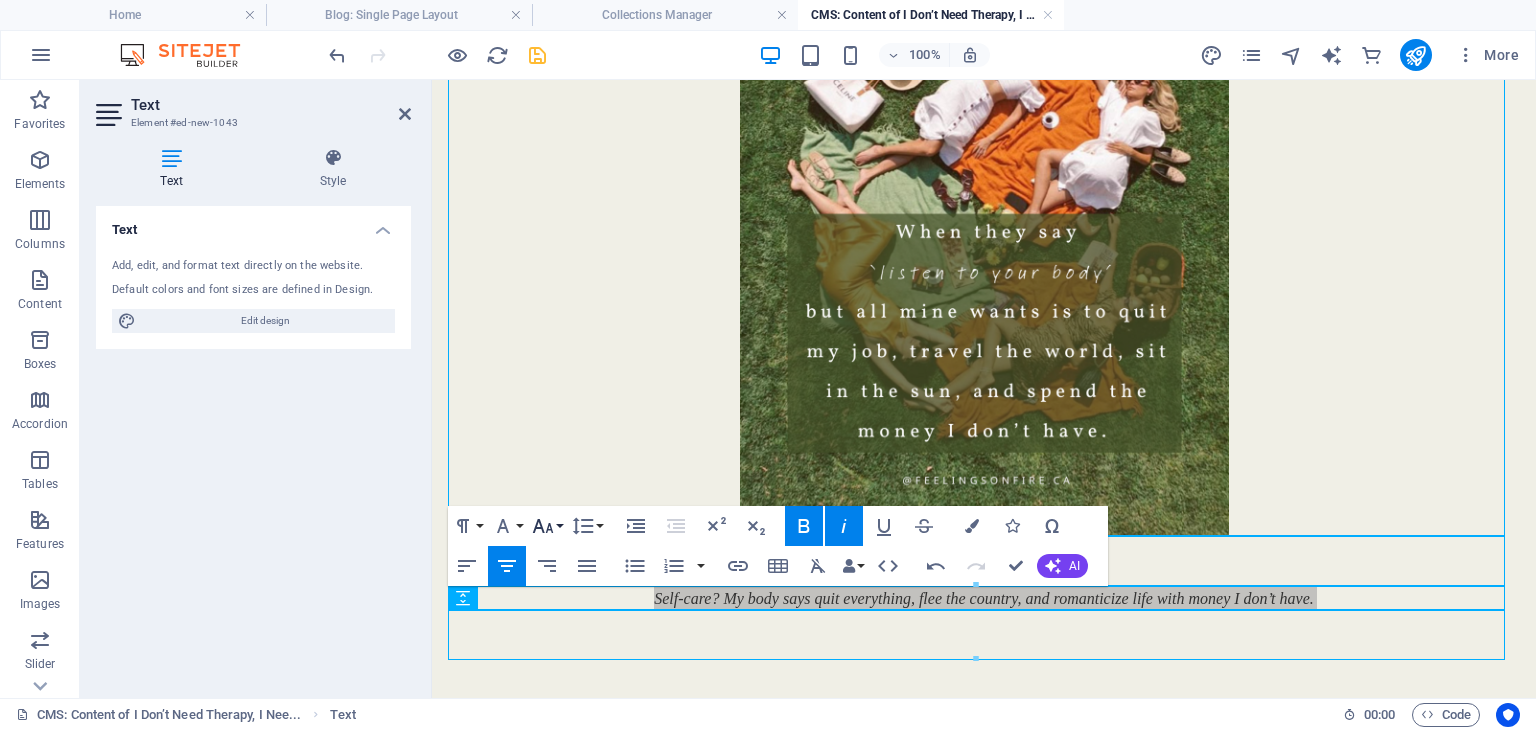click 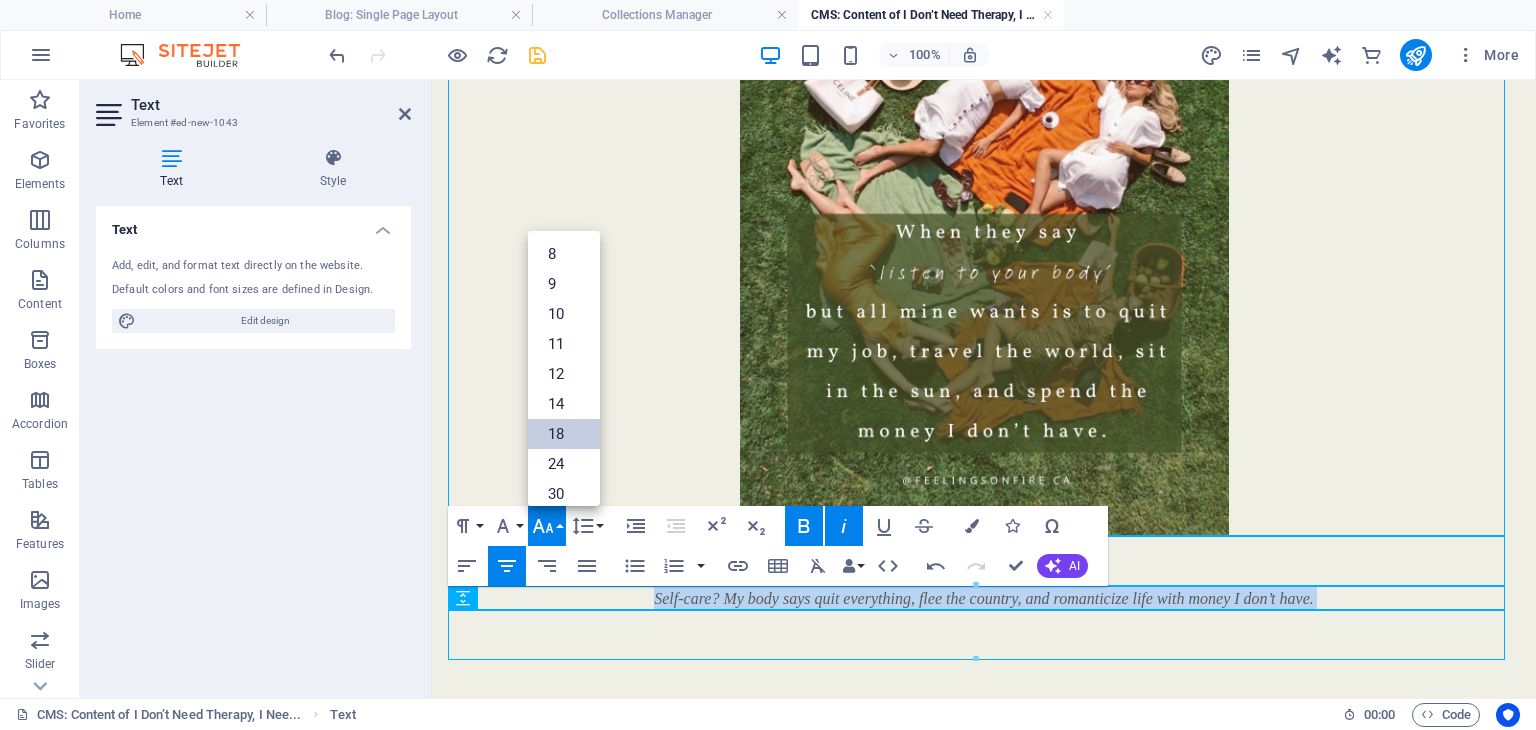 click on "18" at bounding box center (564, 434) 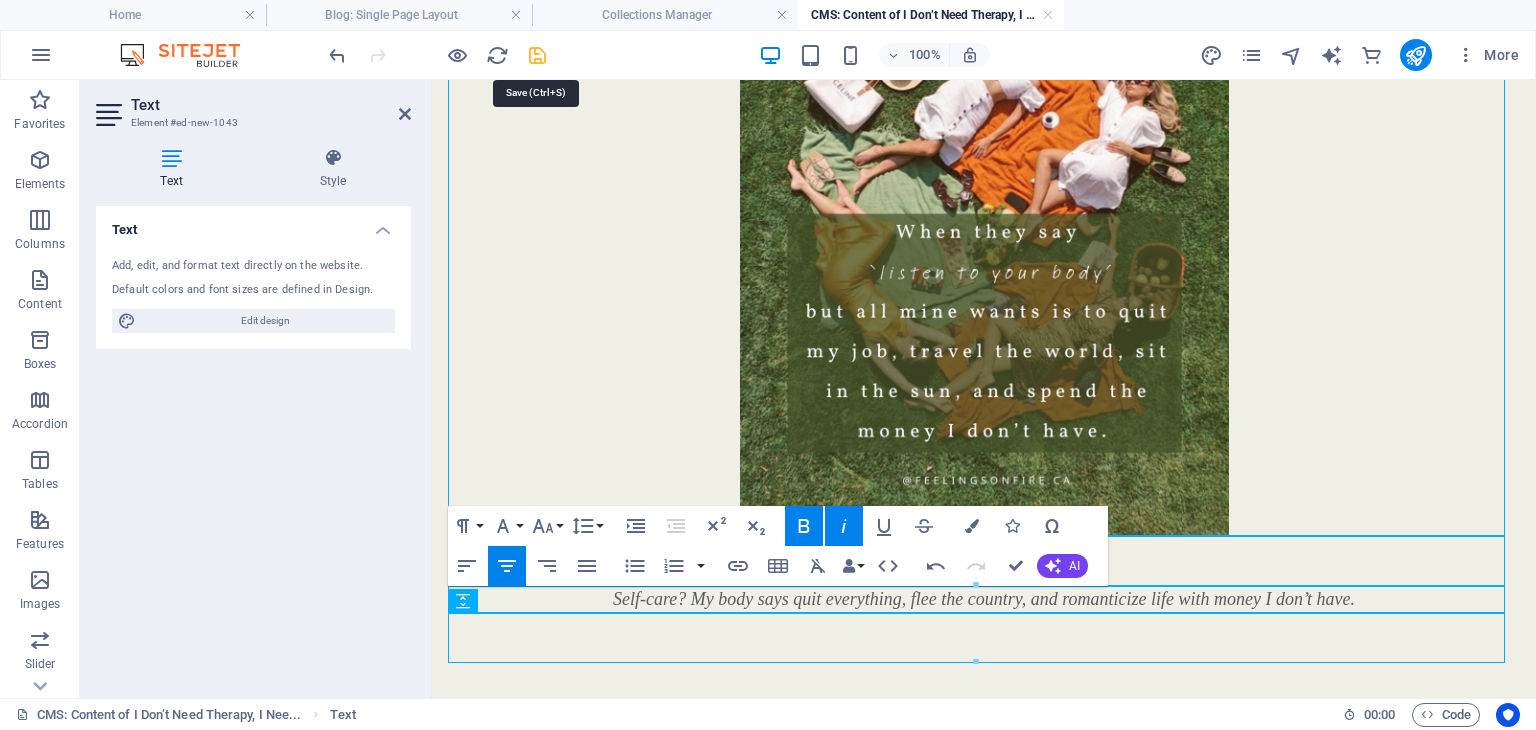 click at bounding box center (537, 55) 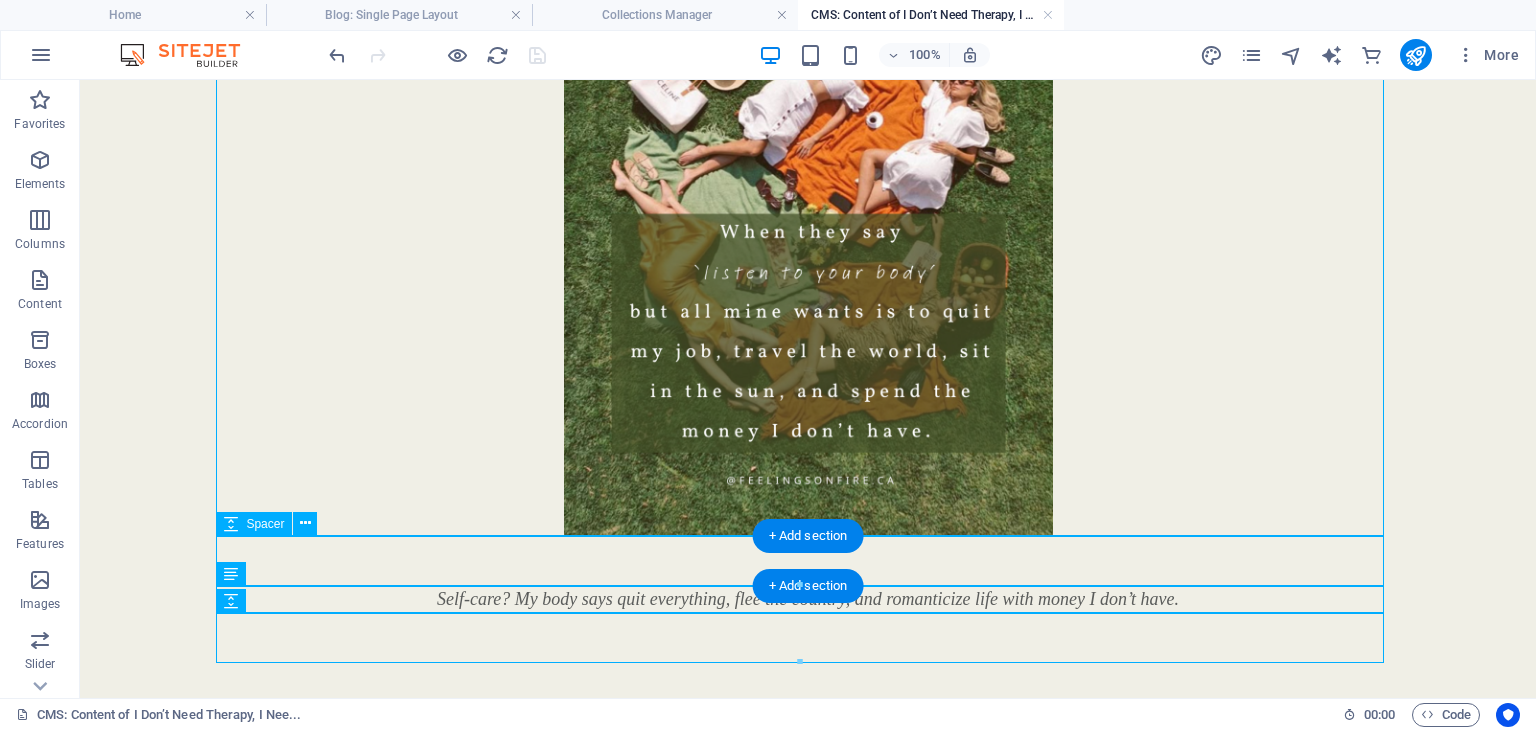 click at bounding box center (808, 561) 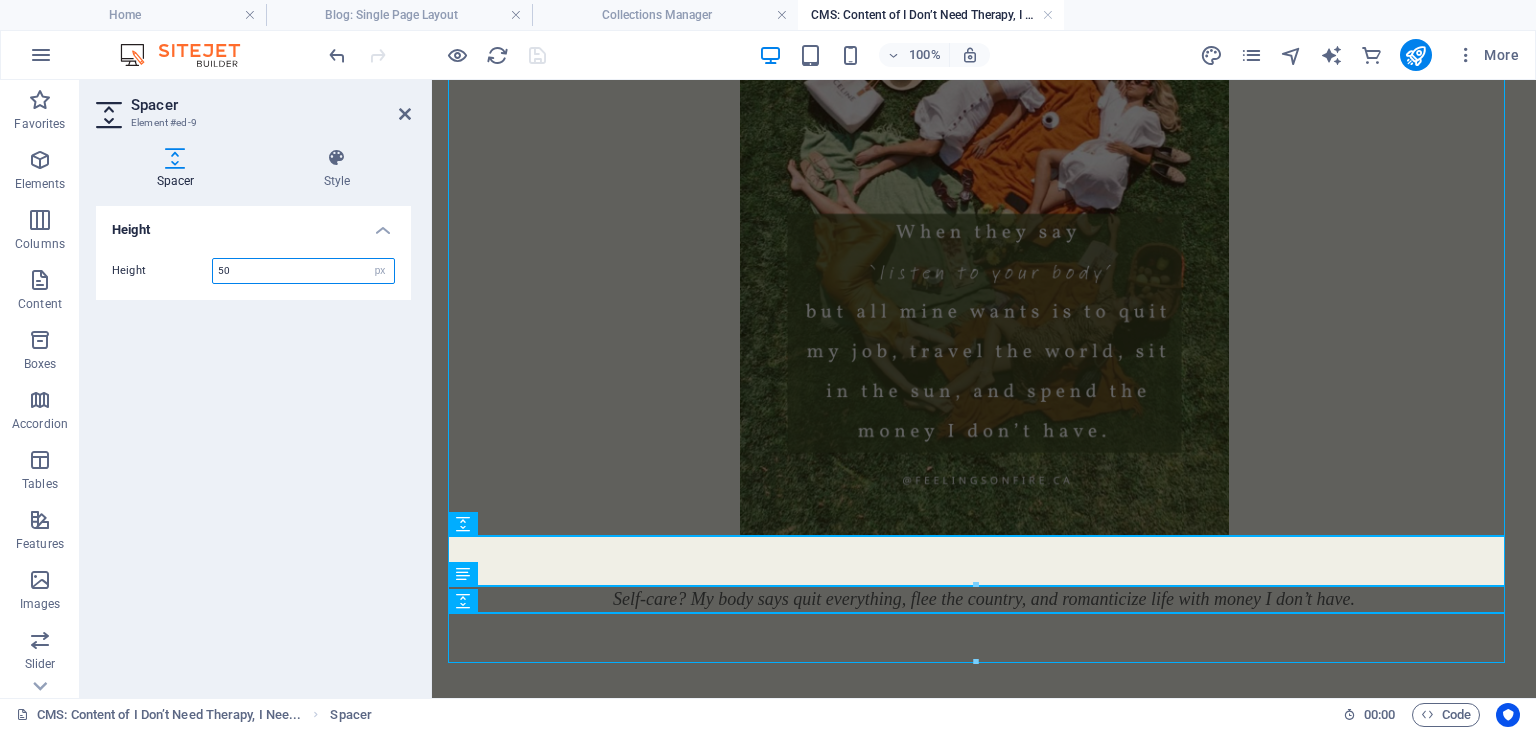 click on "50" at bounding box center [303, 271] 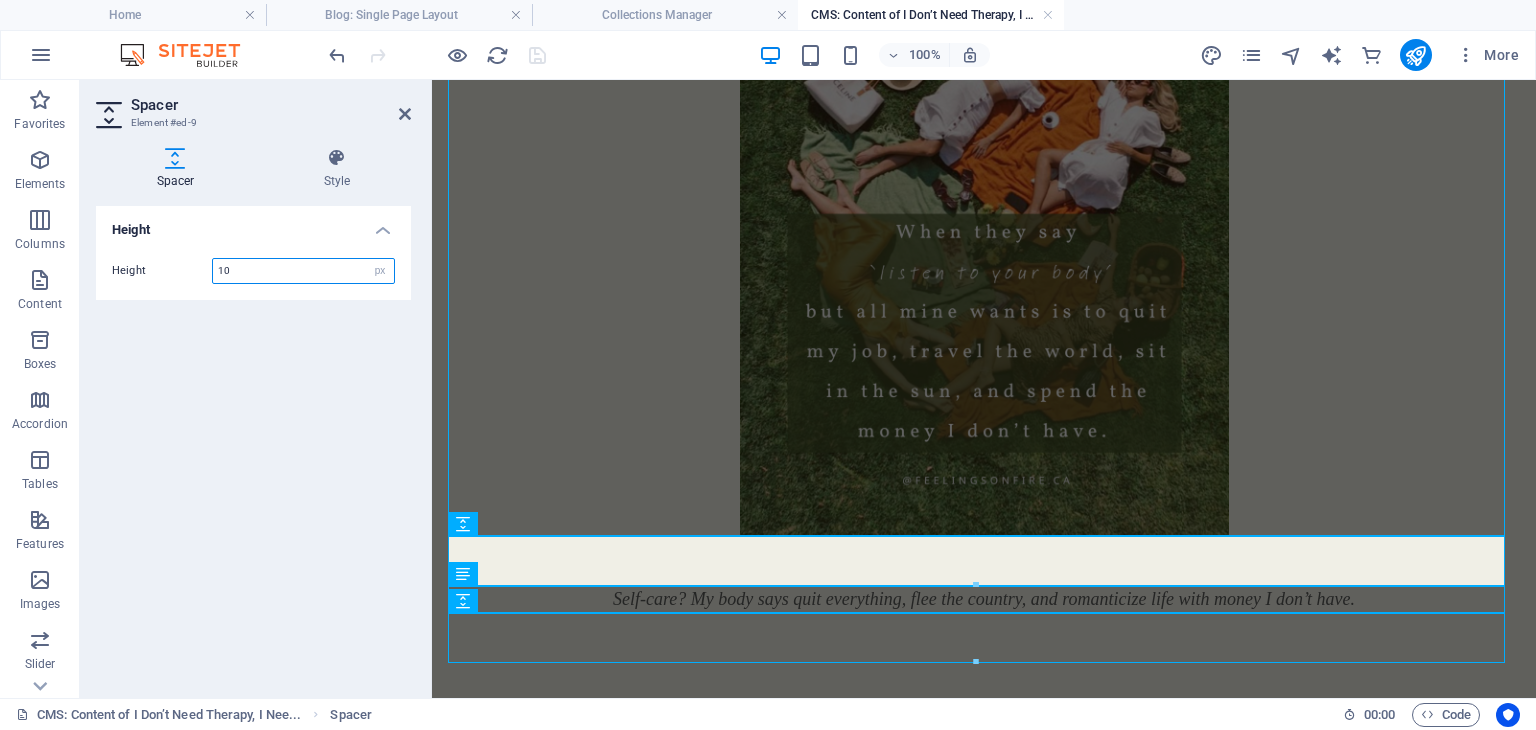 type on "10" 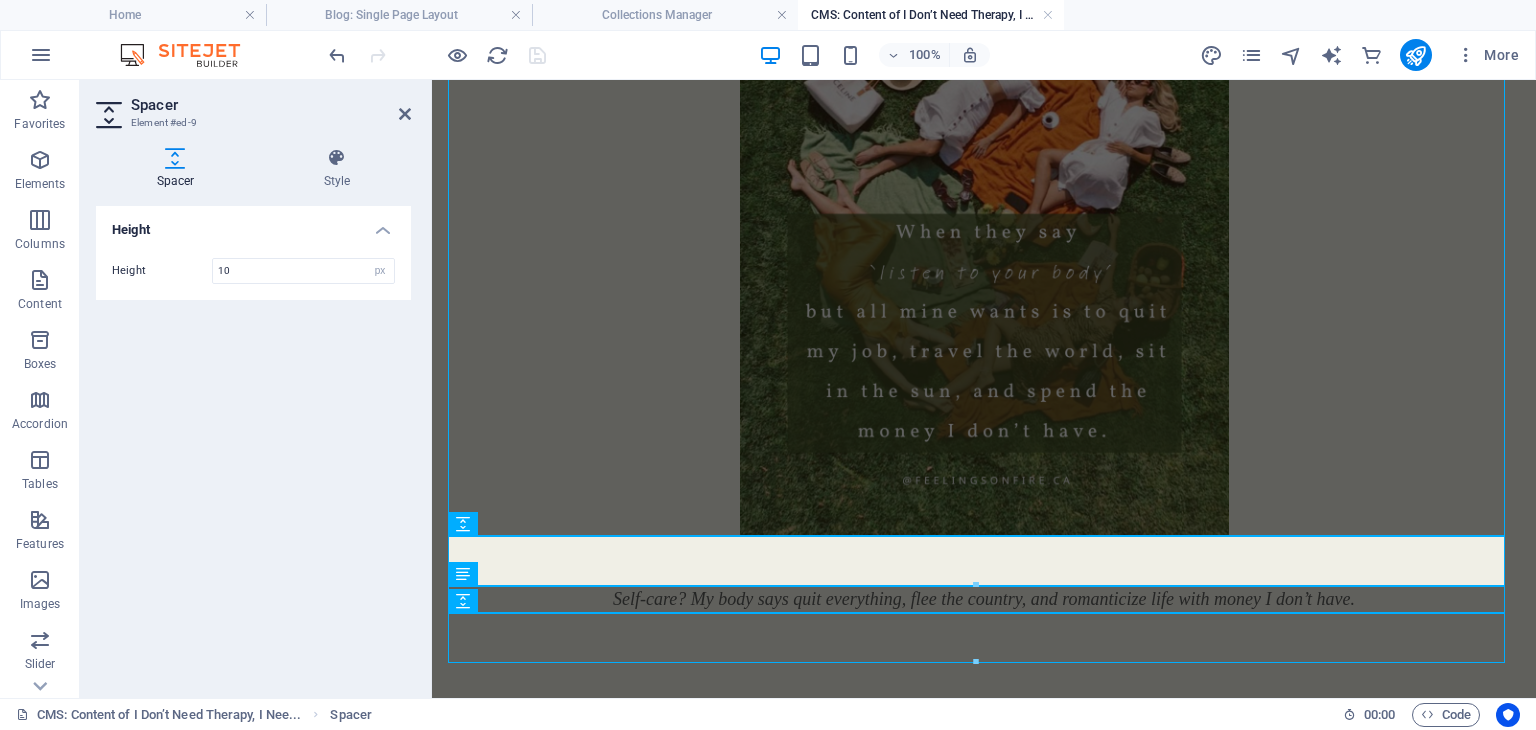 click on "Height Height 10 px rem vh vw" at bounding box center (253, 444) 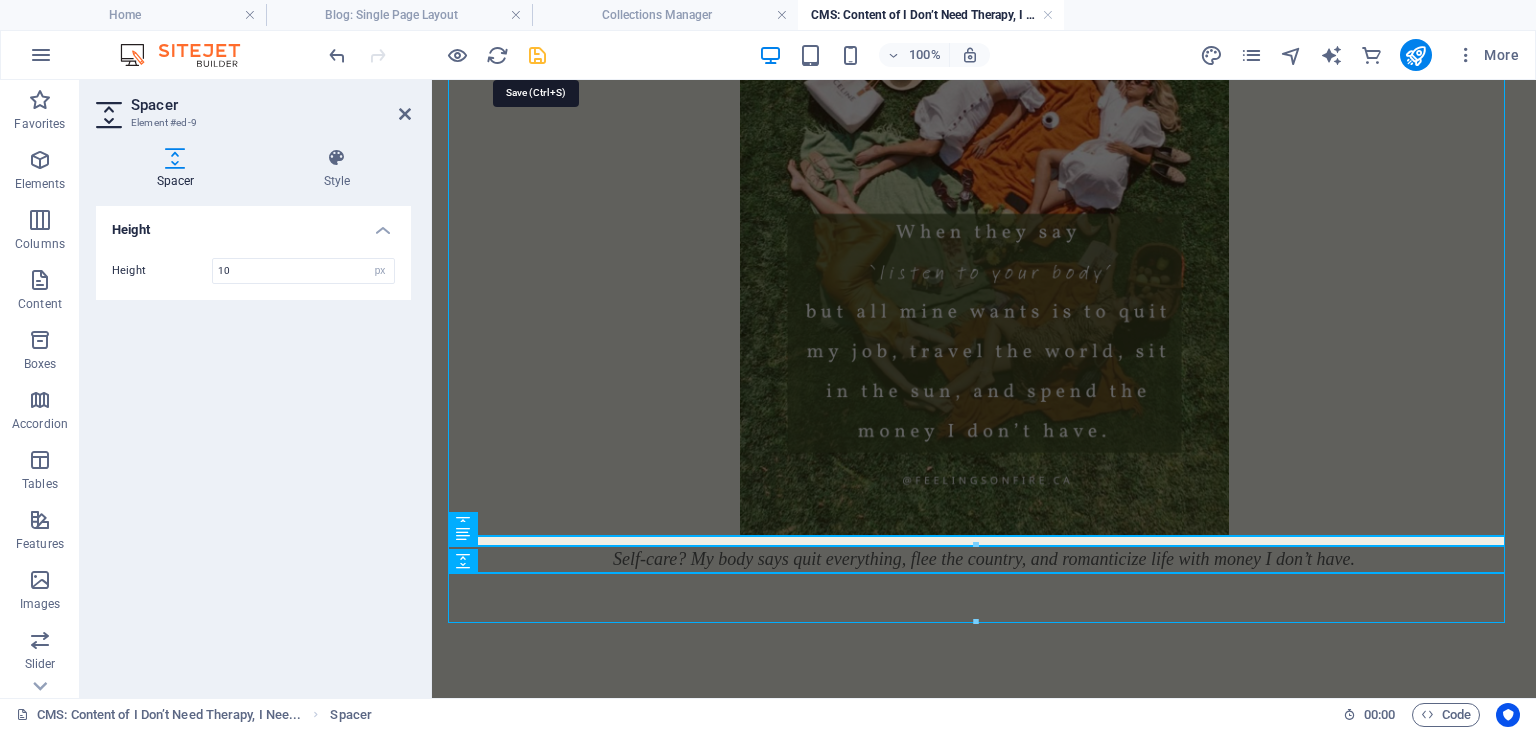 click at bounding box center [537, 55] 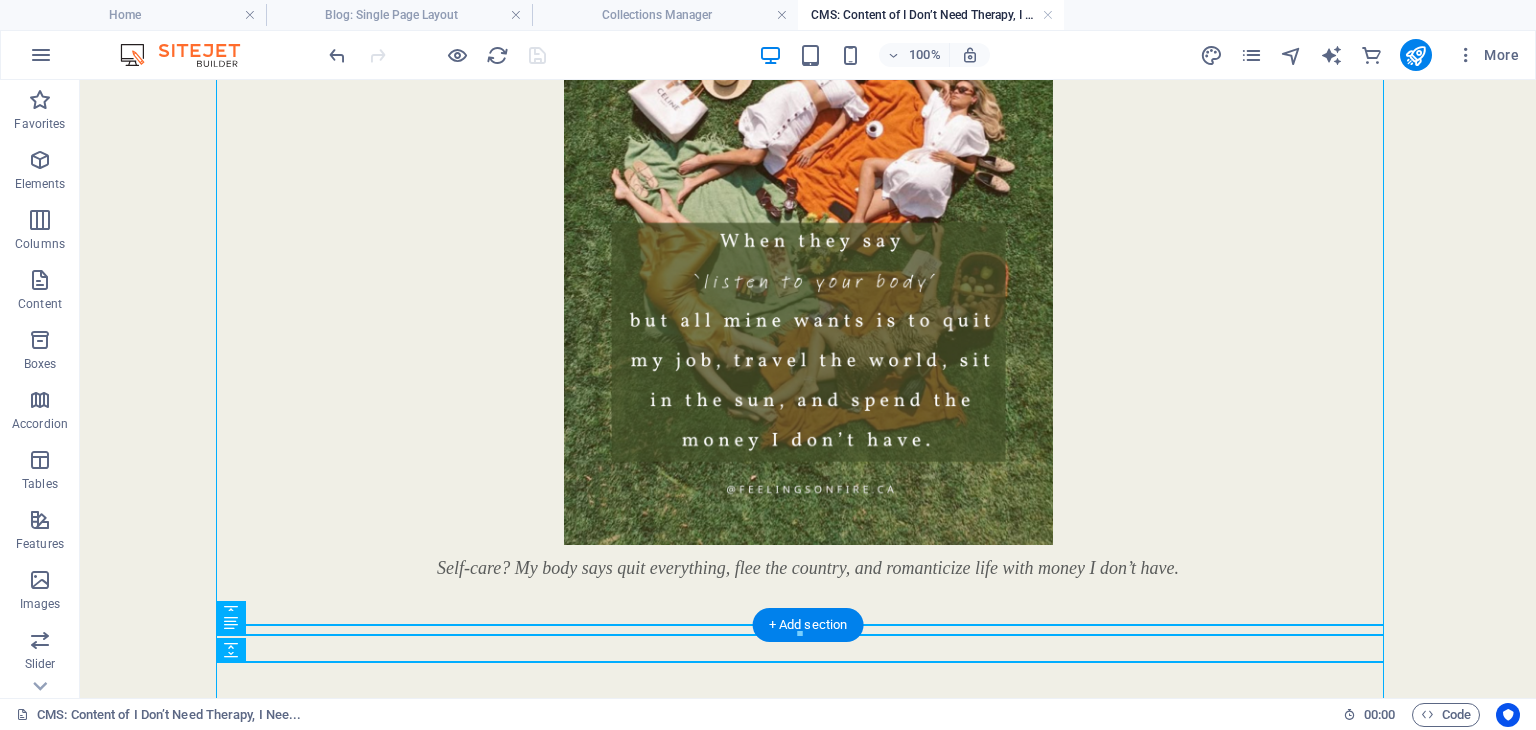 scroll, scrollTop: 1089, scrollLeft: 0, axis: vertical 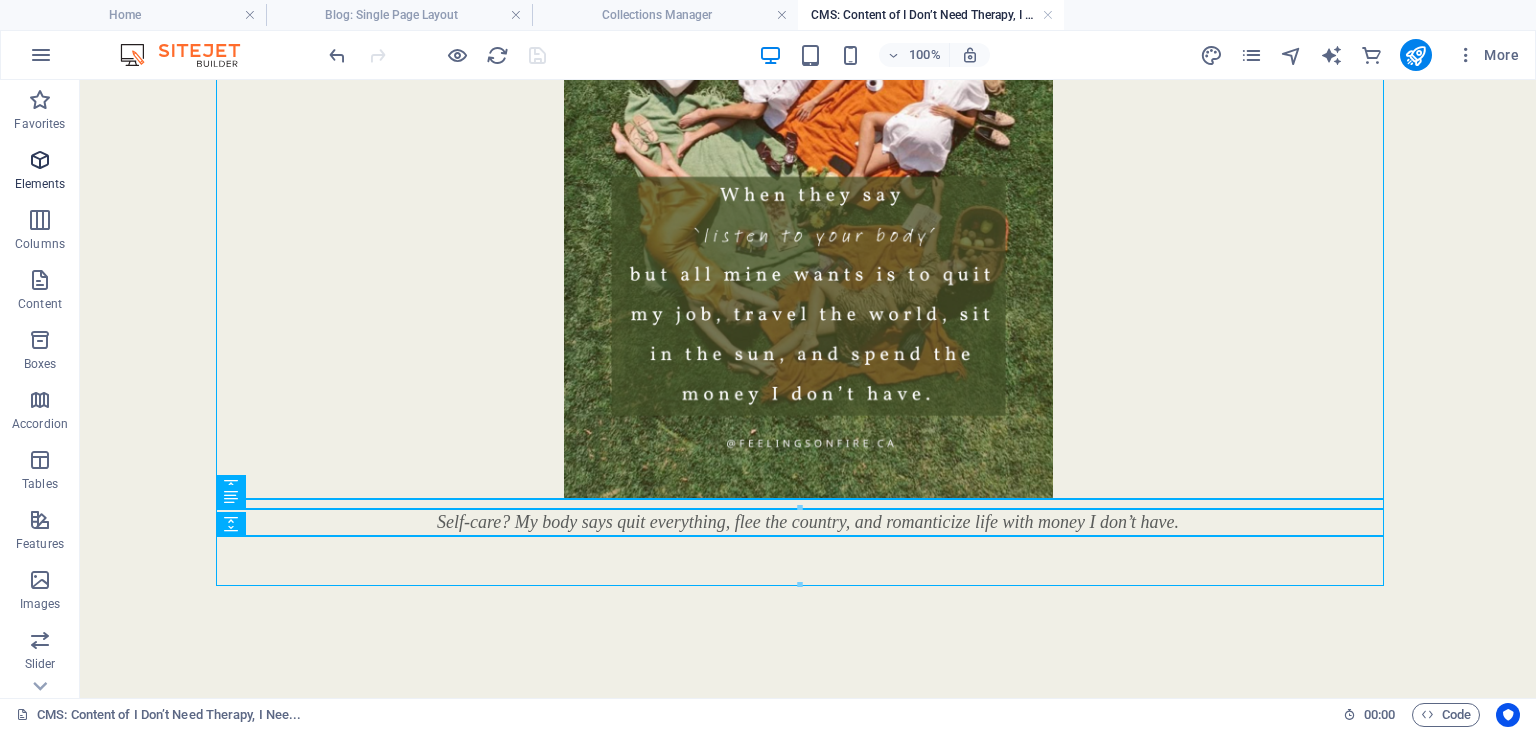 click on "Elements" at bounding box center (40, 172) 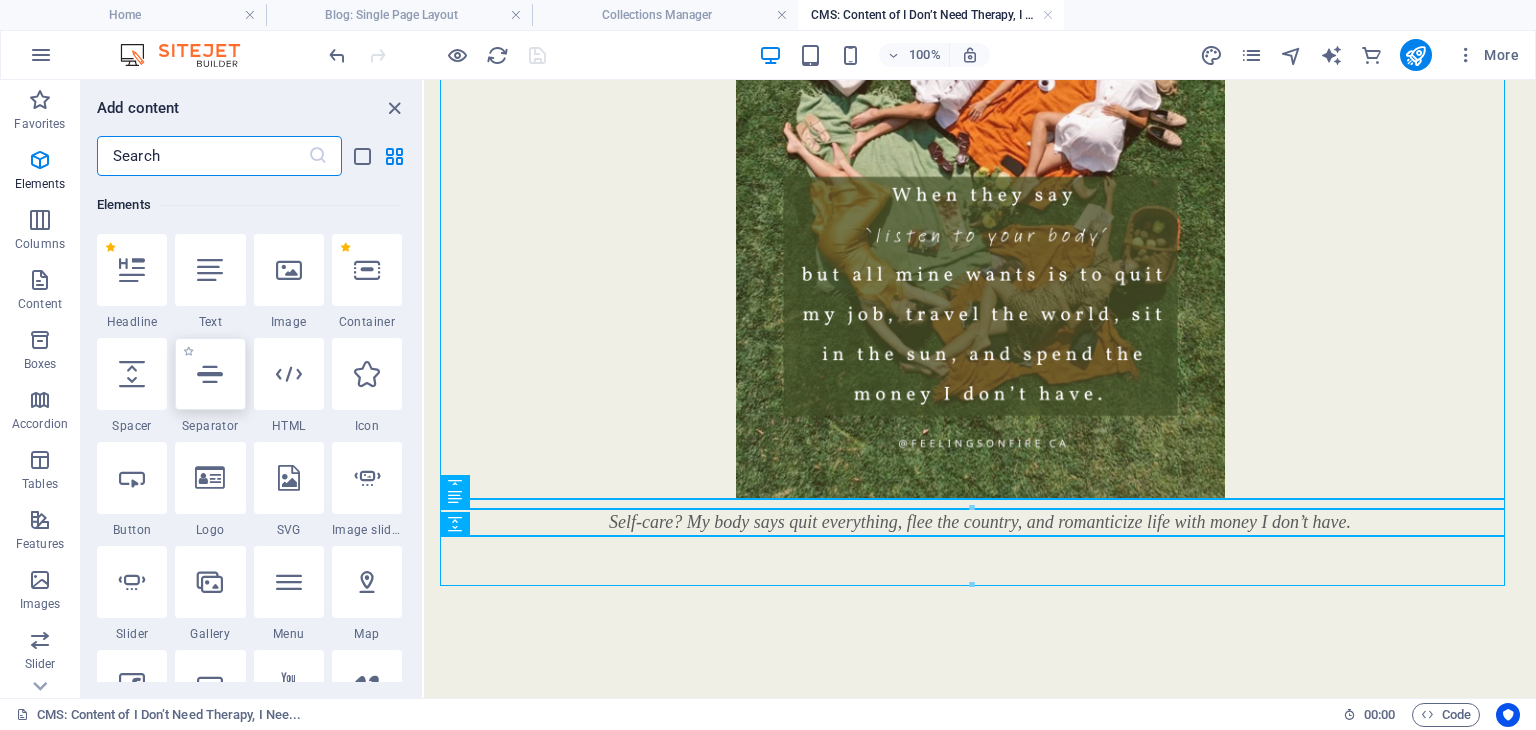 scroll, scrollTop: 212, scrollLeft: 0, axis: vertical 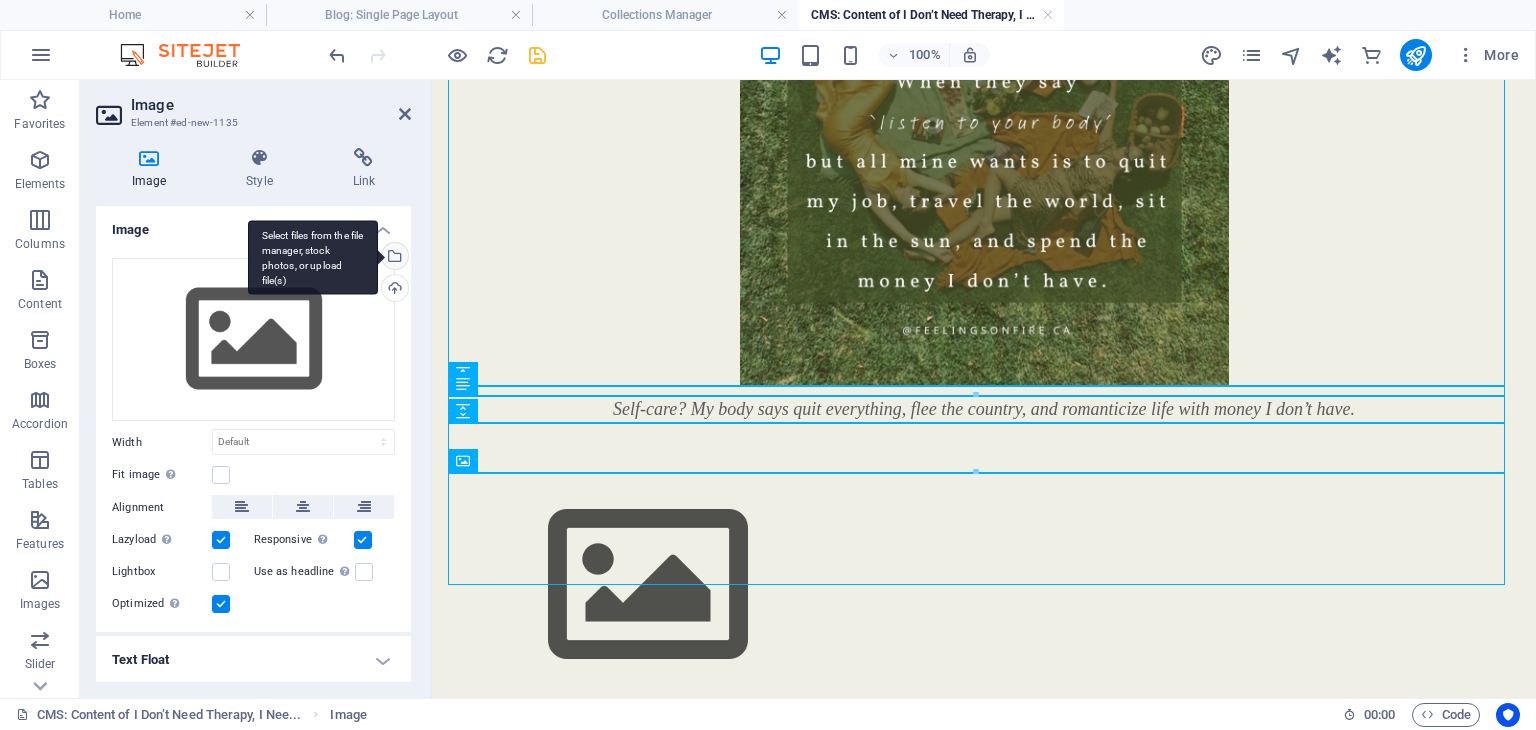 click on "Select files from the file manager, stock photos, or upload file(s)" at bounding box center (313, 257) 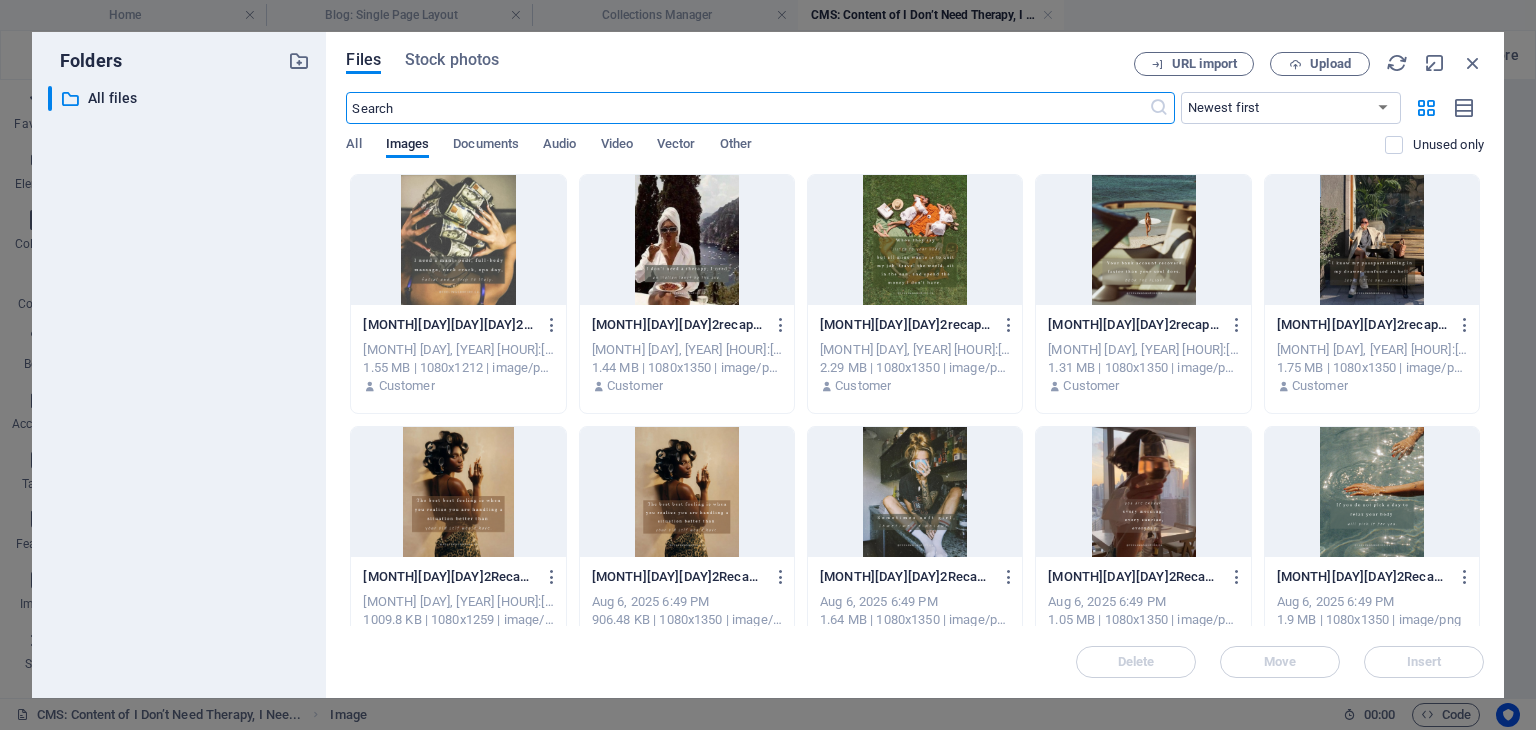 scroll, scrollTop: 790, scrollLeft: 0, axis: vertical 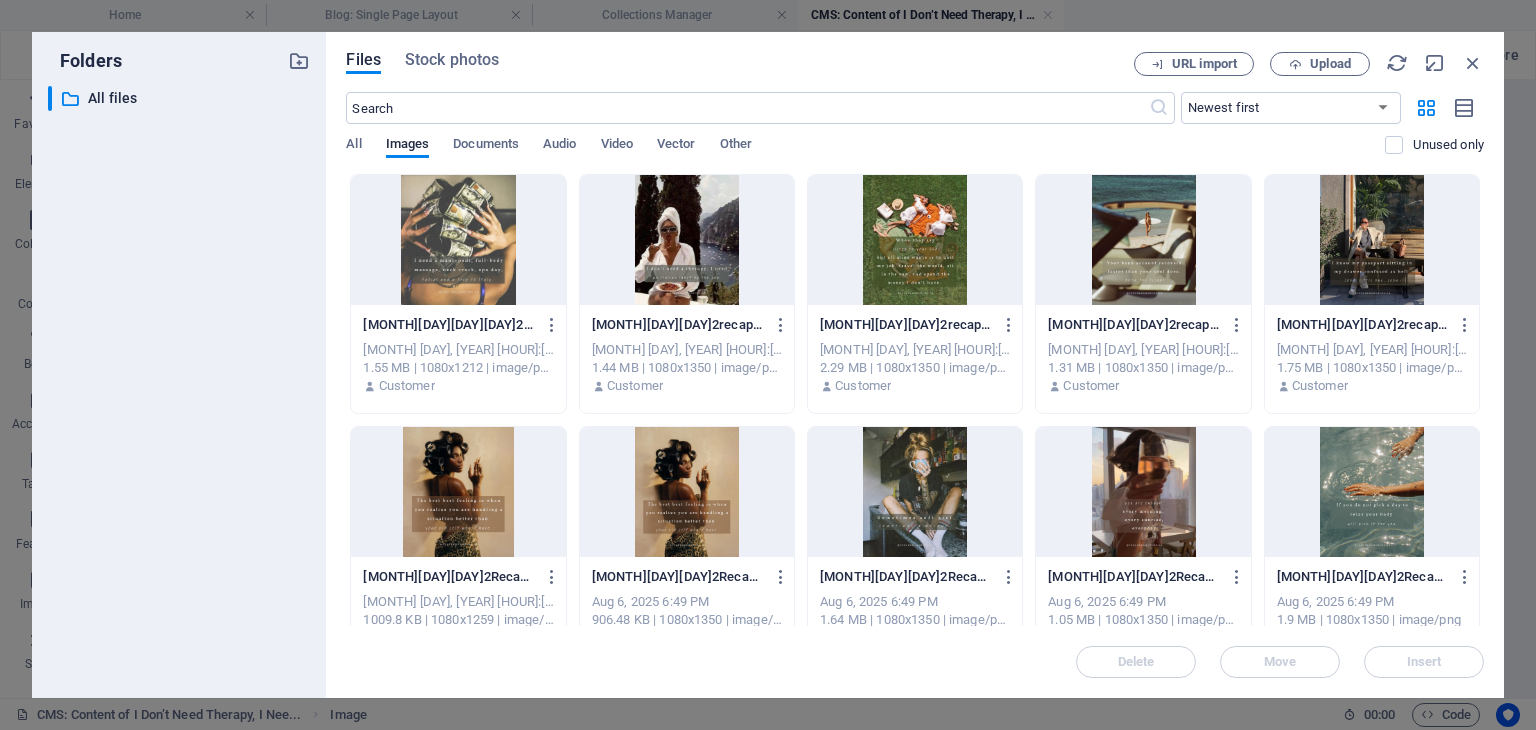 click at bounding box center [1143, 240] 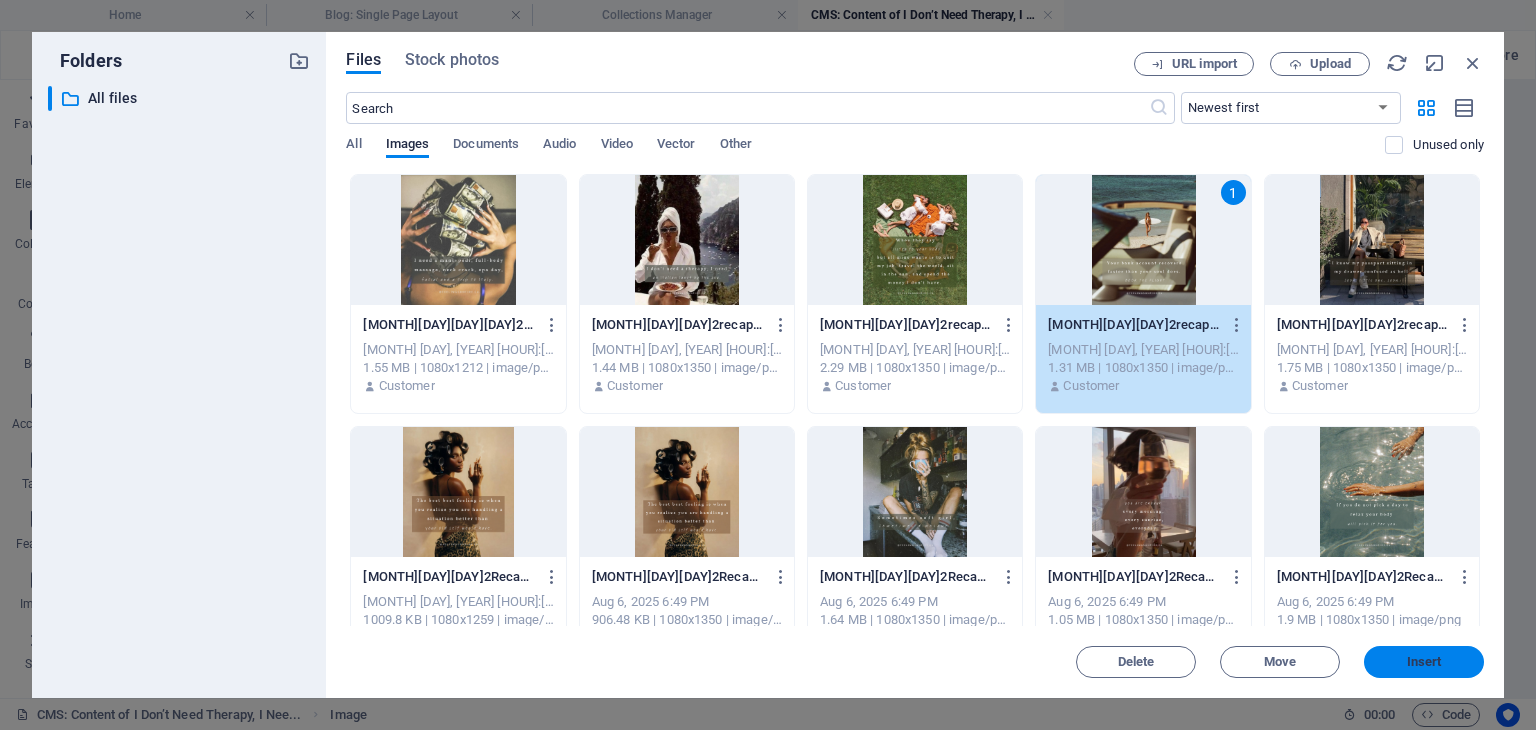 click on "Insert" at bounding box center (1424, 662) 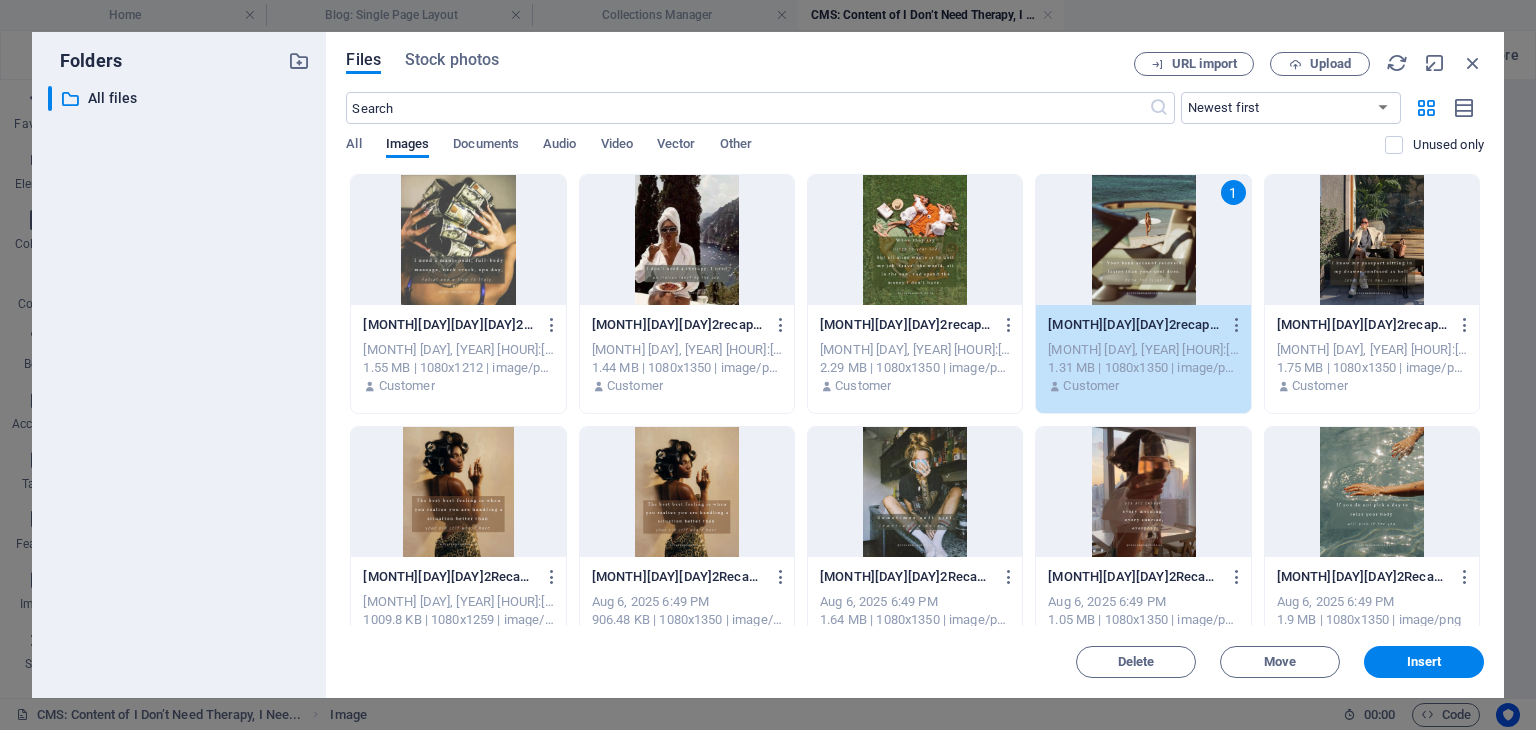 scroll, scrollTop: 1202, scrollLeft: 0, axis: vertical 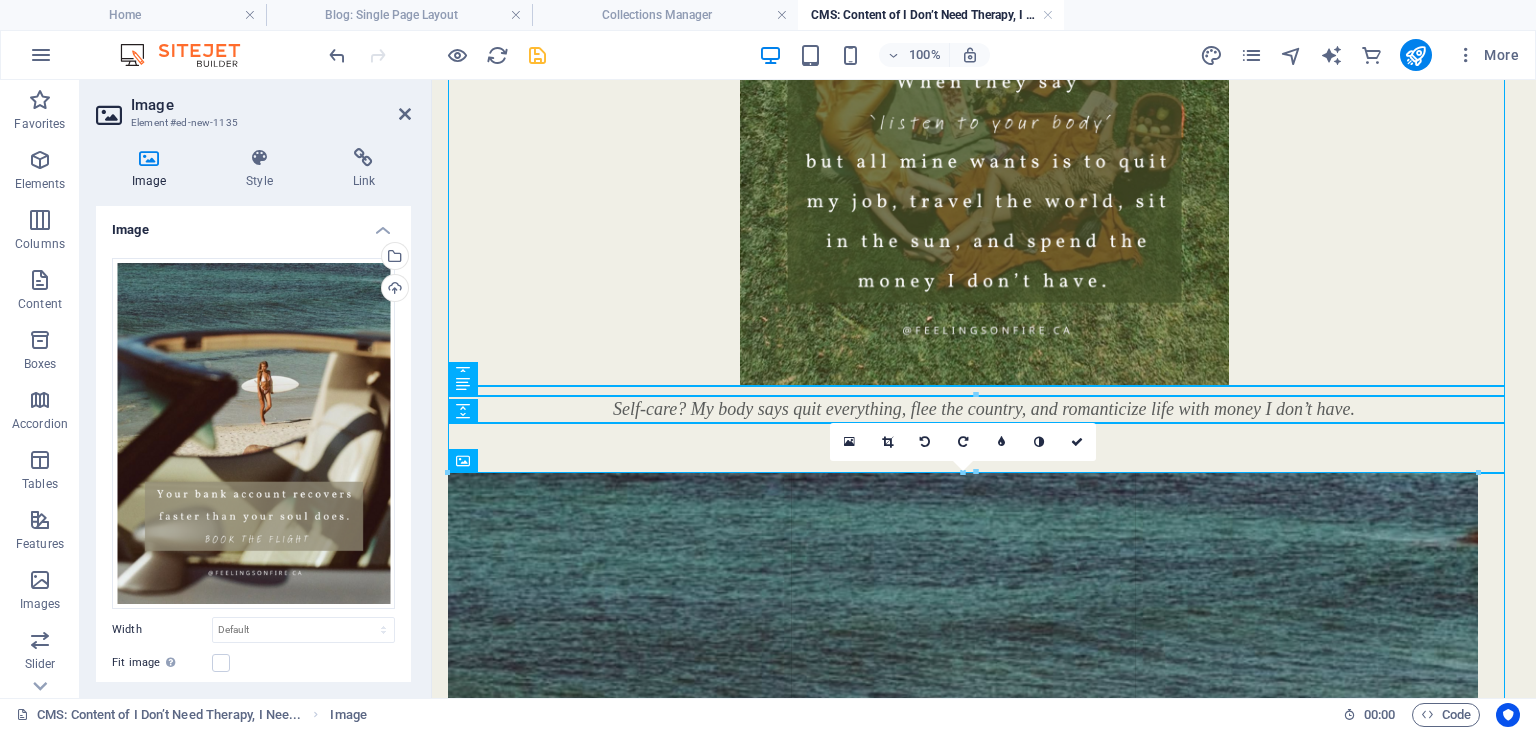 drag, startPoint x: 446, startPoint y: 477, endPoint x: 492, endPoint y: 519, distance: 62.289646 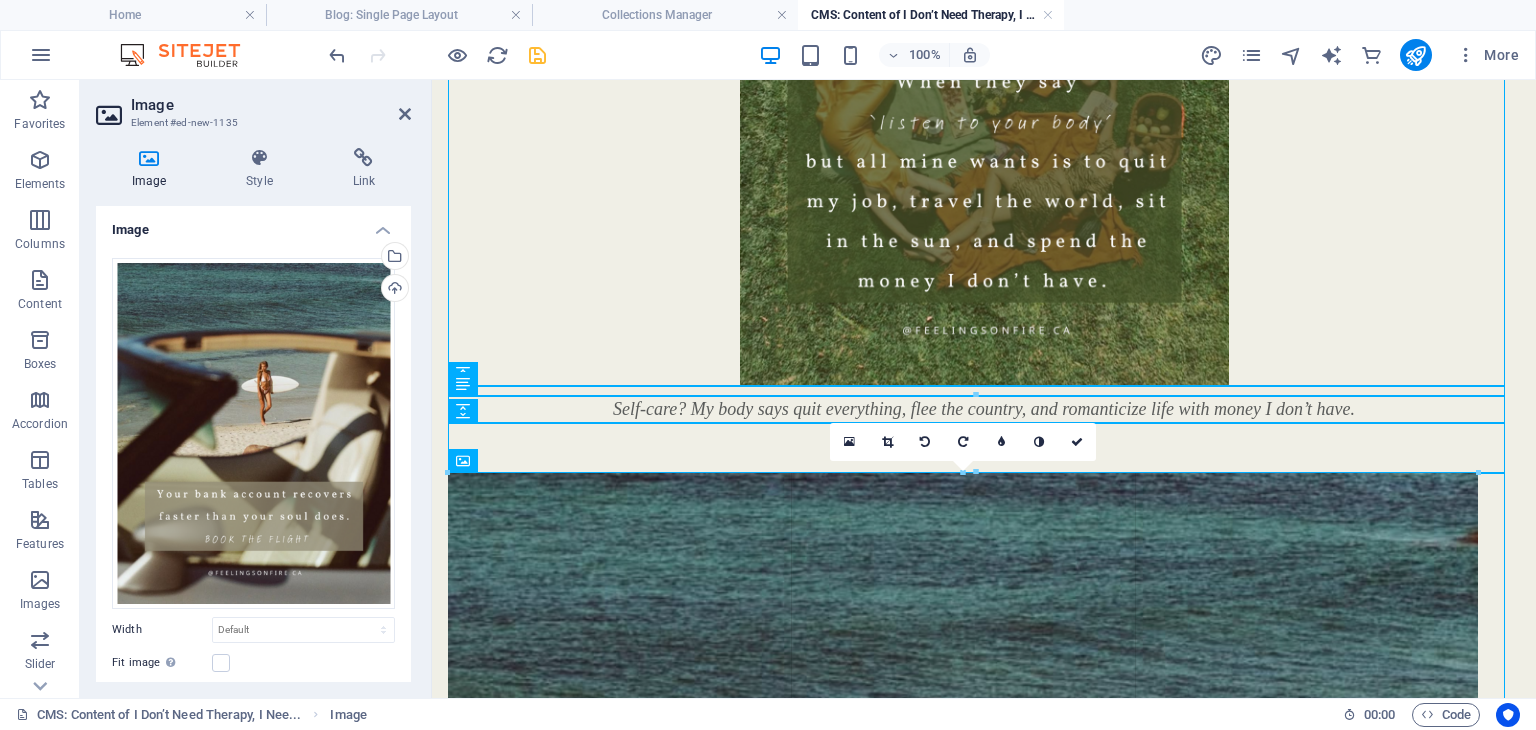 type on "1024" 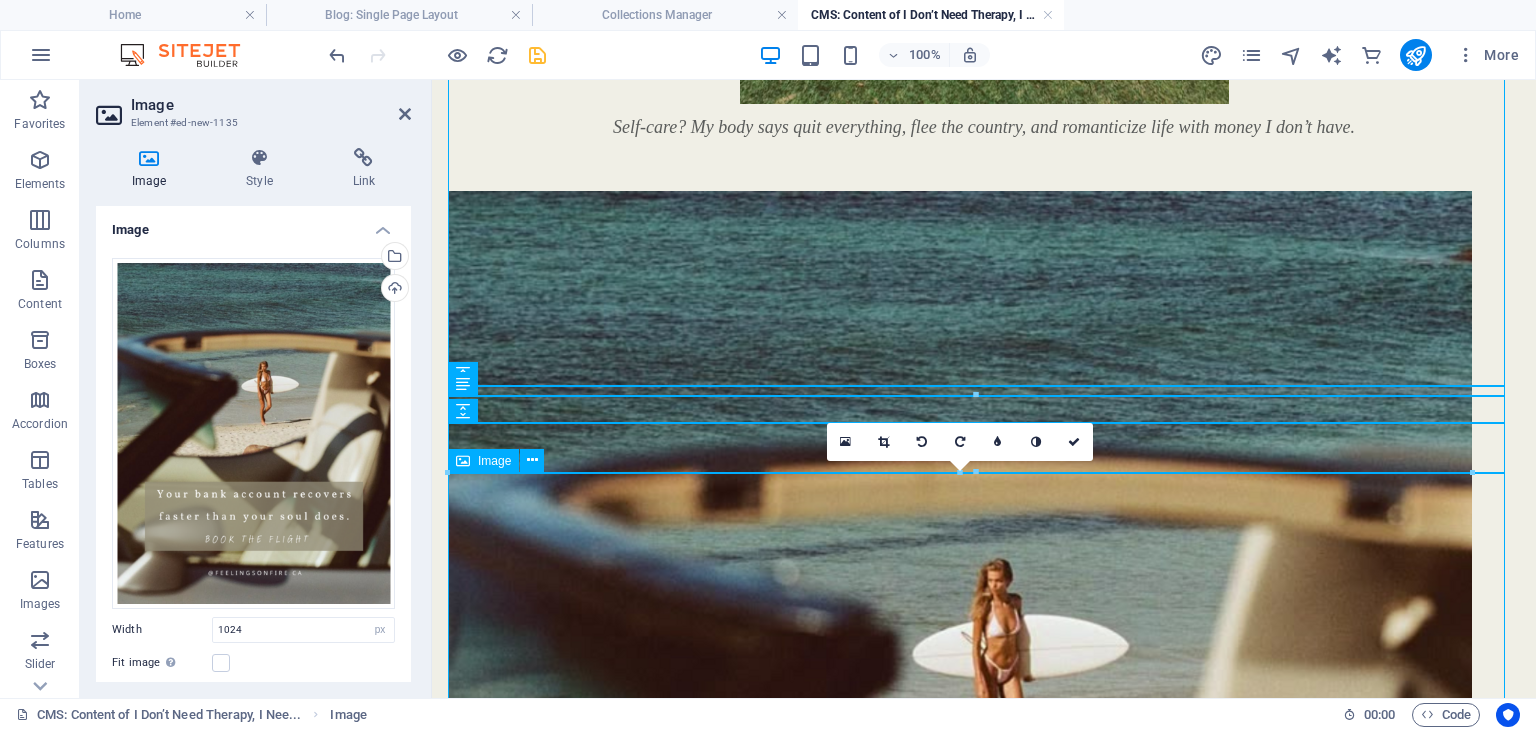 scroll, scrollTop: 1602, scrollLeft: 0, axis: vertical 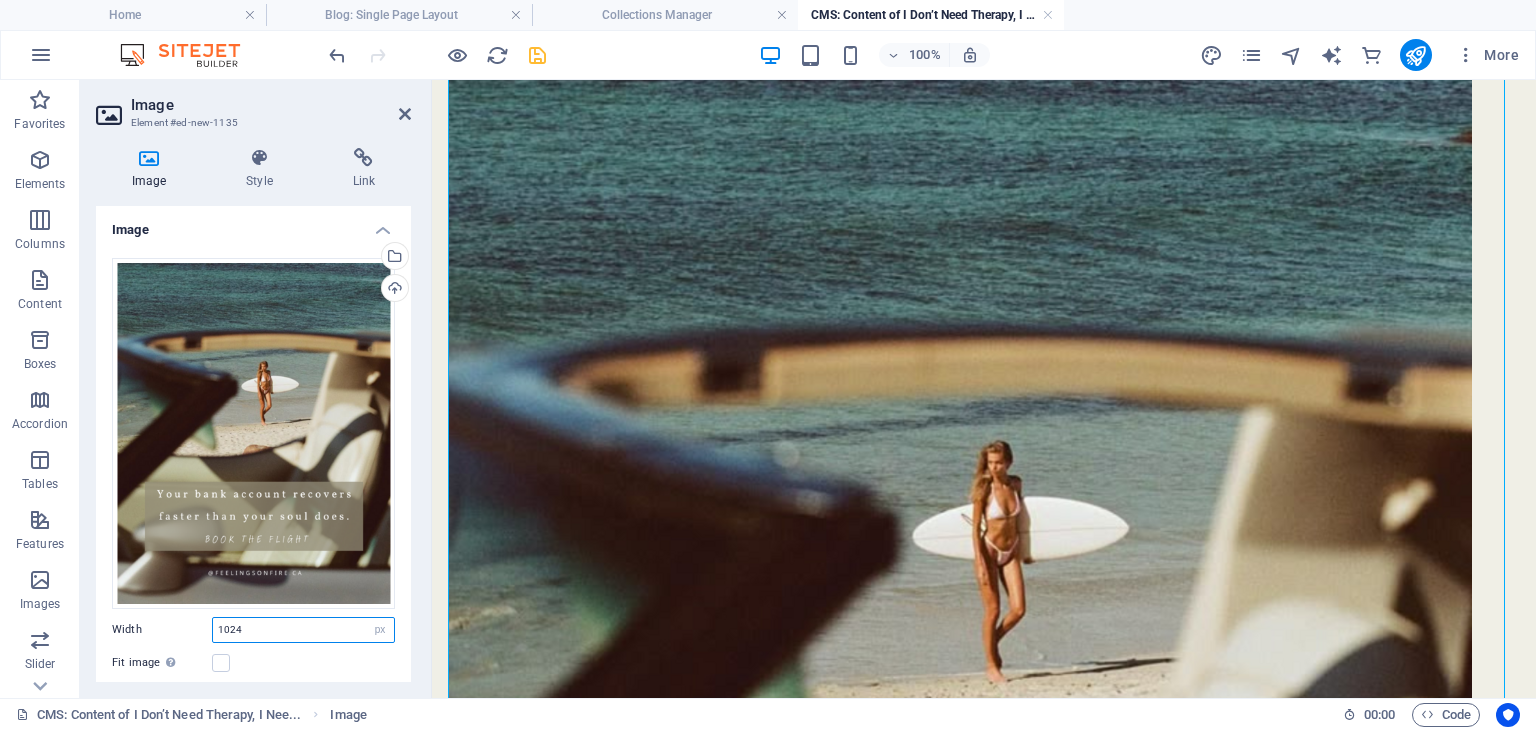 click on "1024" at bounding box center [303, 630] 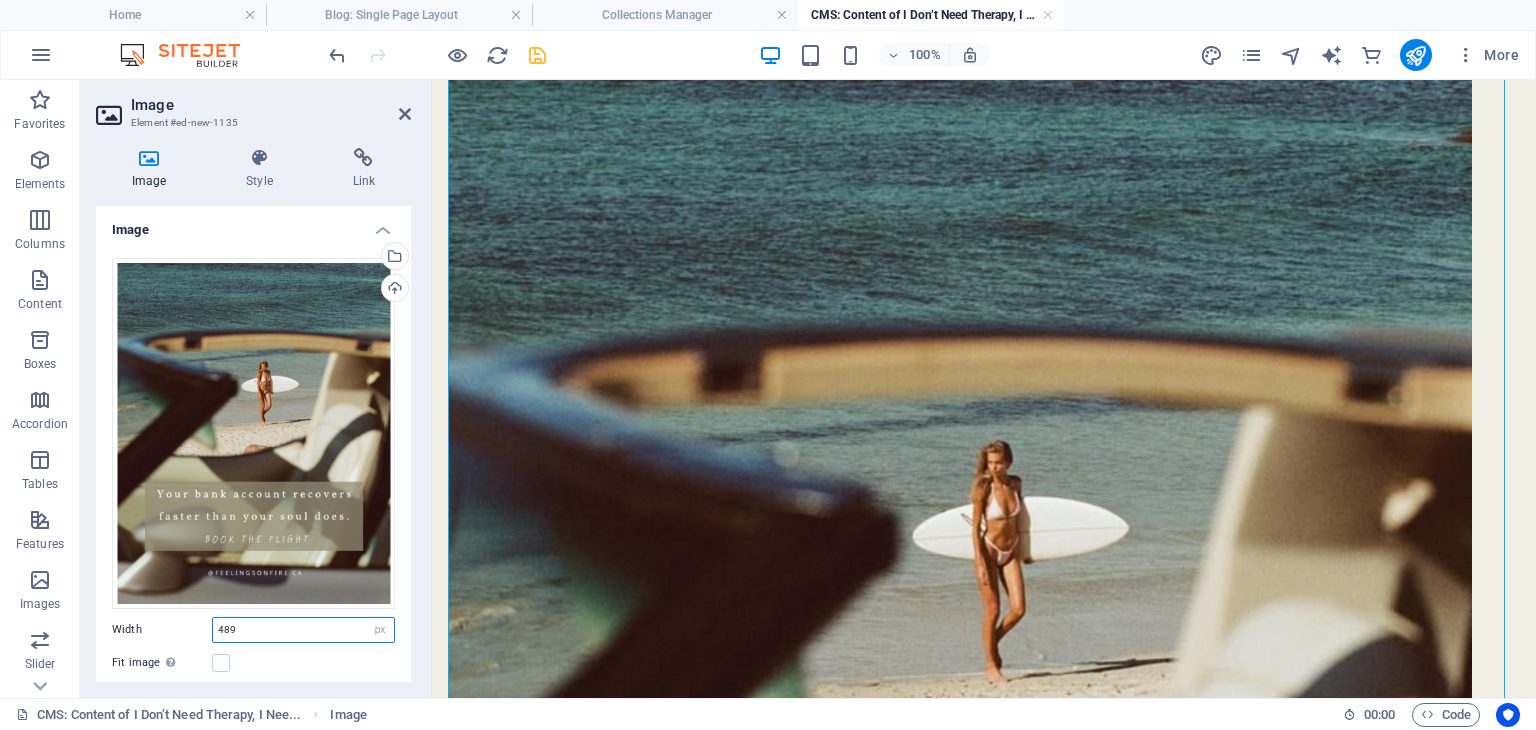 type on "489" 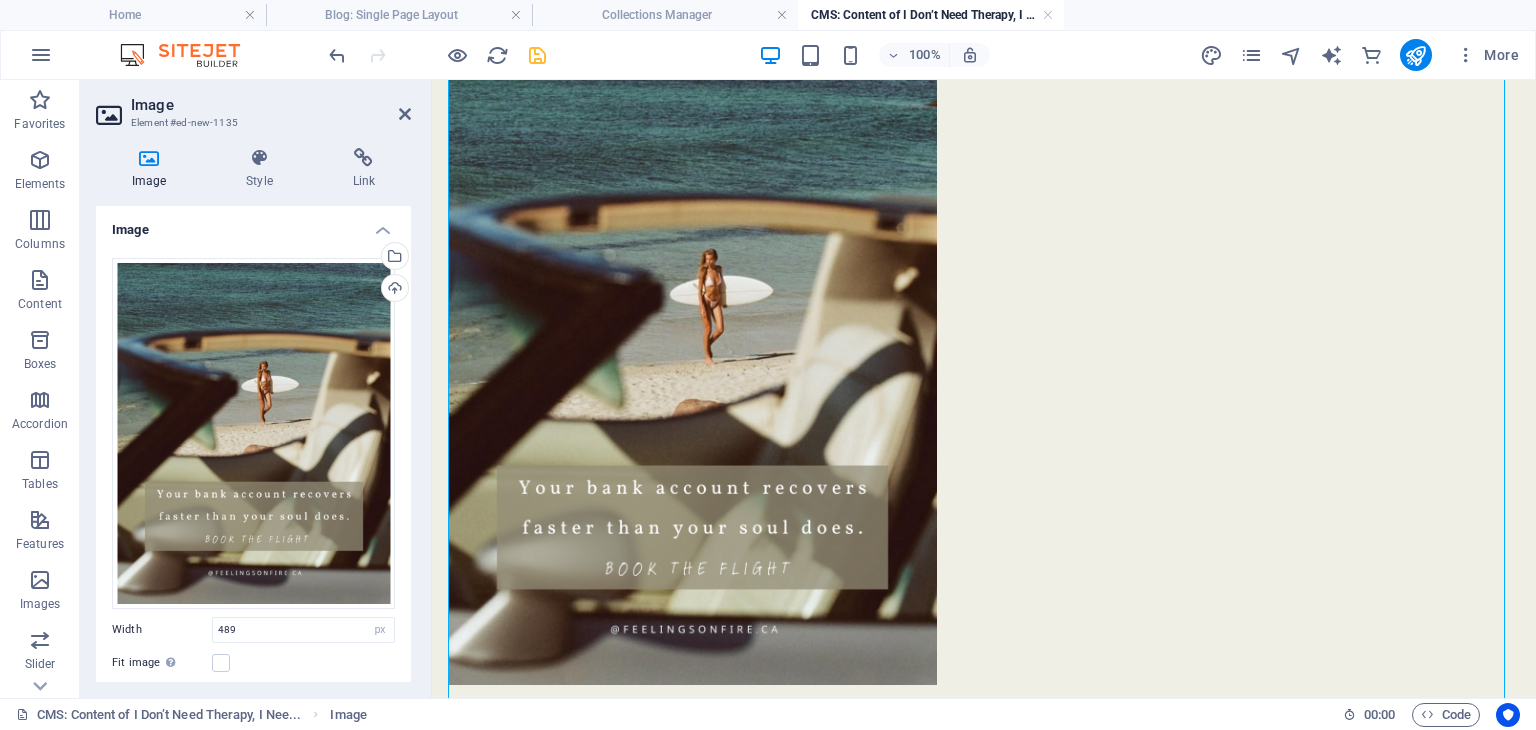 click on "Width" at bounding box center (162, 629) 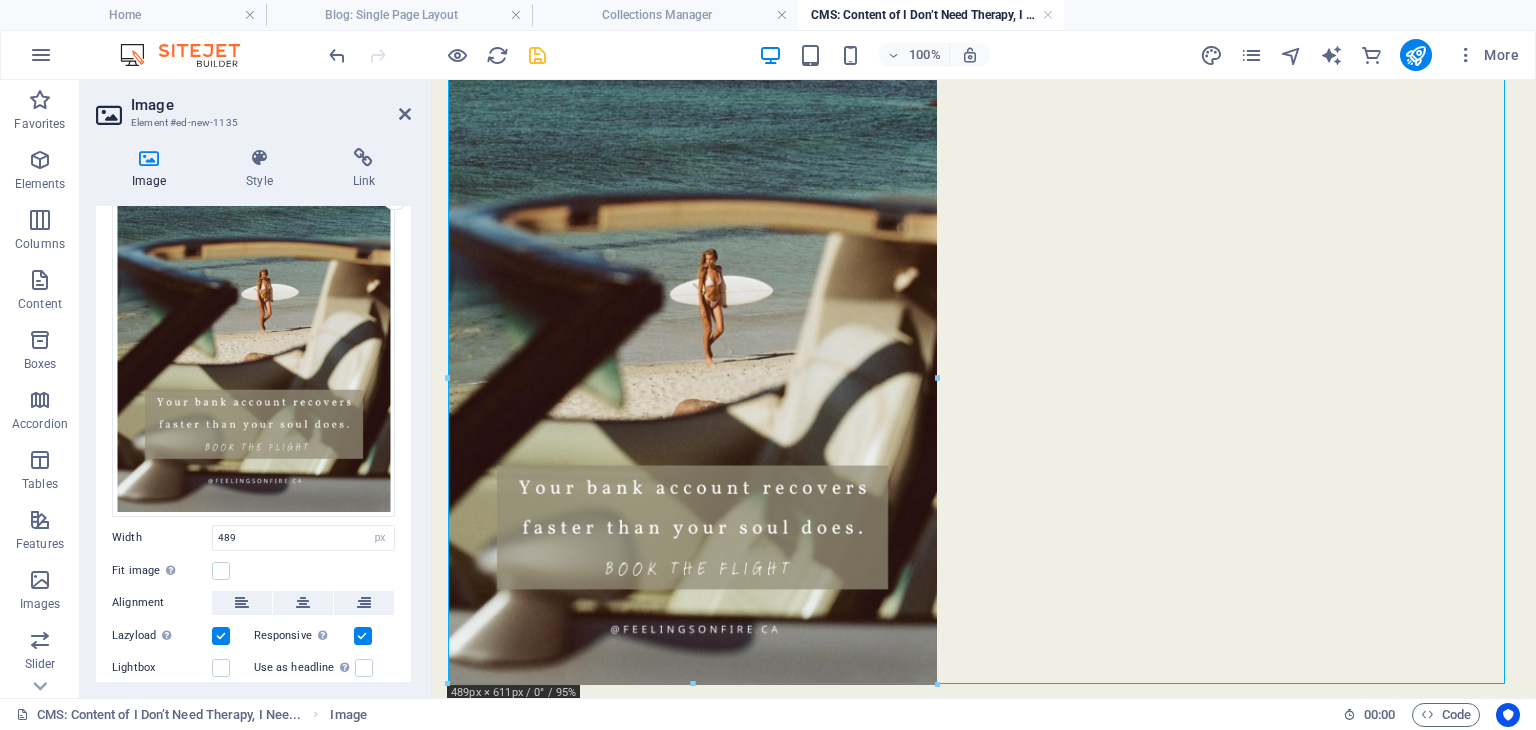 scroll, scrollTop: 200, scrollLeft: 0, axis: vertical 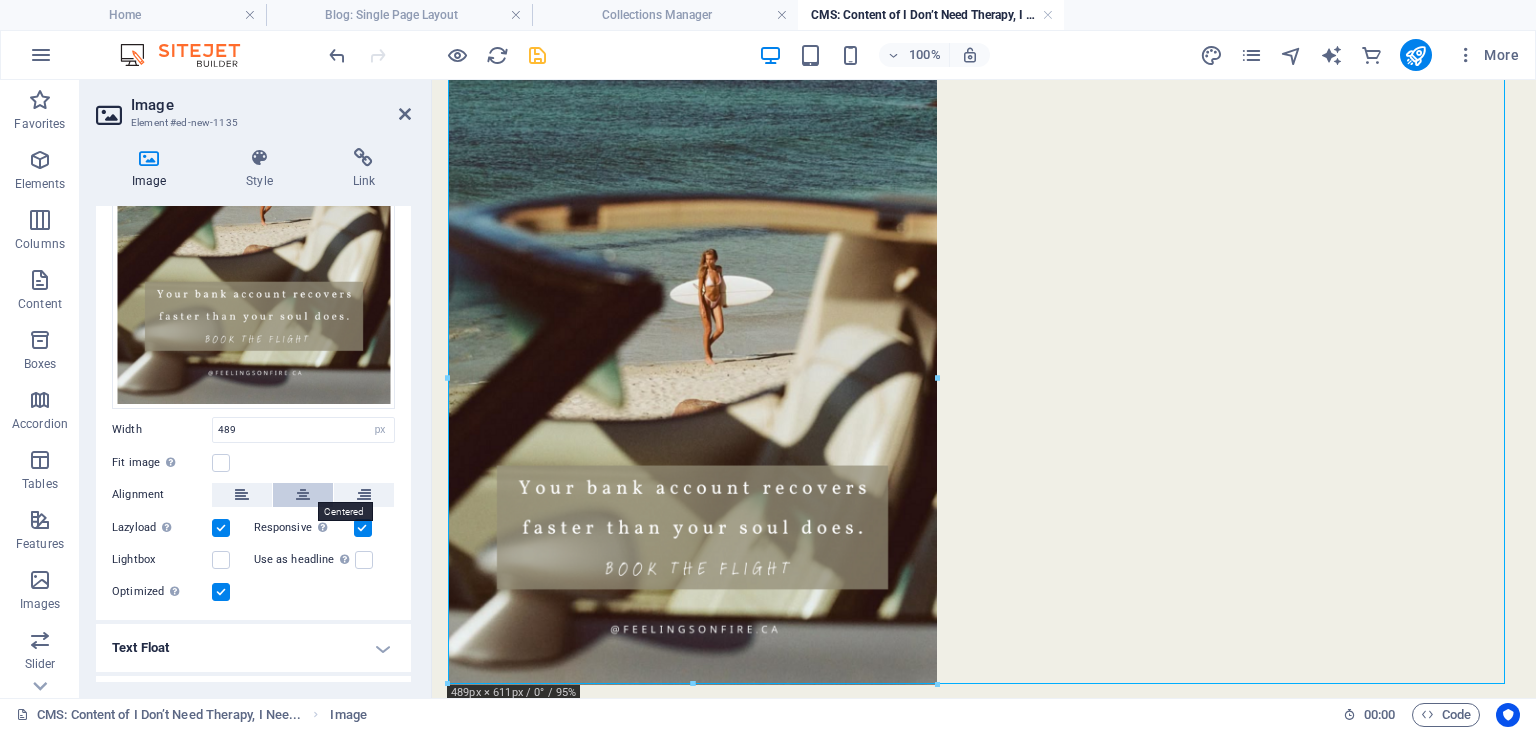 click at bounding box center (303, 495) 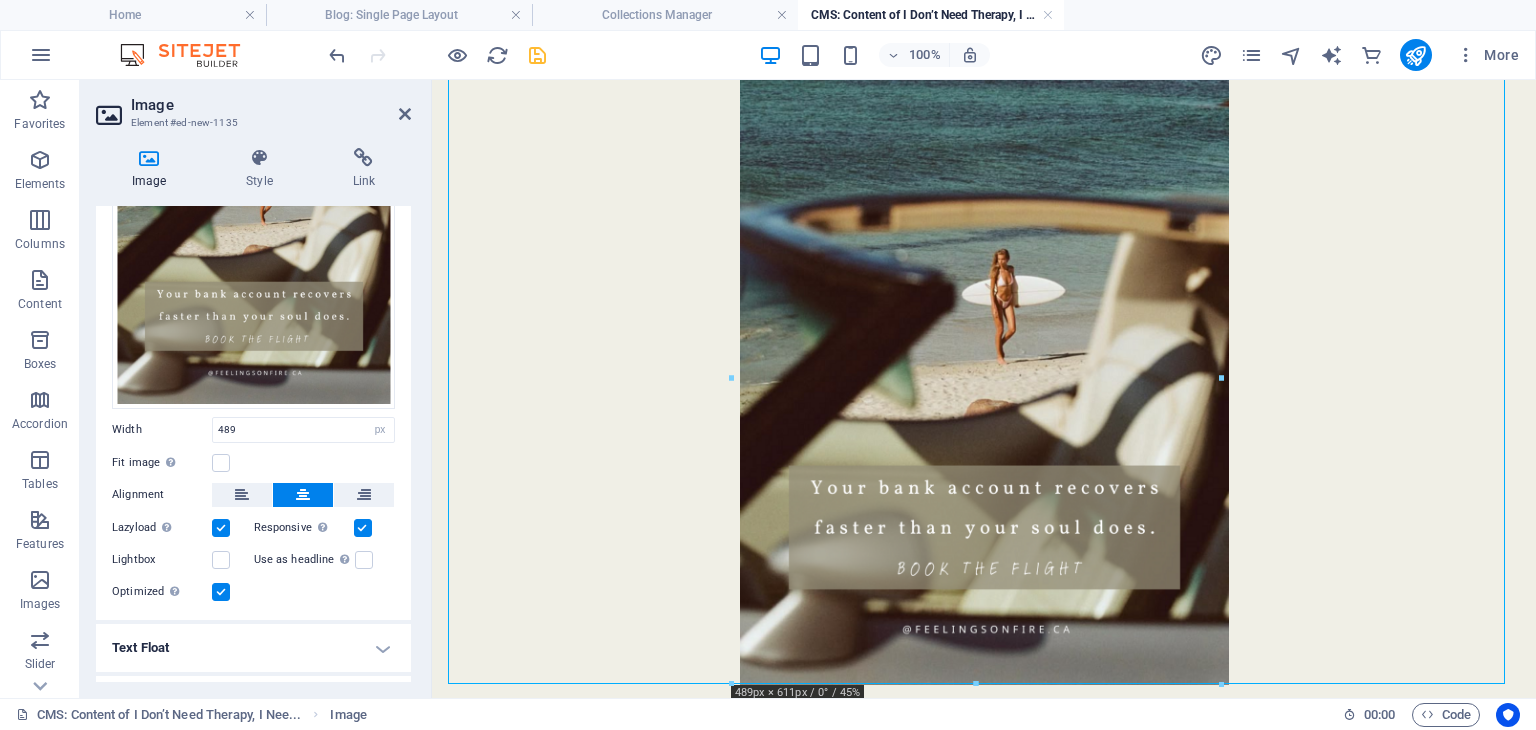 click at bounding box center [537, 55] 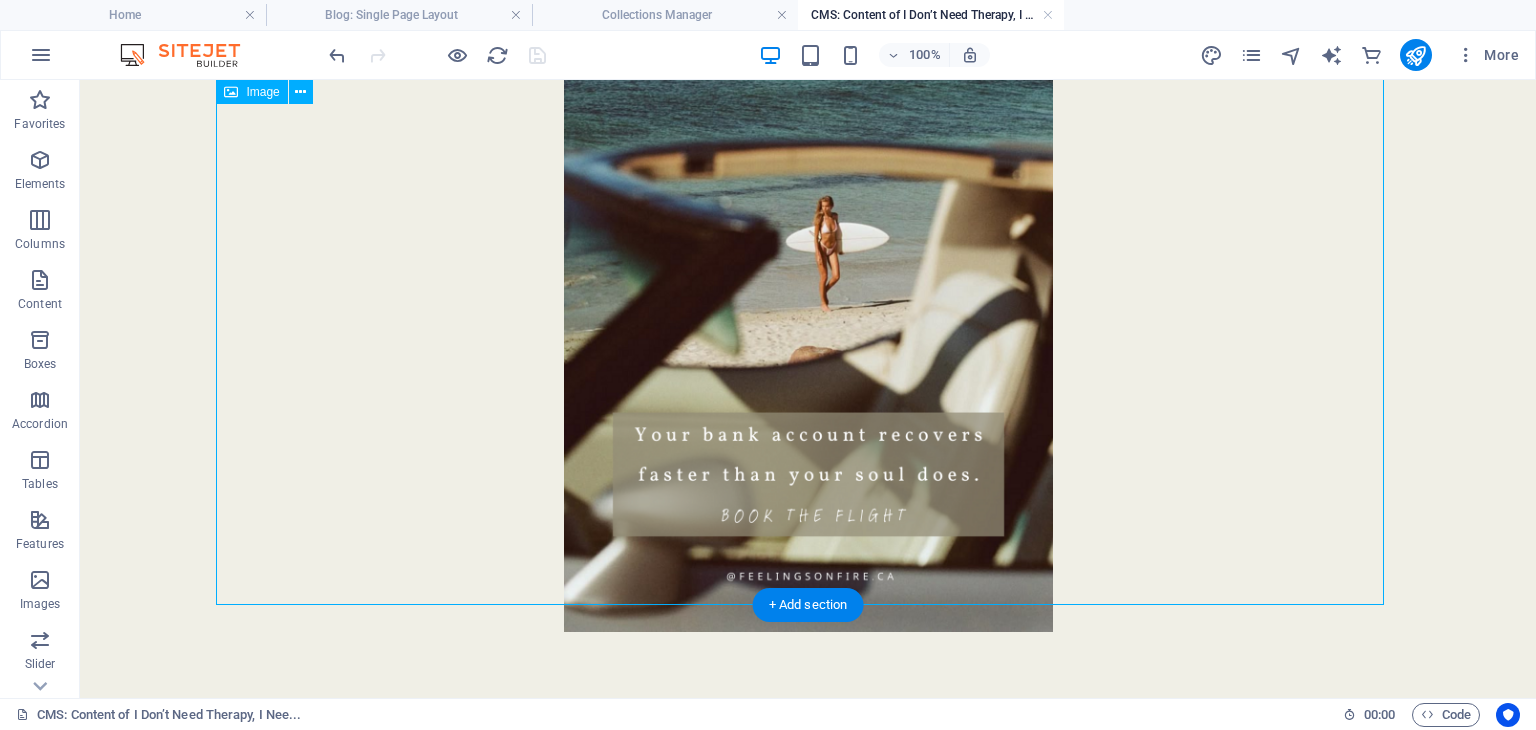 scroll, scrollTop: 1700, scrollLeft: 0, axis: vertical 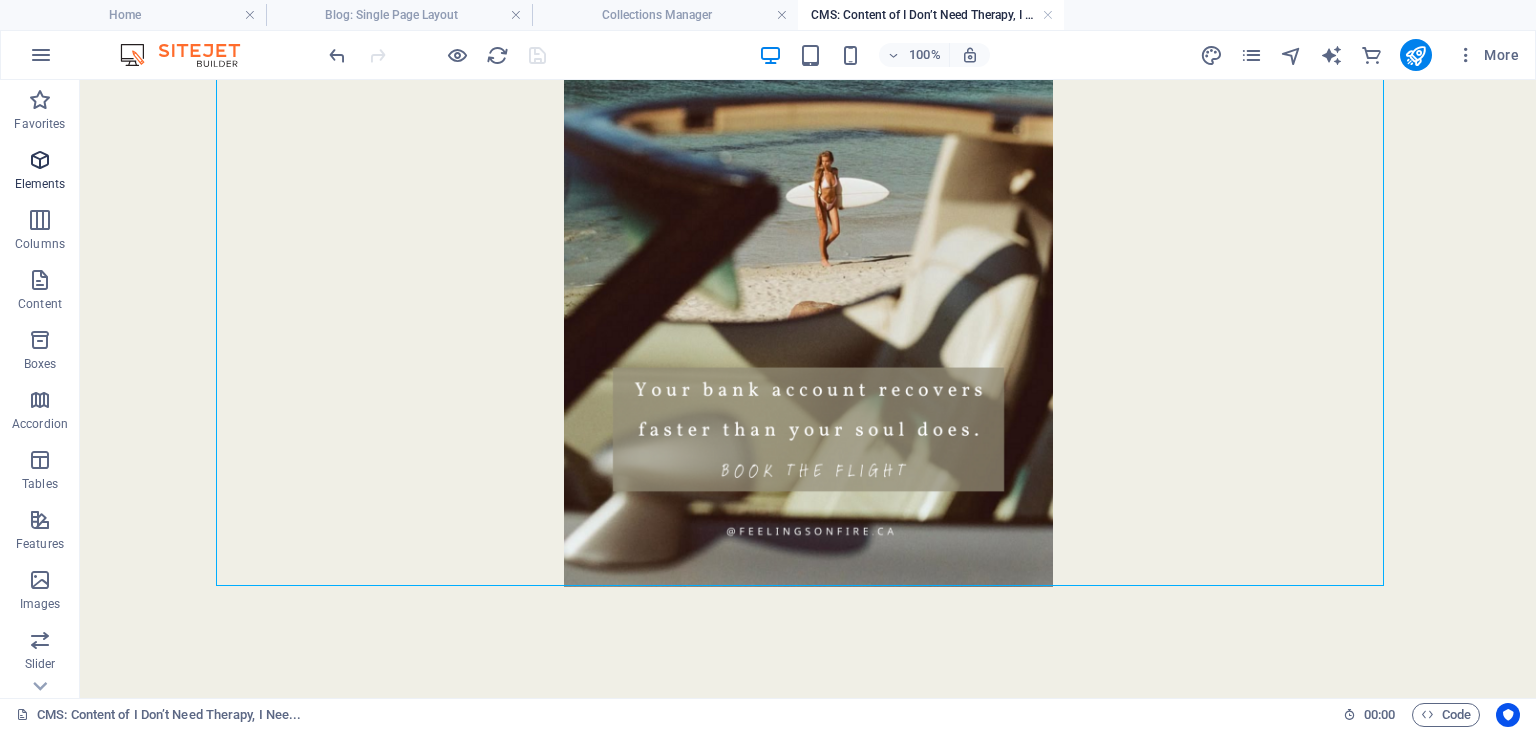 drag, startPoint x: 30, startPoint y: 177, endPoint x: 104, endPoint y: 309, distance: 151.32745 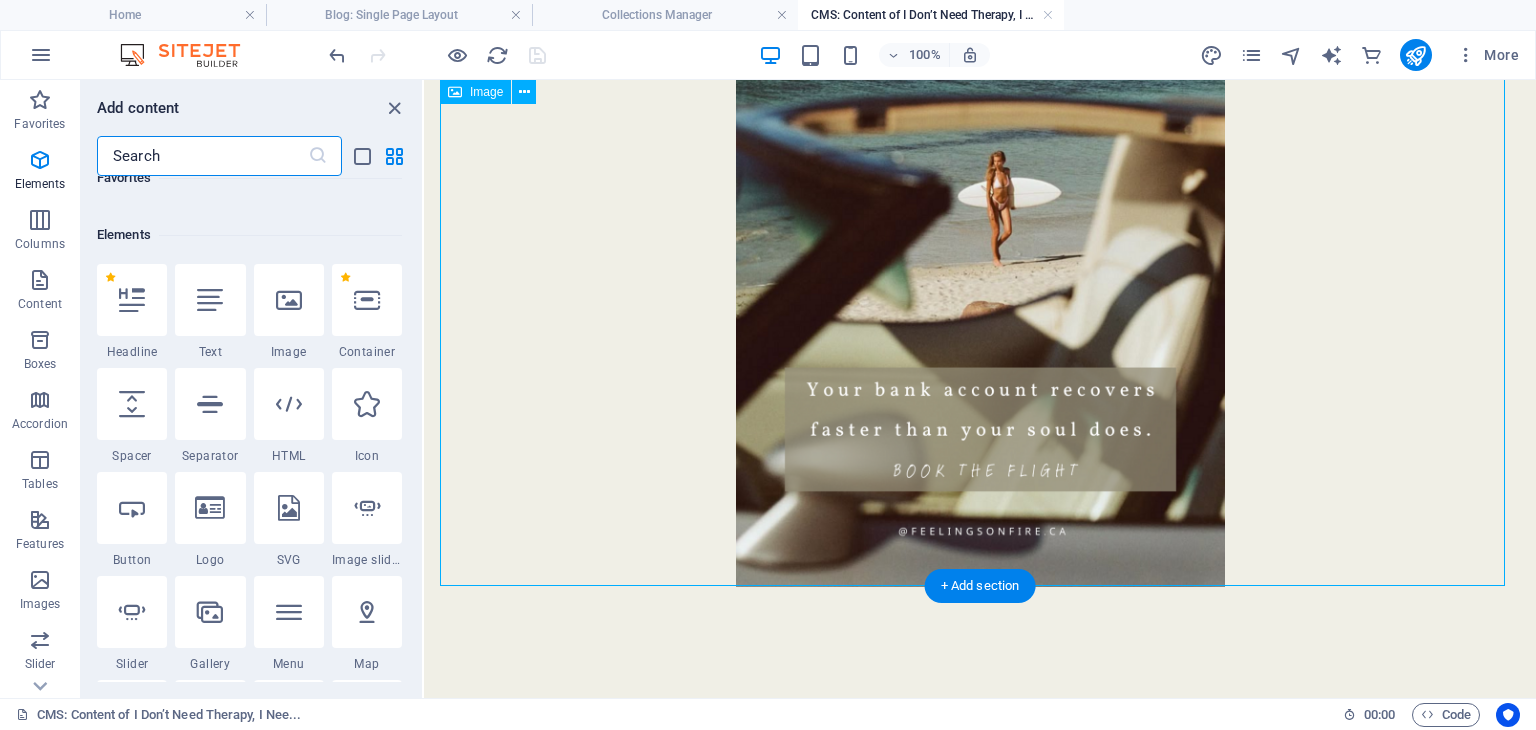 scroll, scrollTop: 212, scrollLeft: 0, axis: vertical 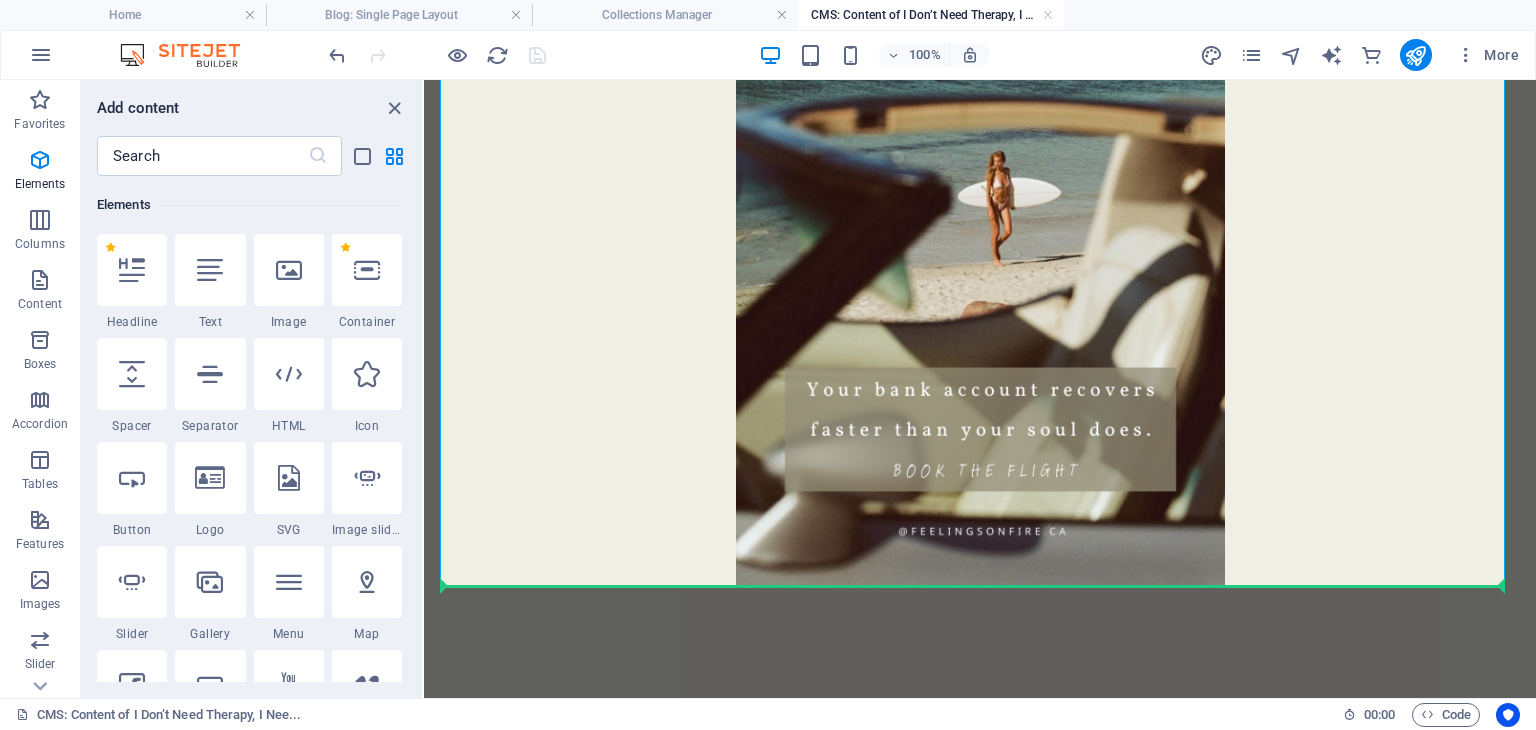 select on "px" 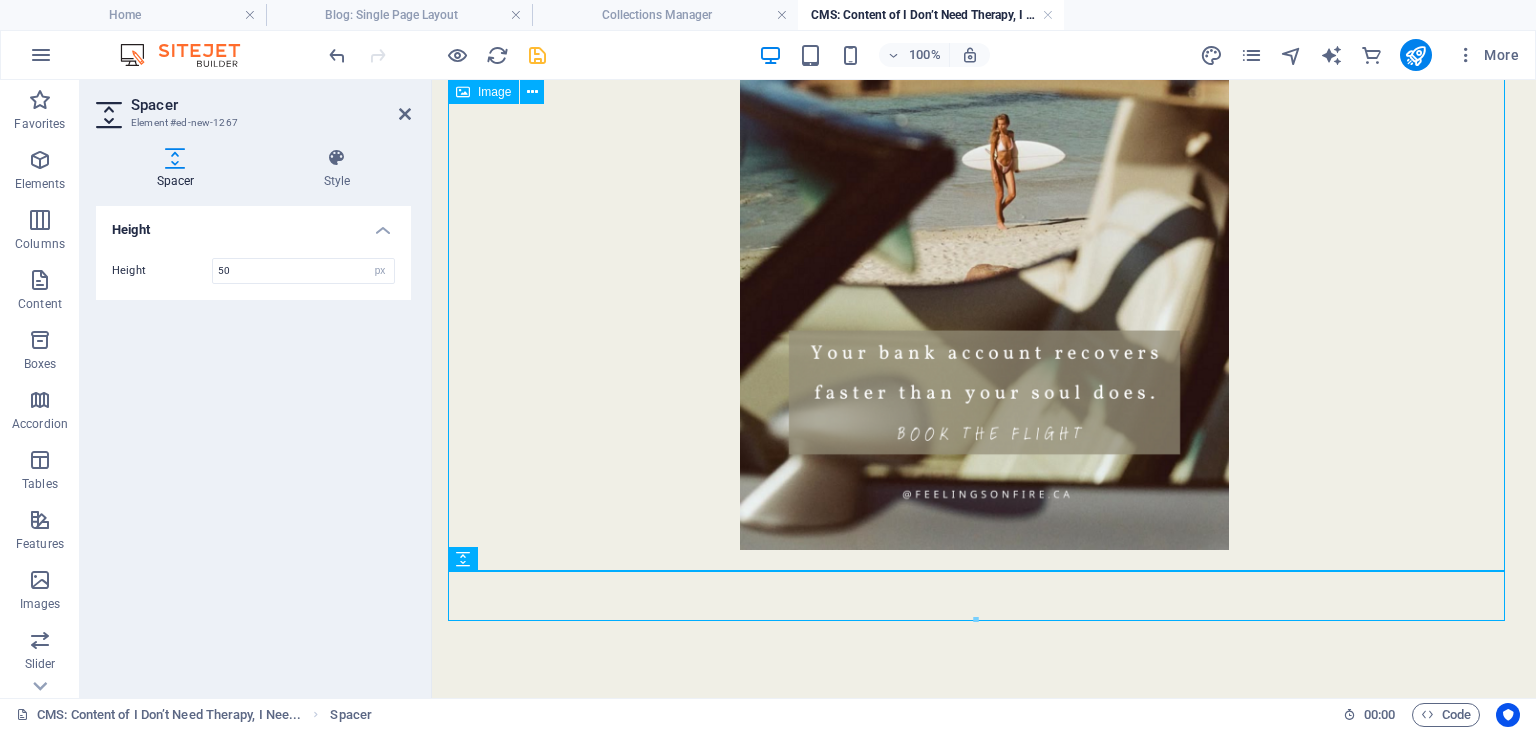scroll, scrollTop: 1751, scrollLeft: 0, axis: vertical 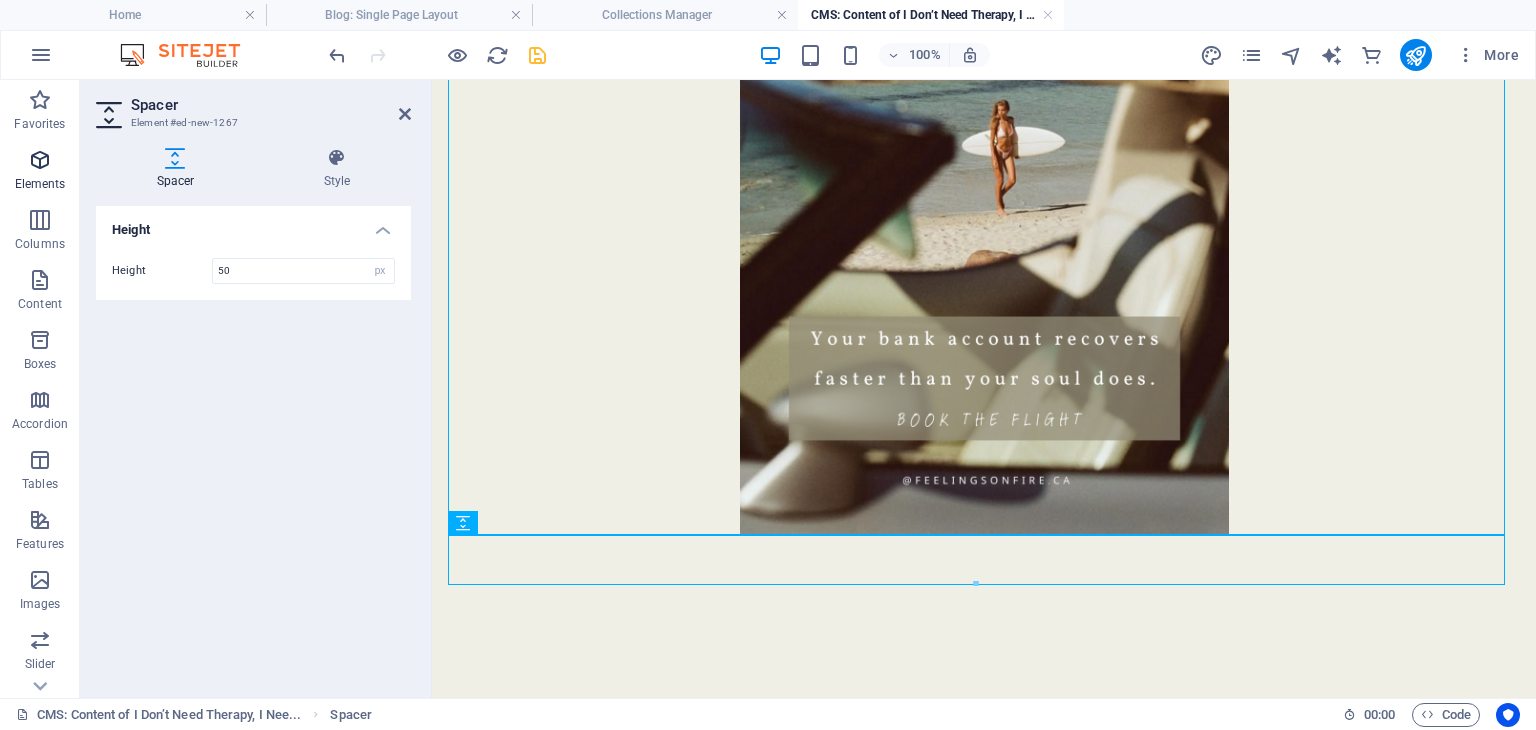 click at bounding box center [40, 160] 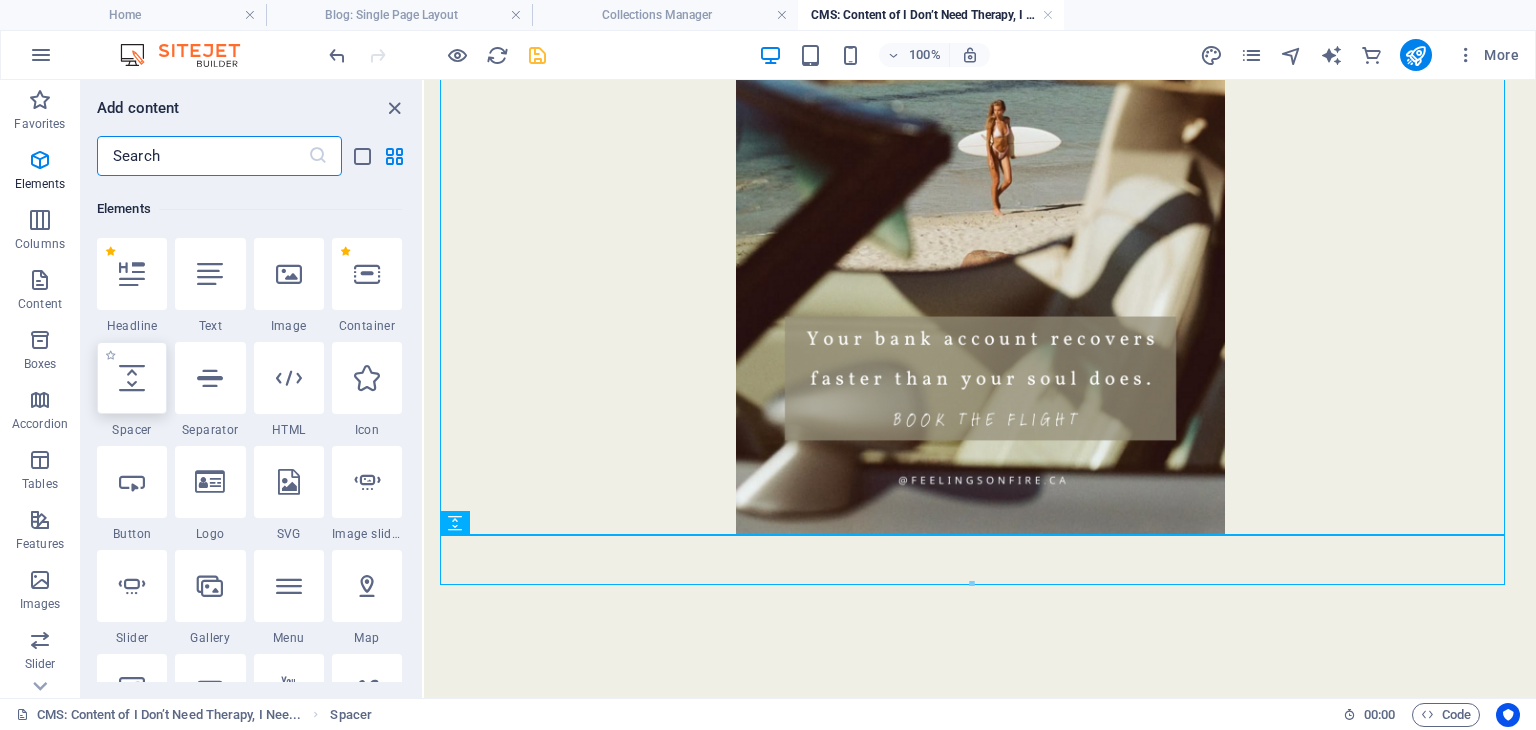 scroll, scrollTop: 212, scrollLeft: 0, axis: vertical 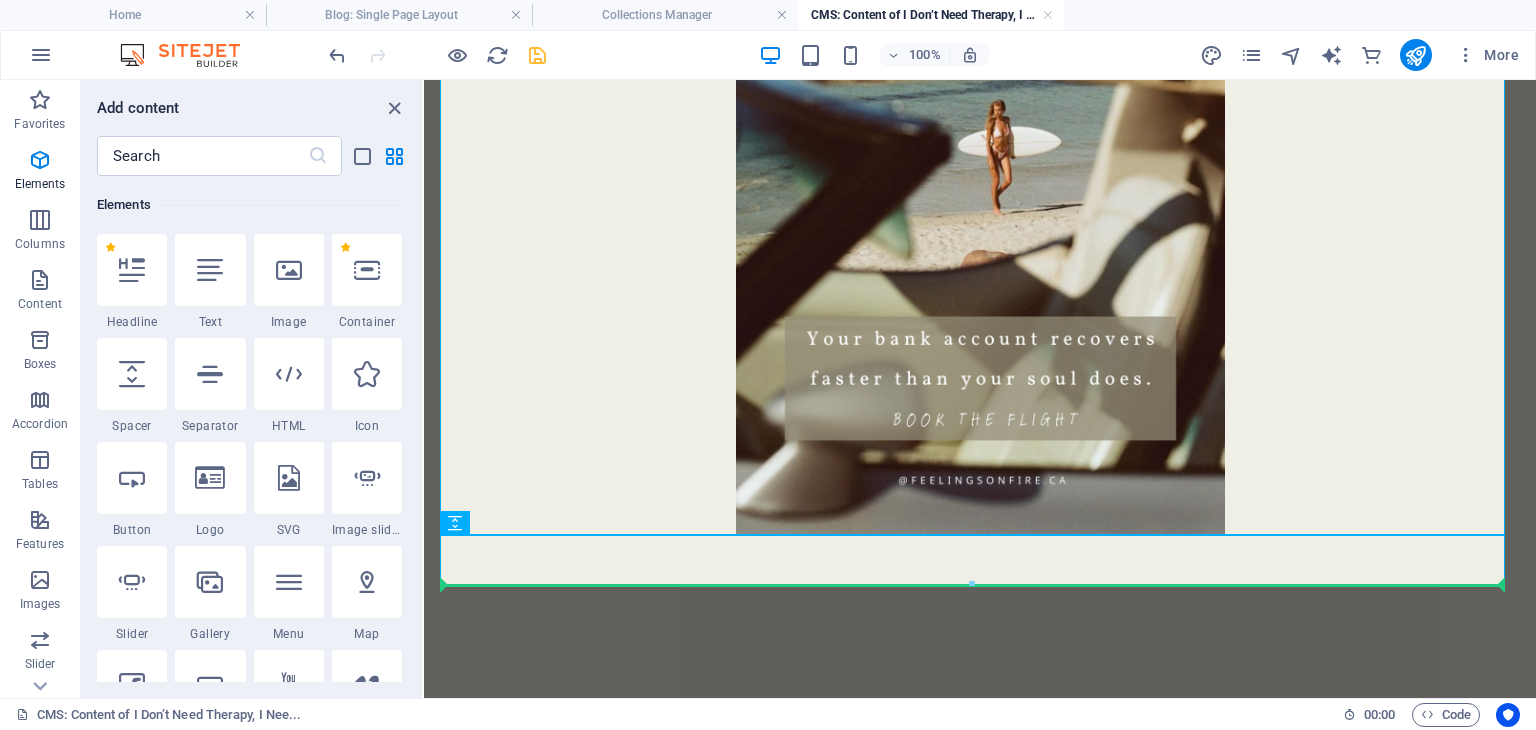 select on "px" 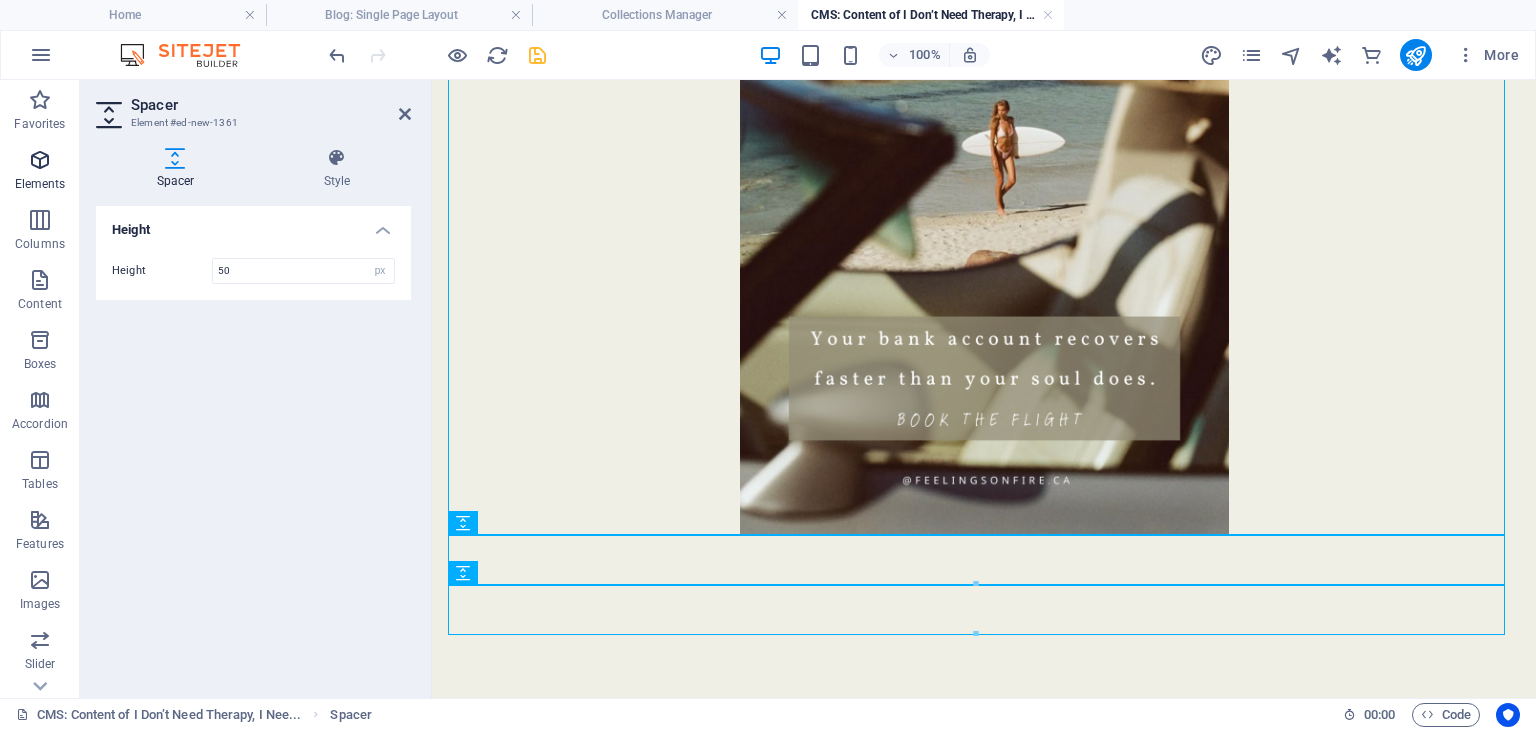 click at bounding box center [40, 160] 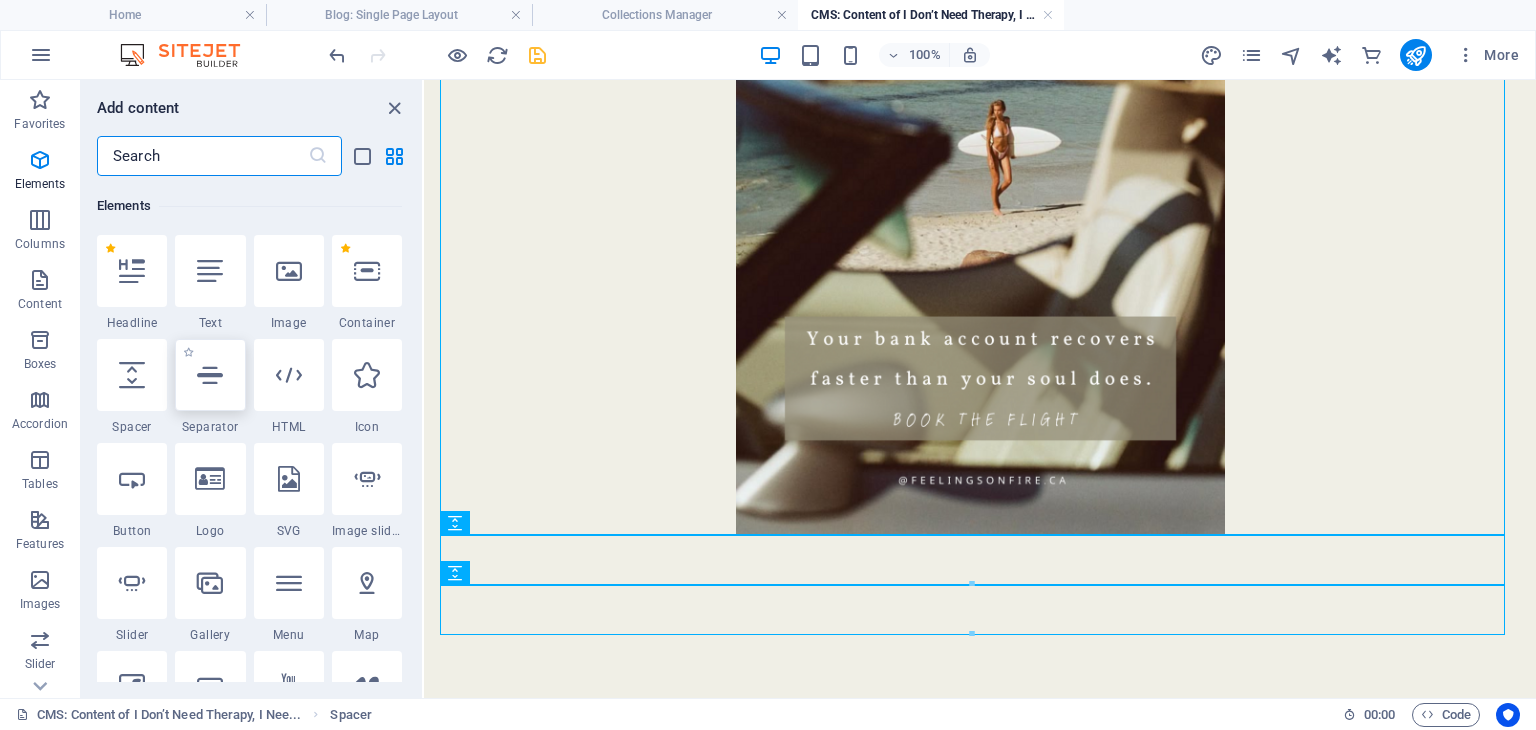 scroll, scrollTop: 212, scrollLeft: 0, axis: vertical 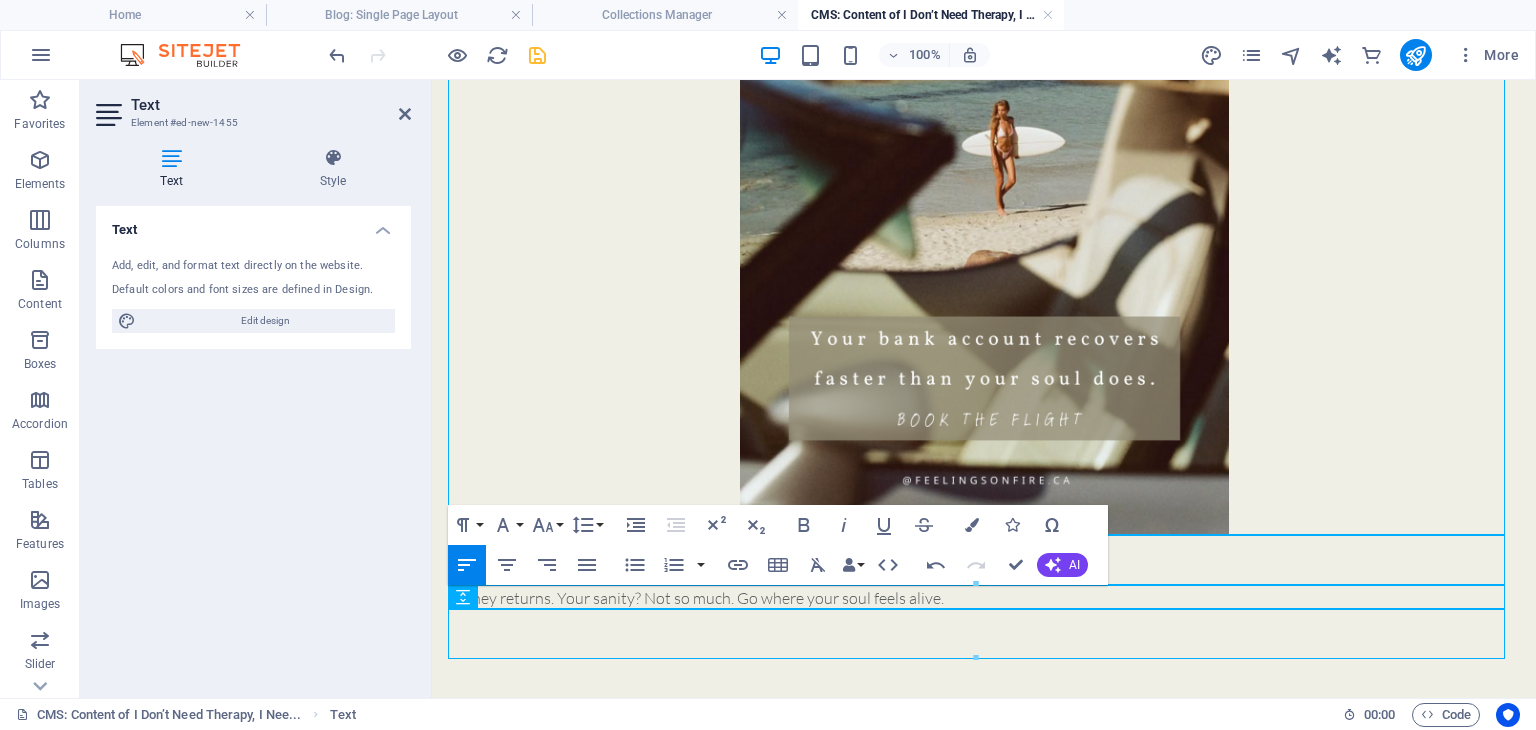 click on "Money returns. Your sanity? Not so much. Go where your soul feels alive." at bounding box center [984, 598] 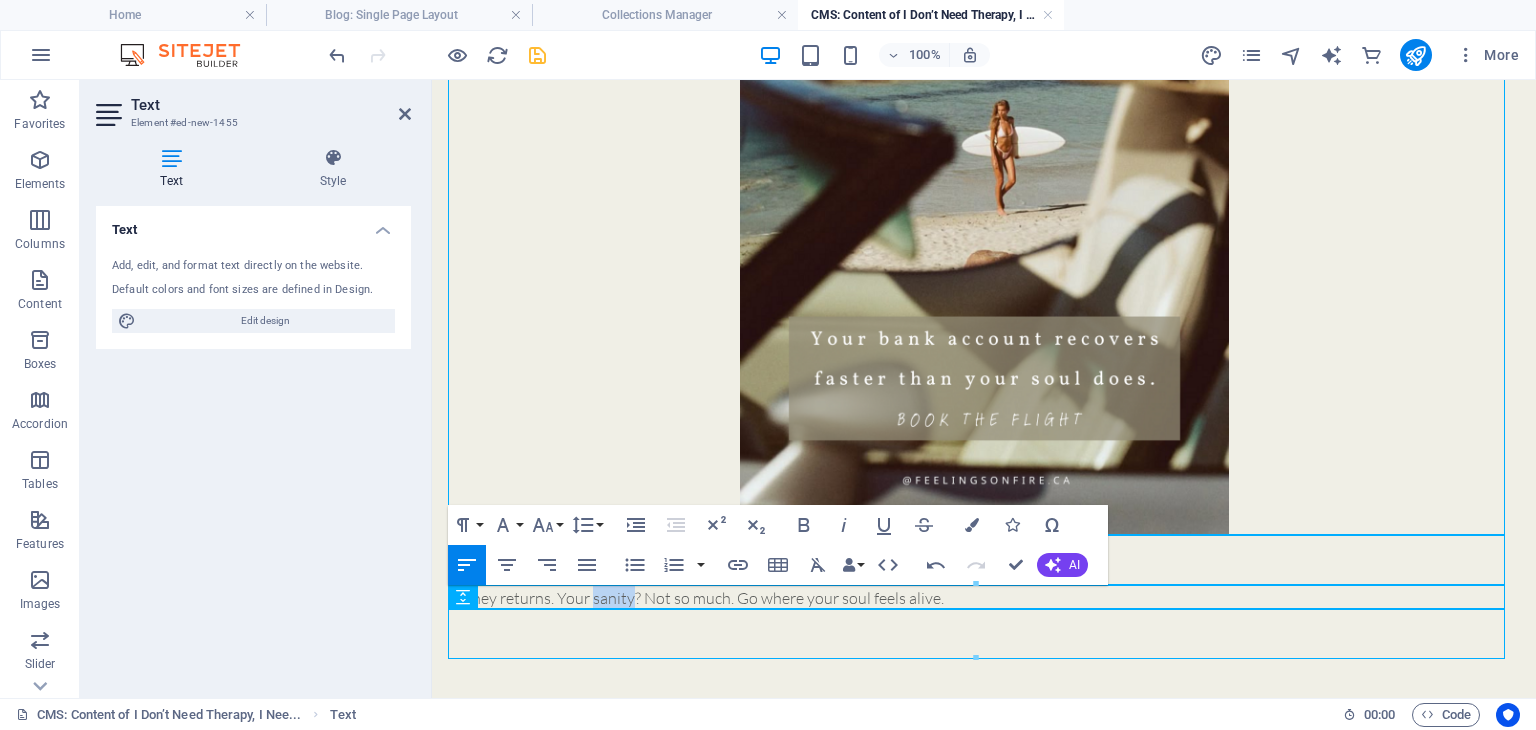 click on "Money returns. Your sanity? Not so much. Go where your soul feels alive." at bounding box center [984, 598] 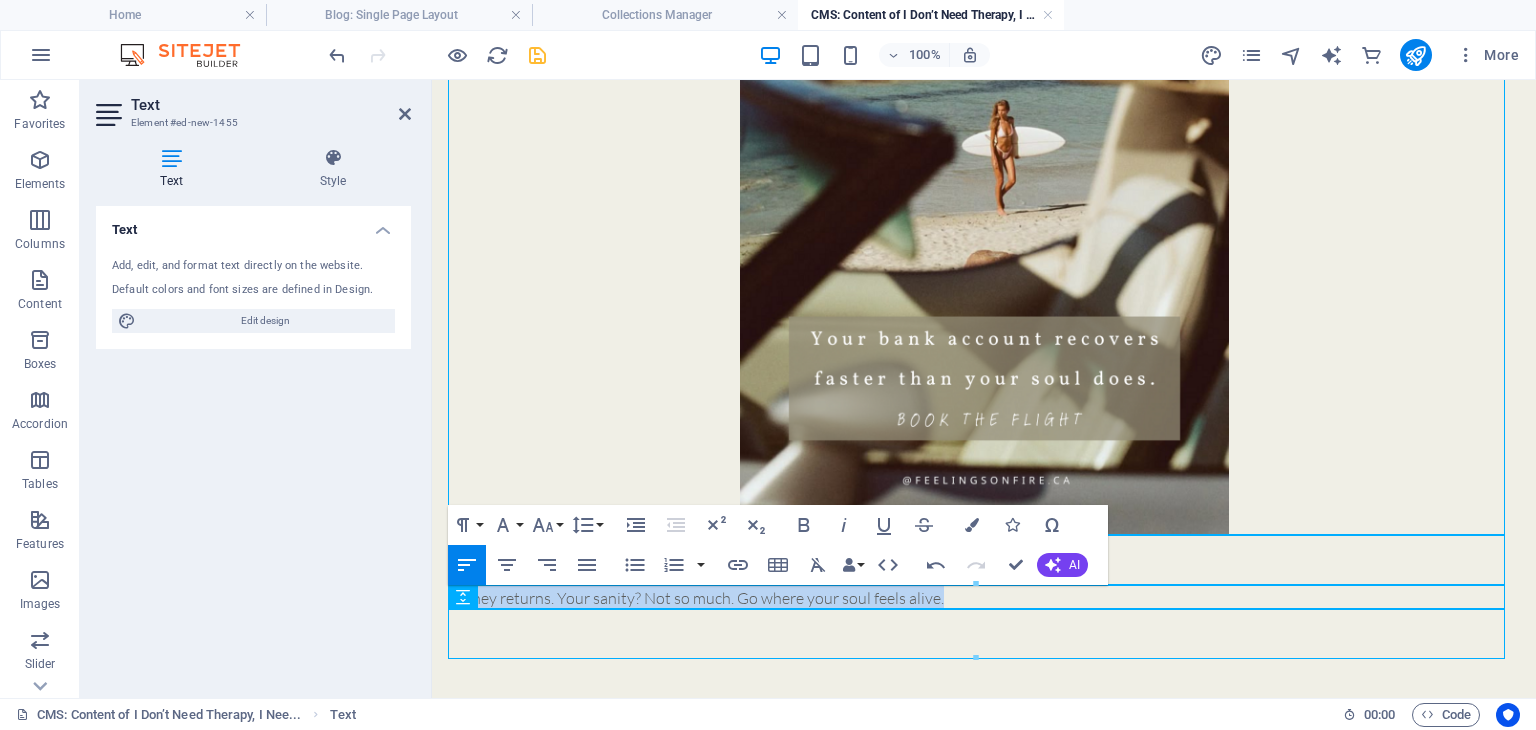 click on "Money returns. Your sanity? Not so much. Go where your soul feels alive." at bounding box center [984, 598] 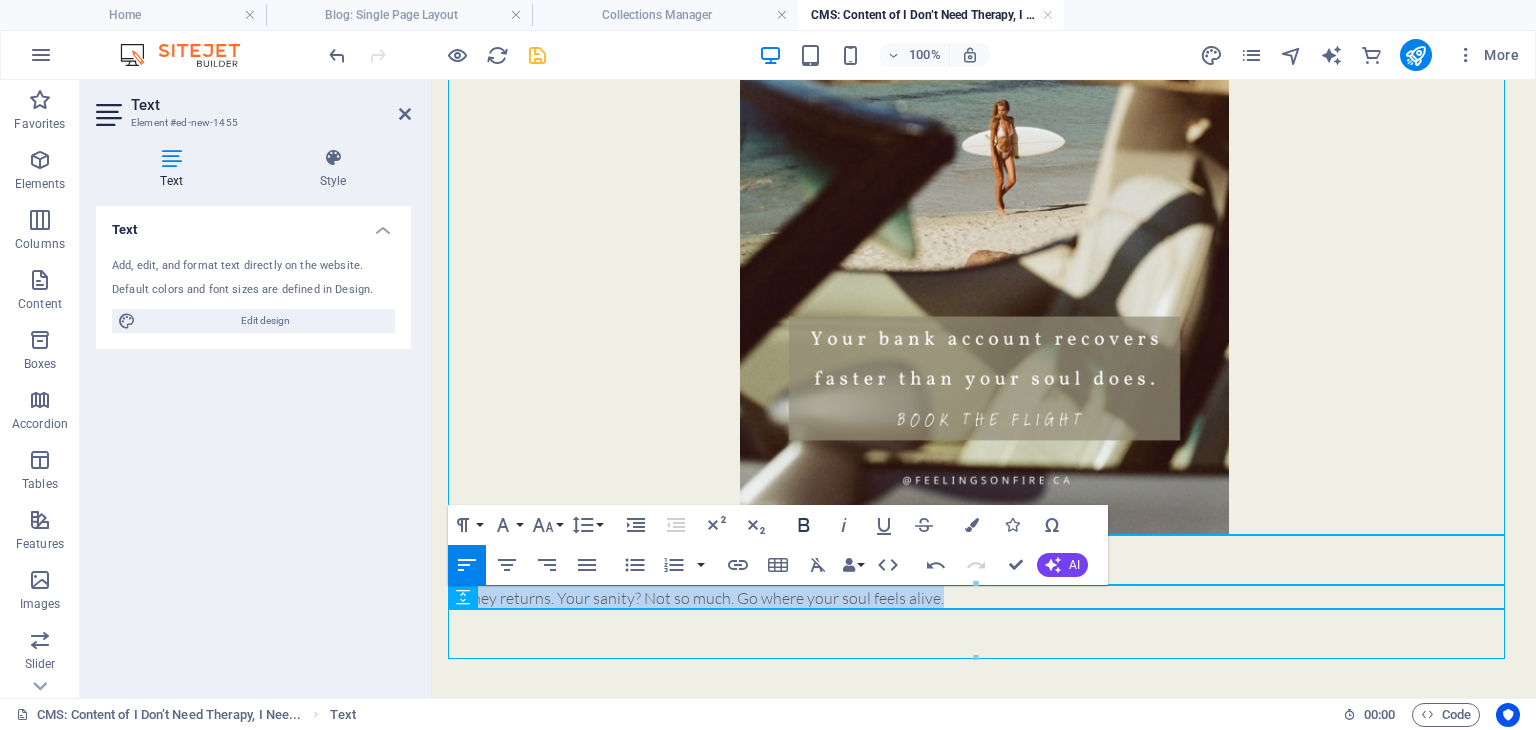 click 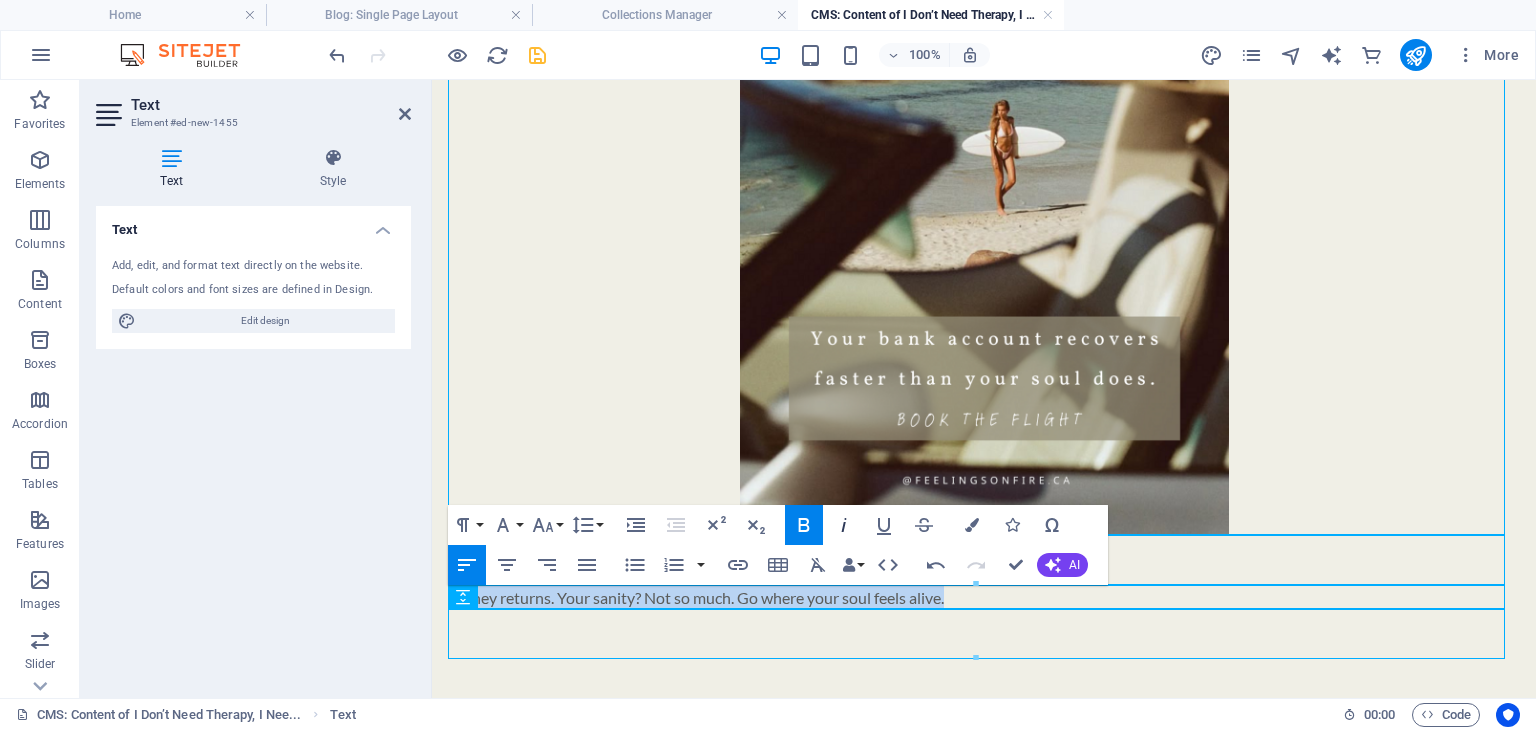 click 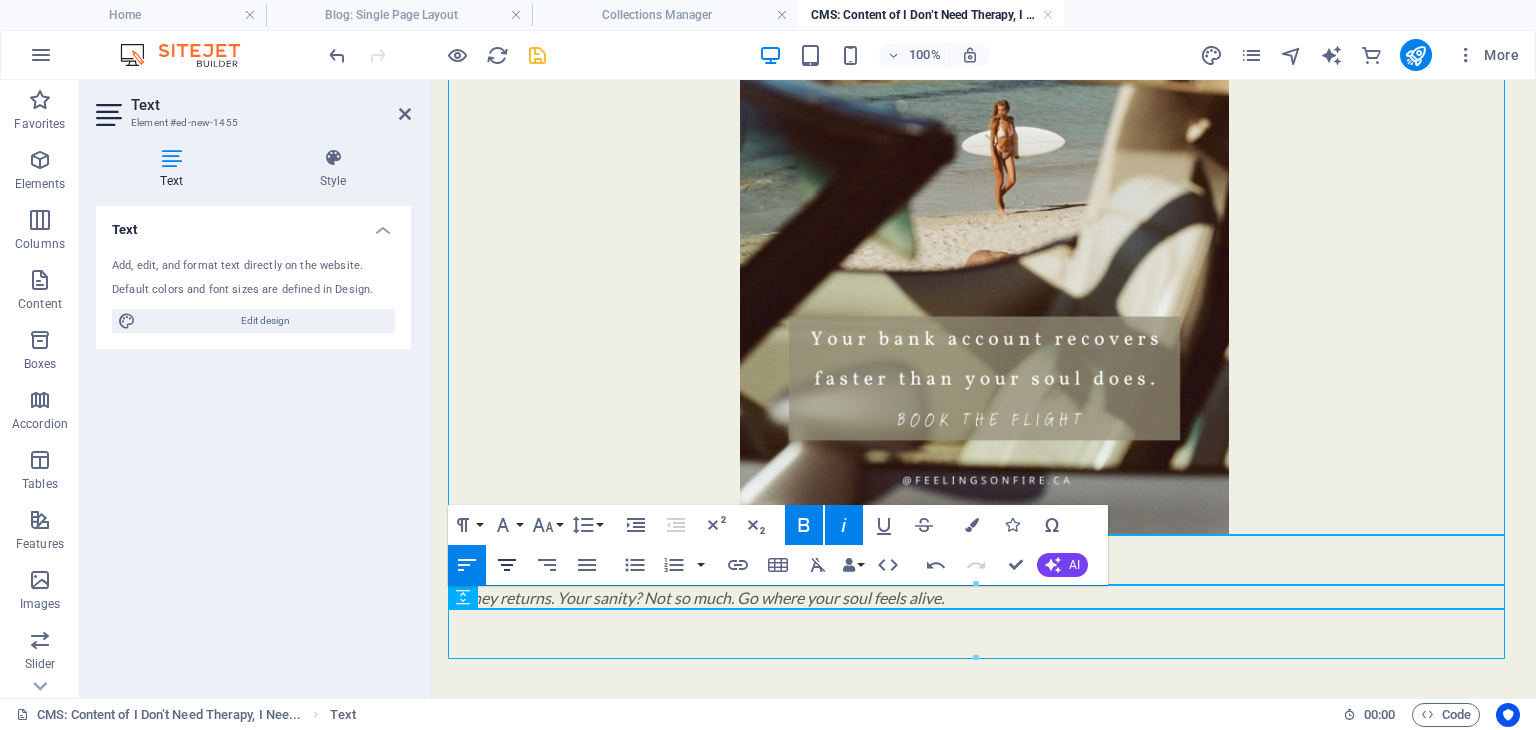 click 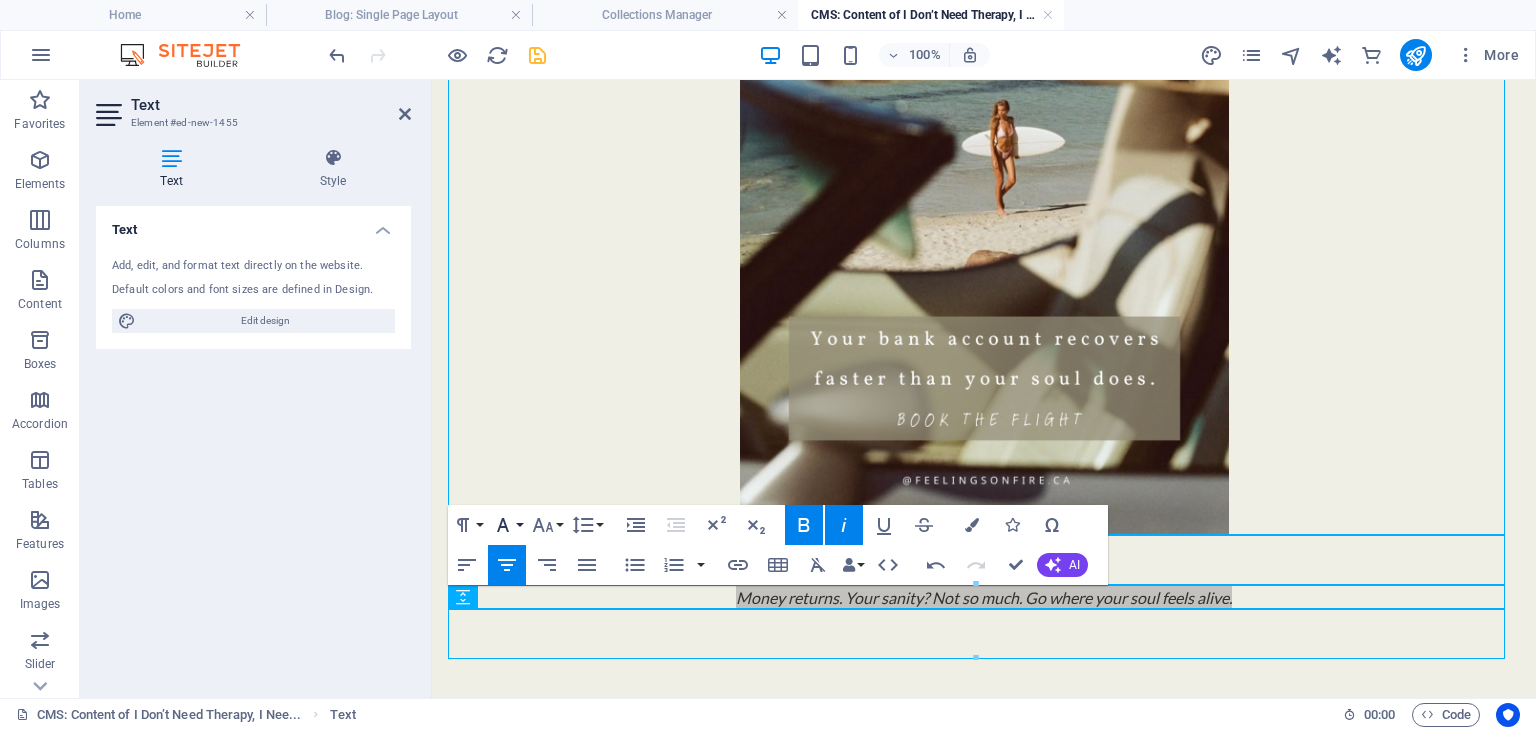 click 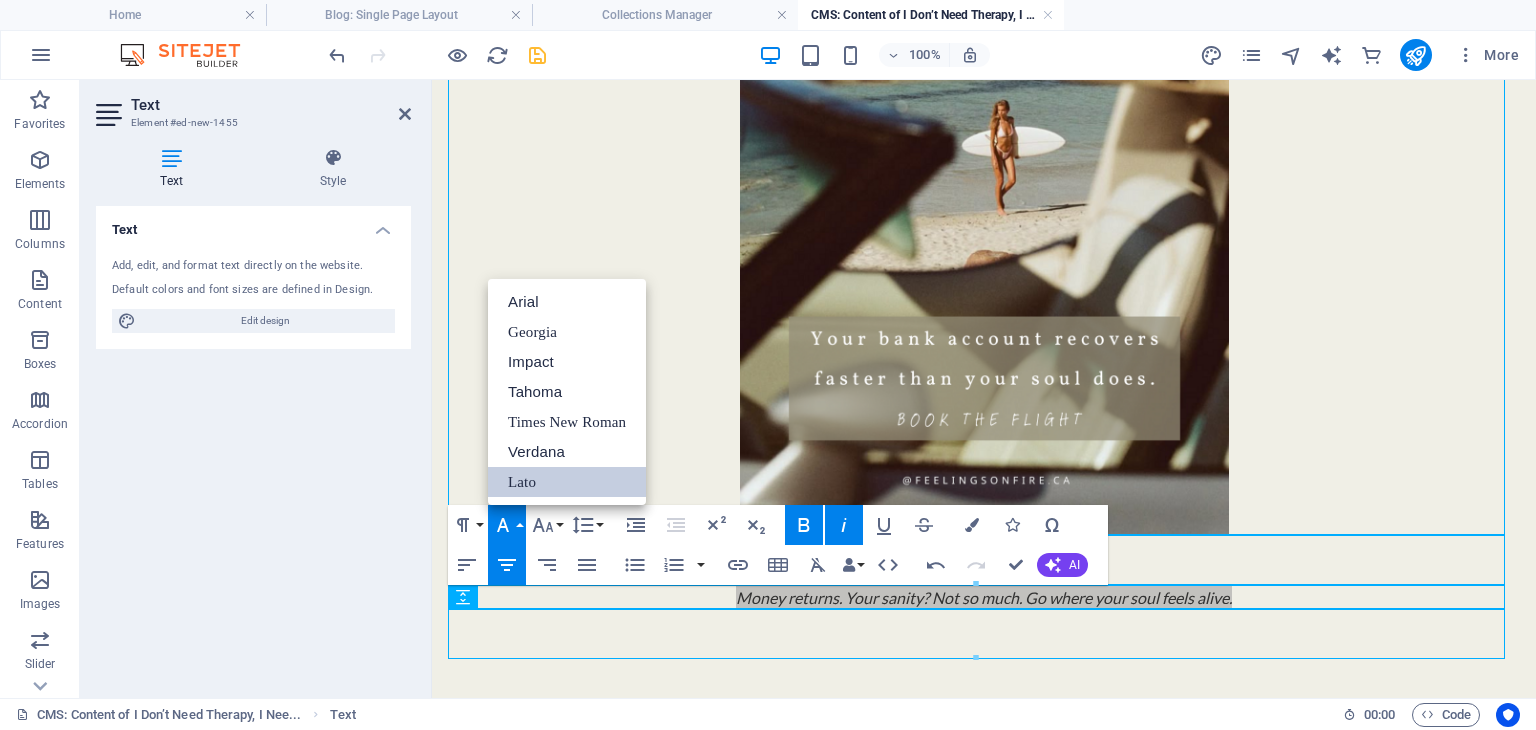 scroll, scrollTop: 0, scrollLeft: 0, axis: both 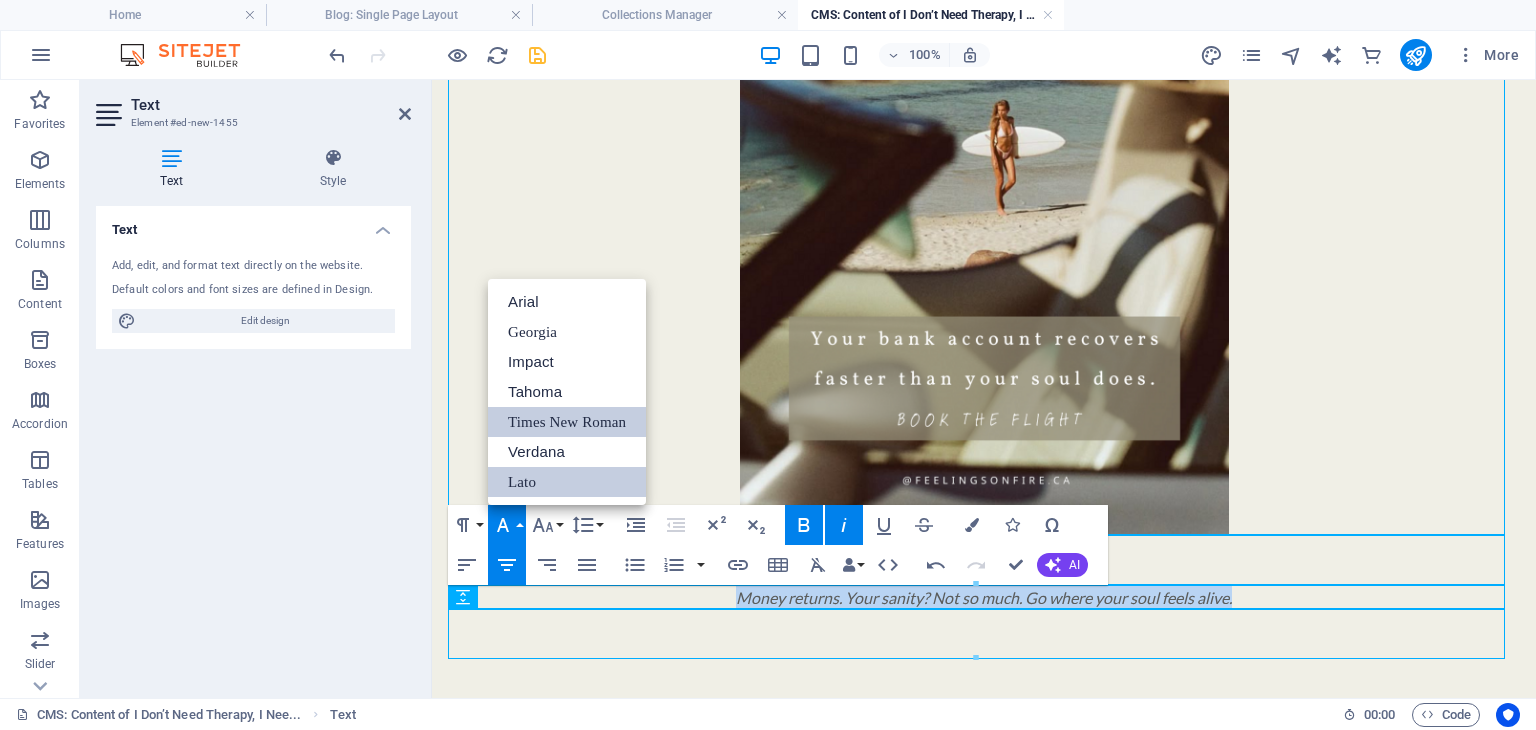 click on "Times New Roman" at bounding box center (567, 422) 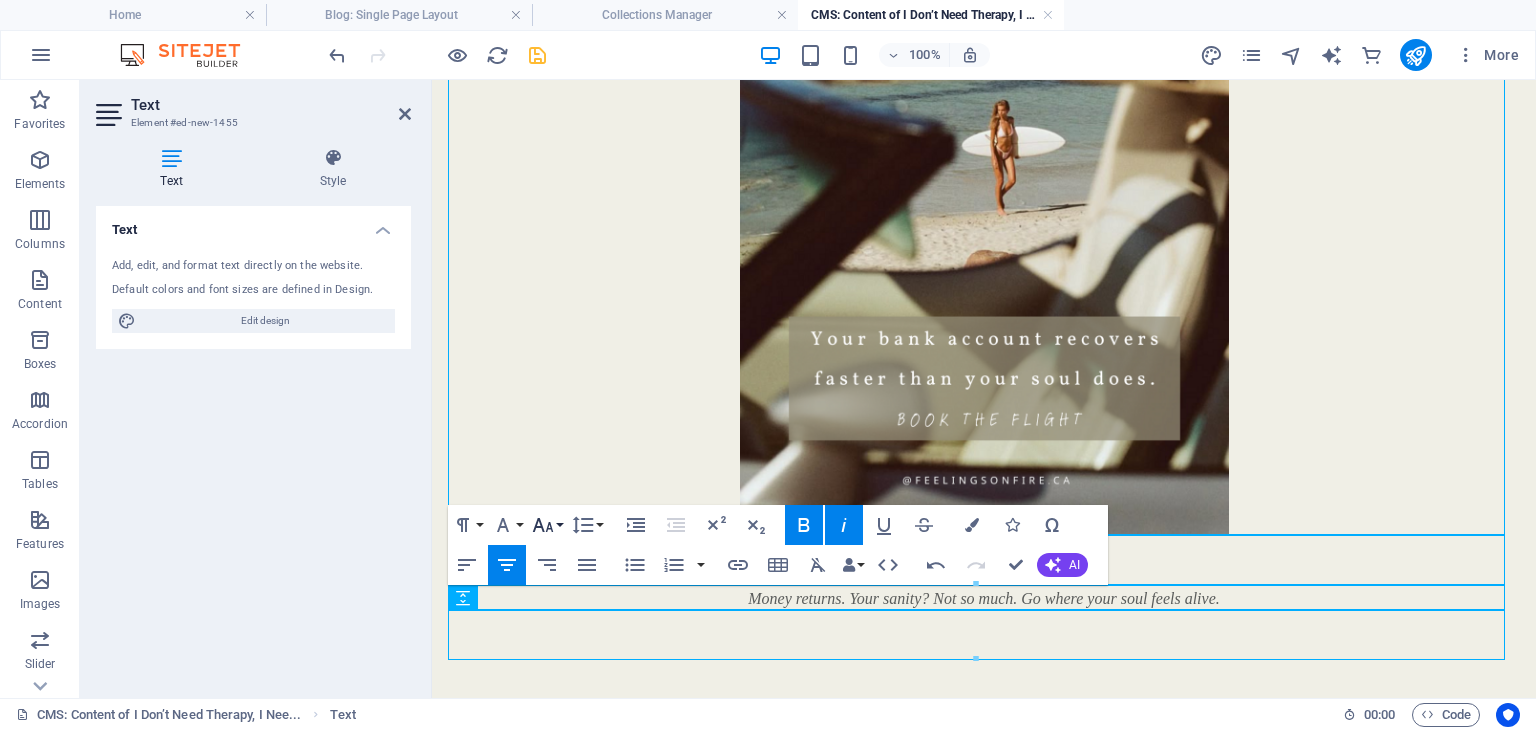 click 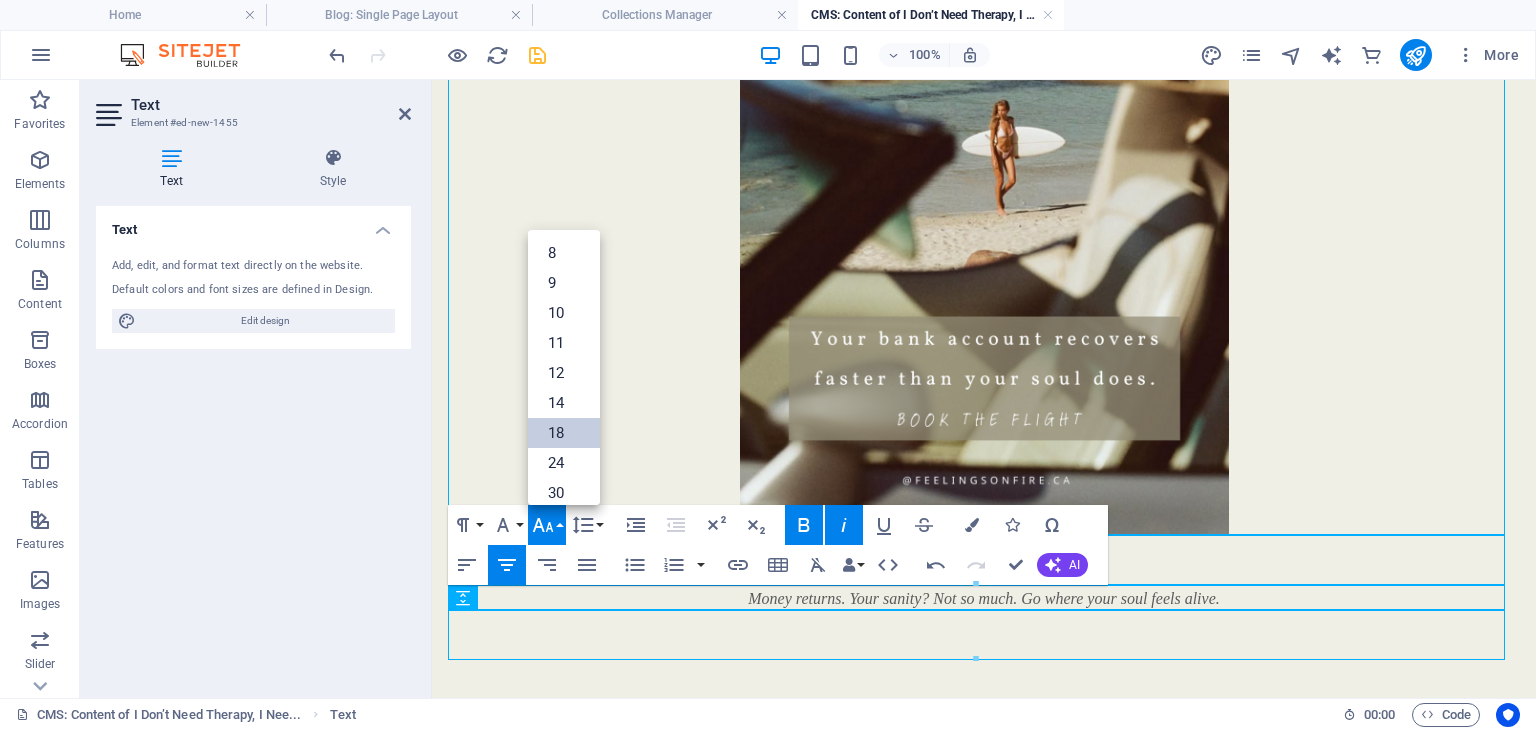 click on "18" at bounding box center [564, 433] 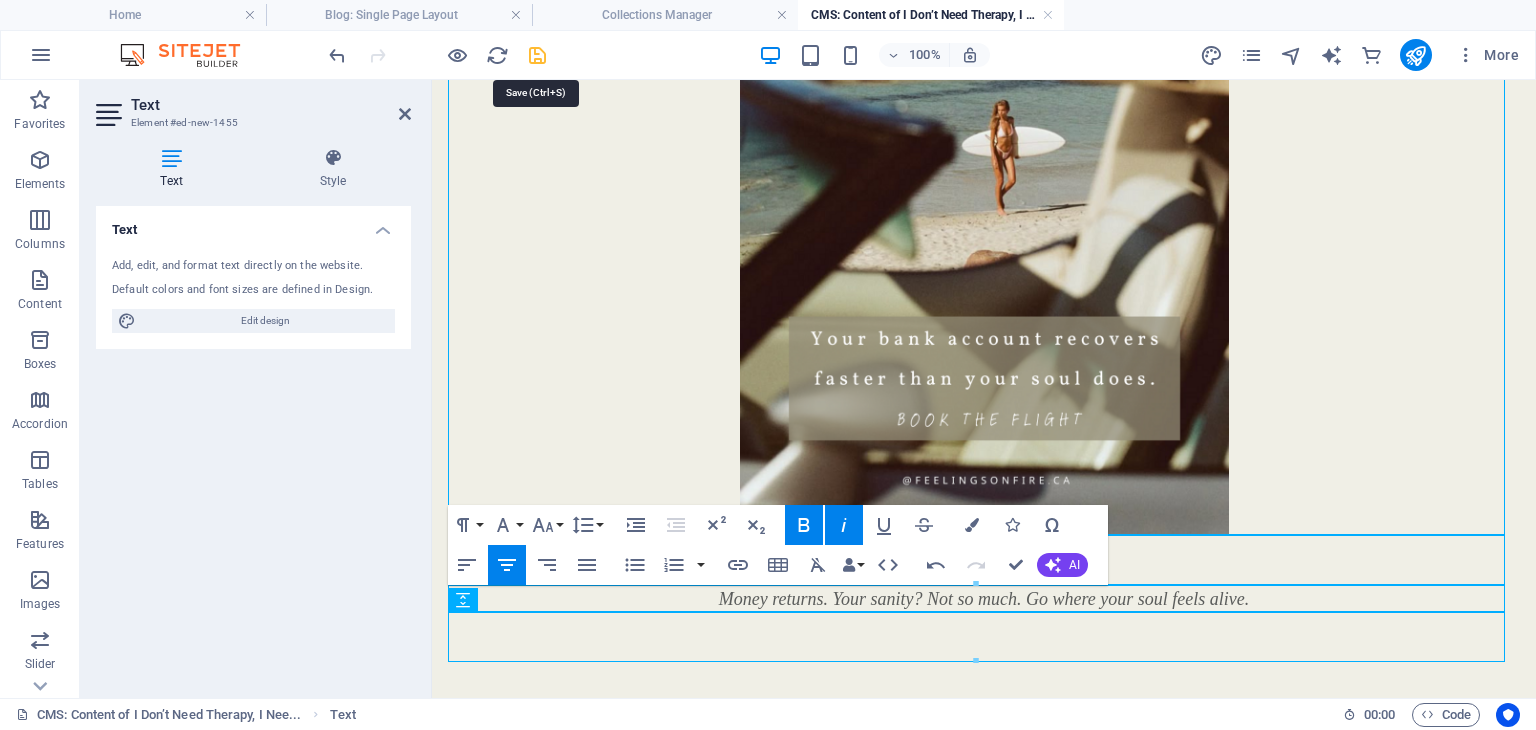 drag, startPoint x: 540, startPoint y: 59, endPoint x: 560, endPoint y: 264, distance: 205.9733 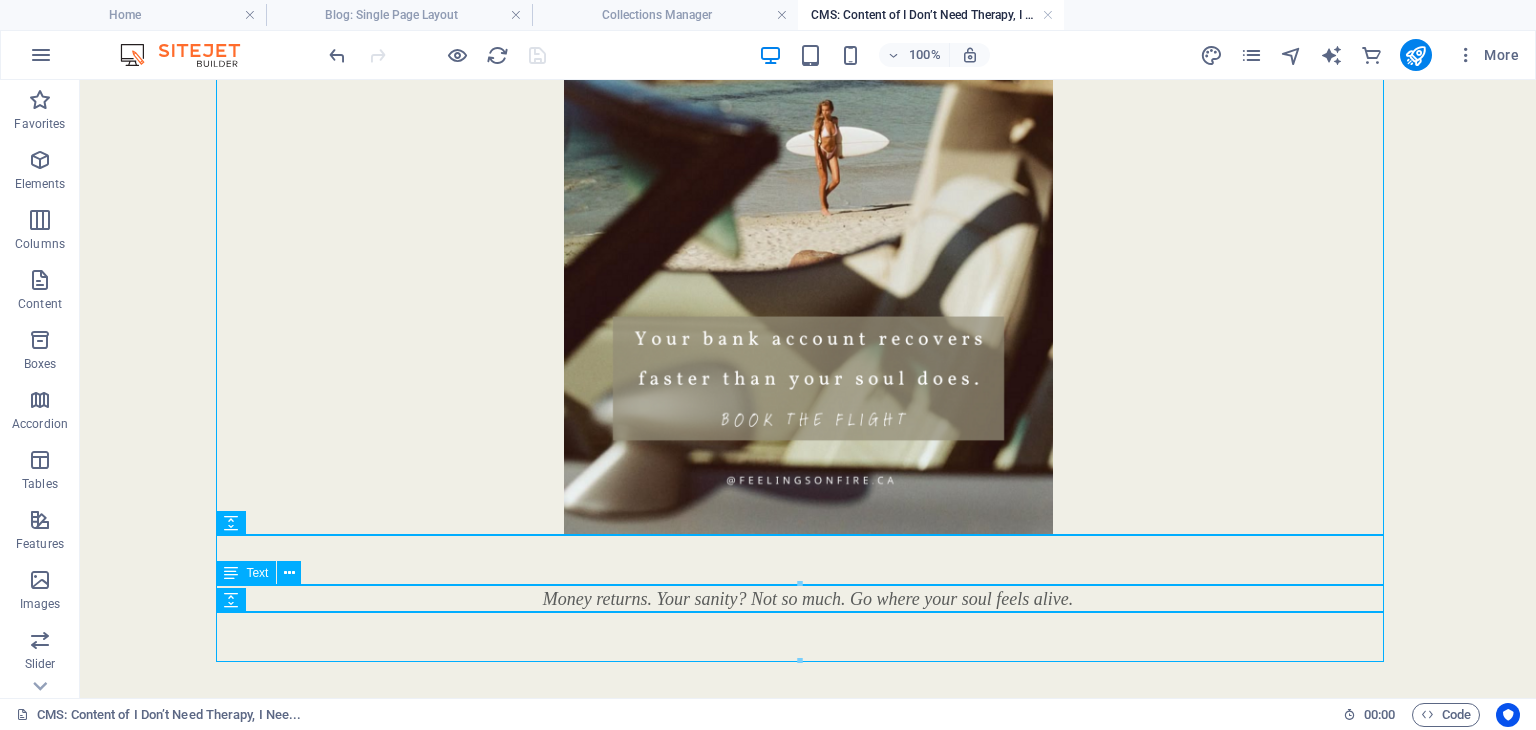 click on "Money returns. Your sanity? Not so much. Go where your soul feels alive." at bounding box center [808, 599] 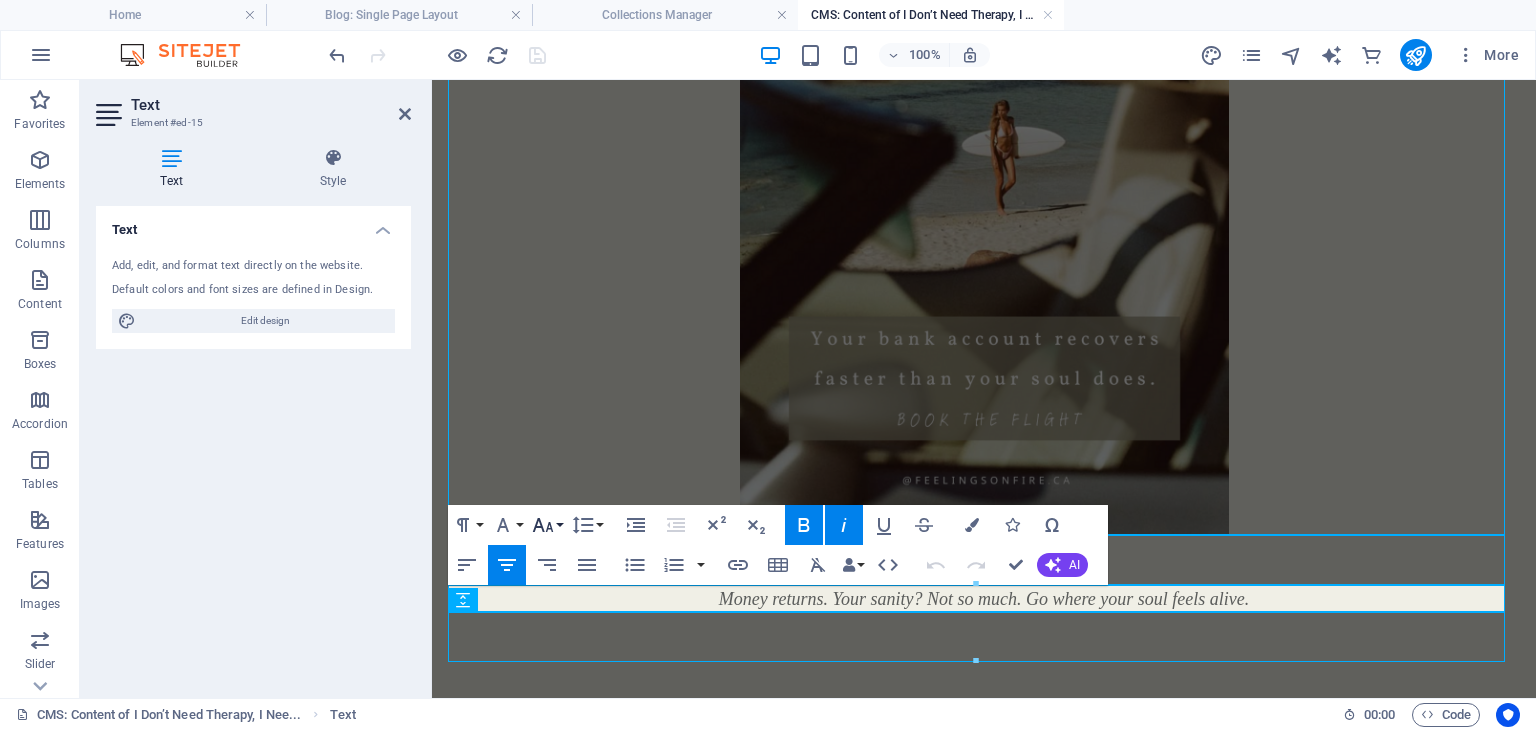 click 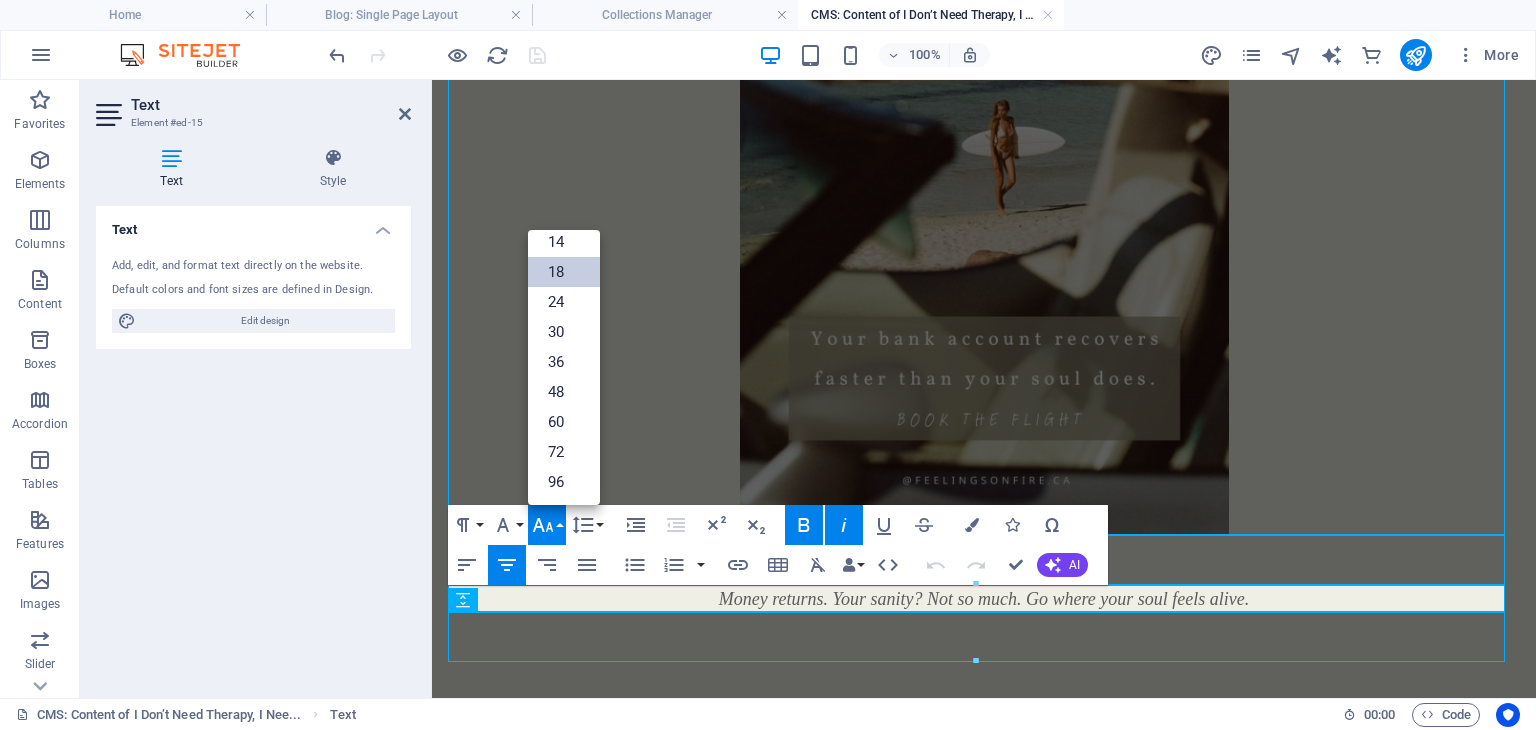 scroll, scrollTop: 160, scrollLeft: 0, axis: vertical 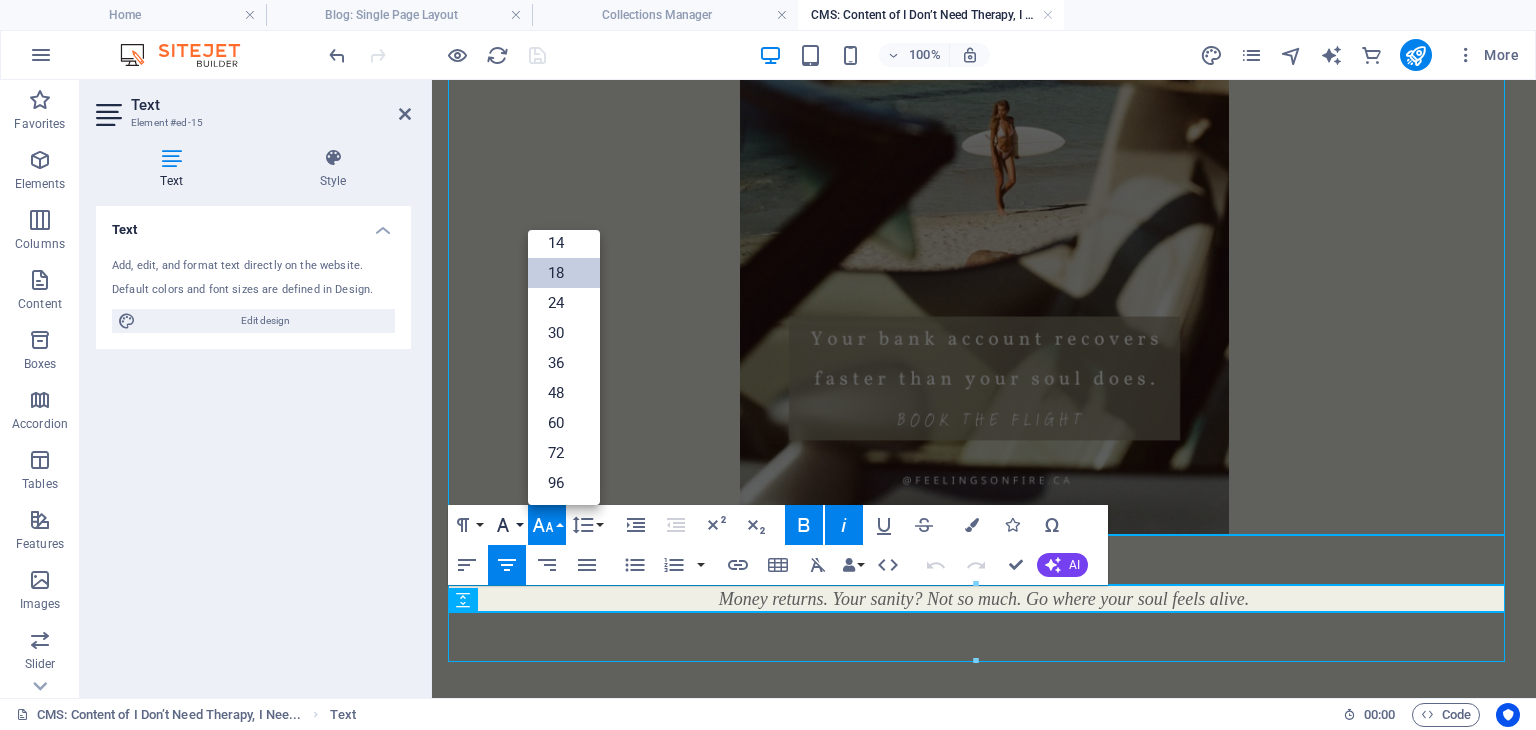 click 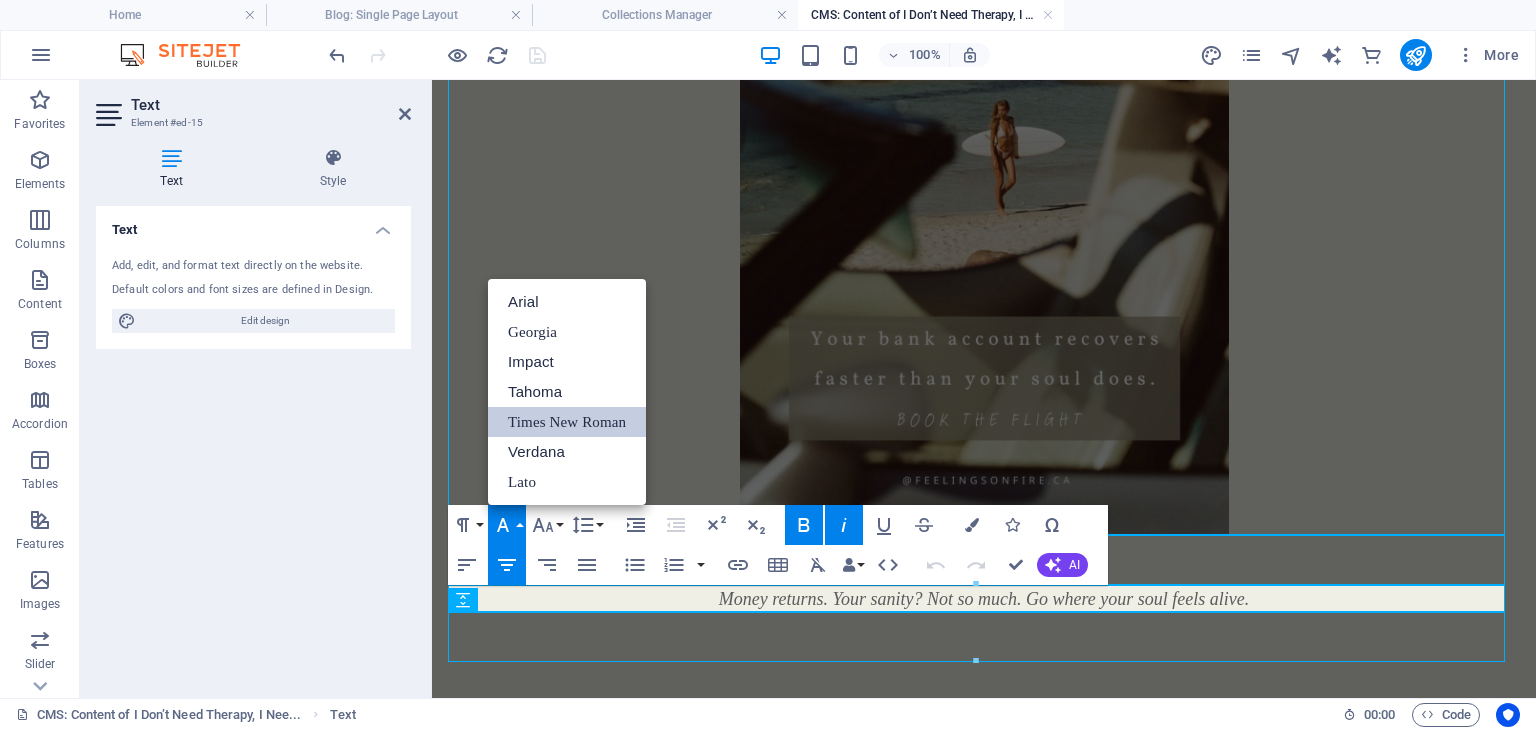 scroll, scrollTop: 0, scrollLeft: 0, axis: both 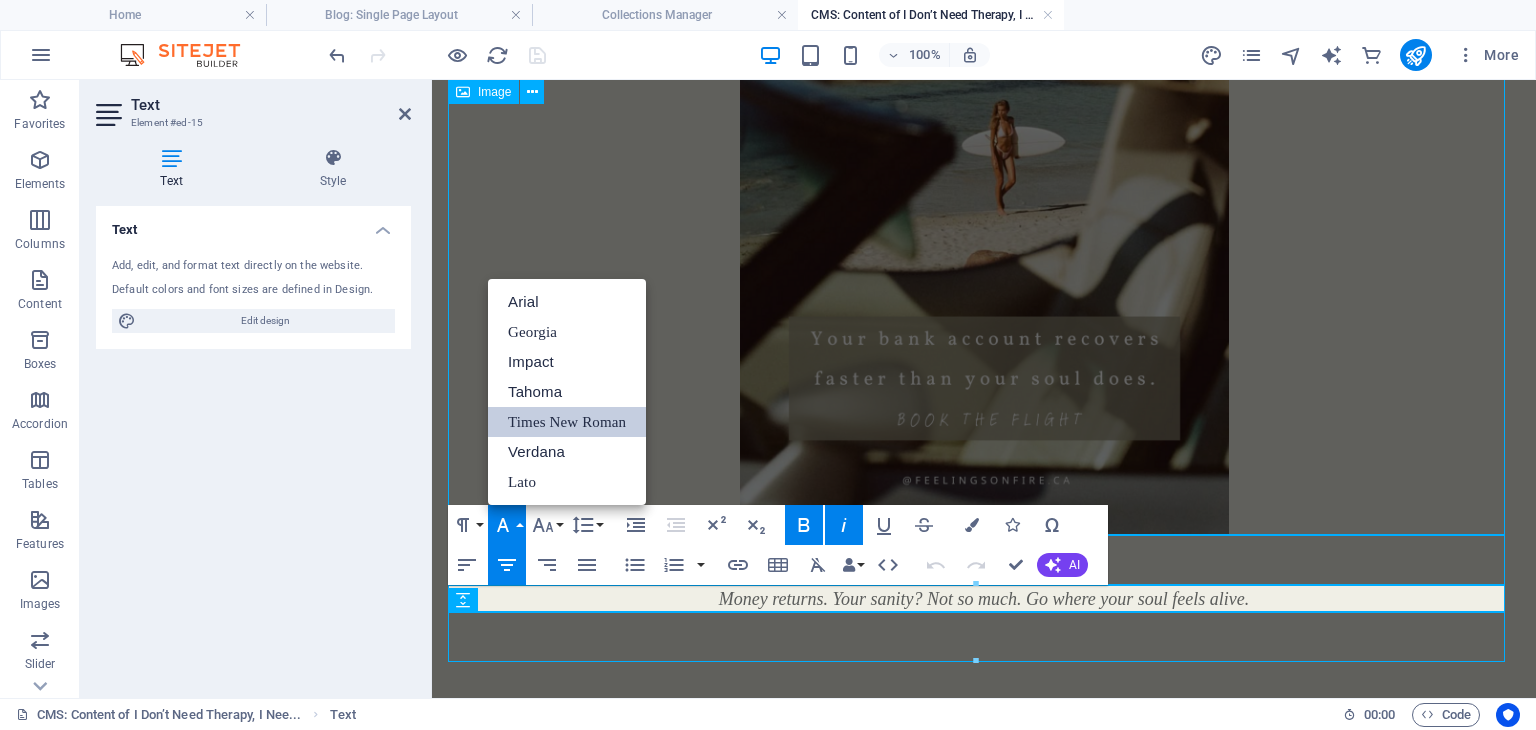 click at bounding box center (984, 229) 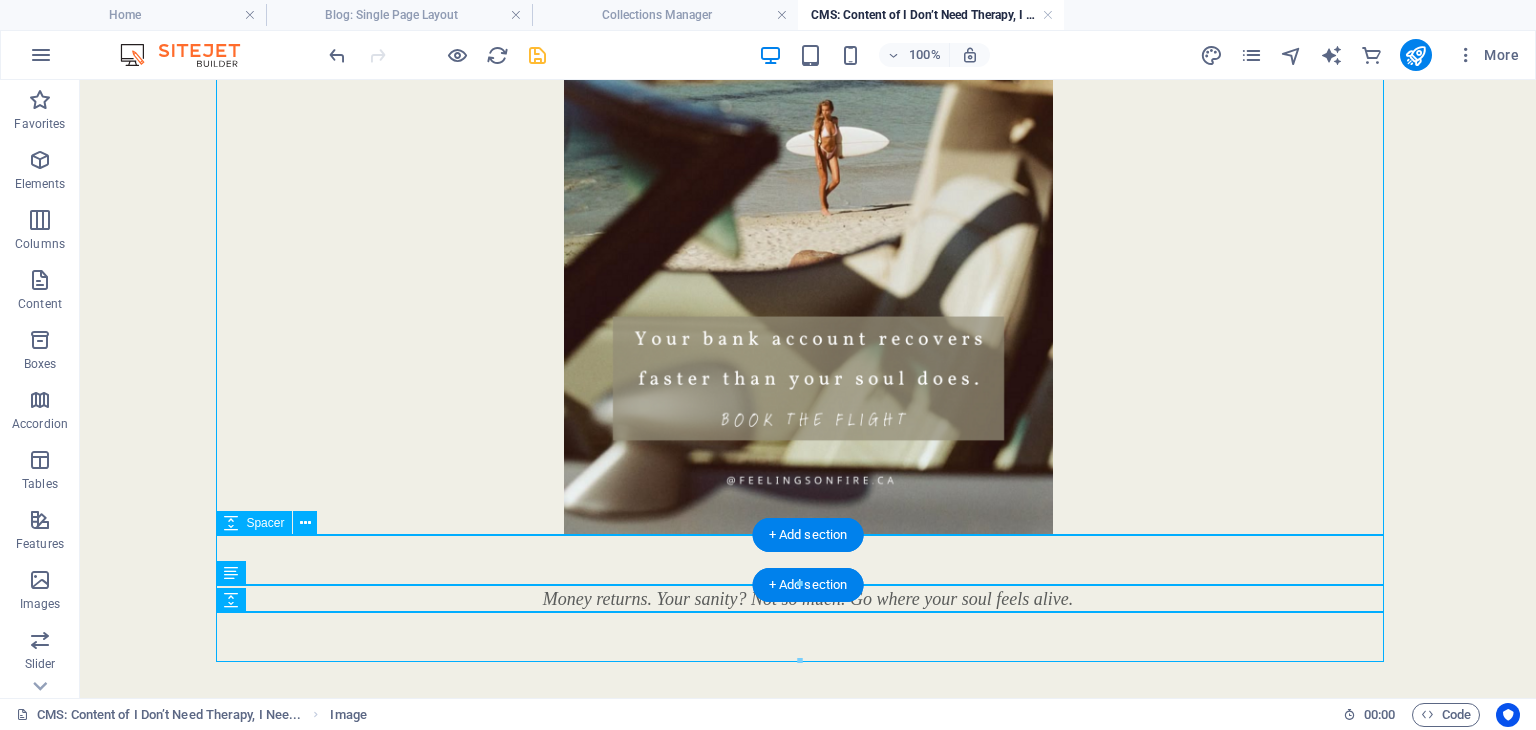 click at bounding box center (808, 561) 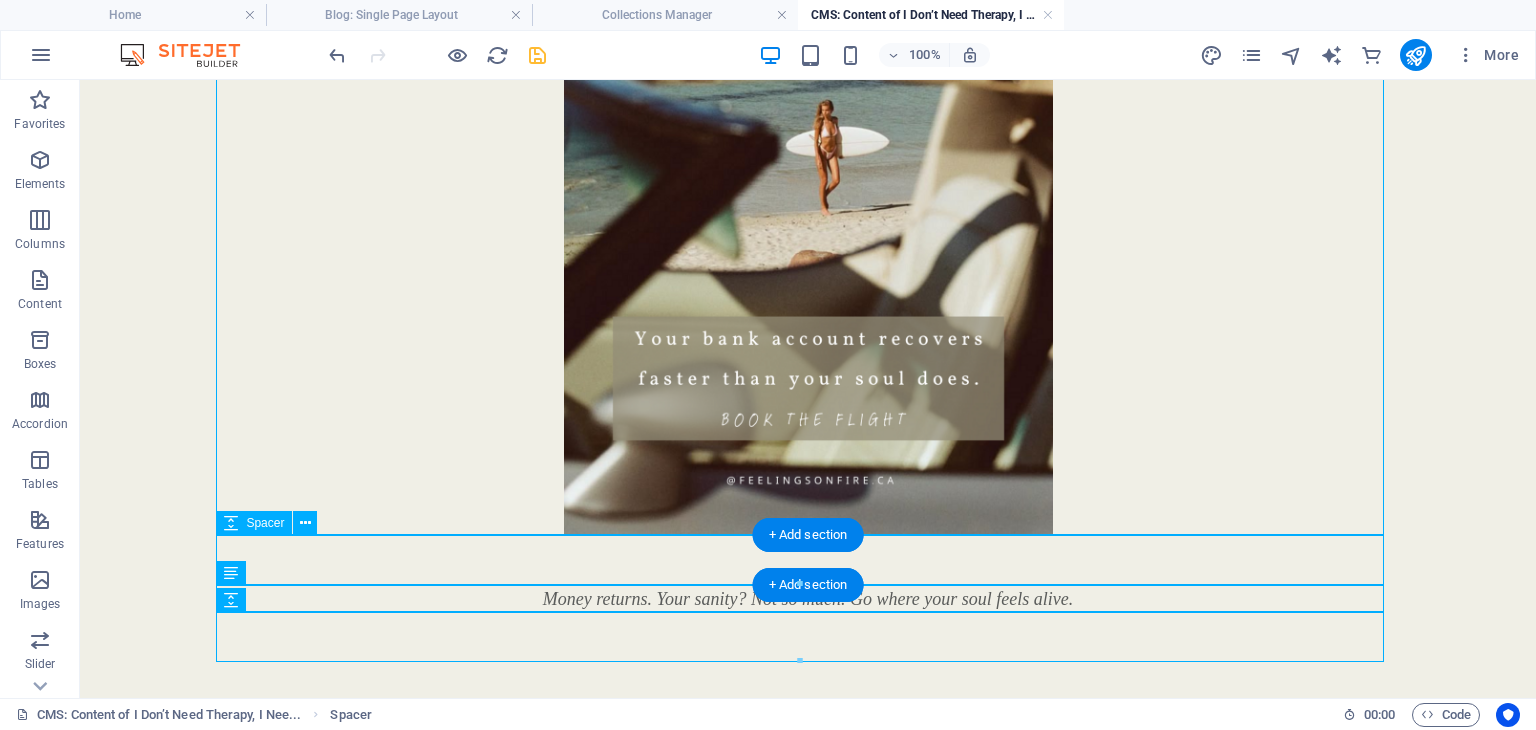 click at bounding box center [808, 561] 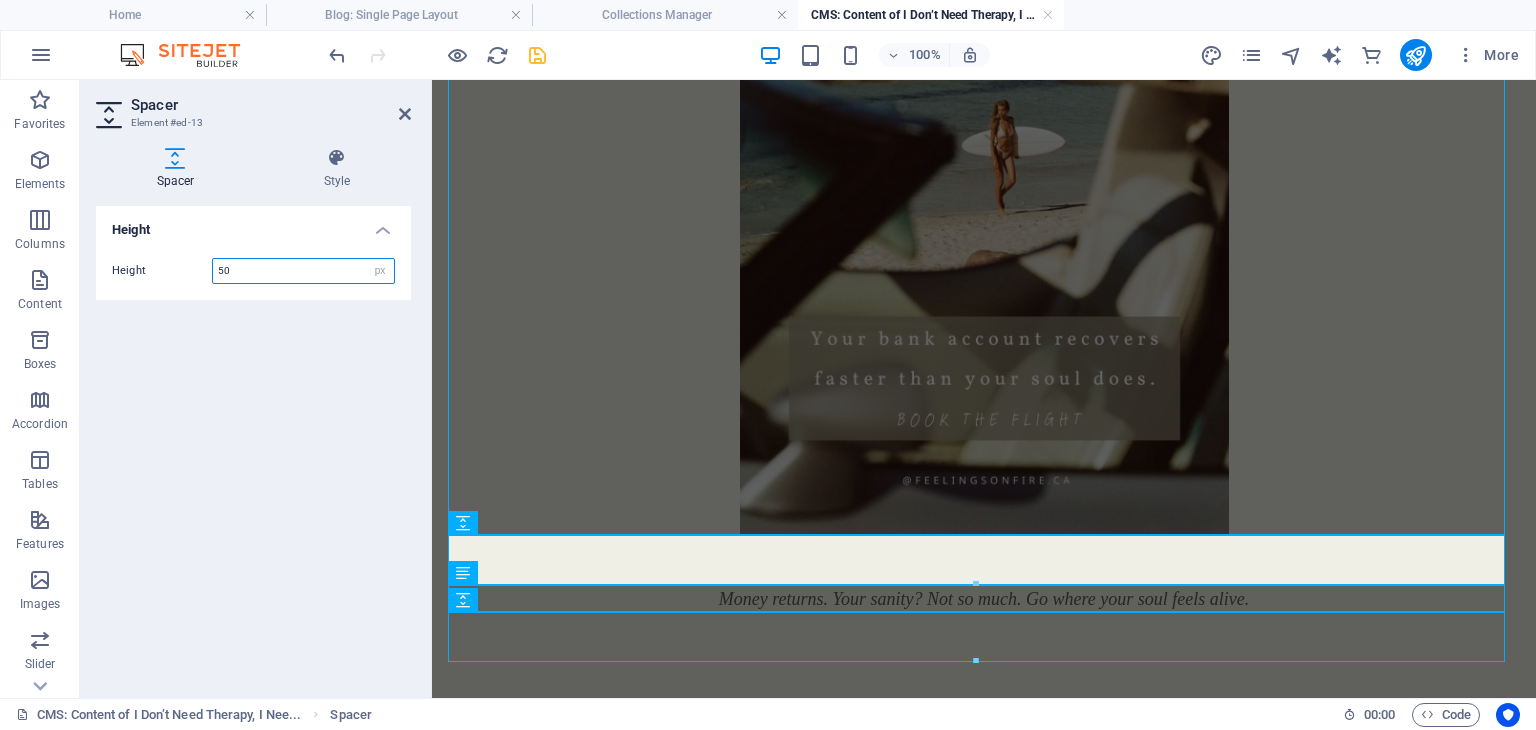 click on "50" at bounding box center [303, 271] 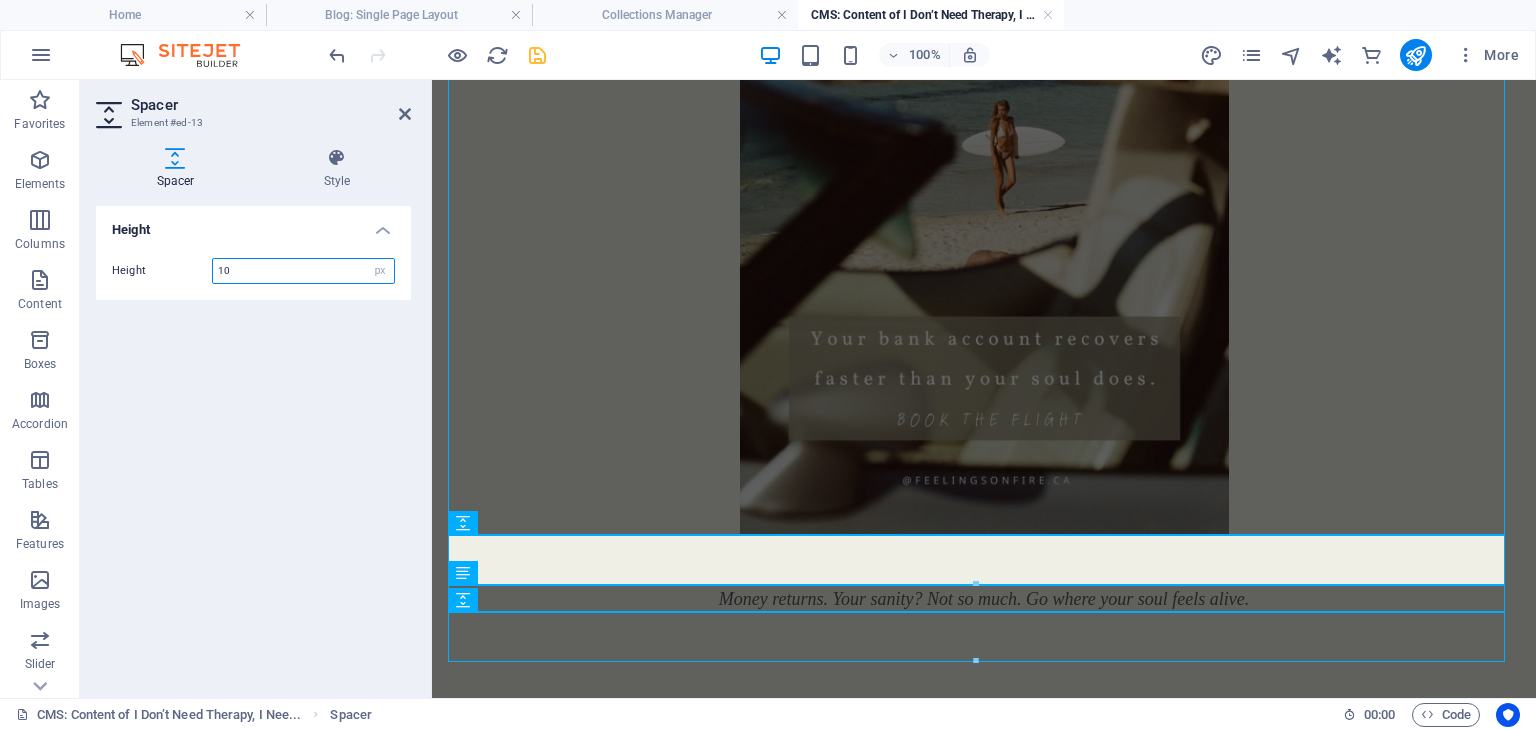type on "10" 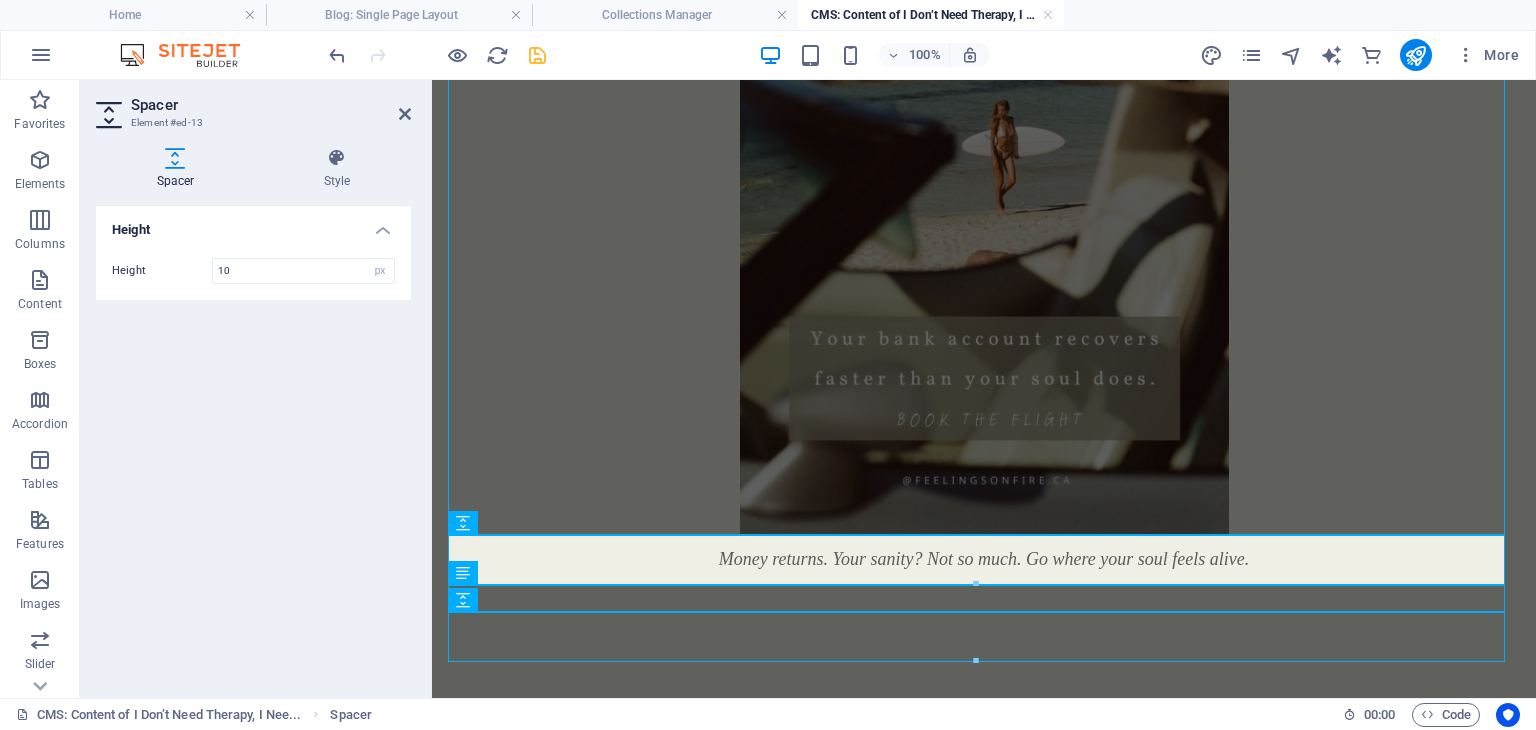 click on "Height Height 10 px rem vh vw" at bounding box center (253, 444) 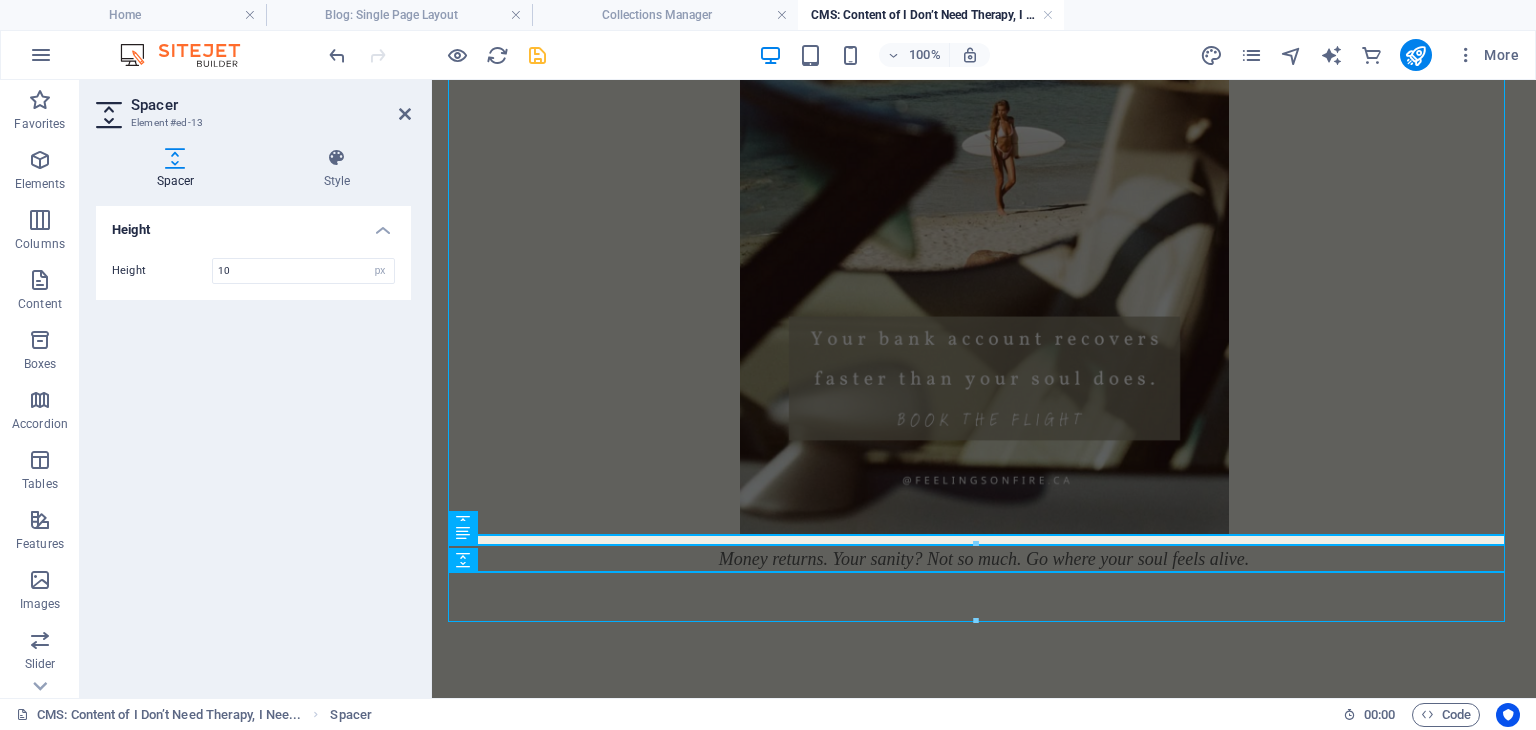 click at bounding box center (437, 55) 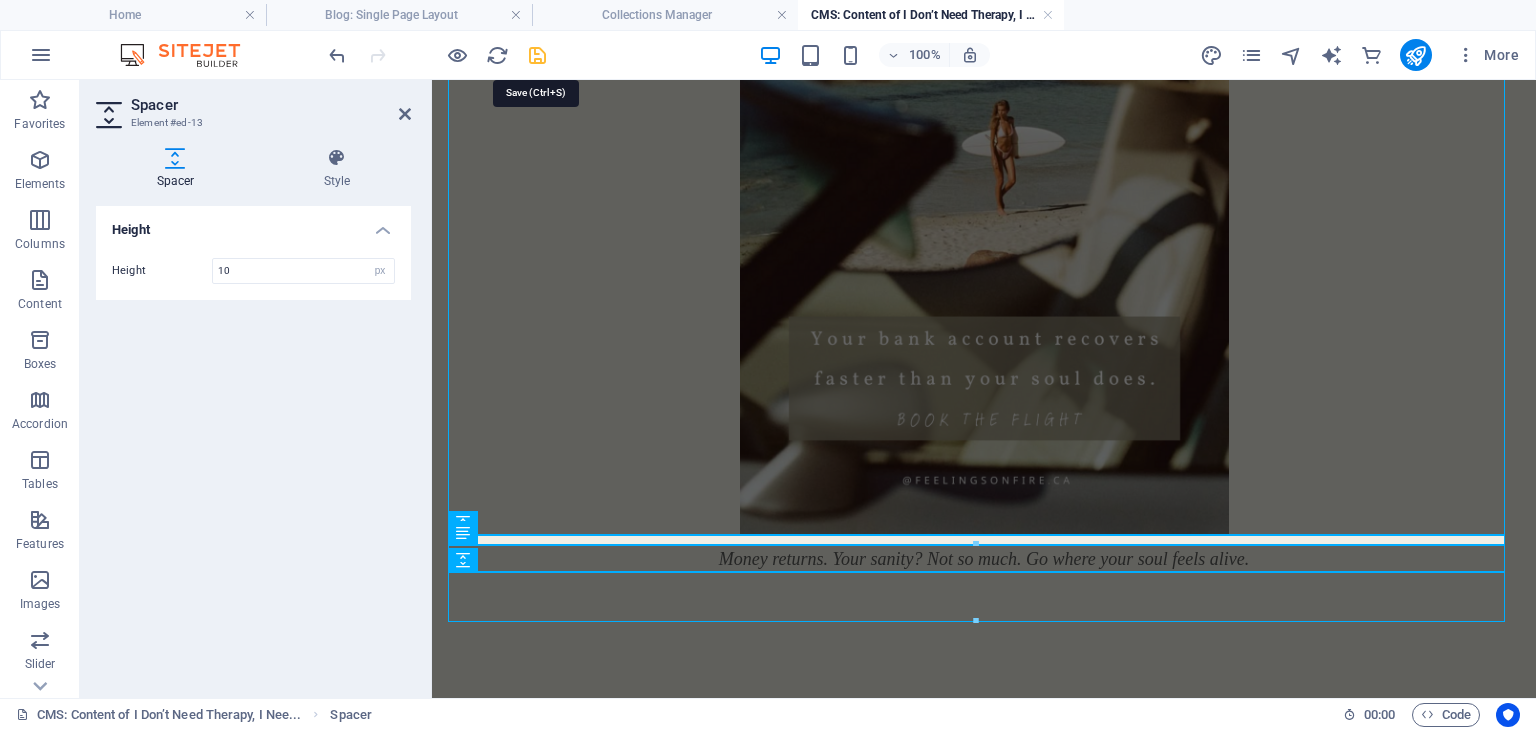 drag, startPoint x: 525, startPoint y: 48, endPoint x: 484, endPoint y: 50, distance: 41.04875 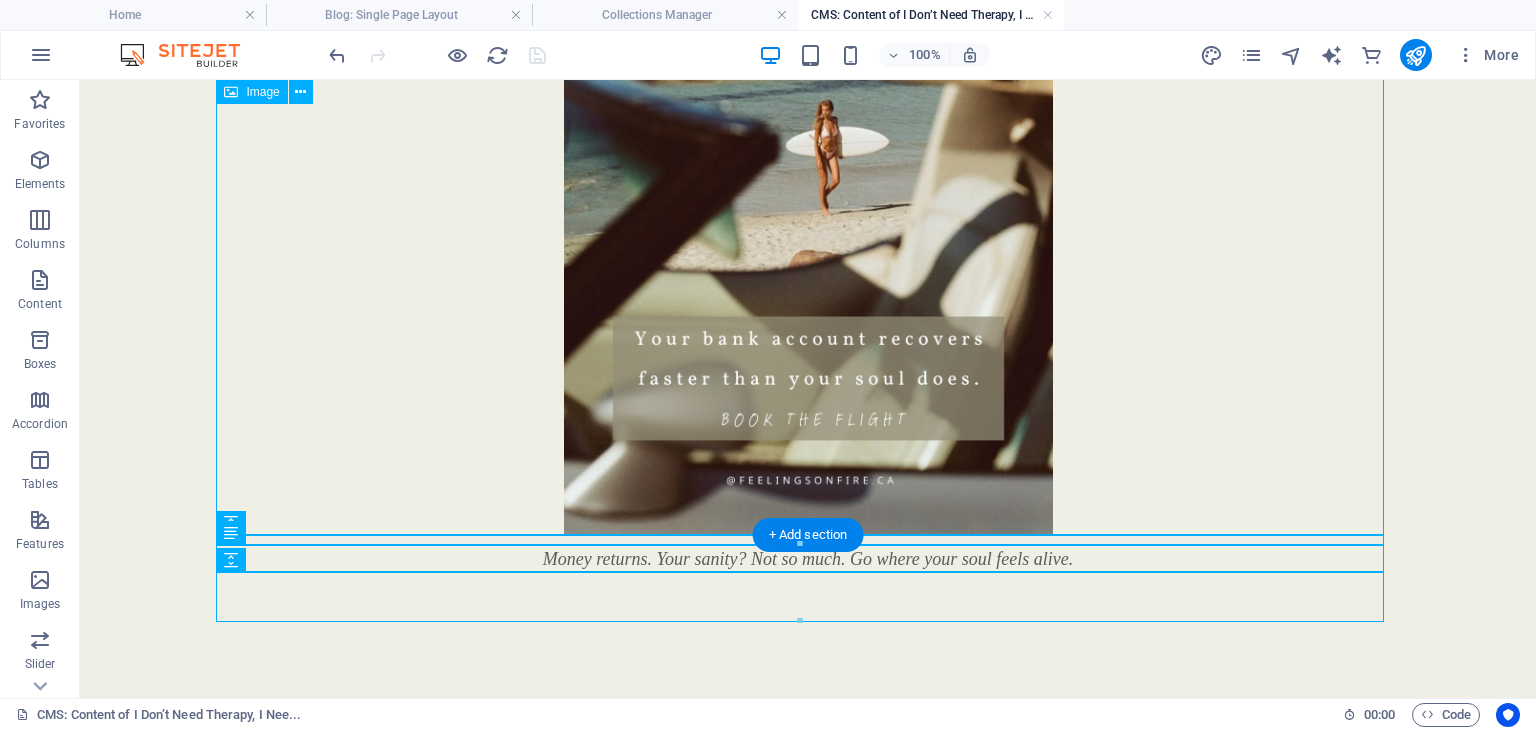 scroll, scrollTop: 1788, scrollLeft: 0, axis: vertical 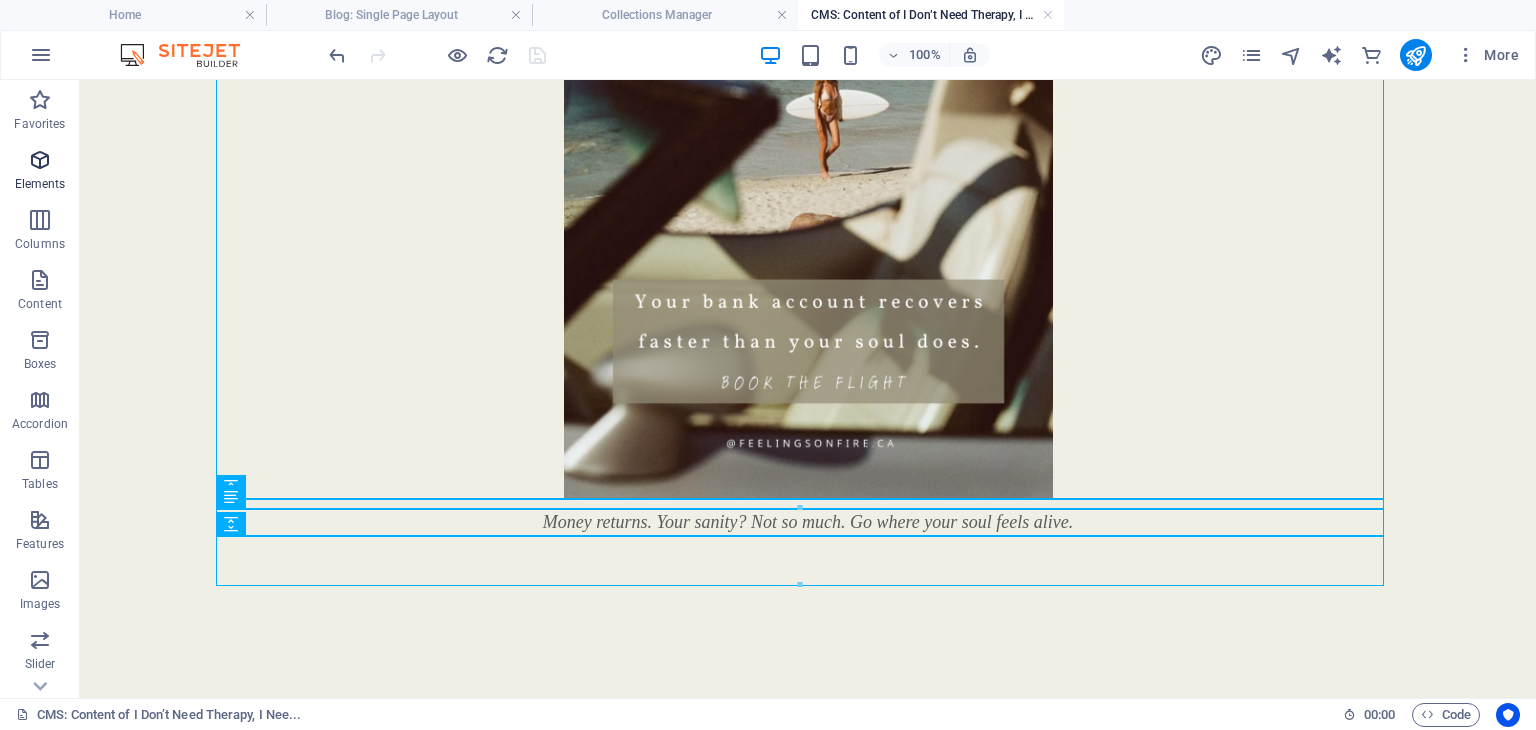 click at bounding box center (40, 160) 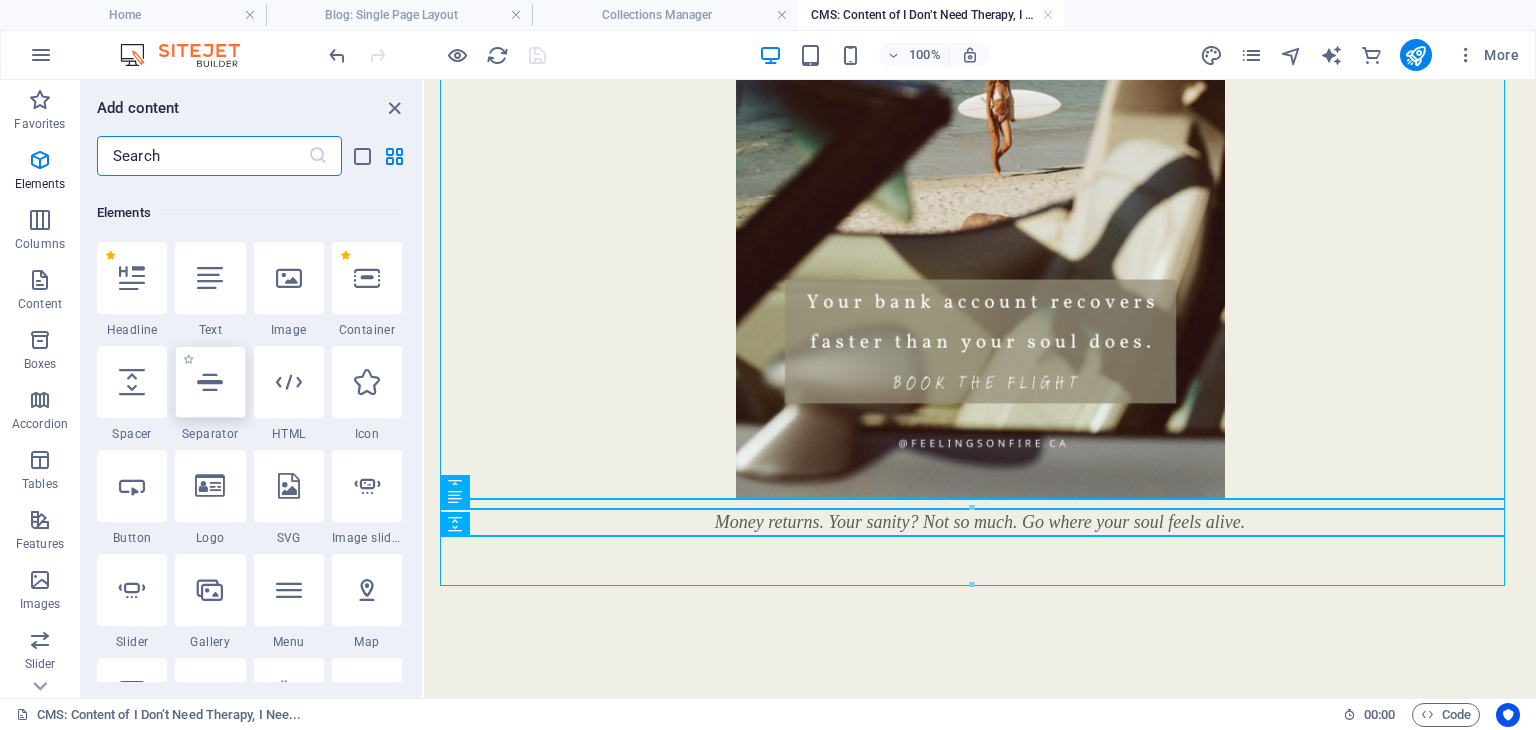 scroll, scrollTop: 212, scrollLeft: 0, axis: vertical 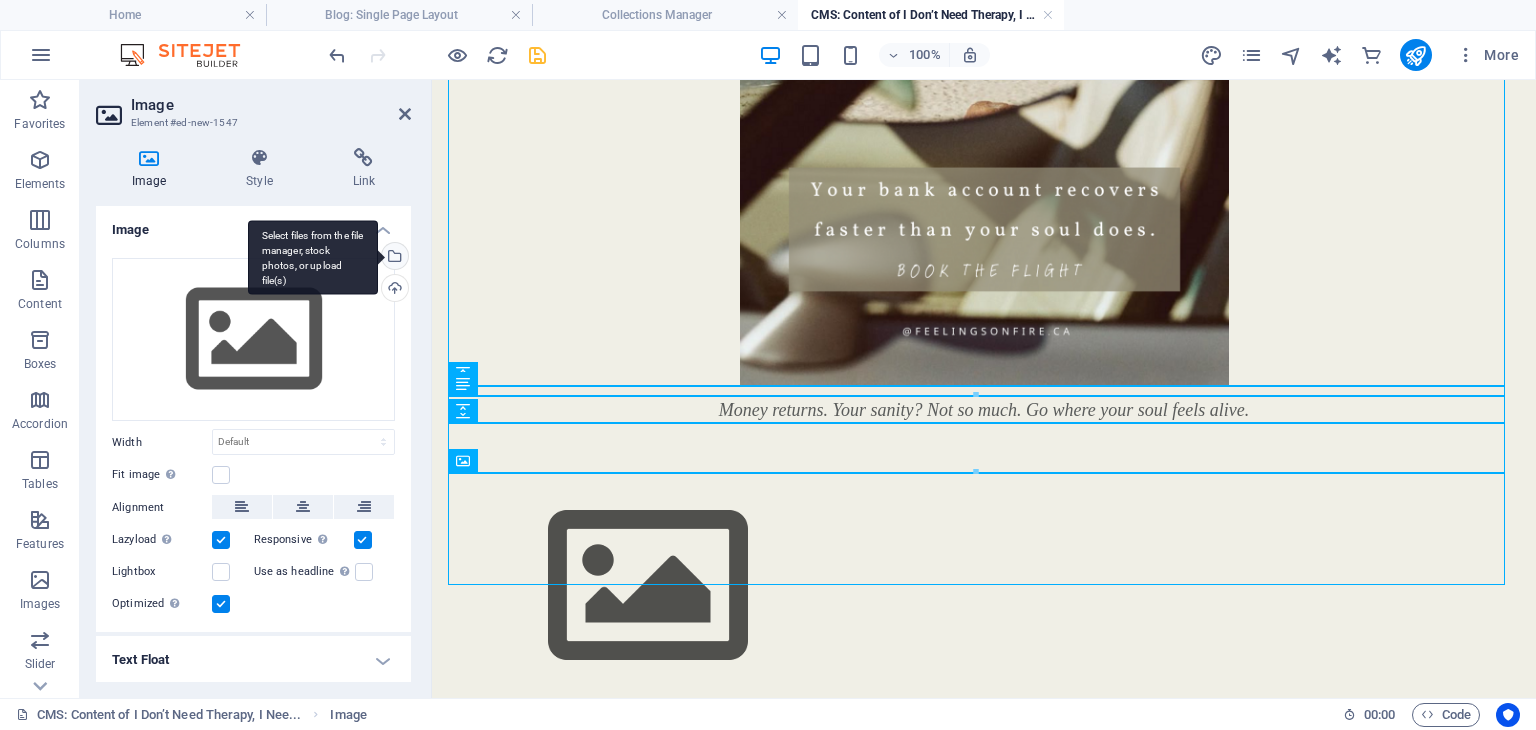 click on "Select files from the file manager, stock photos, or upload file(s)" at bounding box center (313, 257) 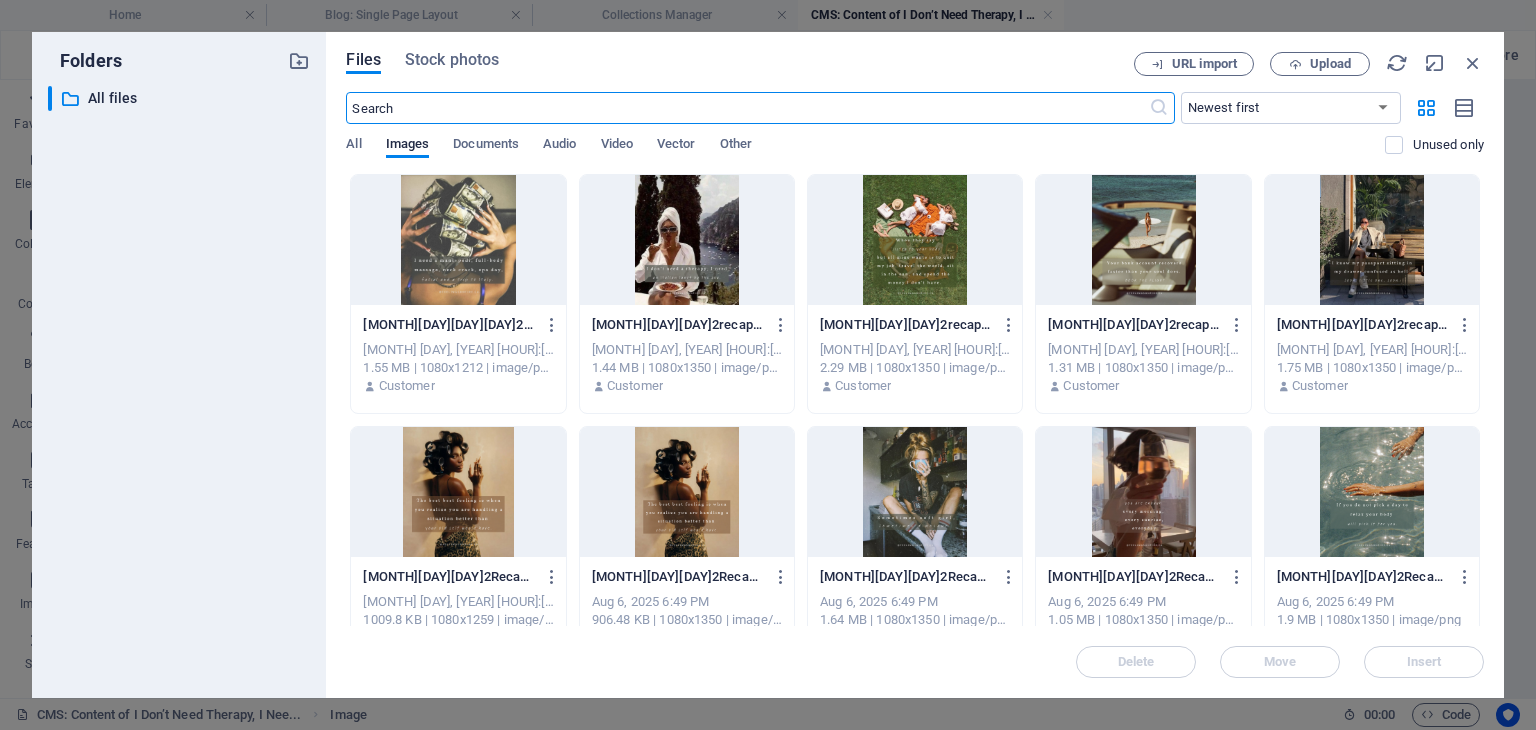 scroll, scrollTop: 1488, scrollLeft: 0, axis: vertical 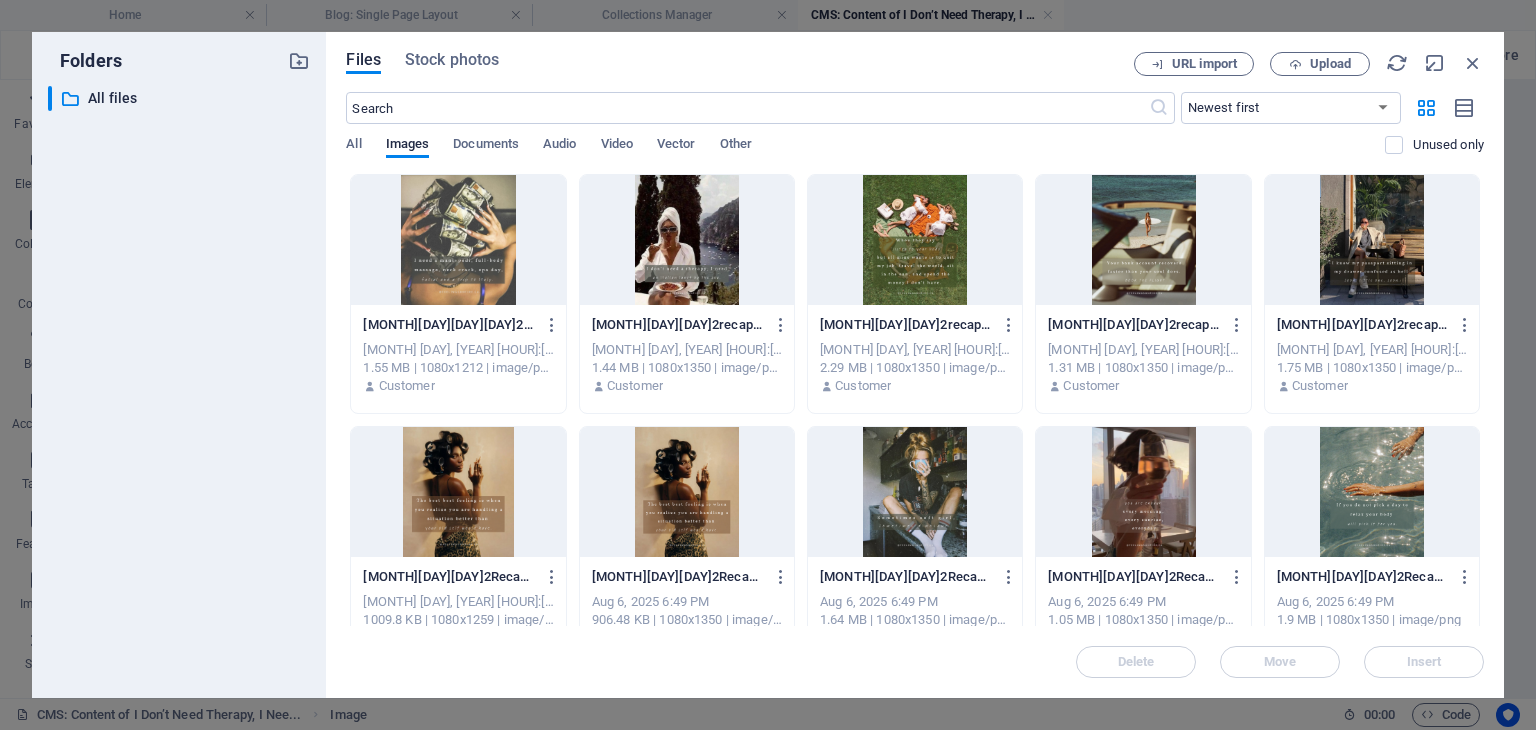 click at bounding box center [1372, 240] 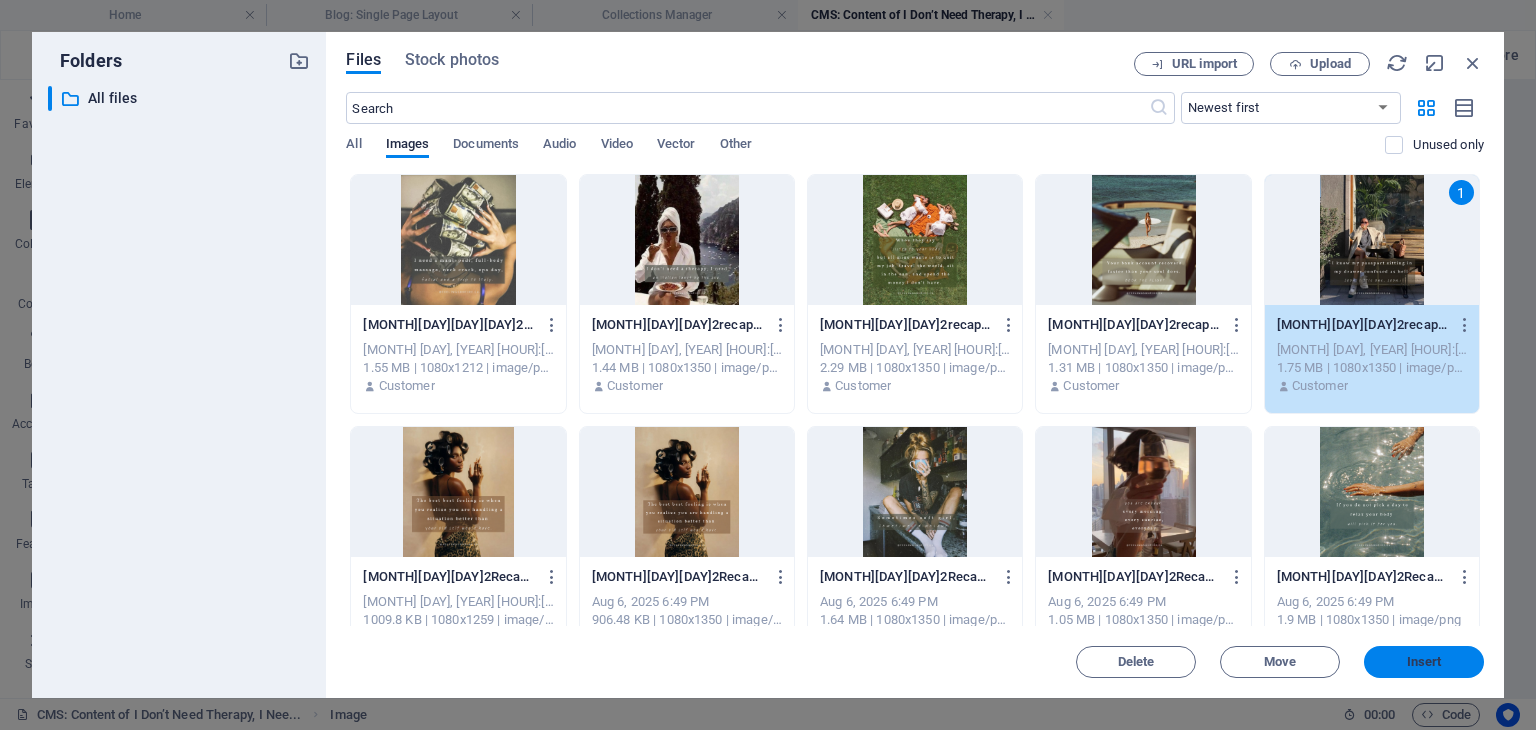 click on "Insert" at bounding box center (1424, 662) 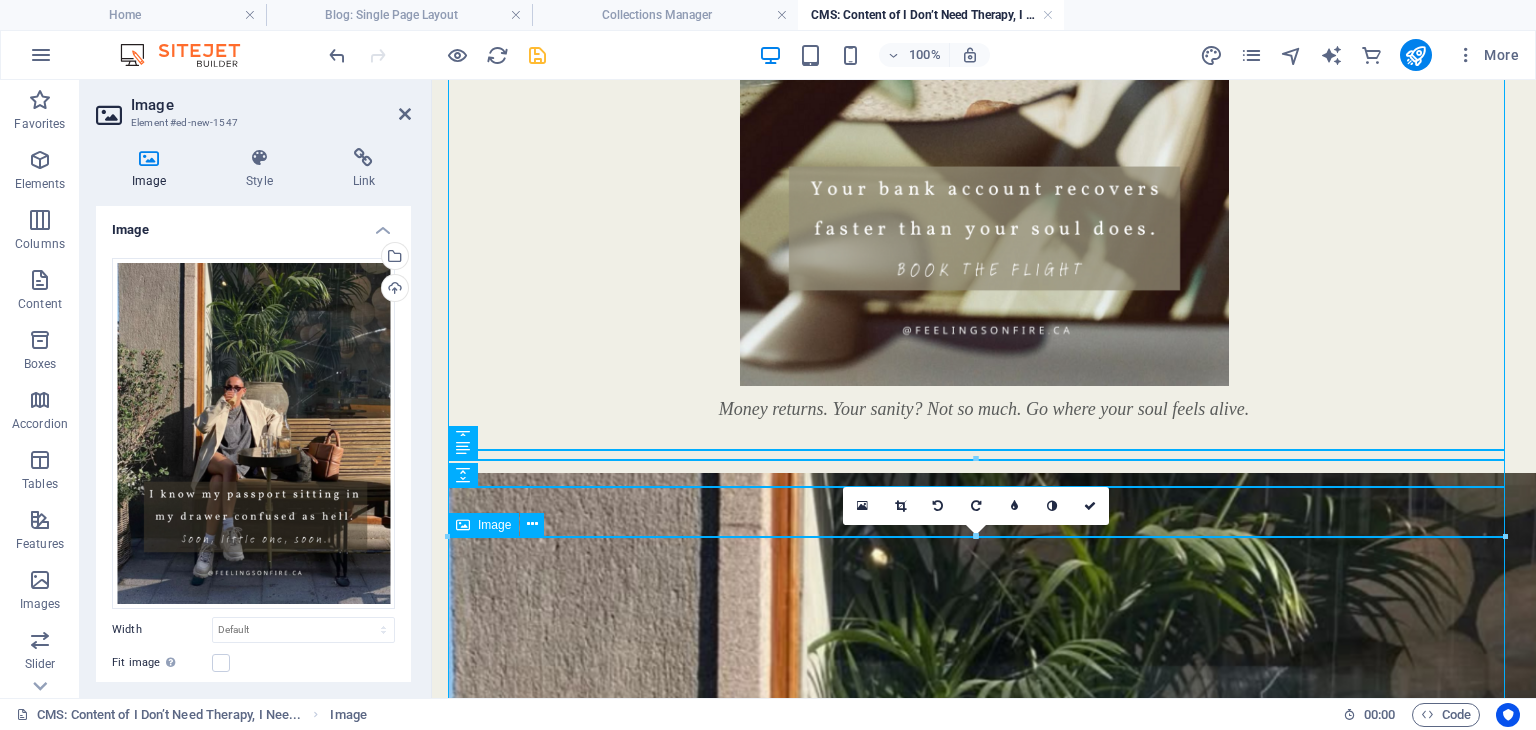 scroll, scrollTop: 1930, scrollLeft: 0, axis: vertical 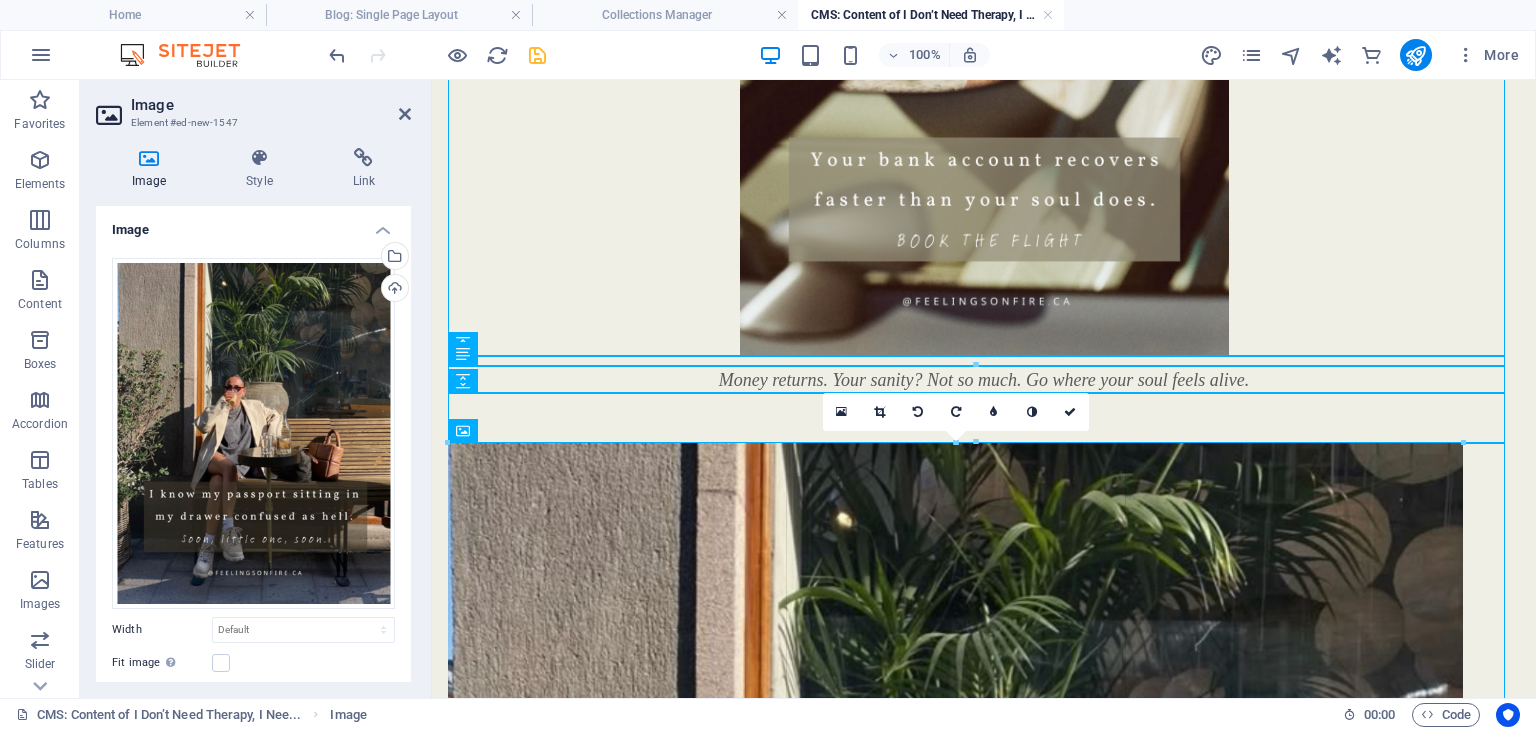 drag, startPoint x: 455, startPoint y: 445, endPoint x: 109, endPoint y: 417, distance: 347.1311 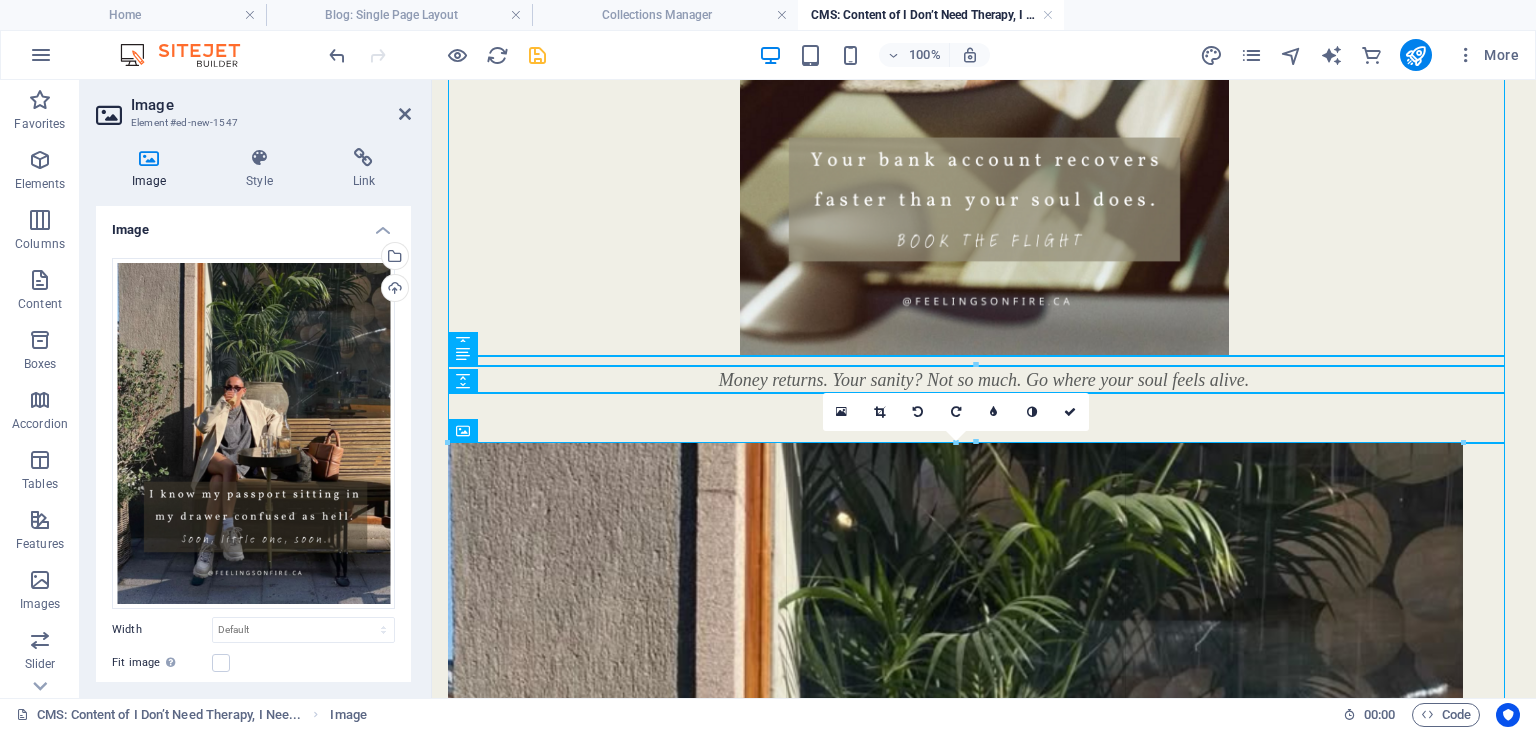 type on "1015" 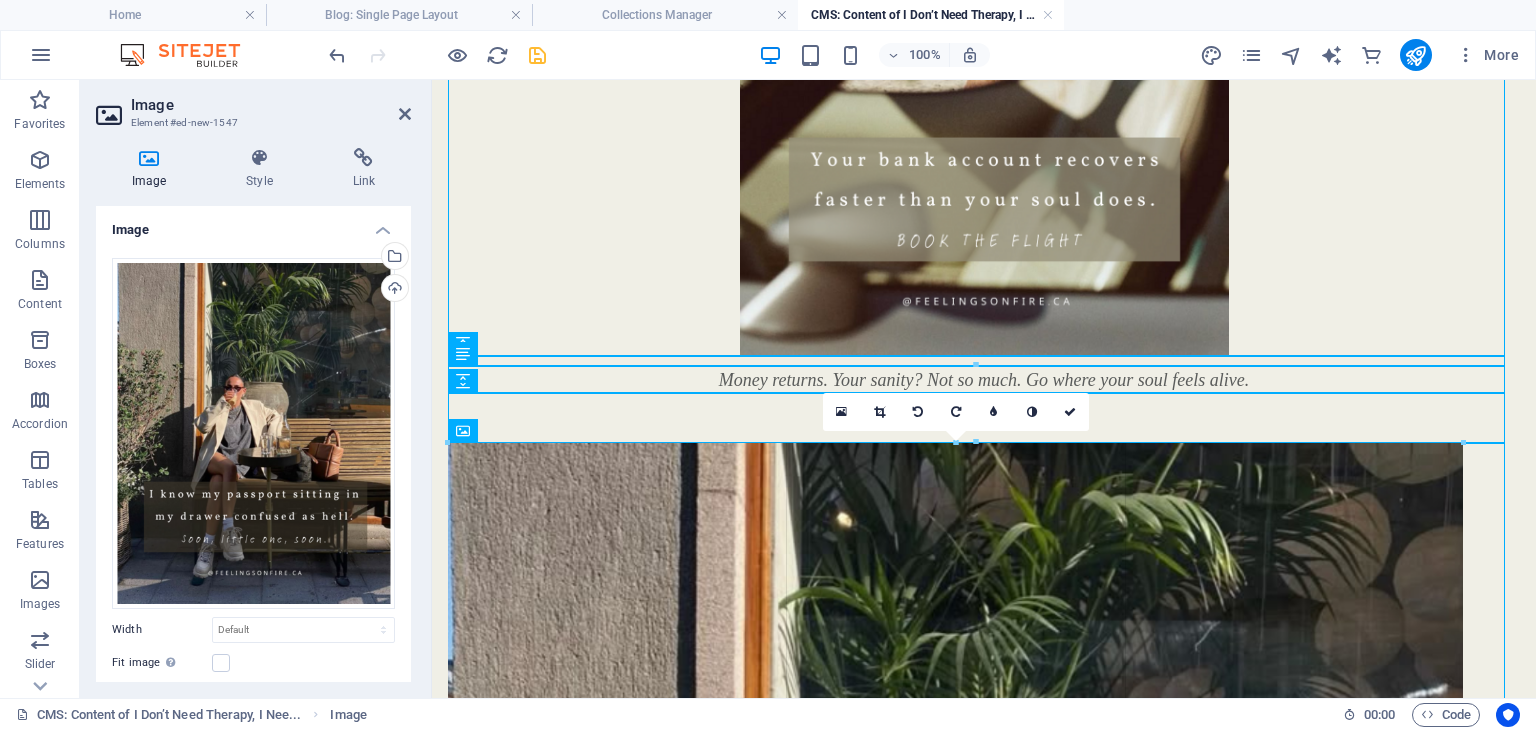 select on "px" 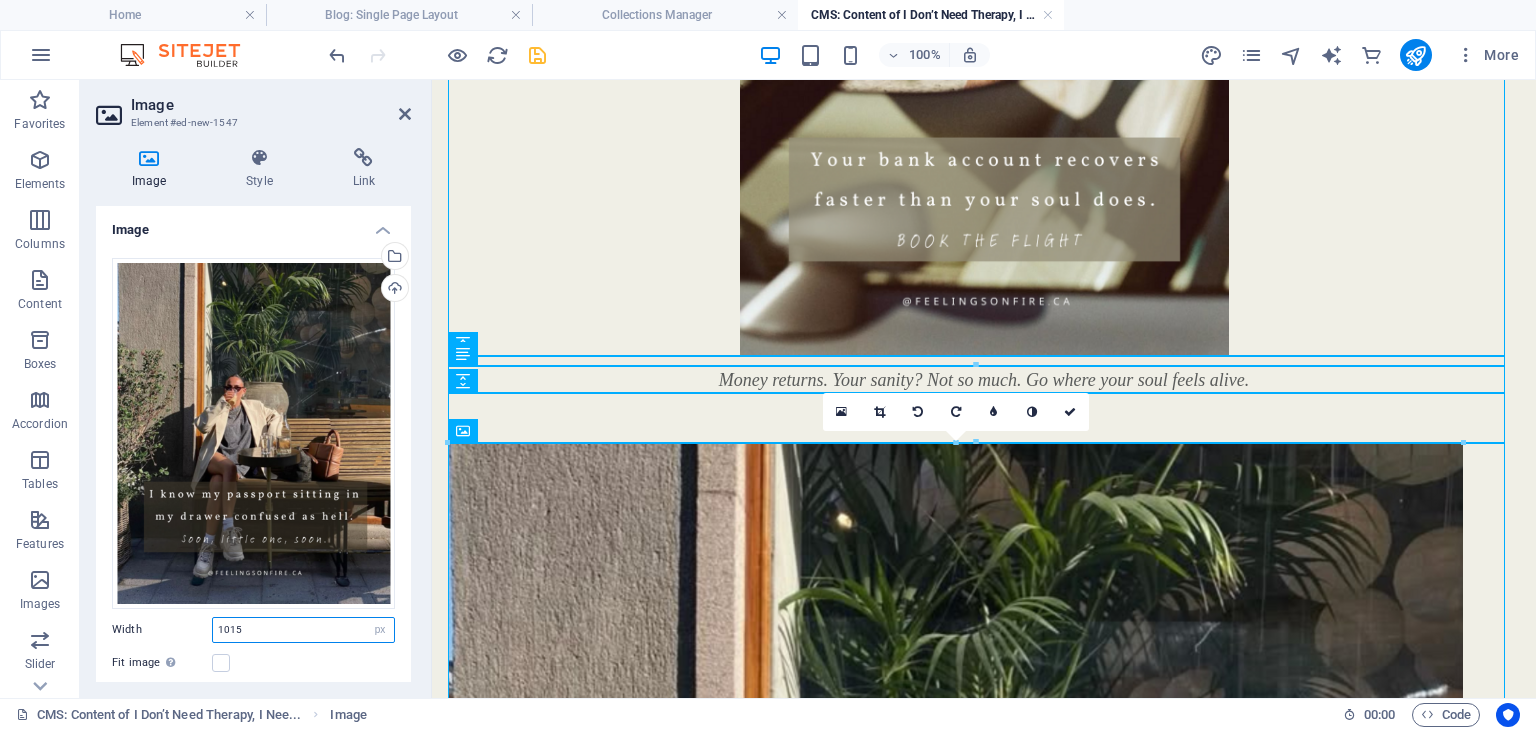 click on "1015" at bounding box center [303, 630] 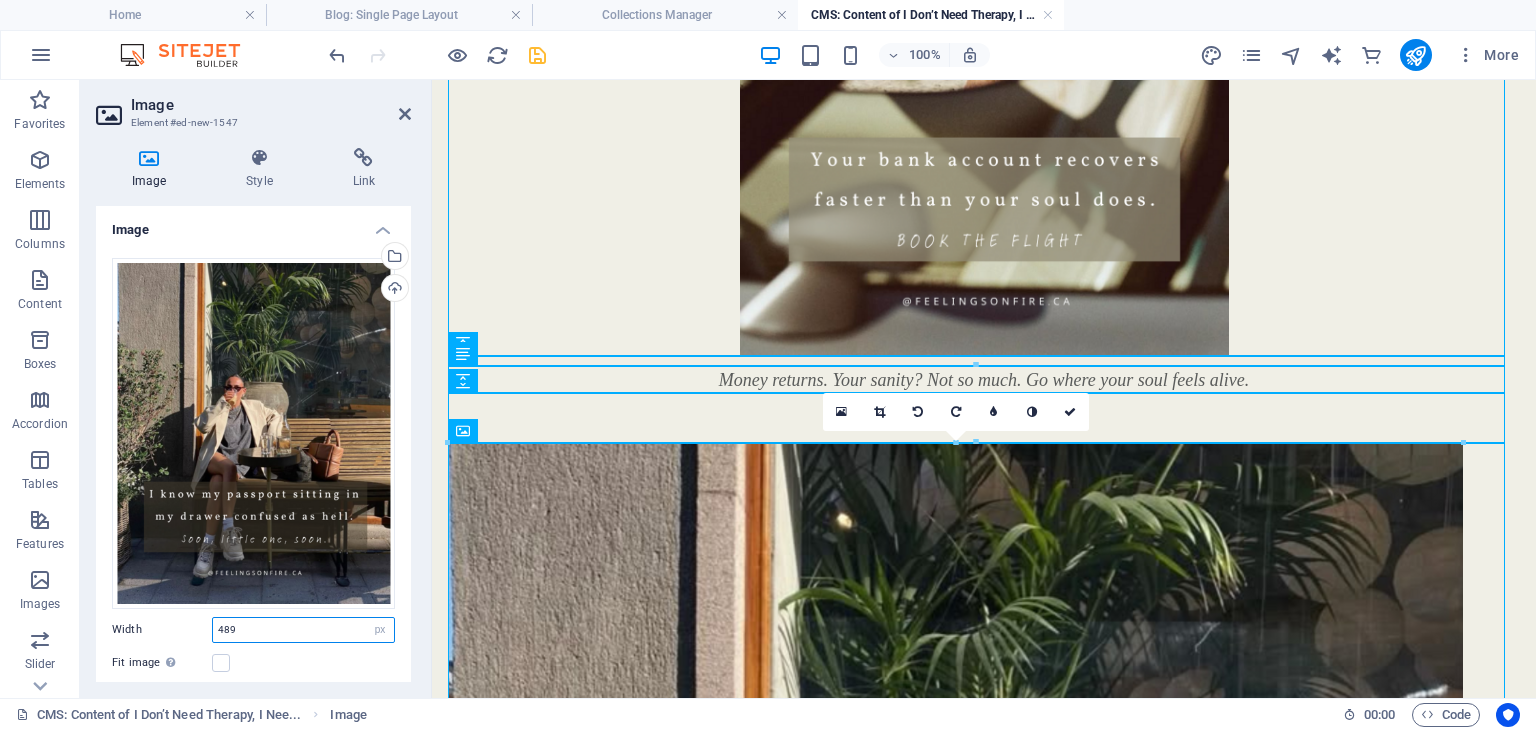 type on "489" 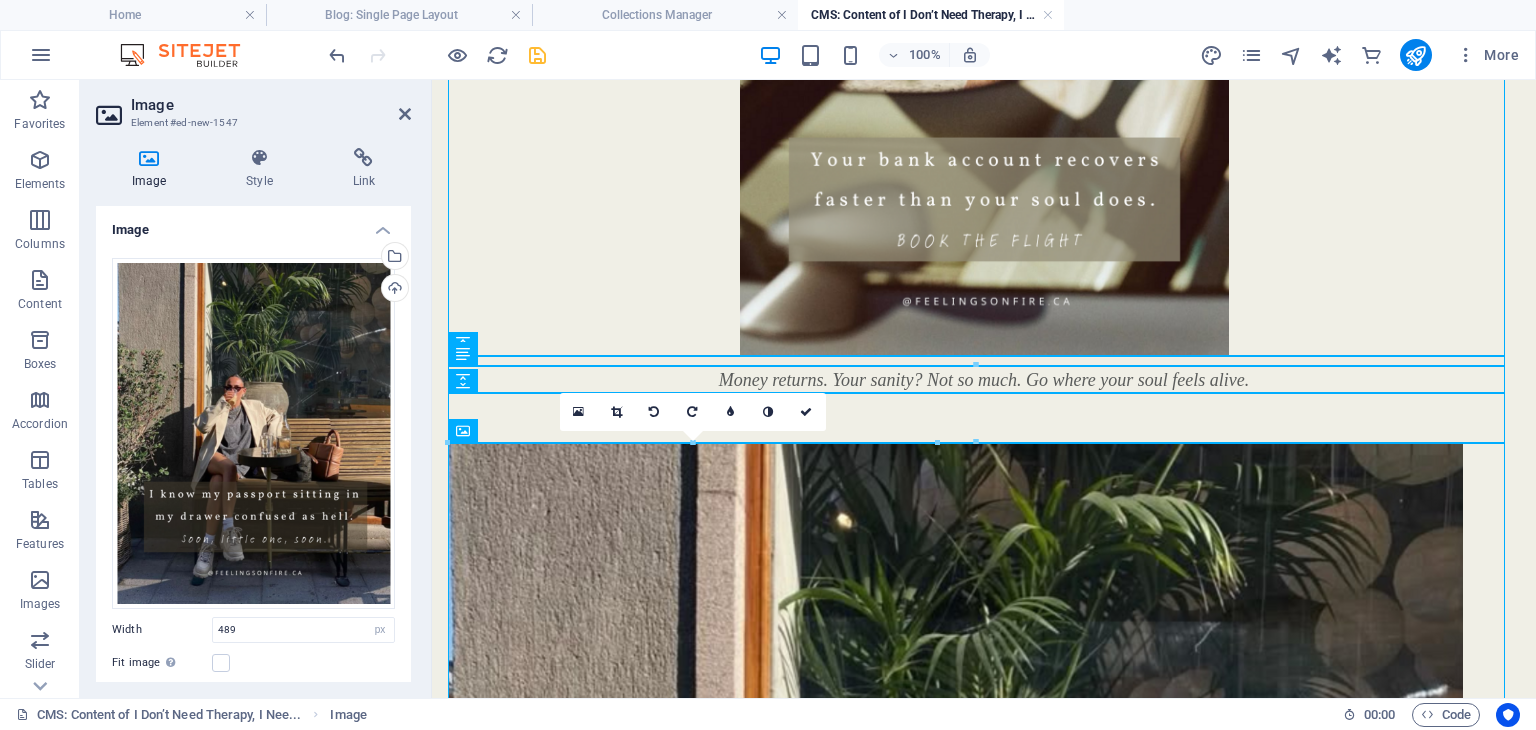 click on "Width" at bounding box center (162, 629) 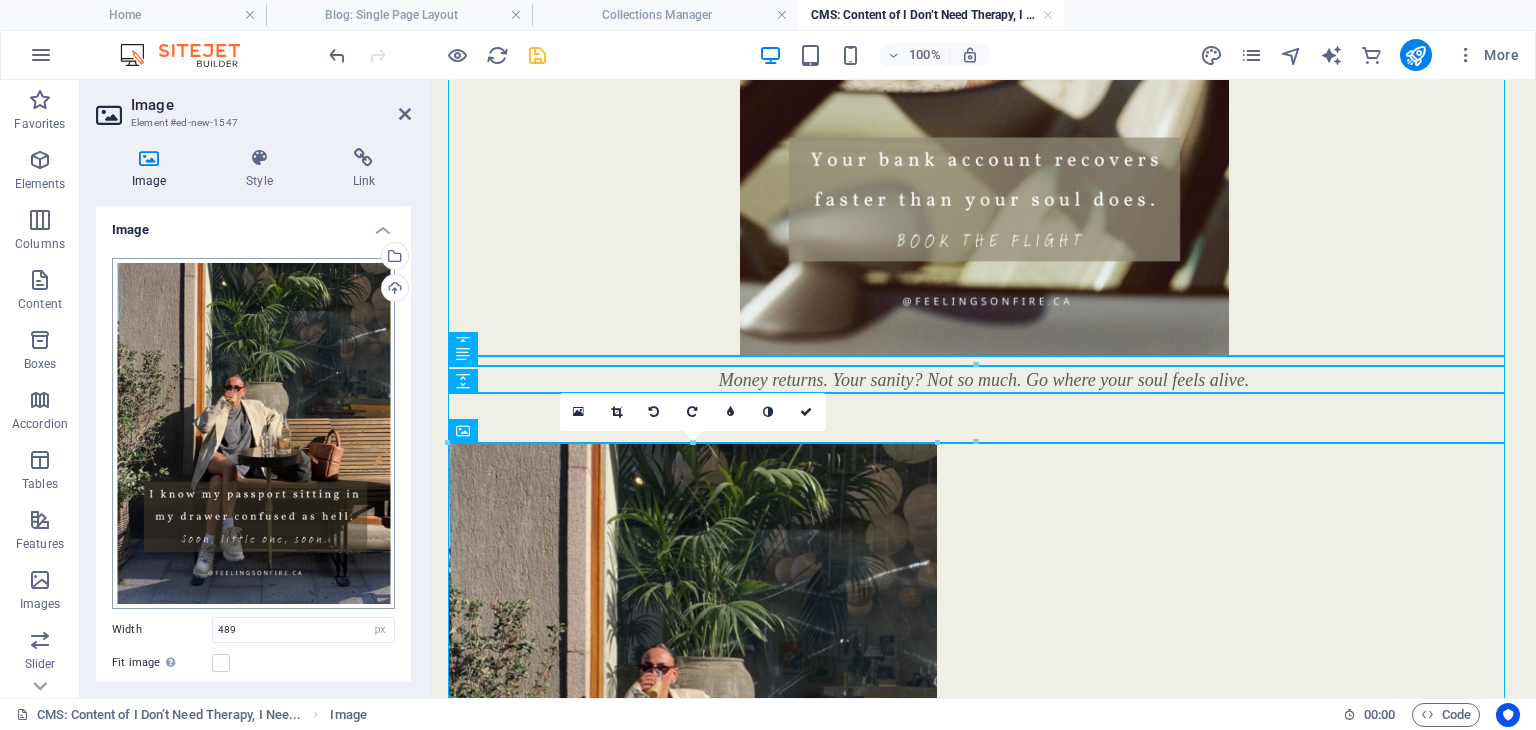 scroll, scrollTop: 200, scrollLeft: 0, axis: vertical 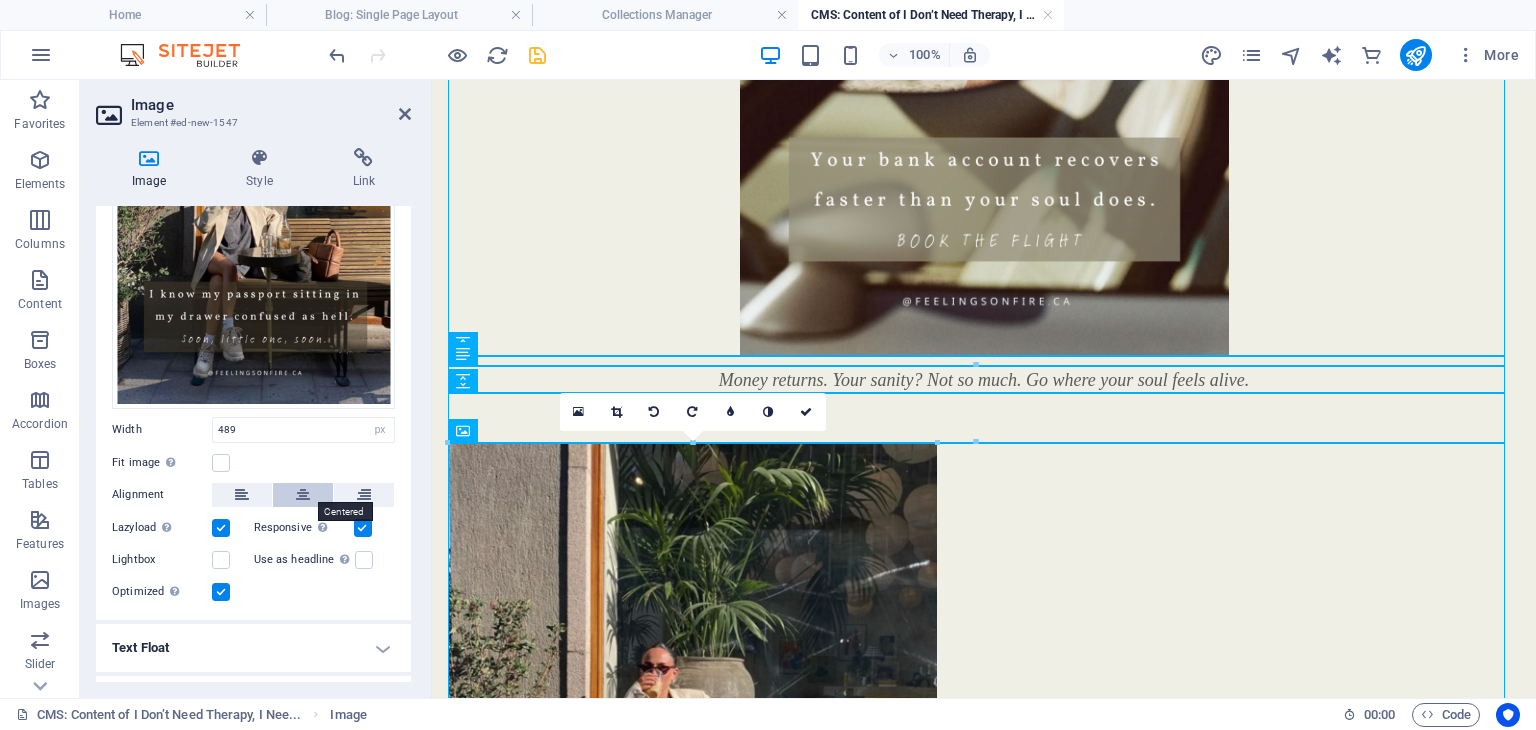click at bounding box center (303, 495) 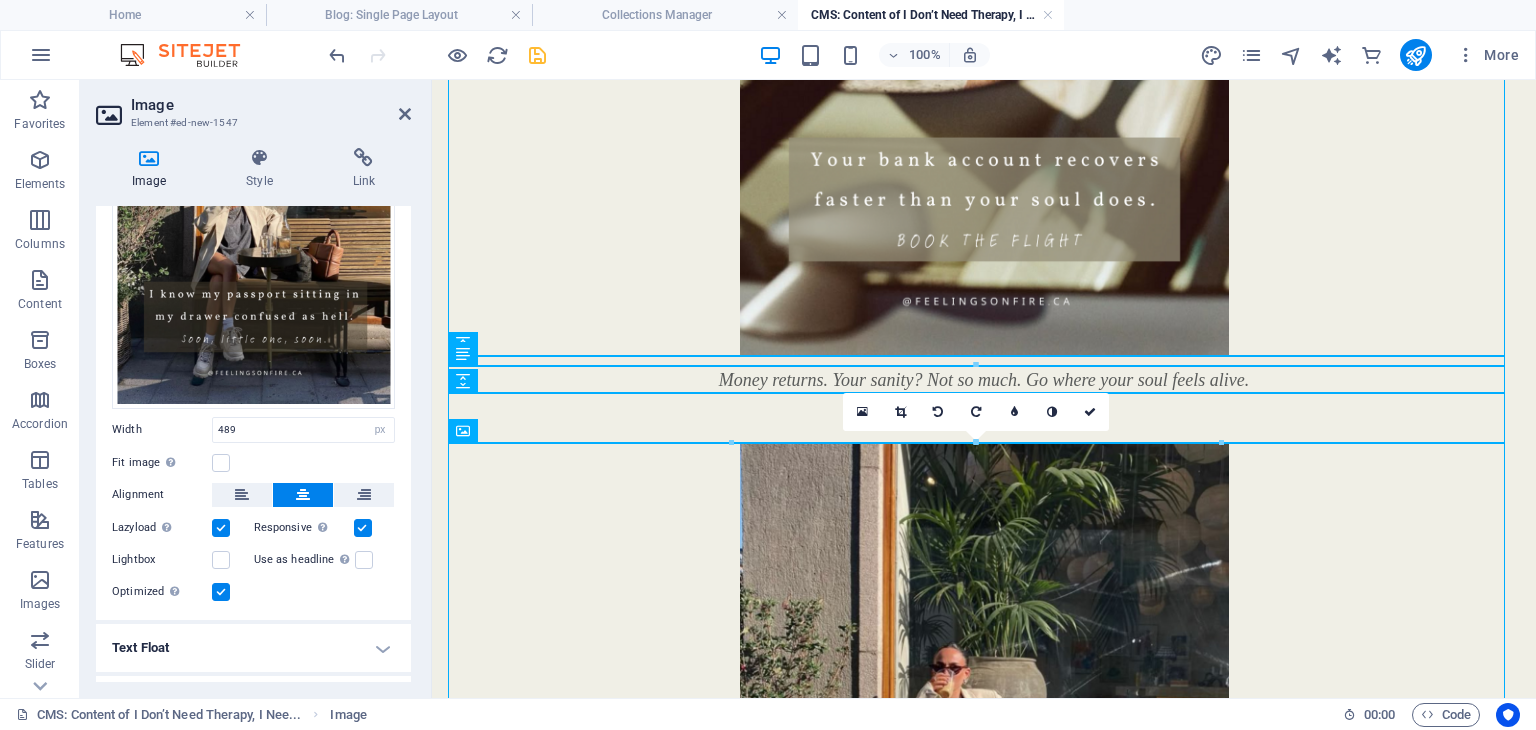 click on "100% More" at bounding box center (768, 55) 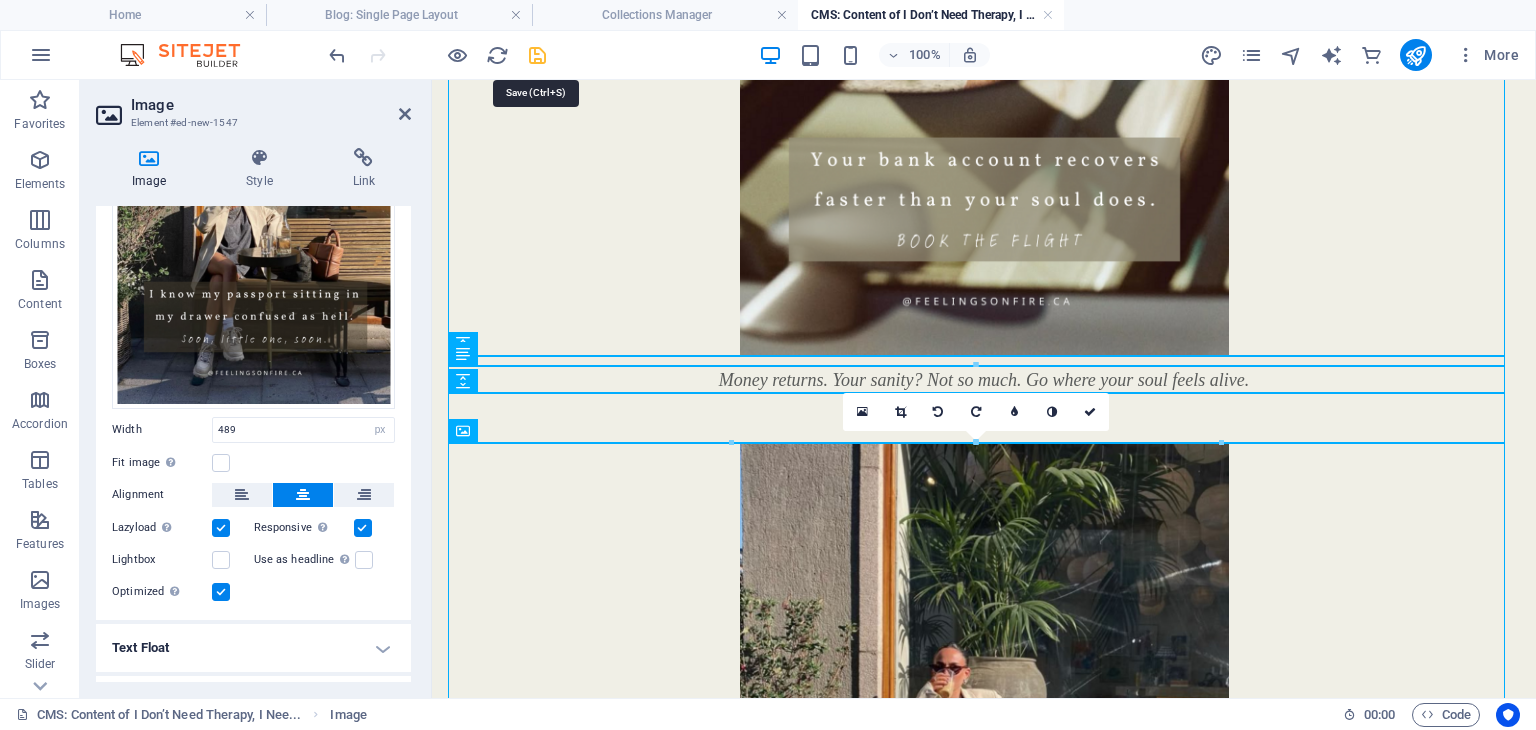 drag, startPoint x: 534, startPoint y: 45, endPoint x: 443, endPoint y: 11, distance: 97.144226 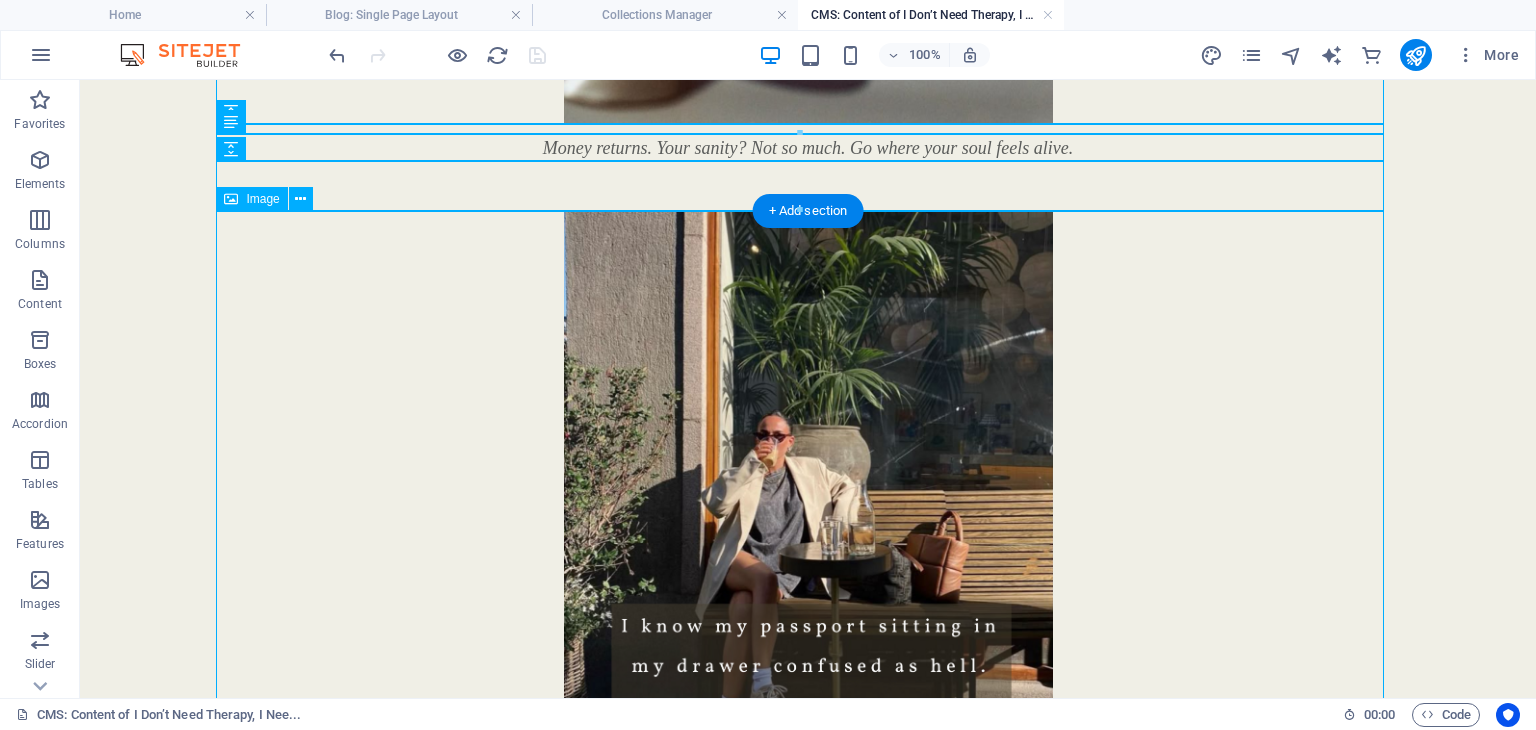 scroll, scrollTop: 2399, scrollLeft: 0, axis: vertical 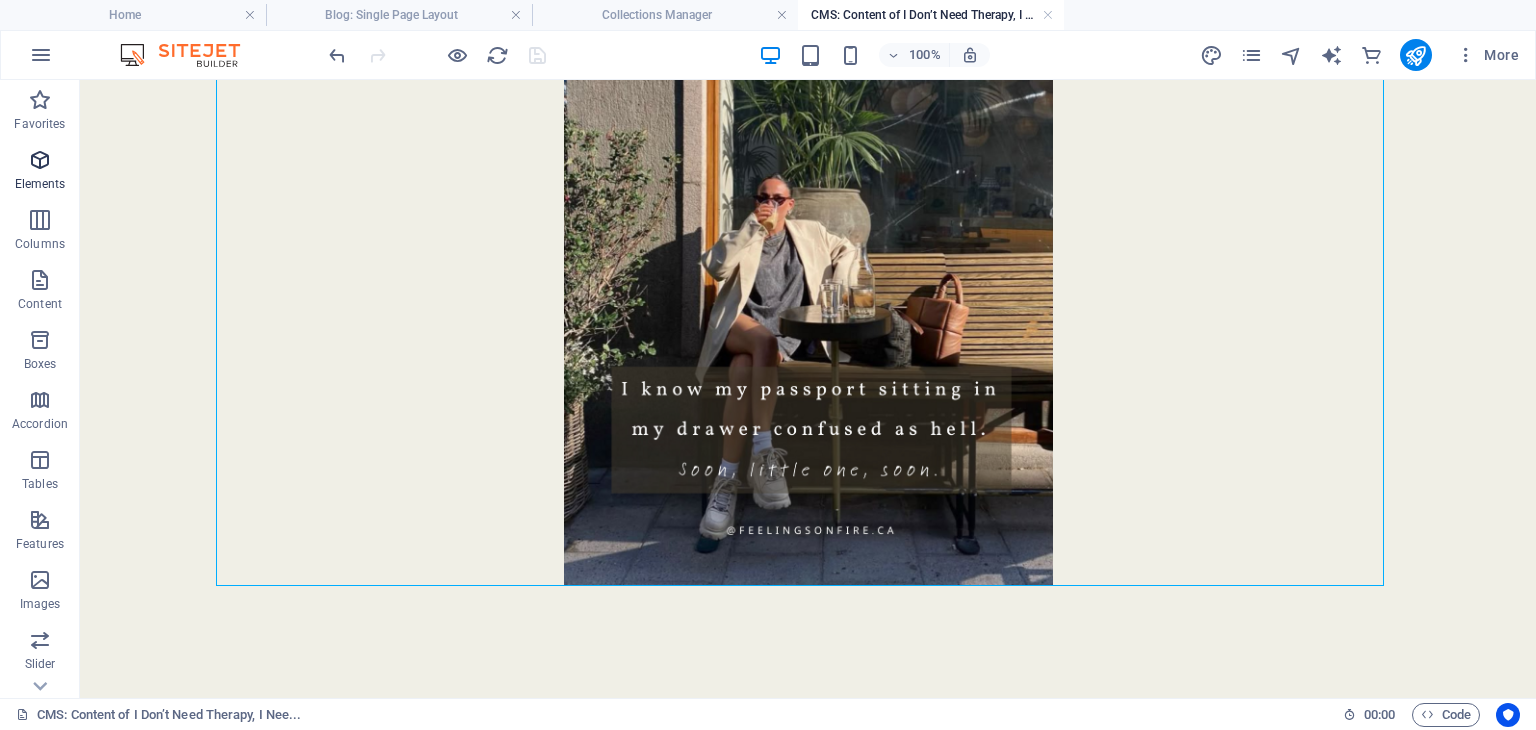 click at bounding box center [40, 160] 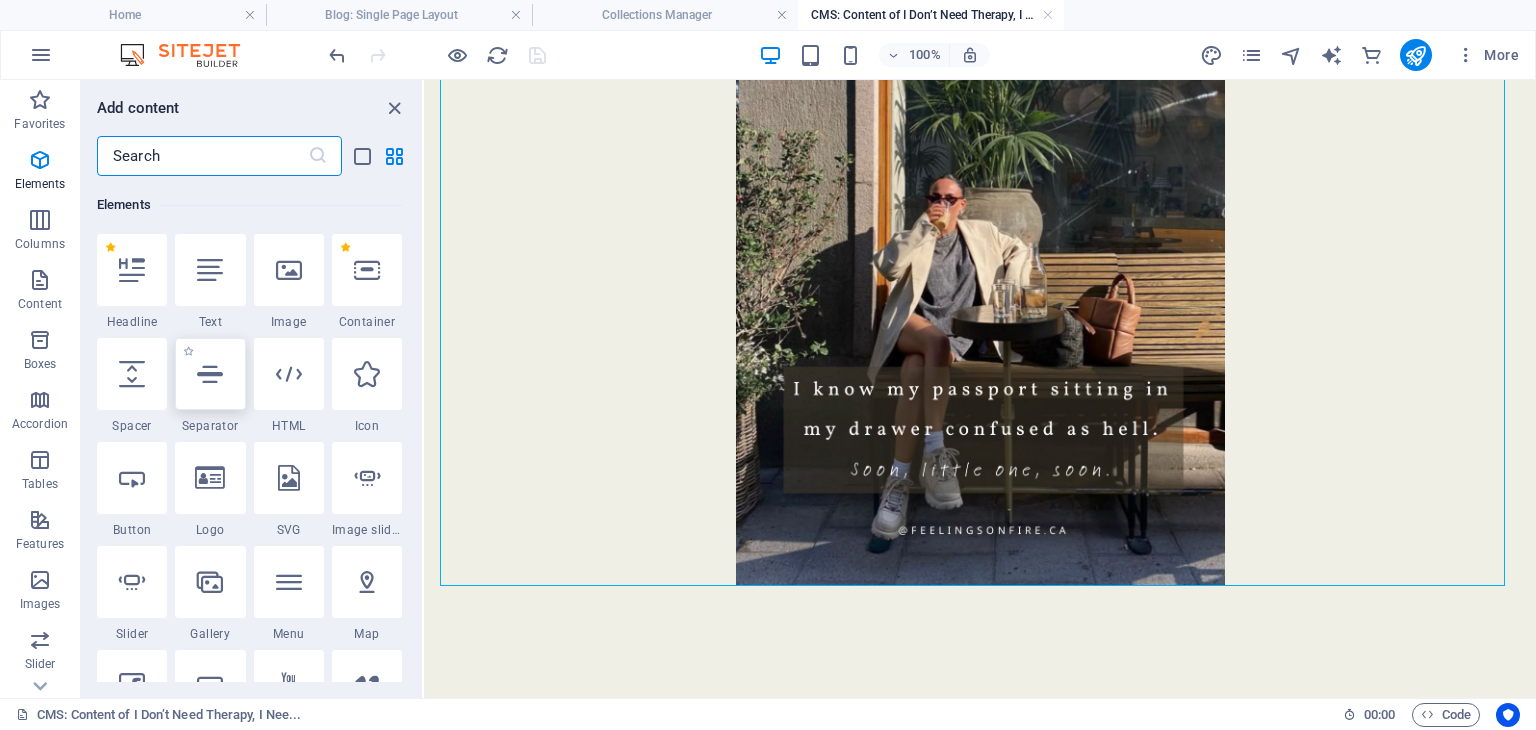 scroll, scrollTop: 212, scrollLeft: 0, axis: vertical 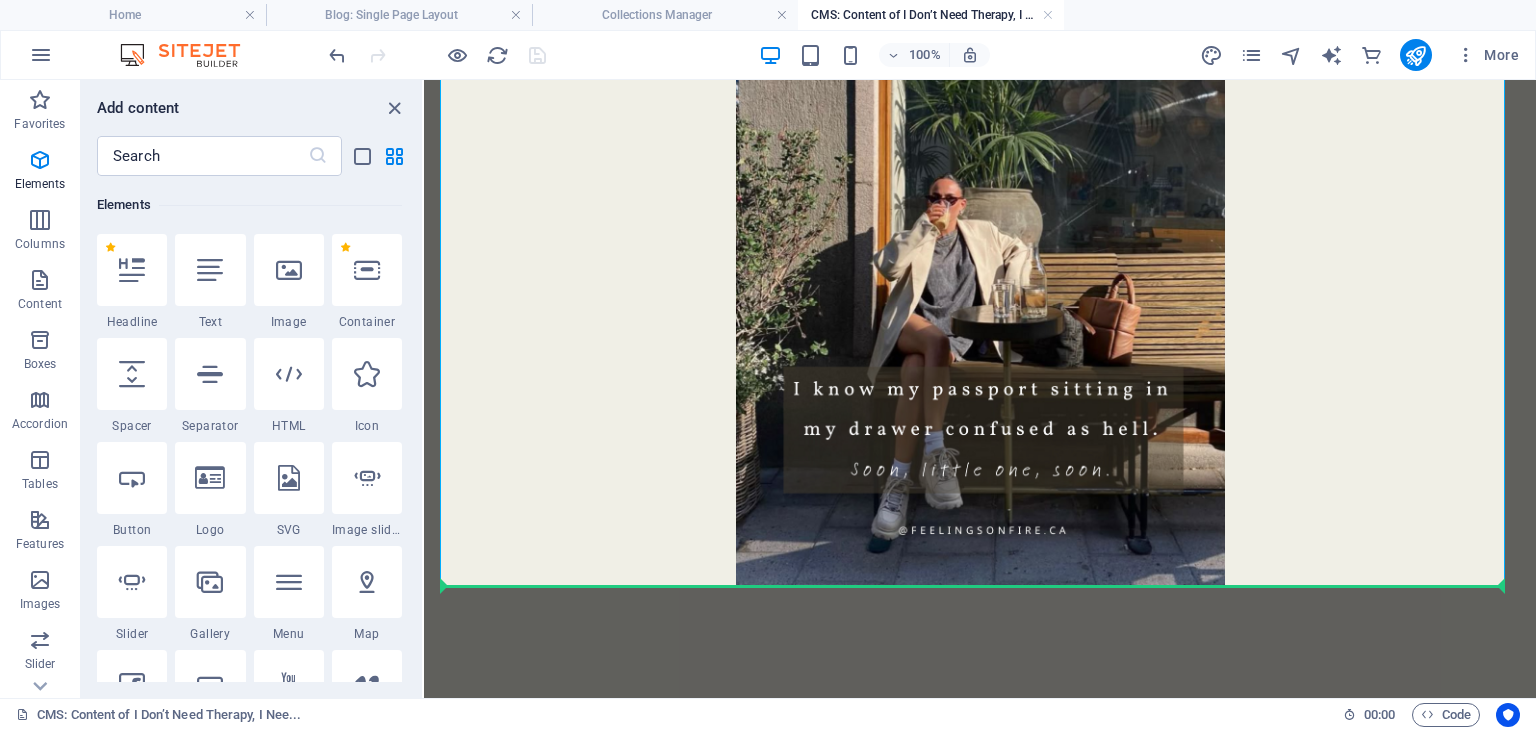 select on "px" 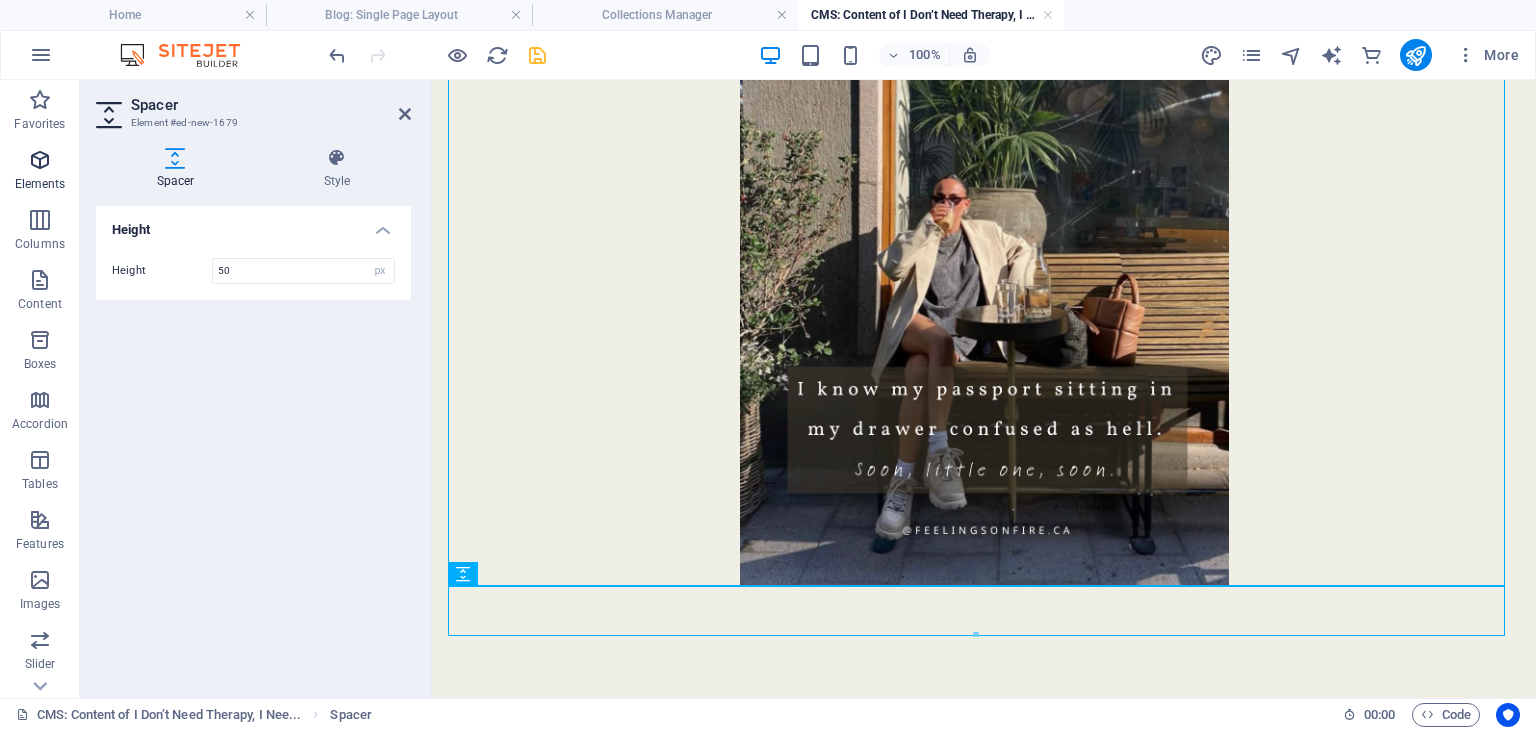 click at bounding box center (40, 160) 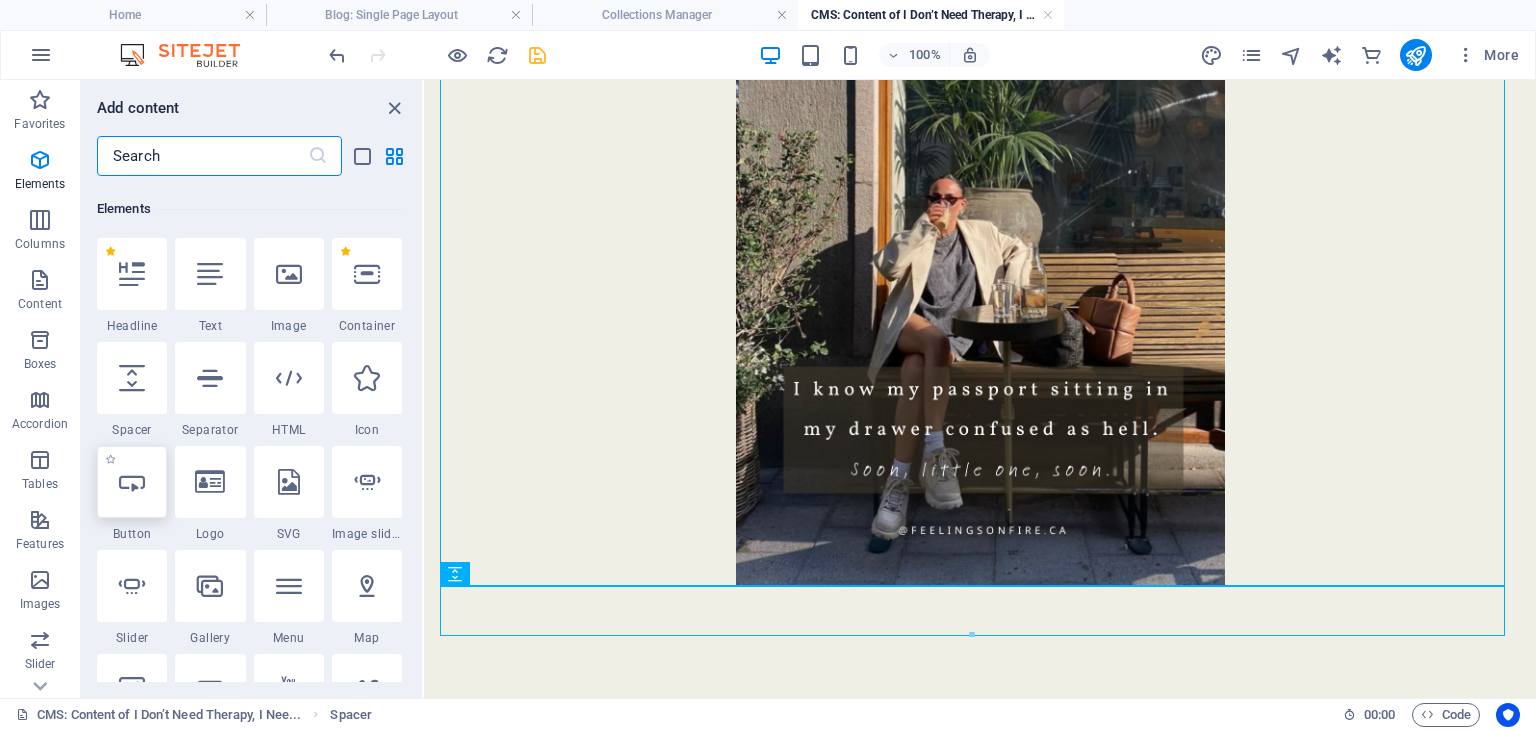 scroll, scrollTop: 212, scrollLeft: 0, axis: vertical 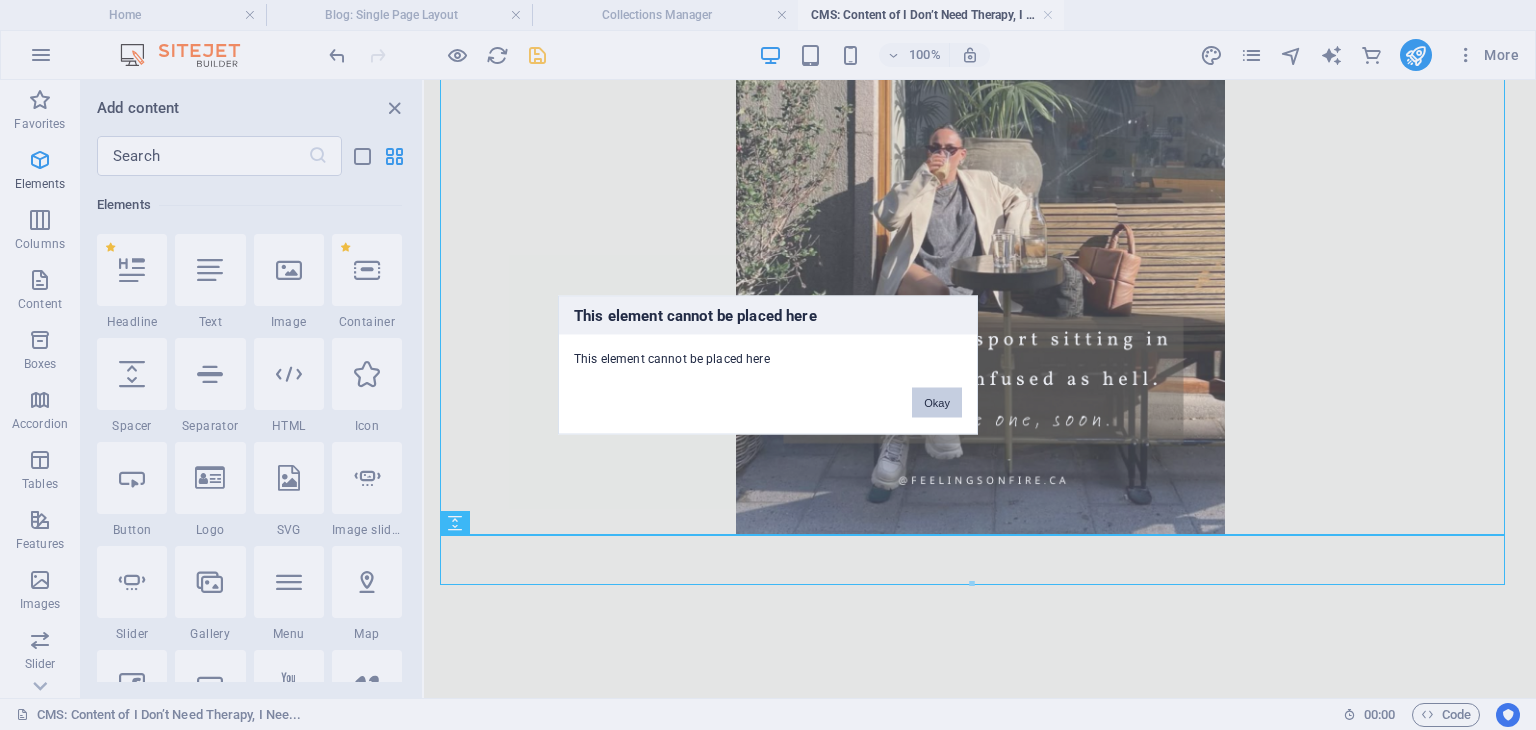 click on "Okay" at bounding box center (937, 403) 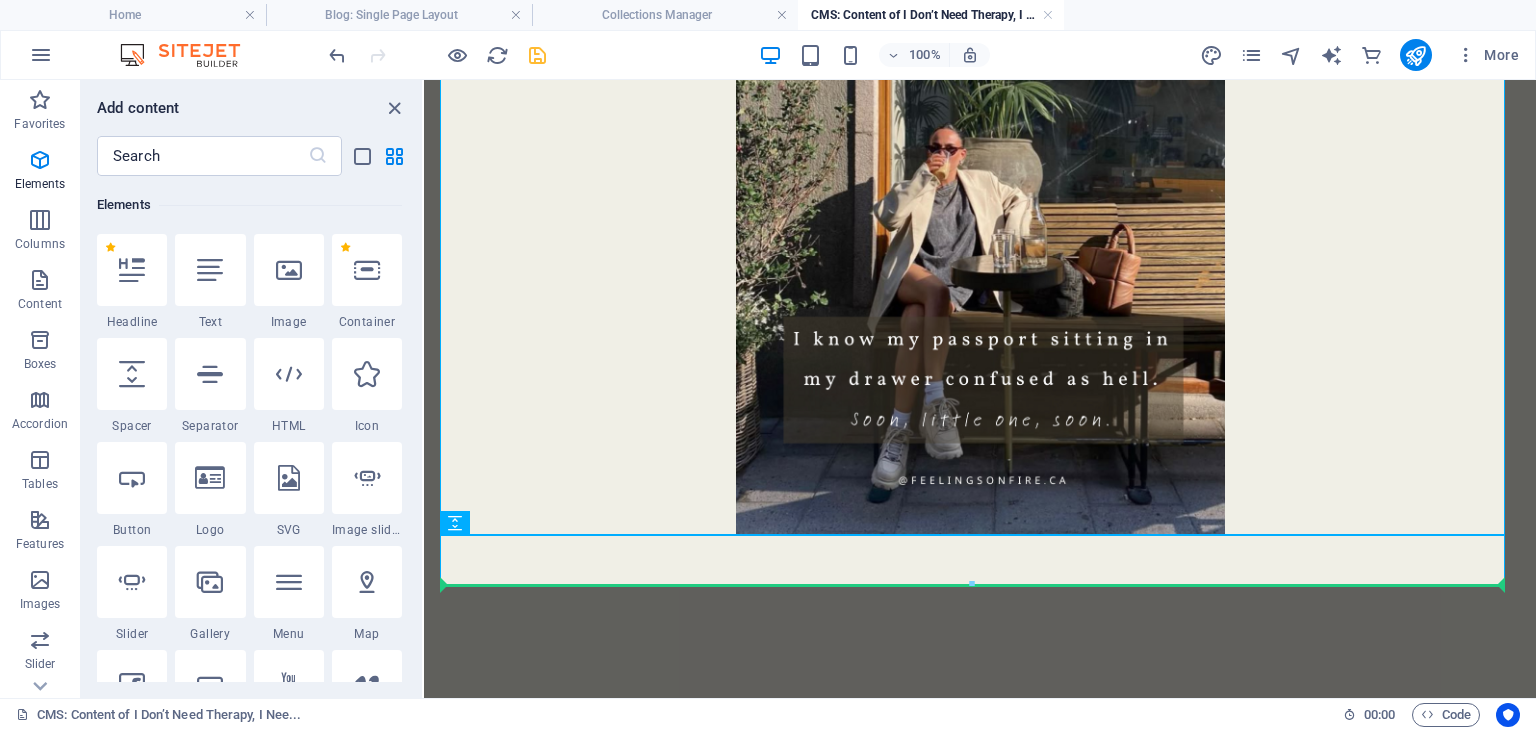 select on "px" 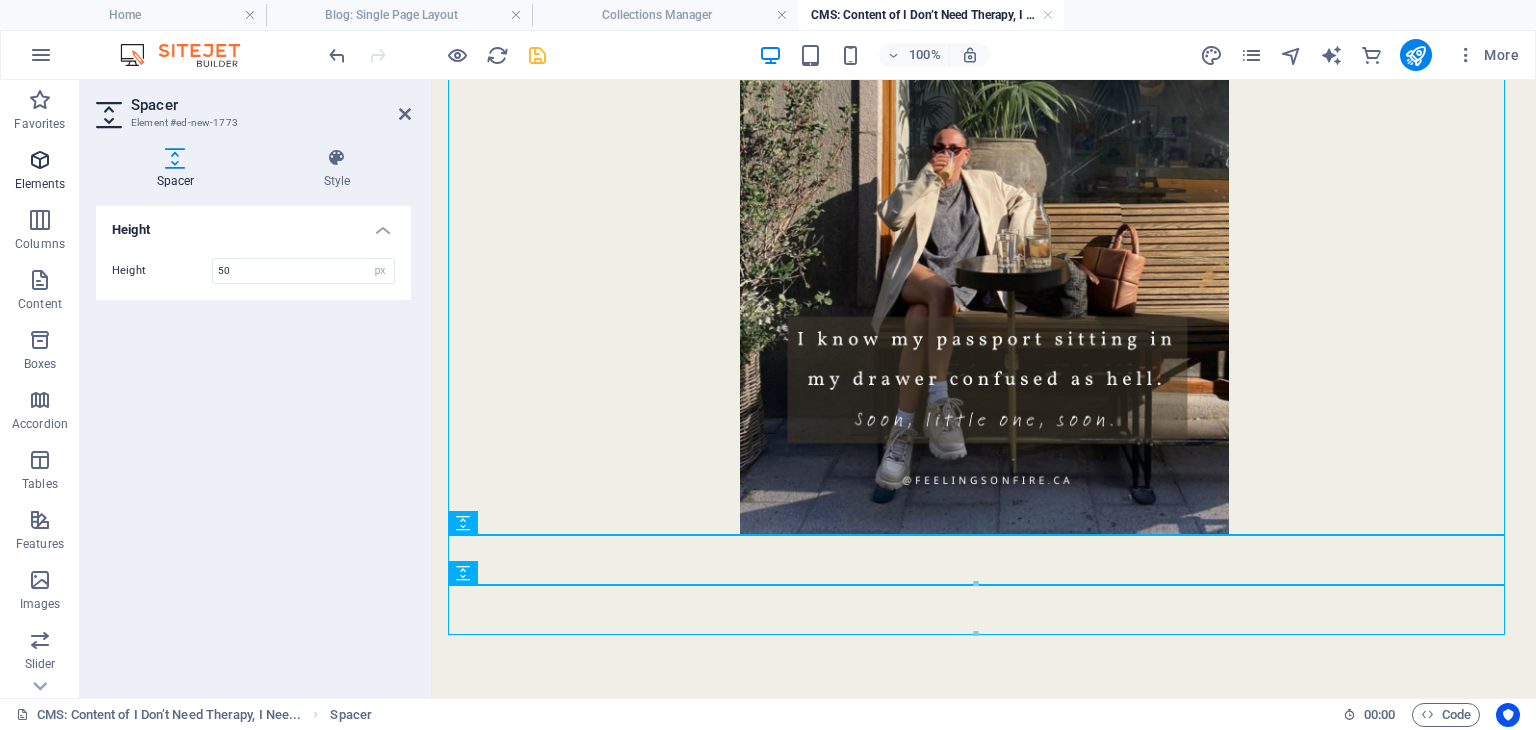 click at bounding box center (40, 160) 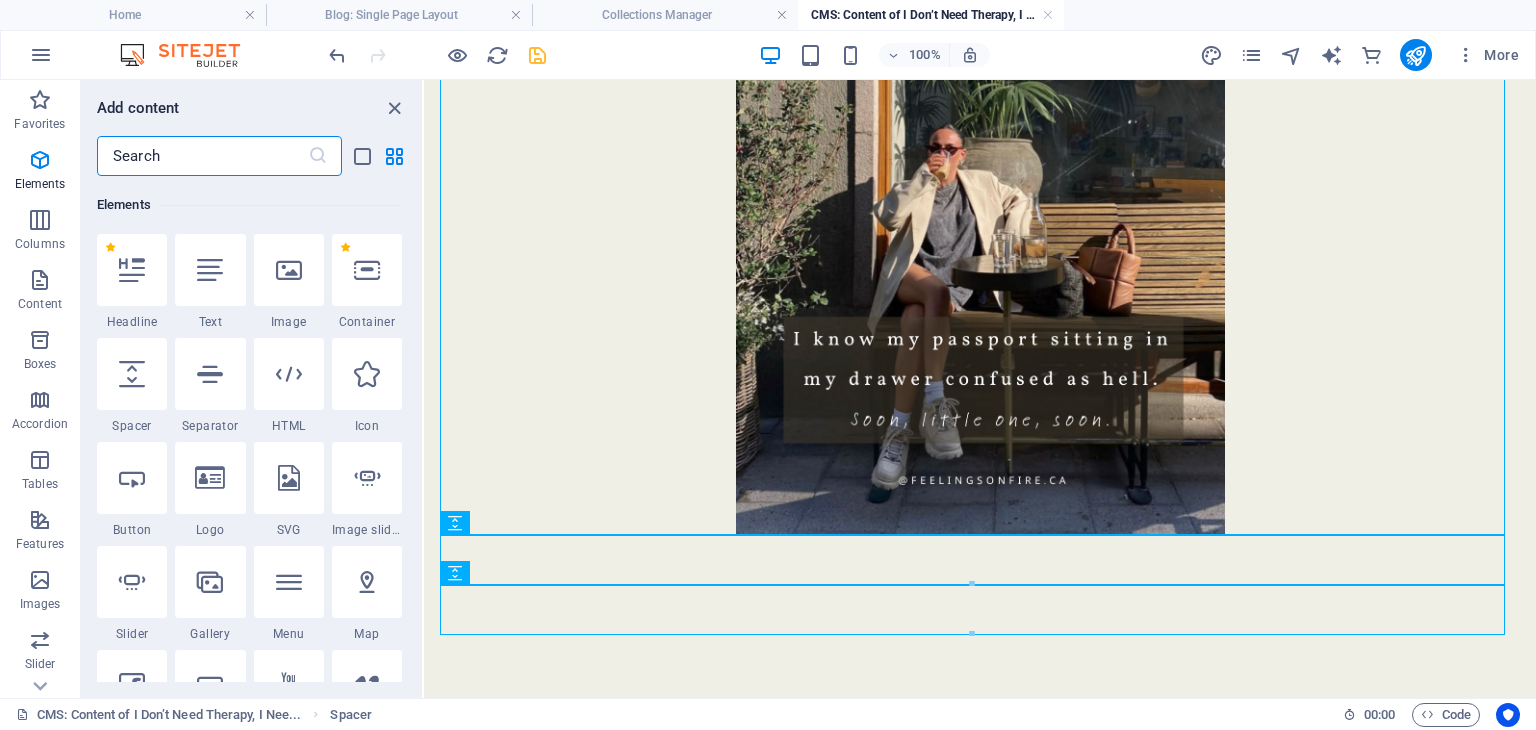 scroll, scrollTop: 212, scrollLeft: 0, axis: vertical 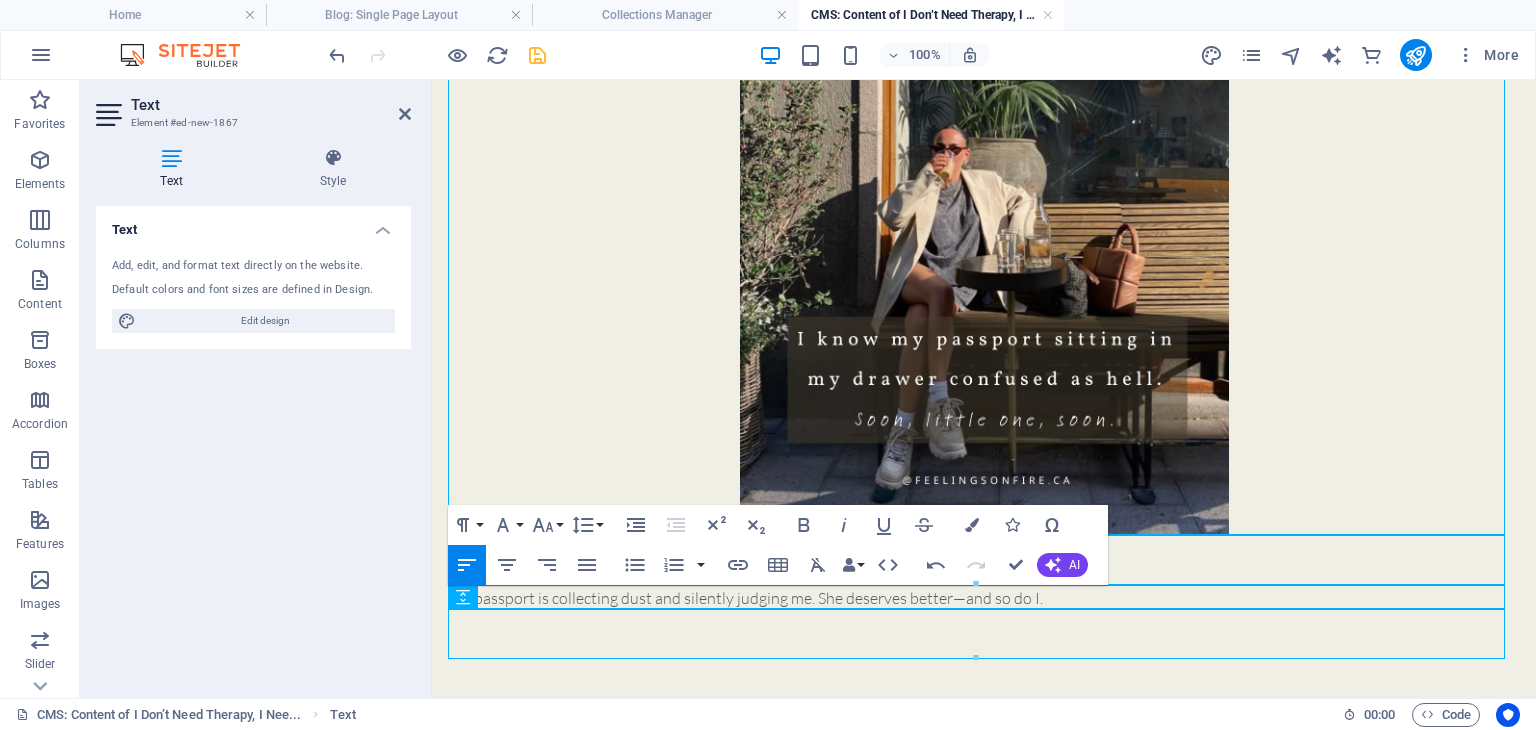 click on "My passport is collecting dust and silently judging me. She deserves better—and so do I." at bounding box center (984, 598) 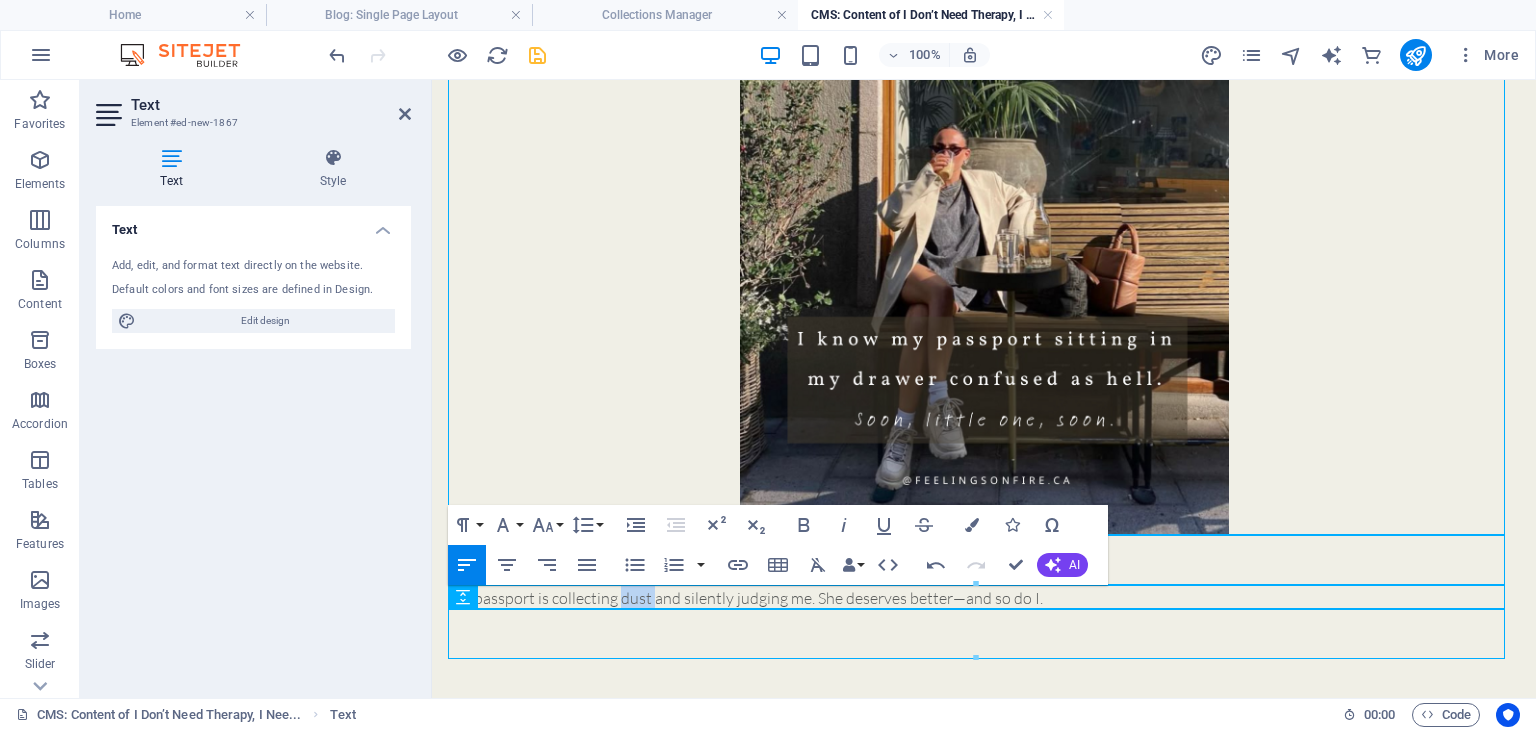 click on "My passport is collecting dust and silently judging me. She deserves better—and so do I." at bounding box center (984, 598) 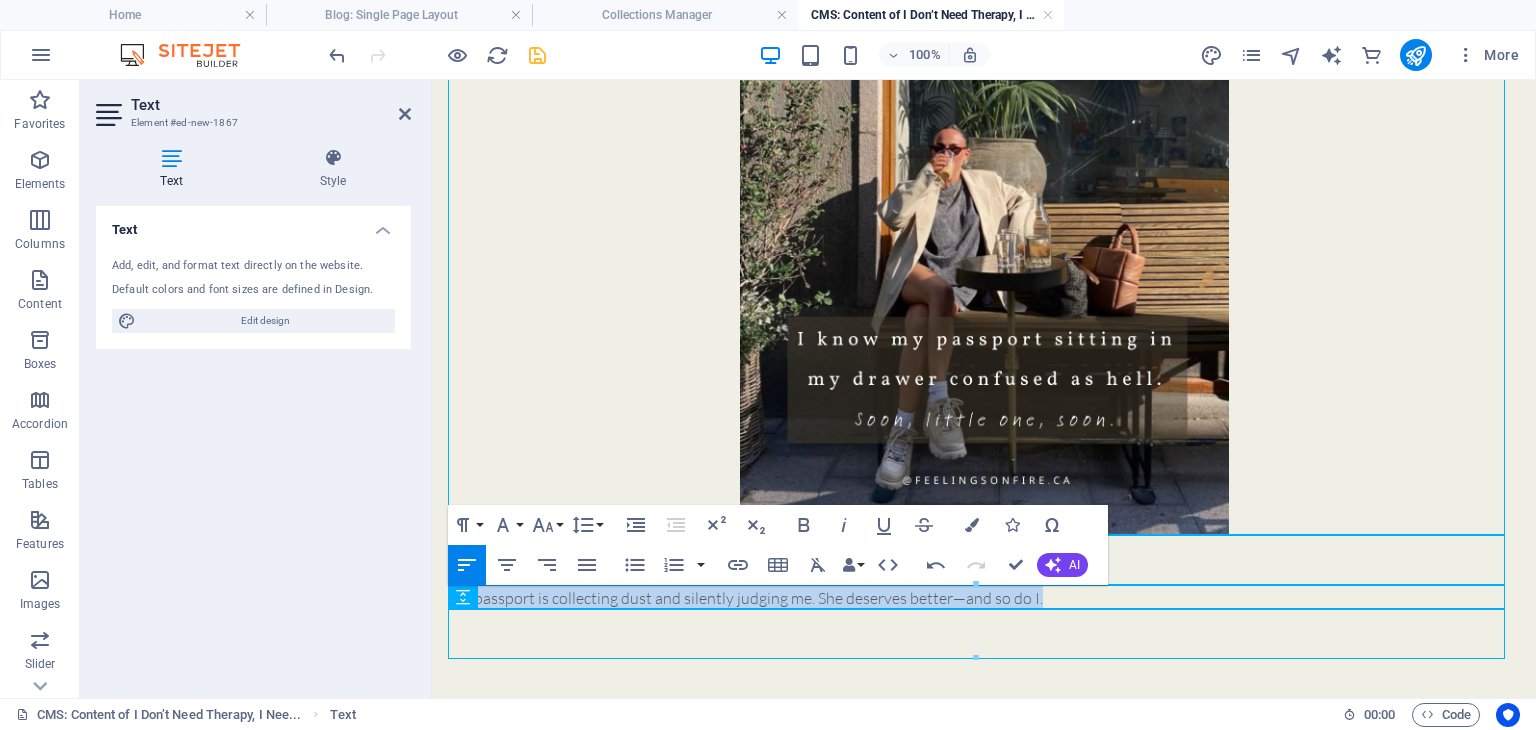click on "My passport is collecting dust and silently judging me. She deserves better—and so do I." at bounding box center (984, 598) 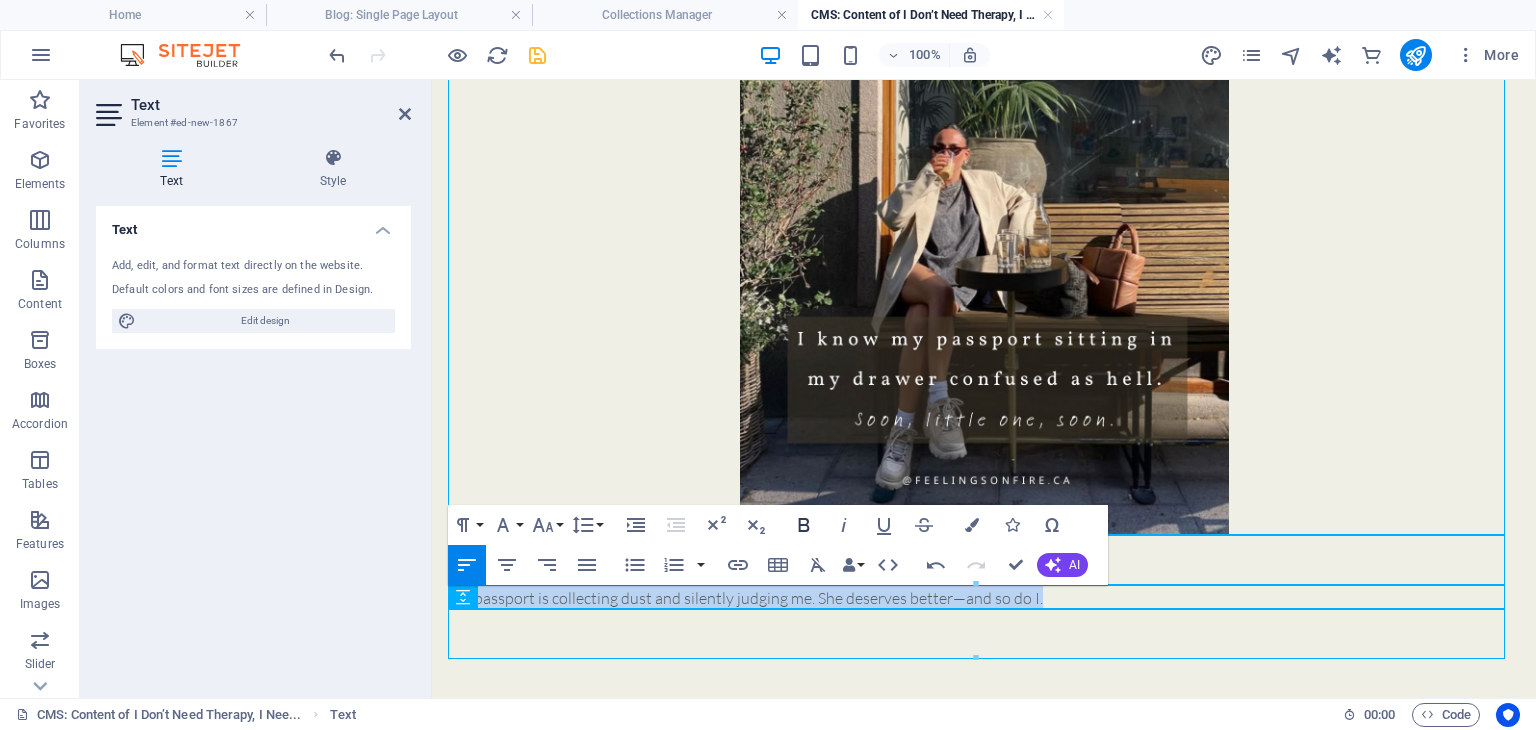 click 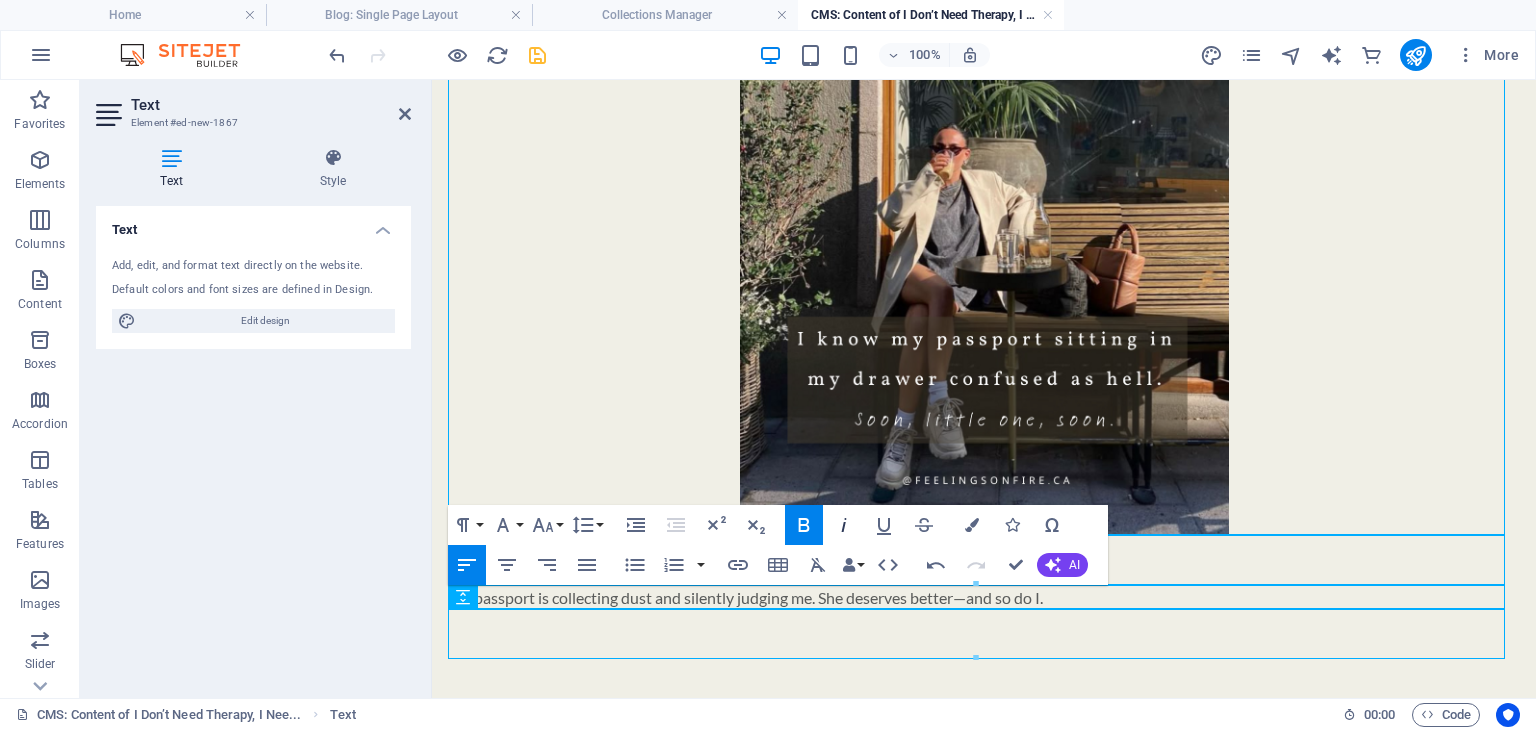 click 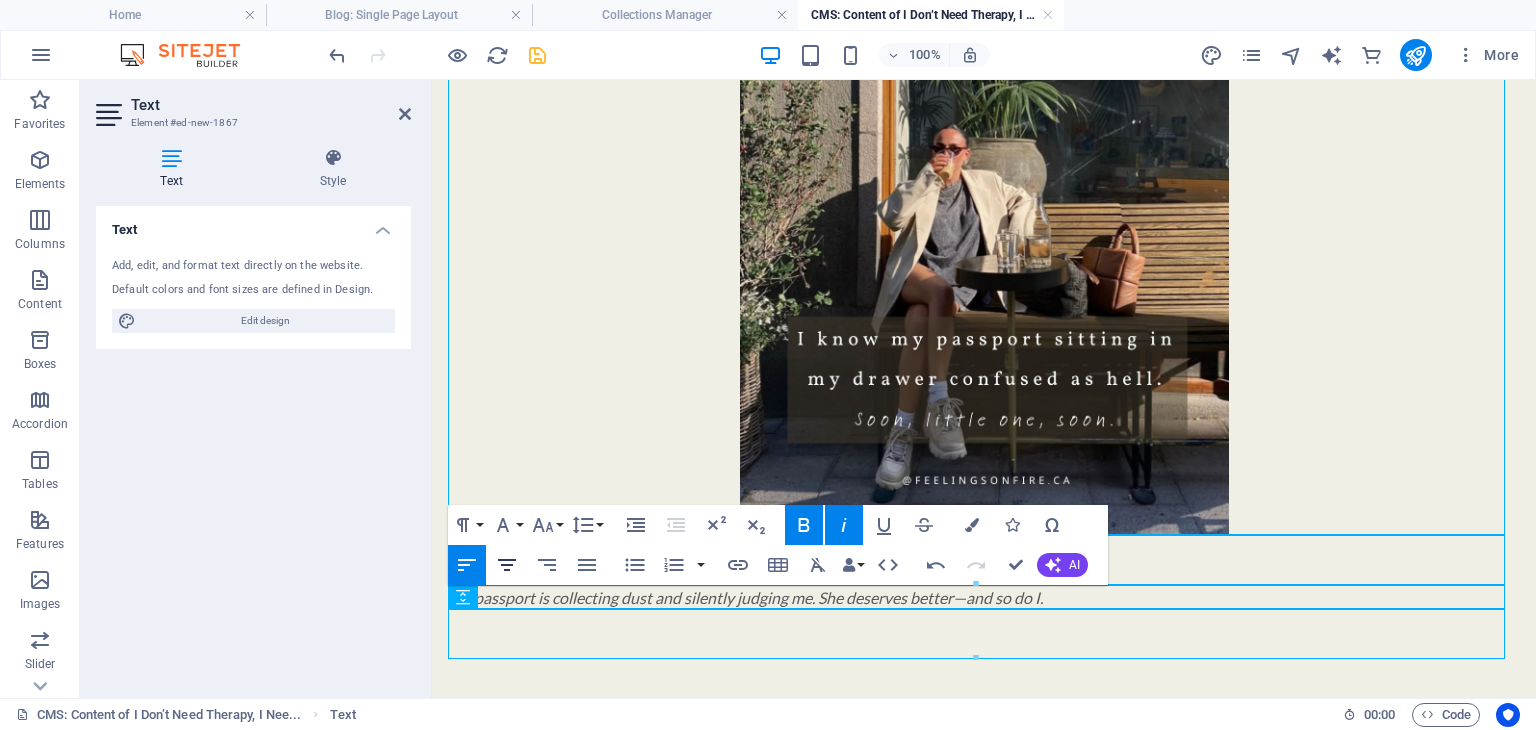 click 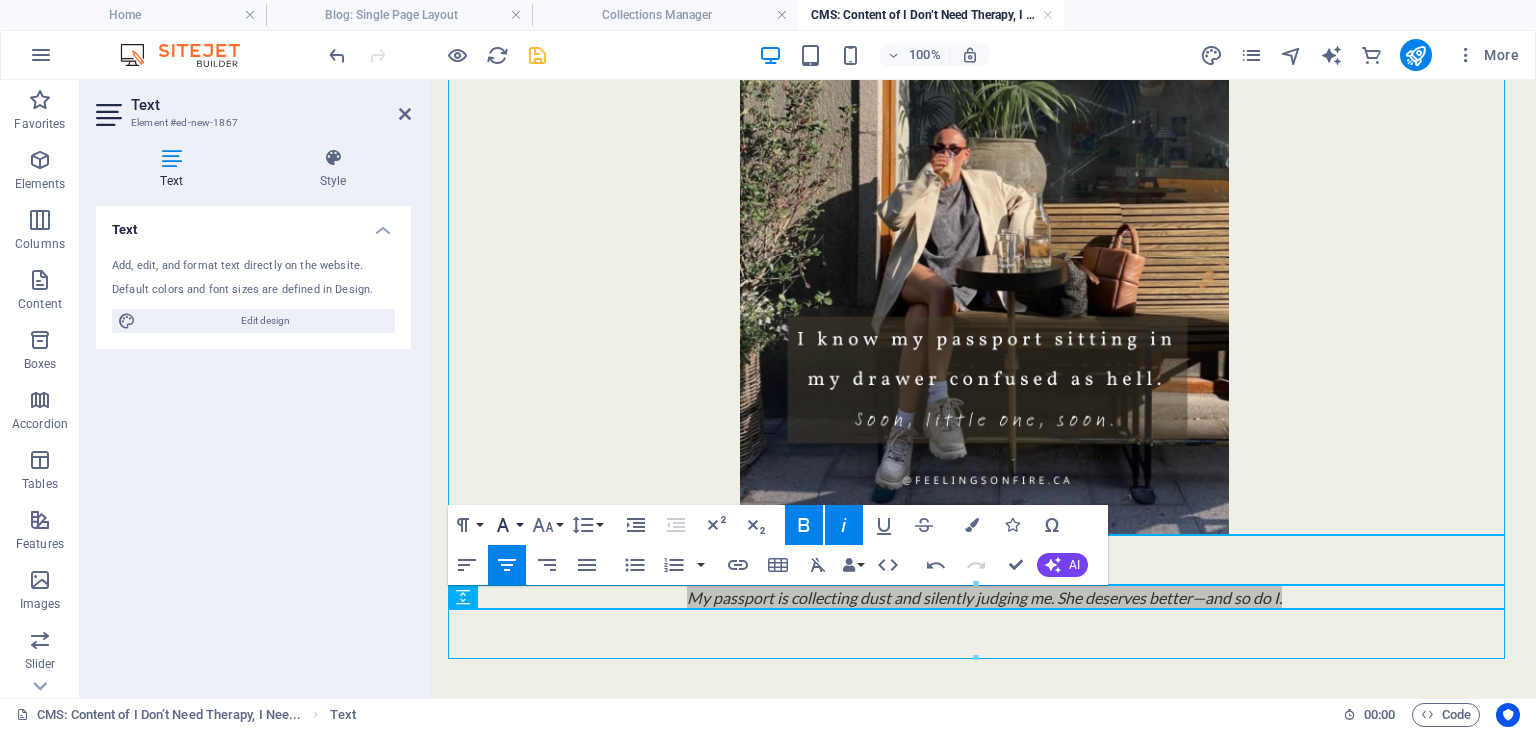 click 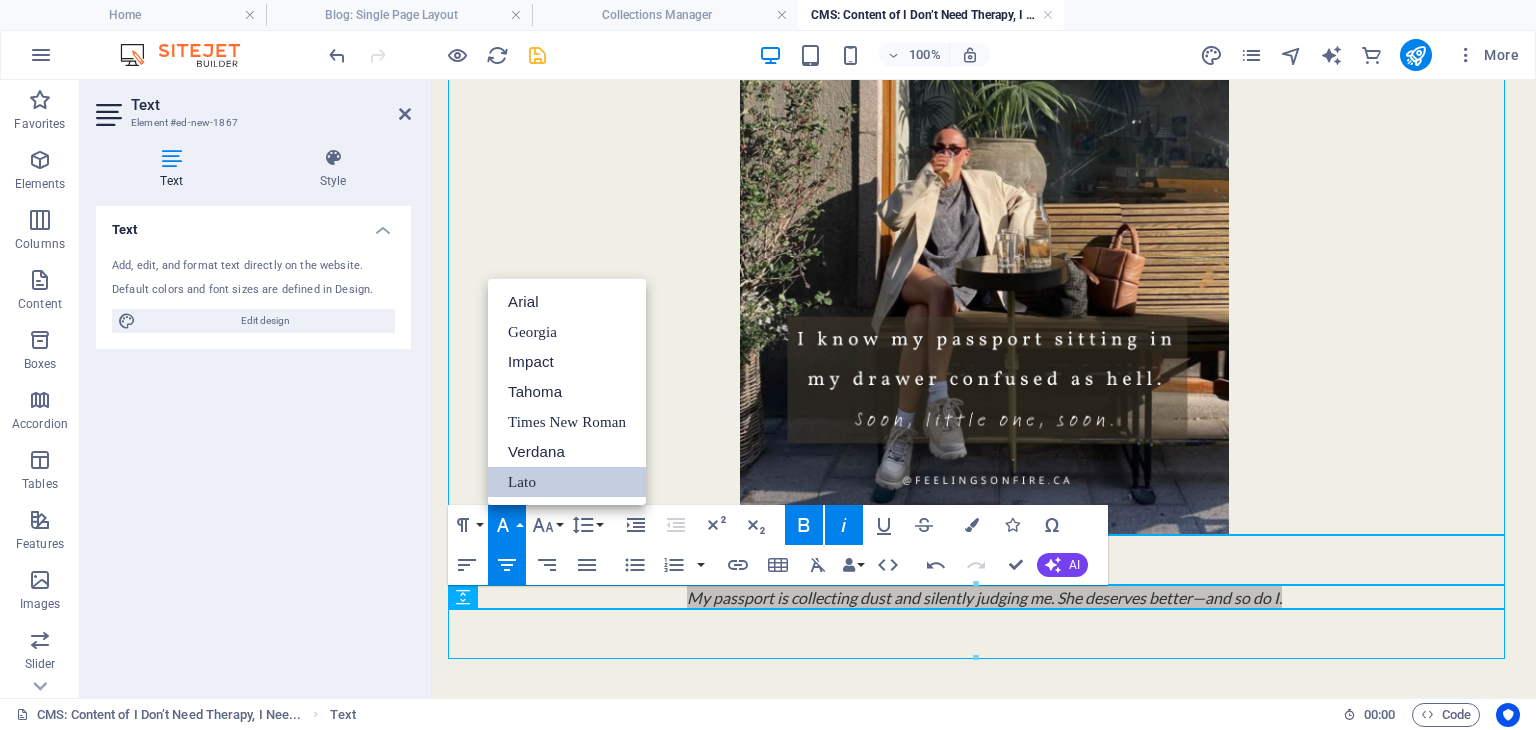 scroll, scrollTop: 0, scrollLeft: 0, axis: both 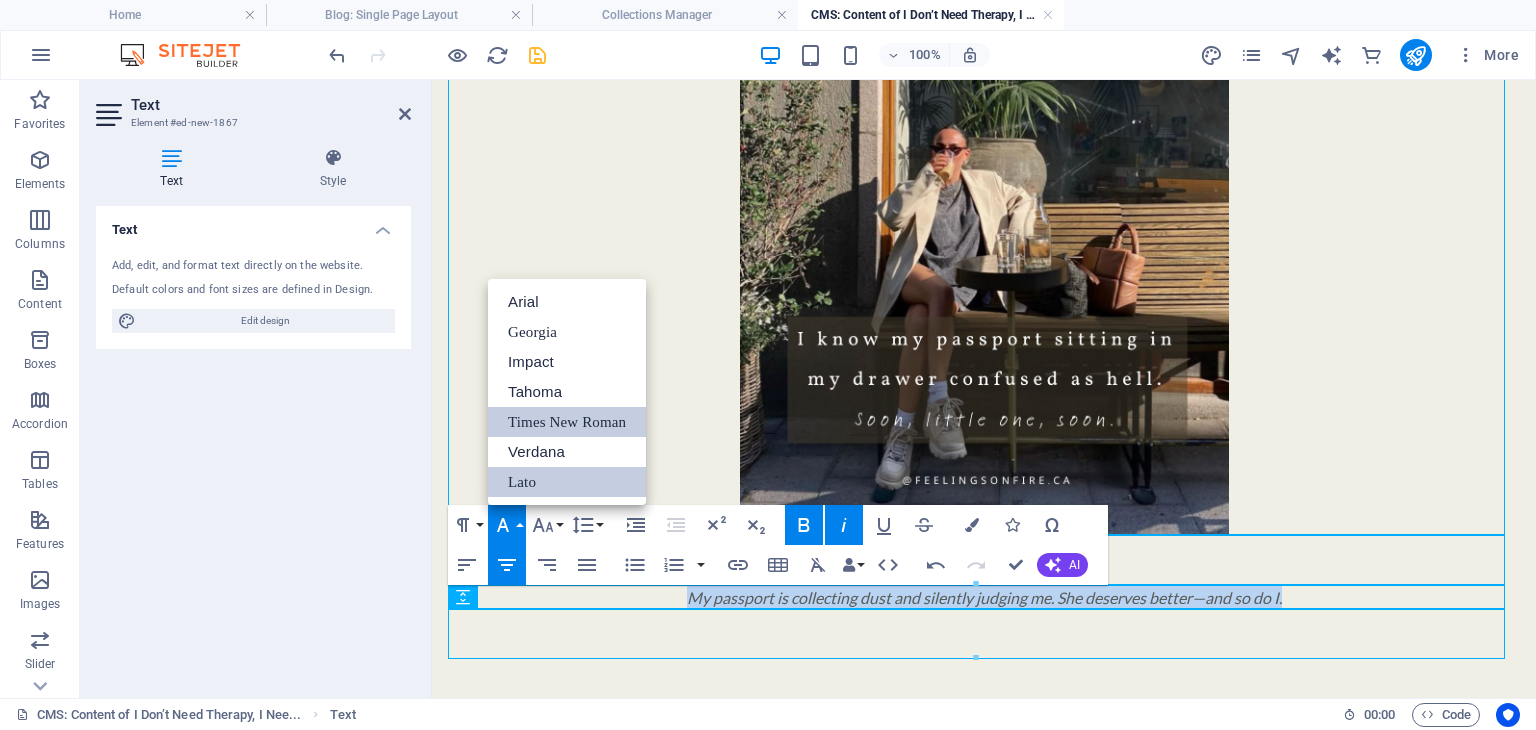 click on "Times New Roman" at bounding box center (567, 422) 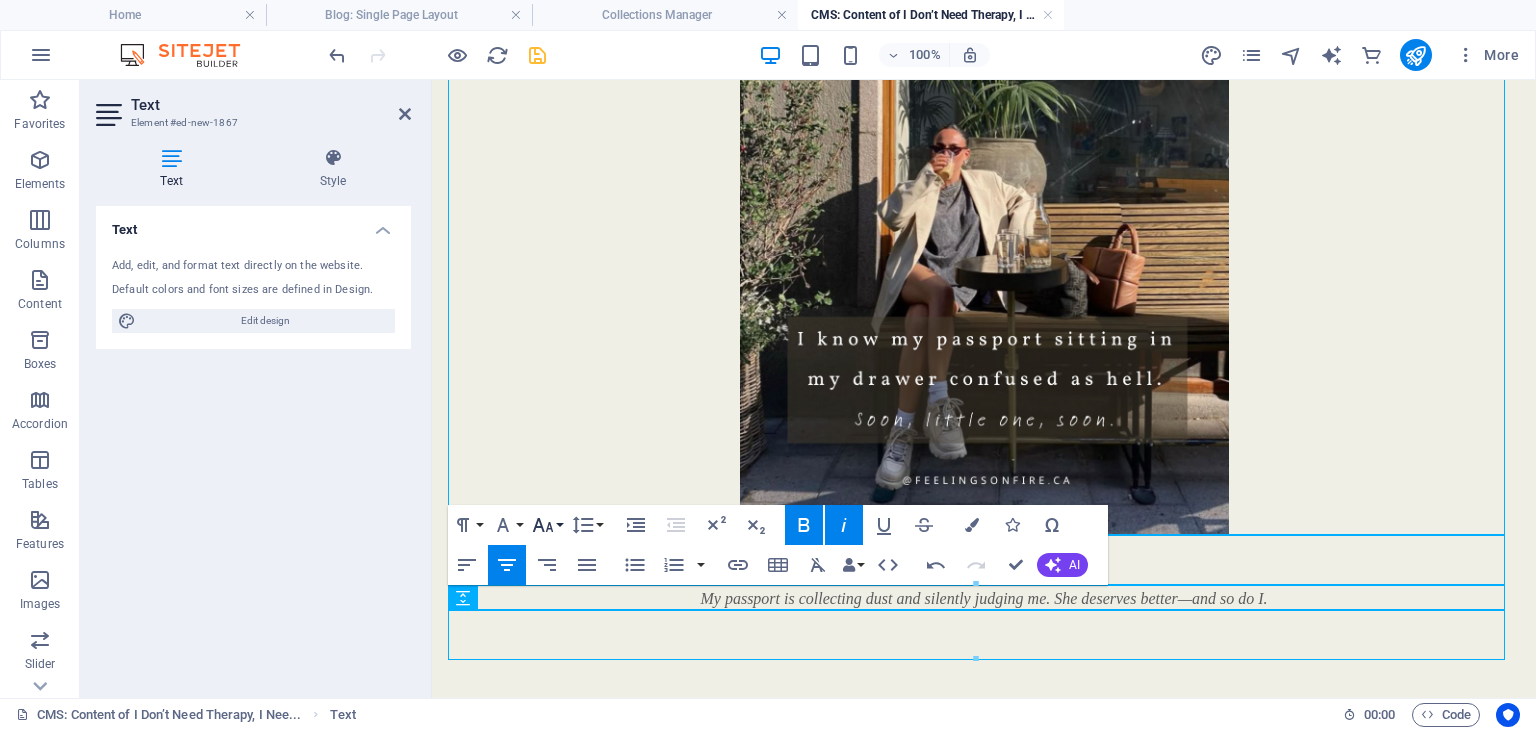 click 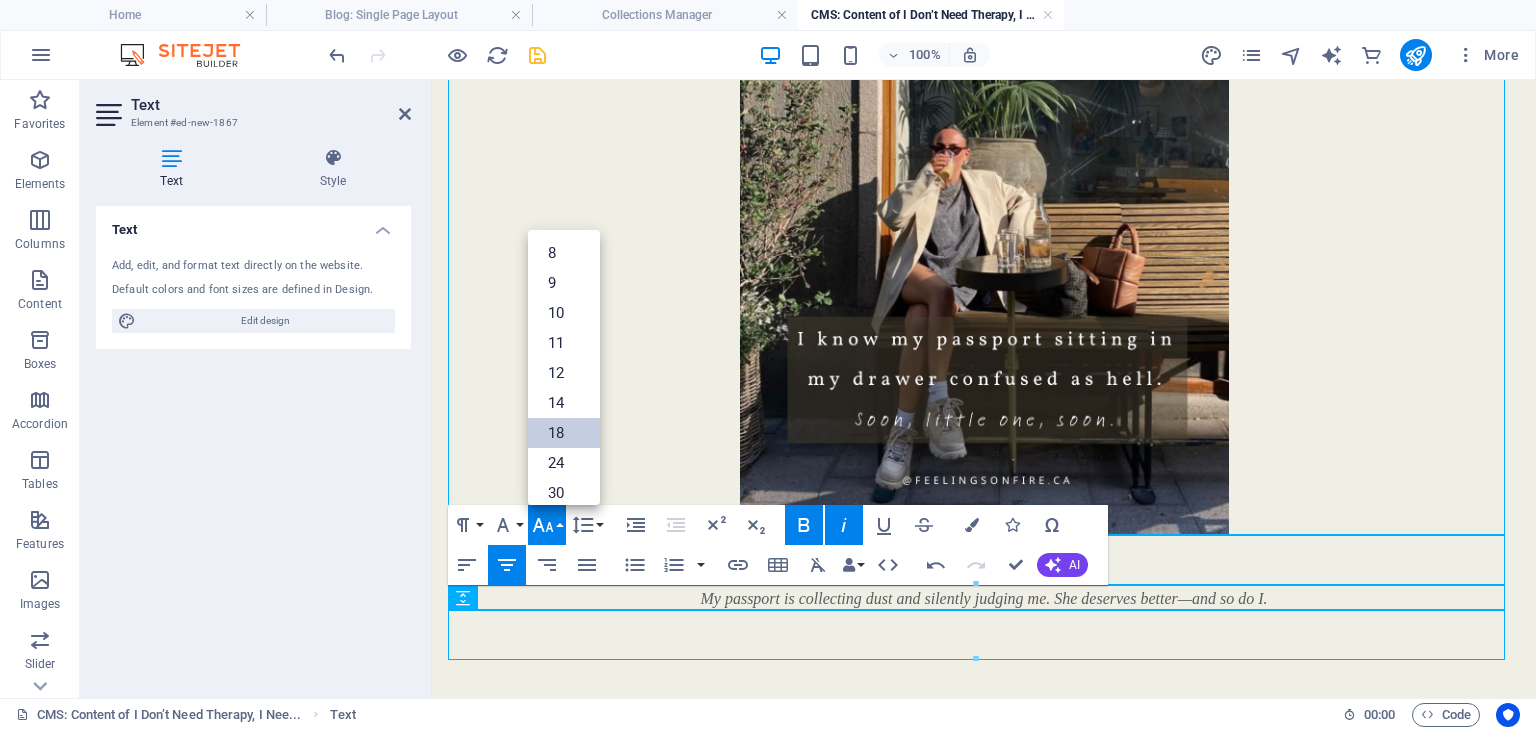 click on "18" at bounding box center [564, 433] 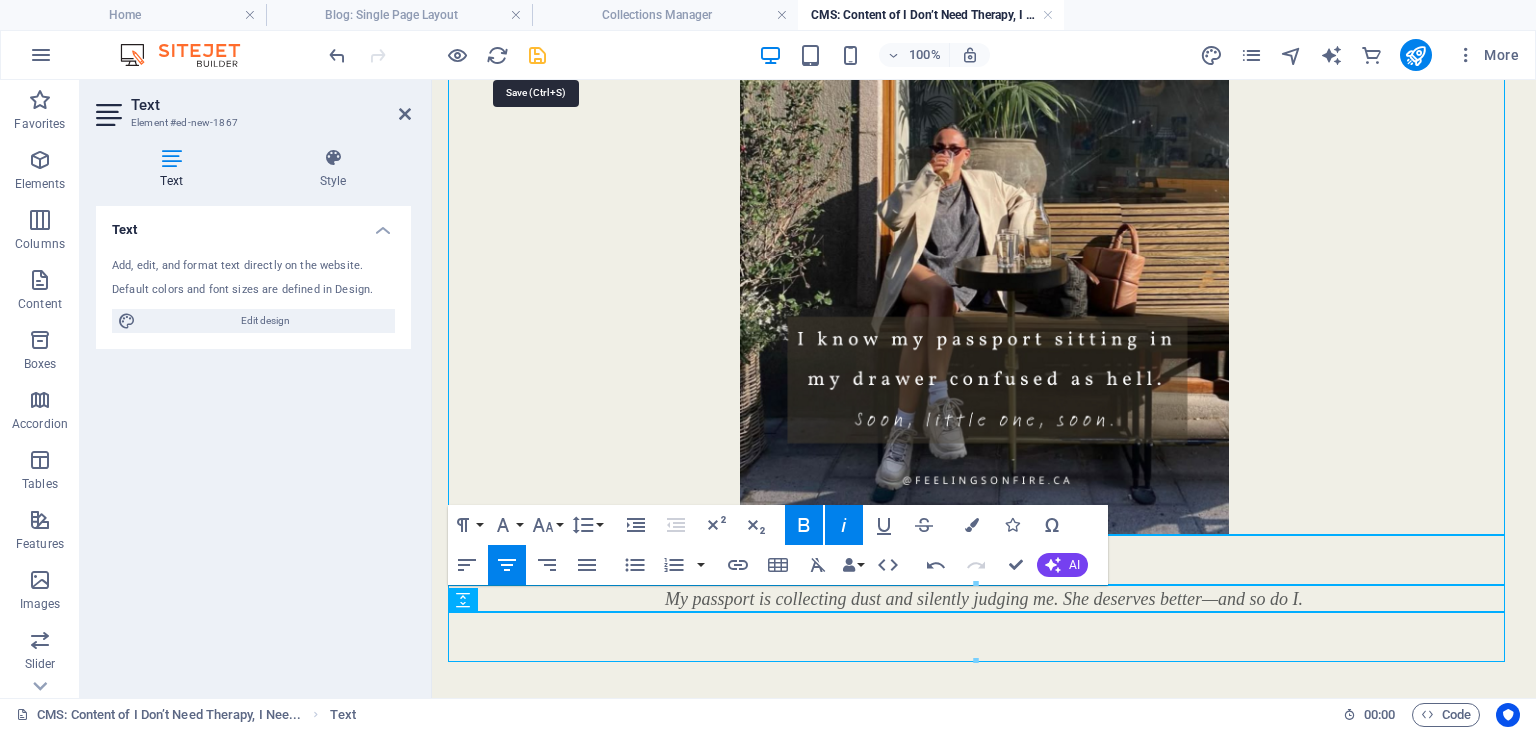 click at bounding box center (537, 55) 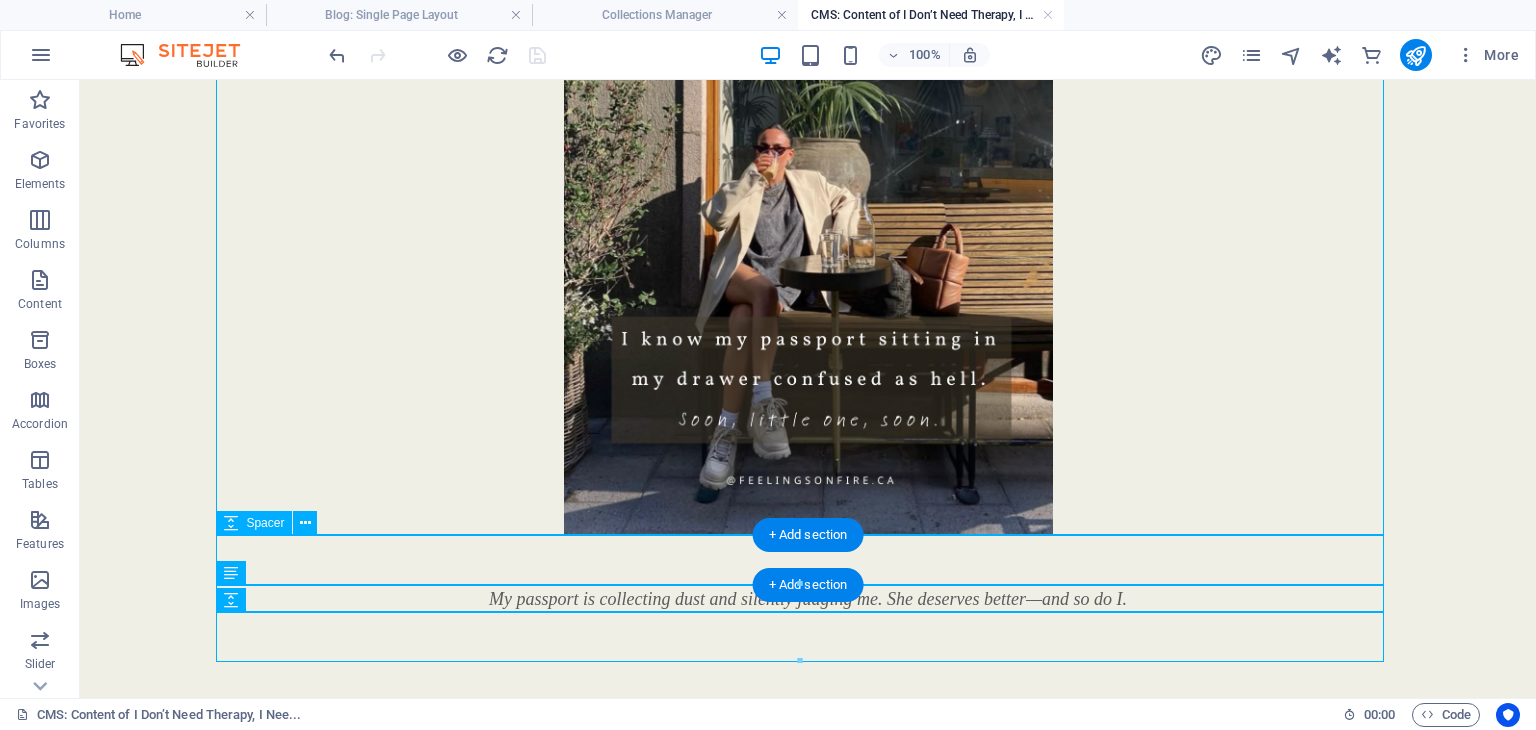 click at bounding box center [808, 561] 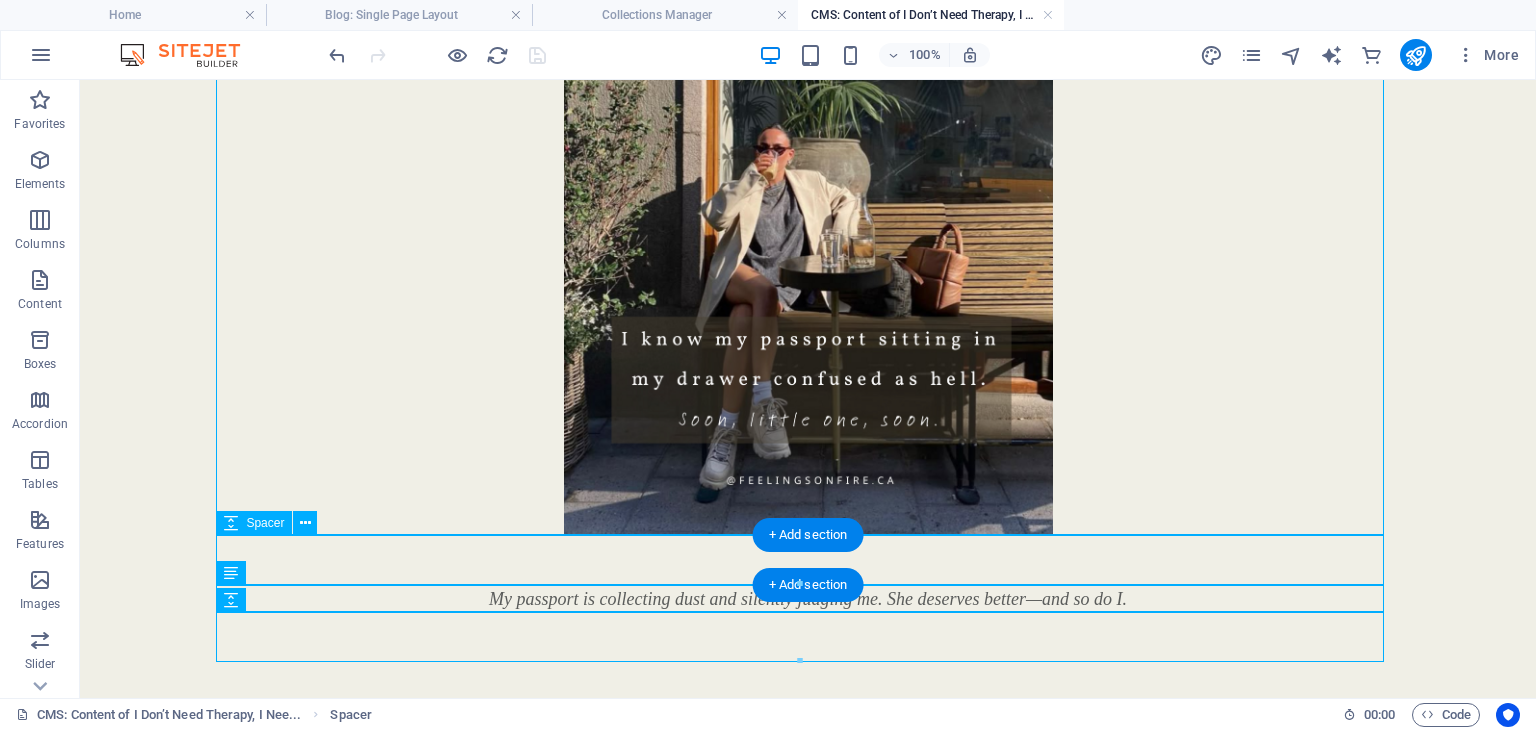 click at bounding box center [808, 561] 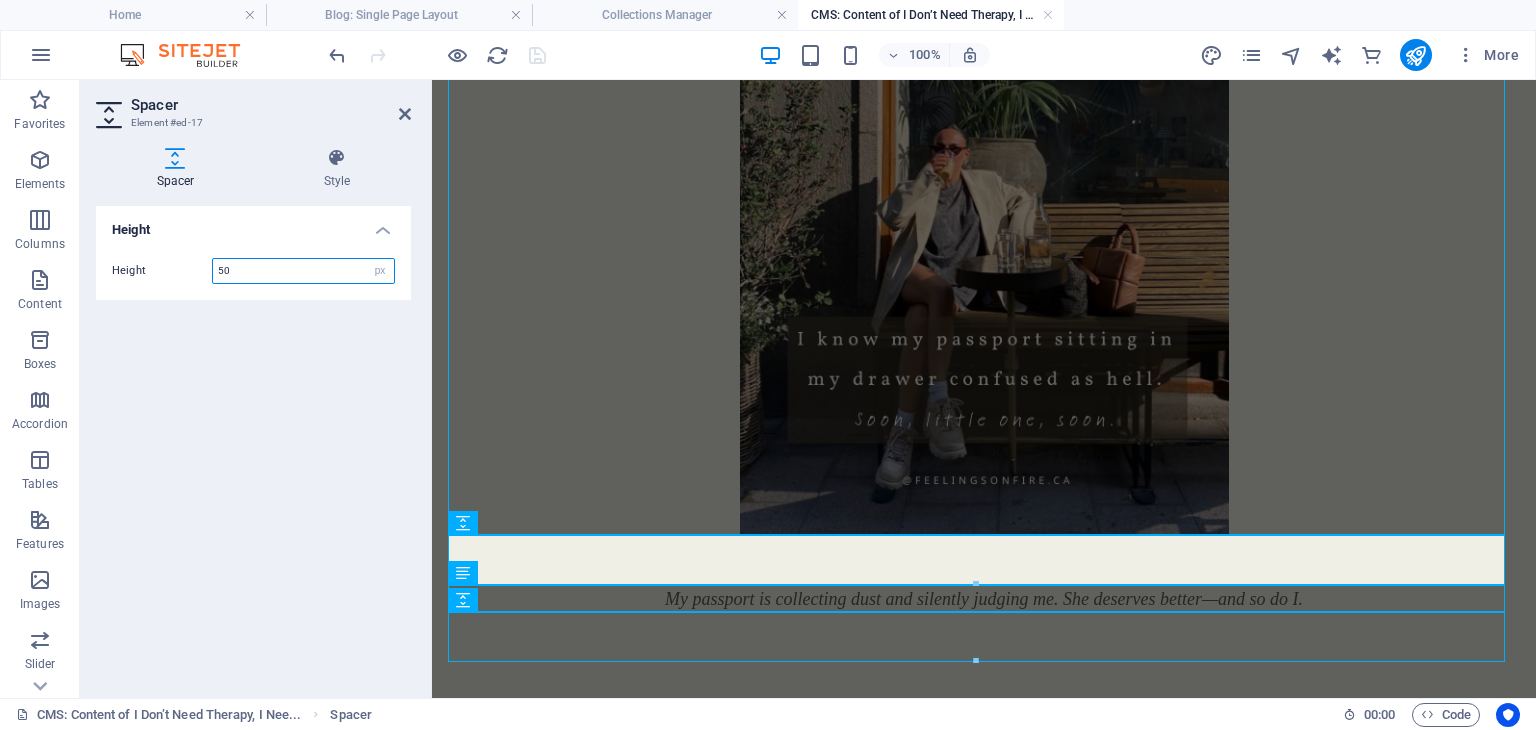 click on "50" at bounding box center [303, 271] 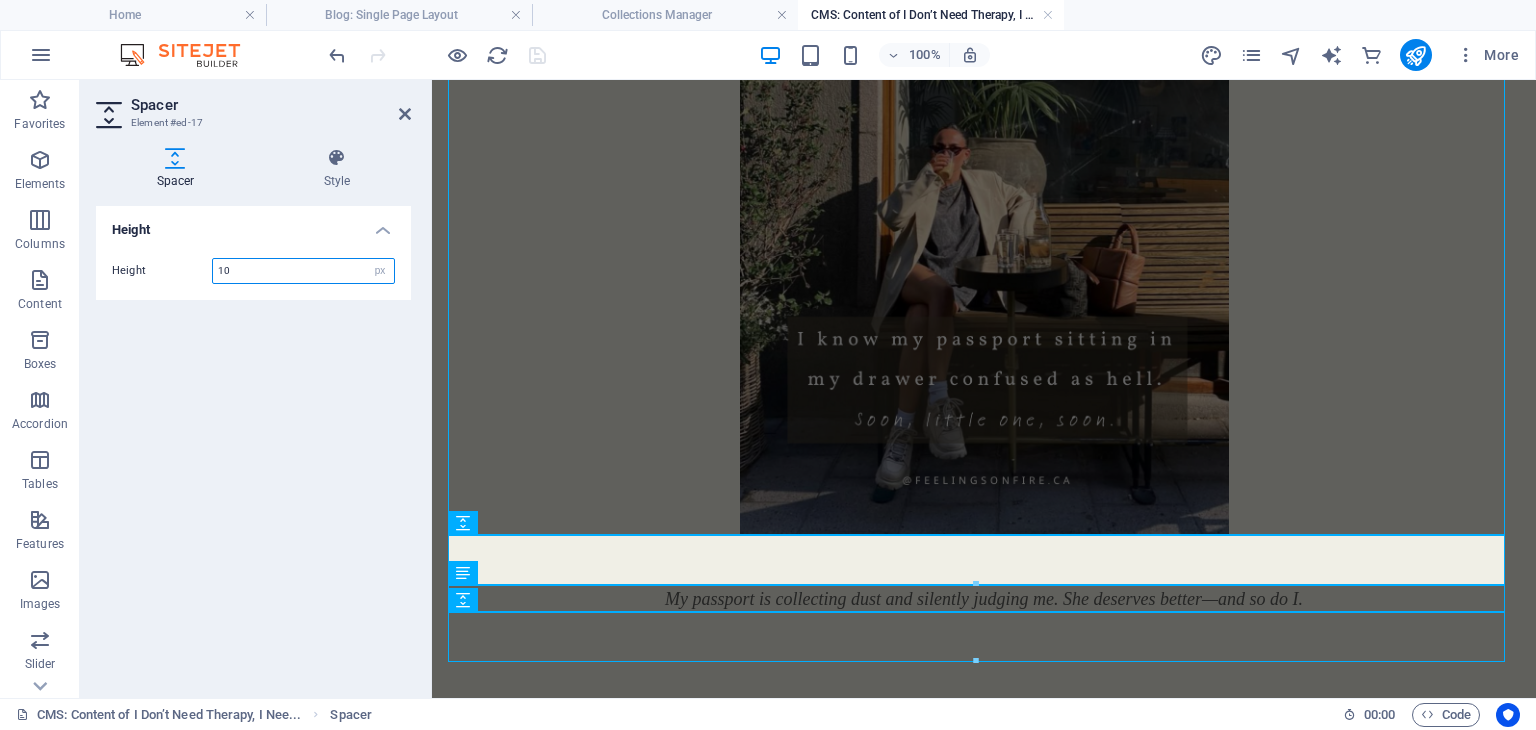 type on "10" 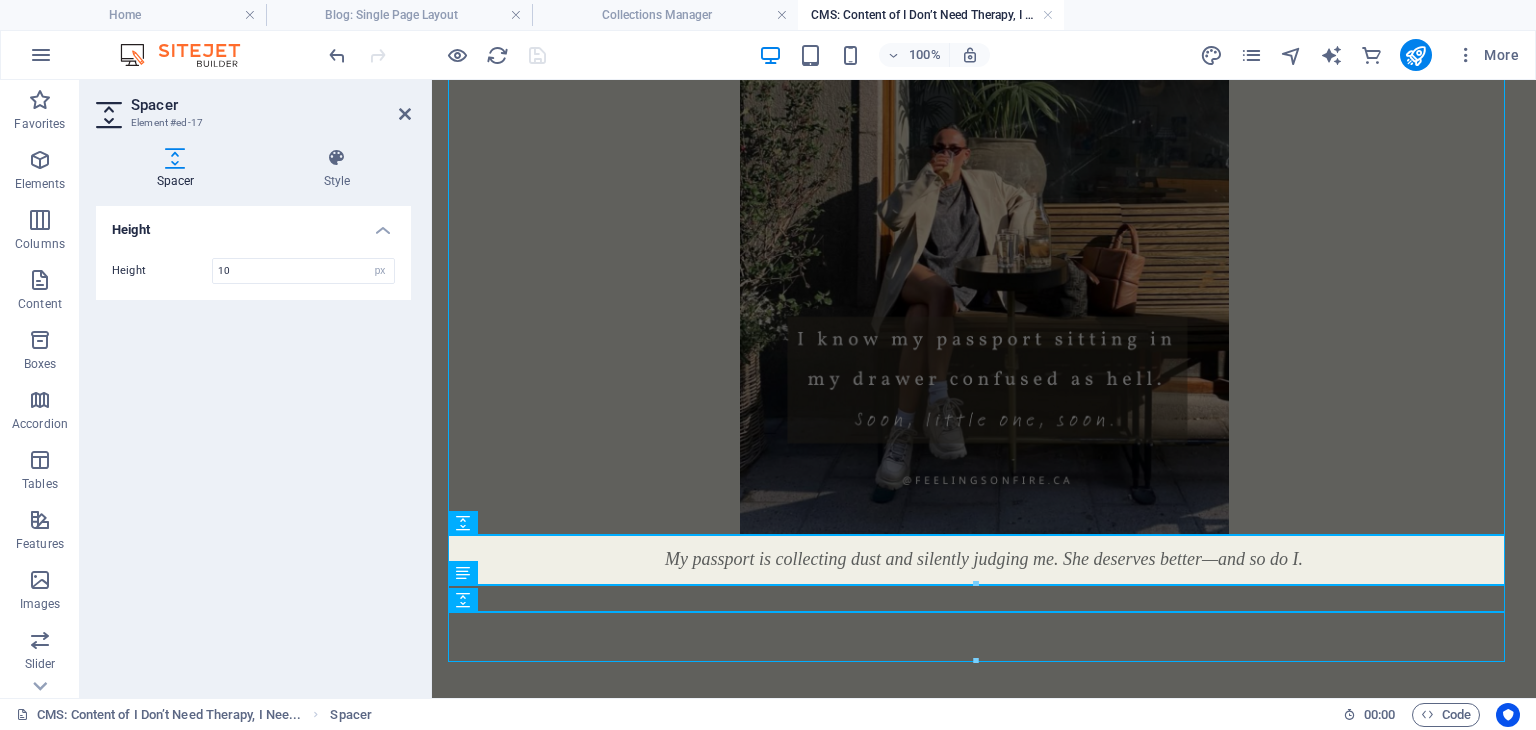 click on "Height Height 10 px rem vh vw" at bounding box center [253, 444] 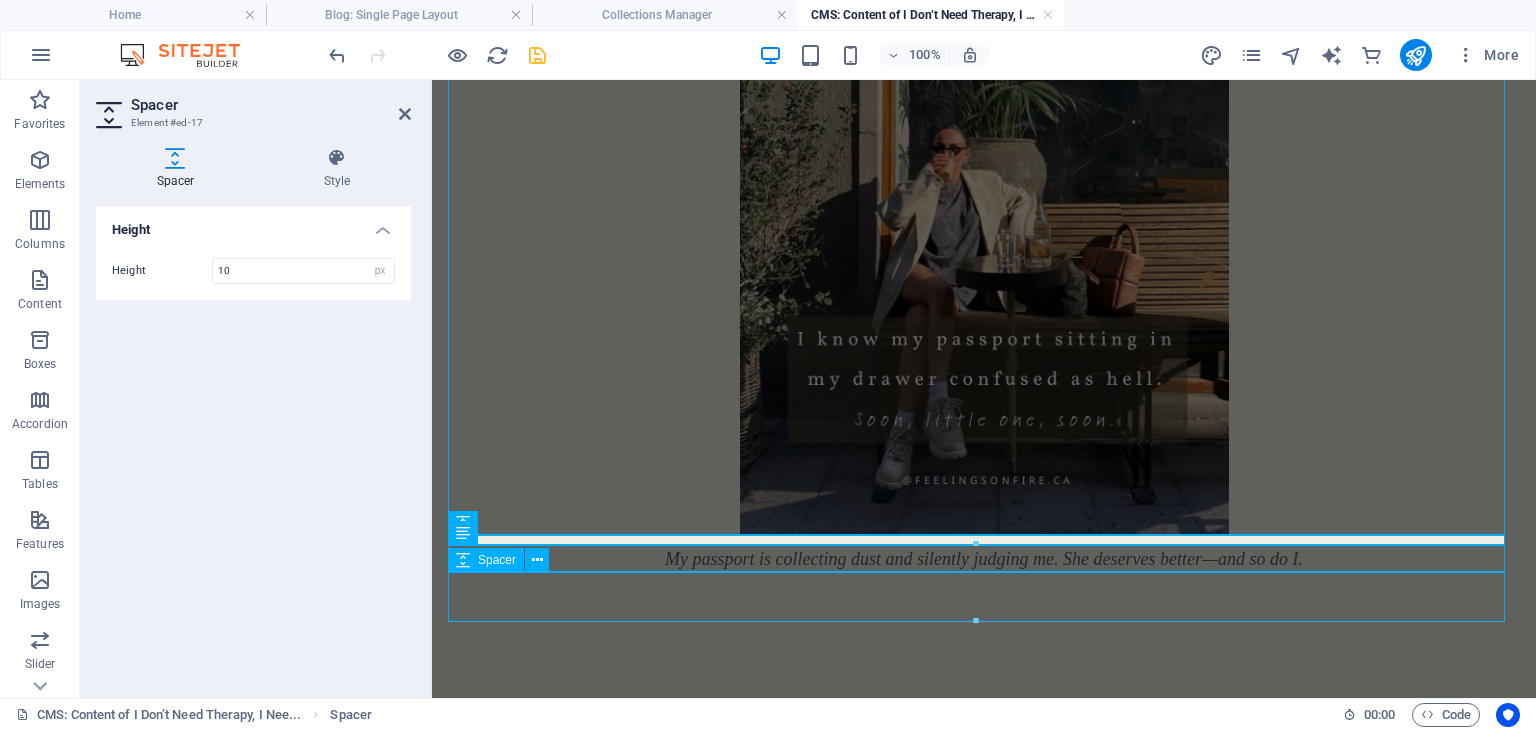 click at bounding box center [984, 598] 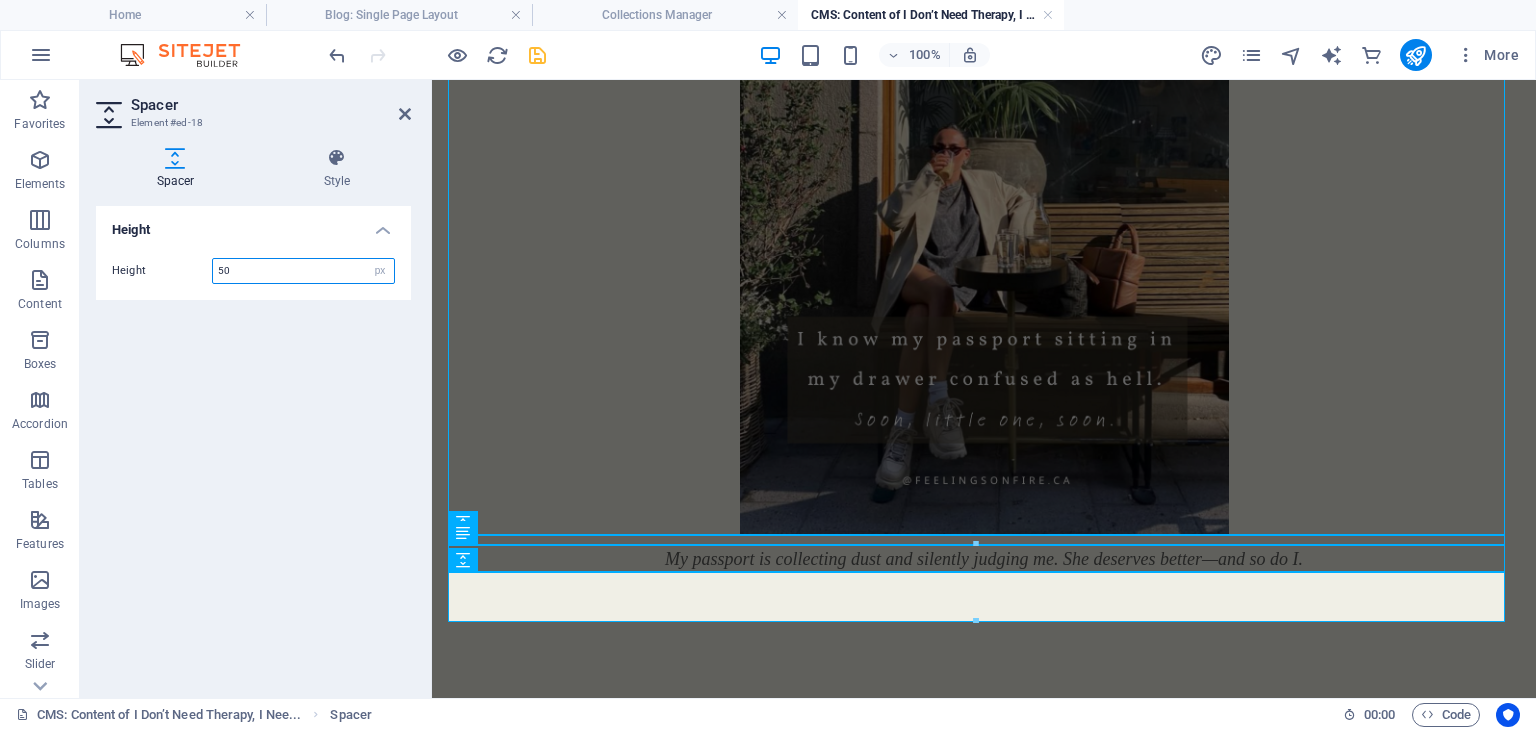 click on "50" at bounding box center (303, 271) 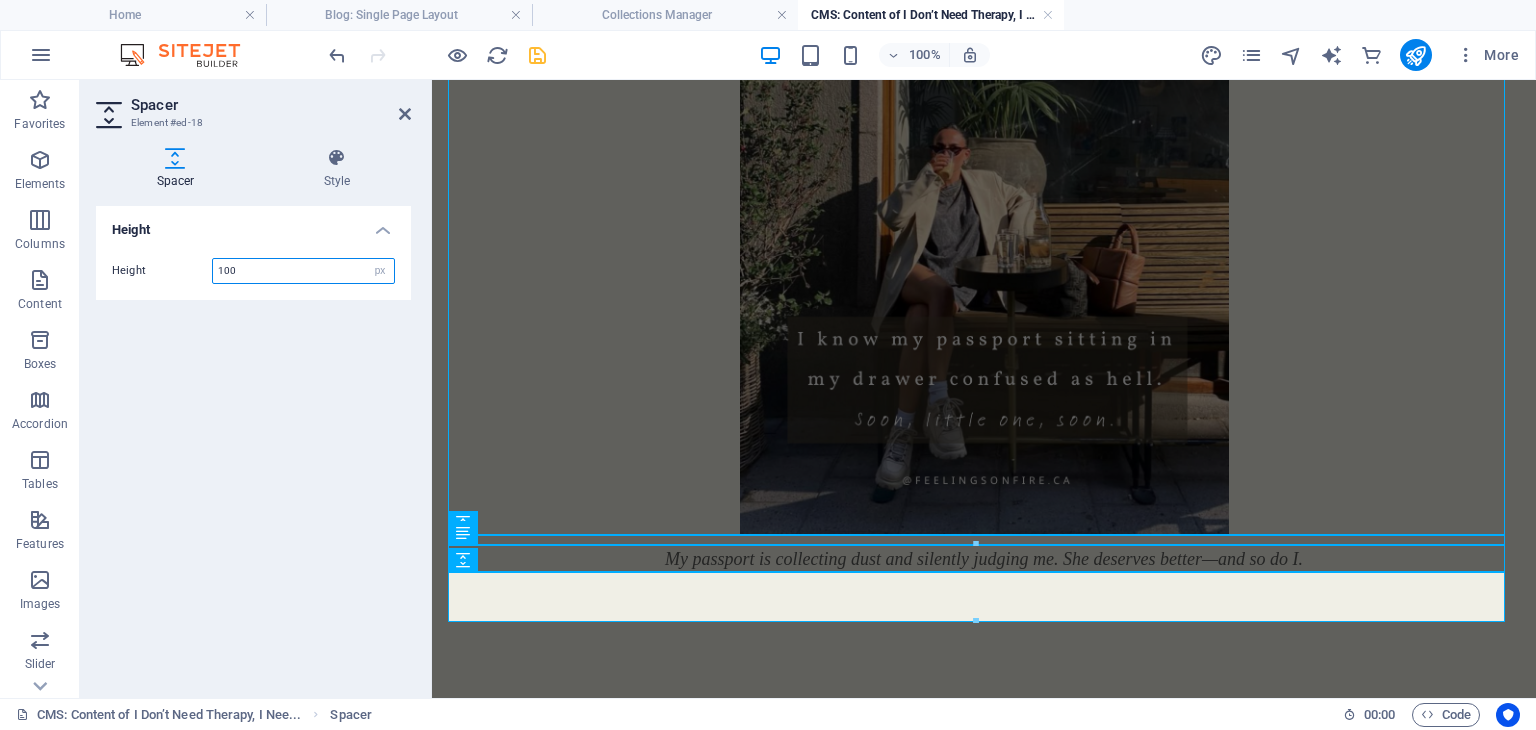 type on "100" 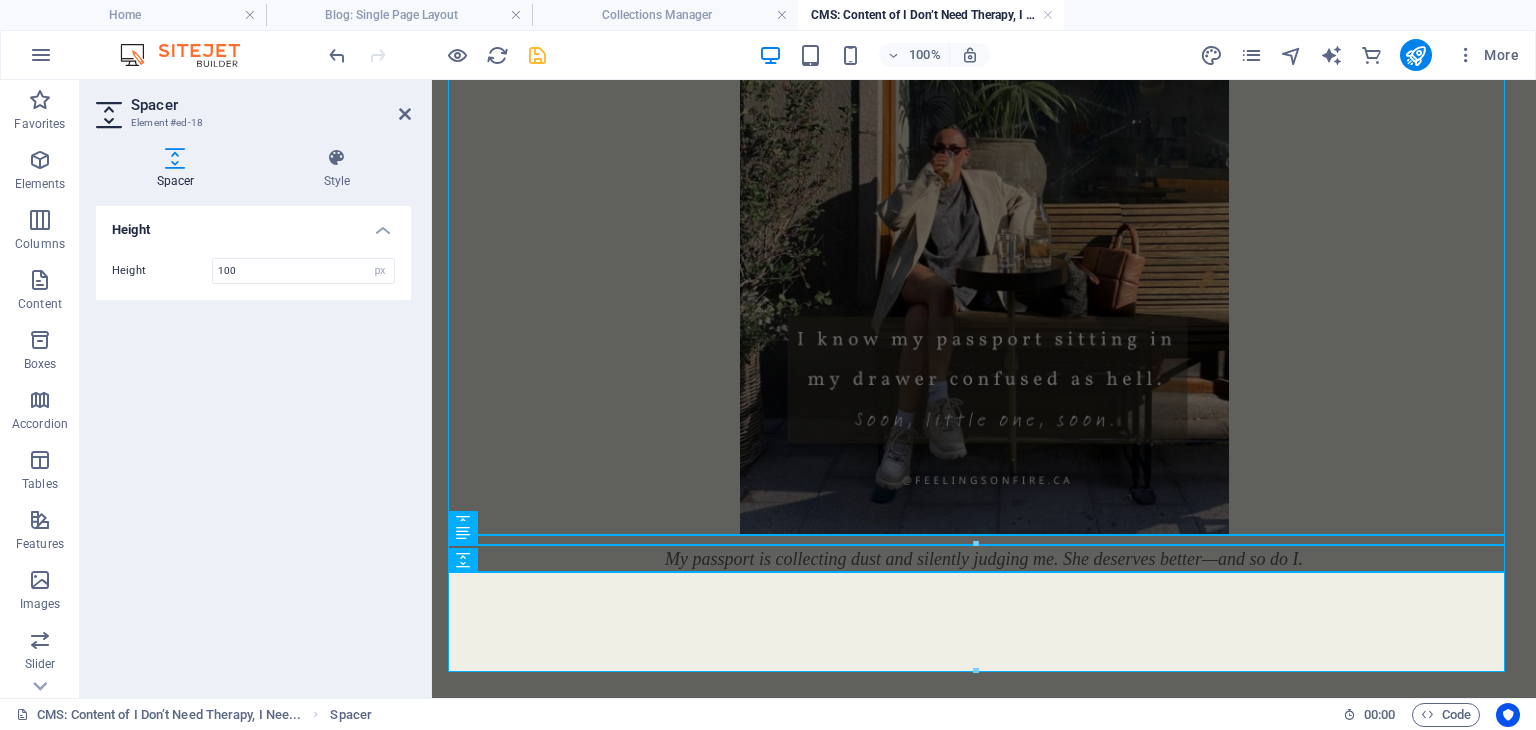 click on "Height Height 100 px rem vh vw" at bounding box center [253, 444] 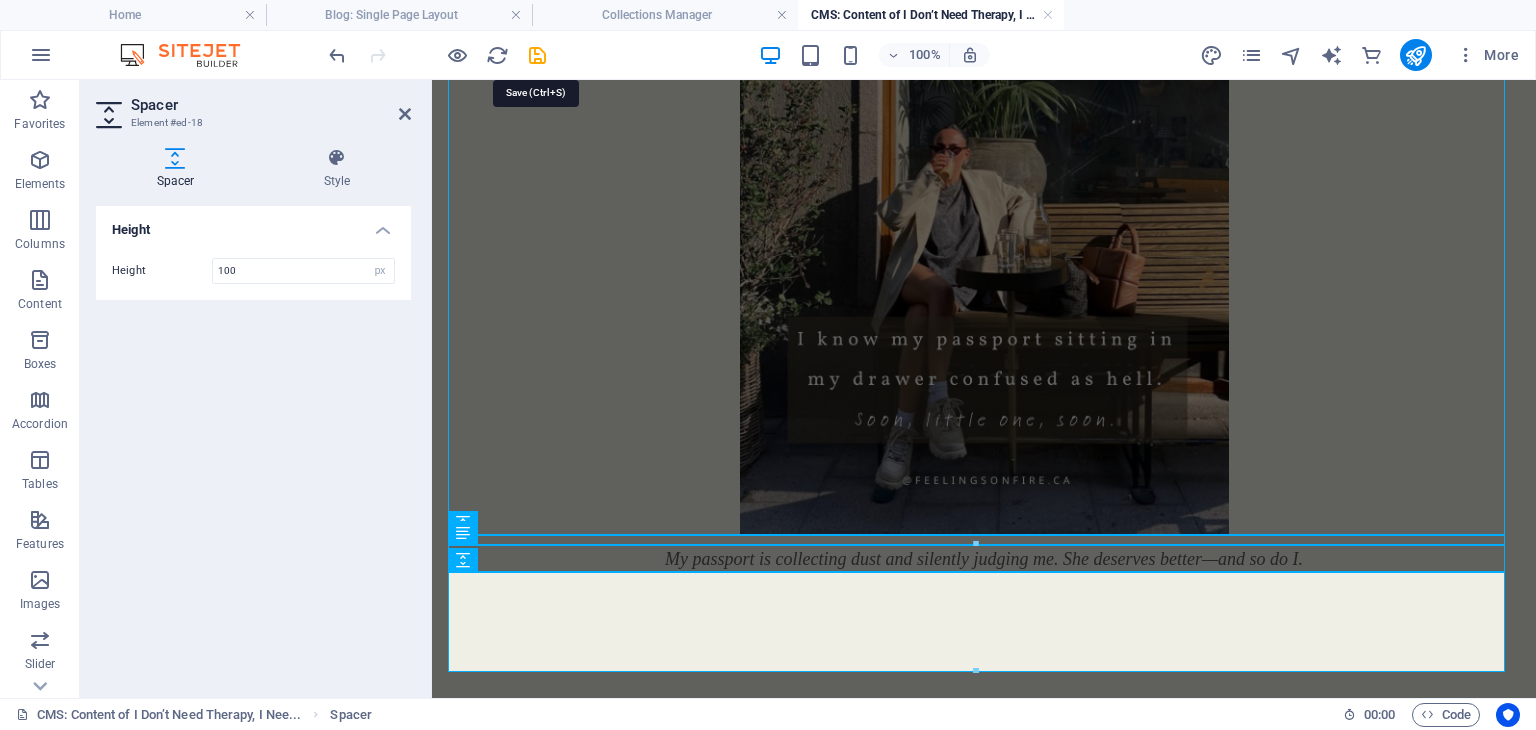drag, startPoint x: 536, startPoint y: 46, endPoint x: 565, endPoint y: 76, distance: 41.725292 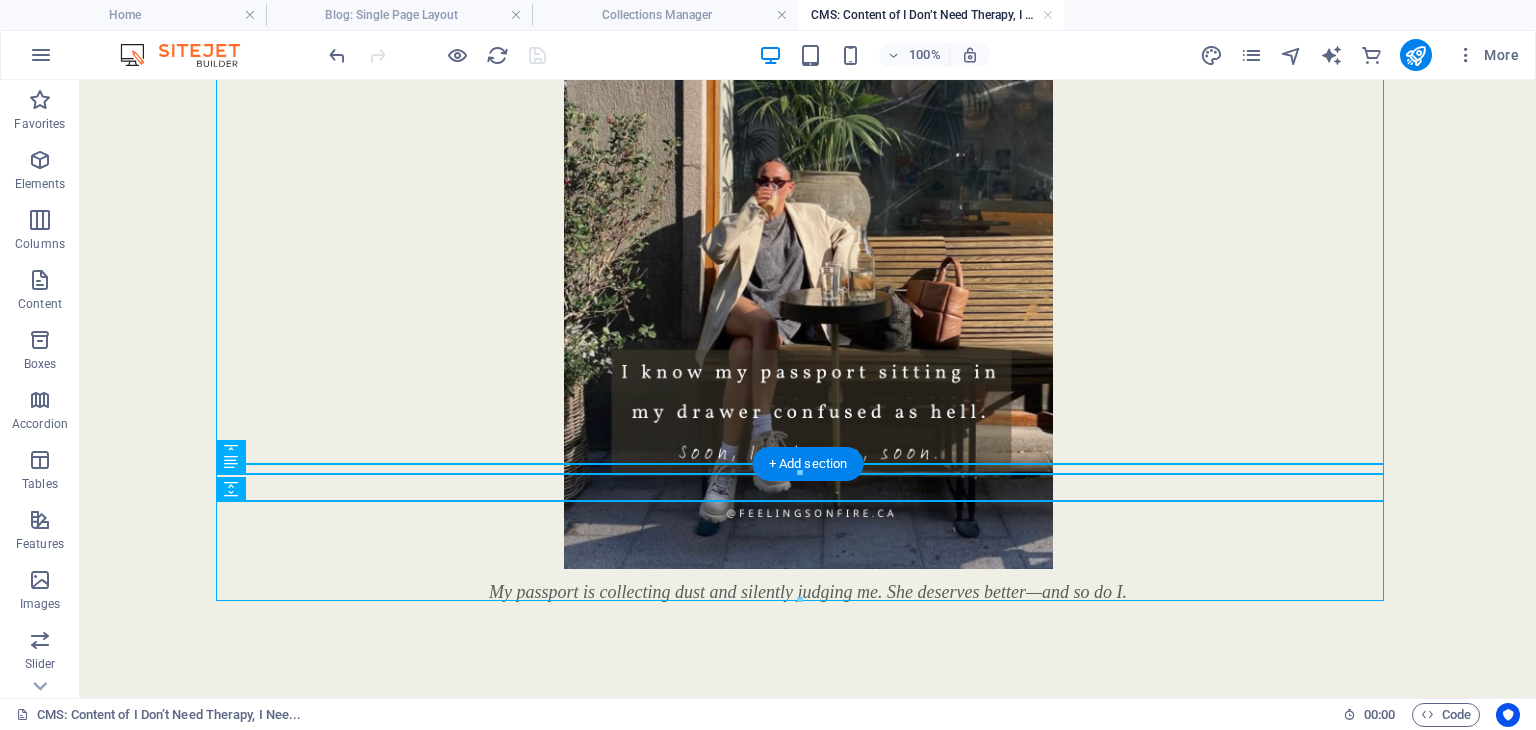 scroll, scrollTop: 2536, scrollLeft: 0, axis: vertical 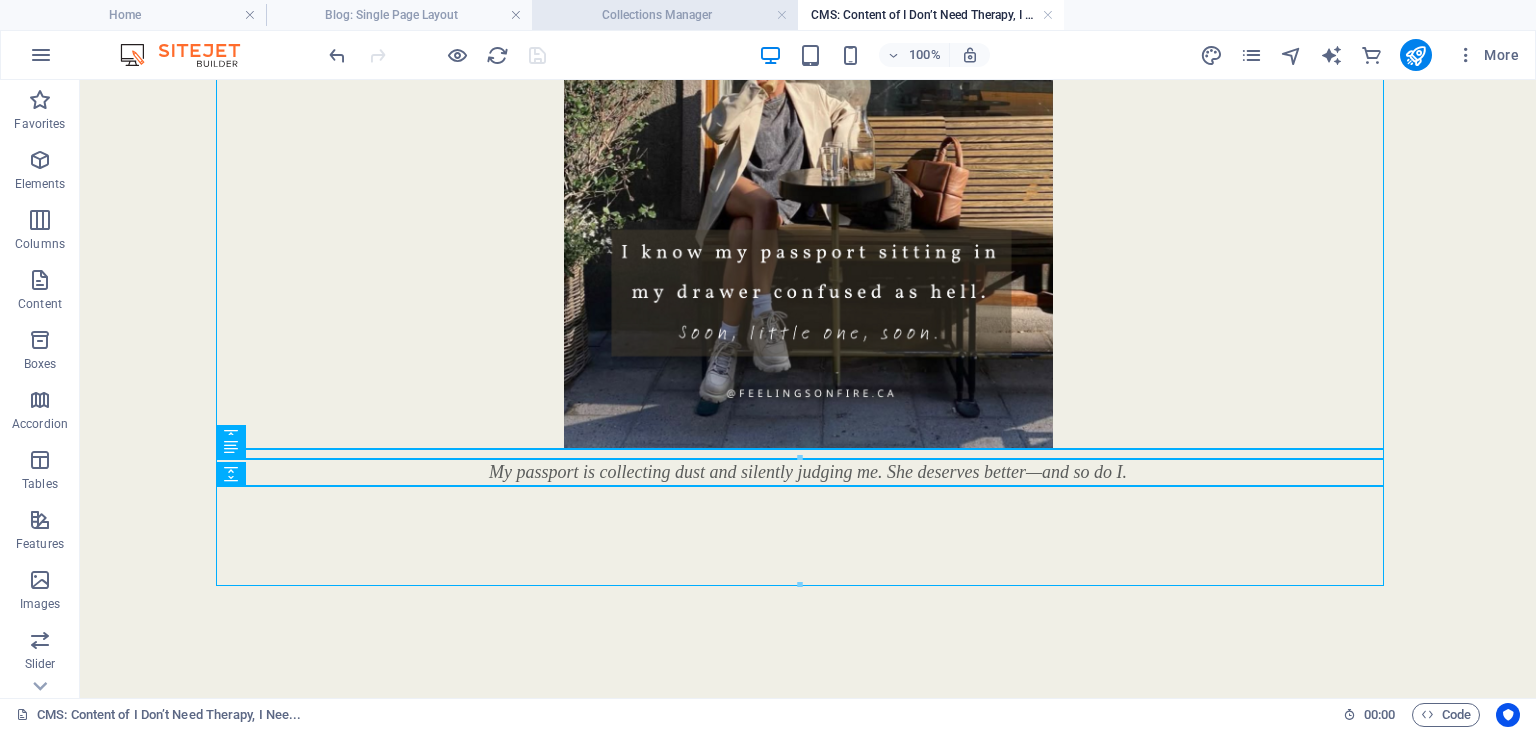click on "Collections Manager" at bounding box center [665, 15] 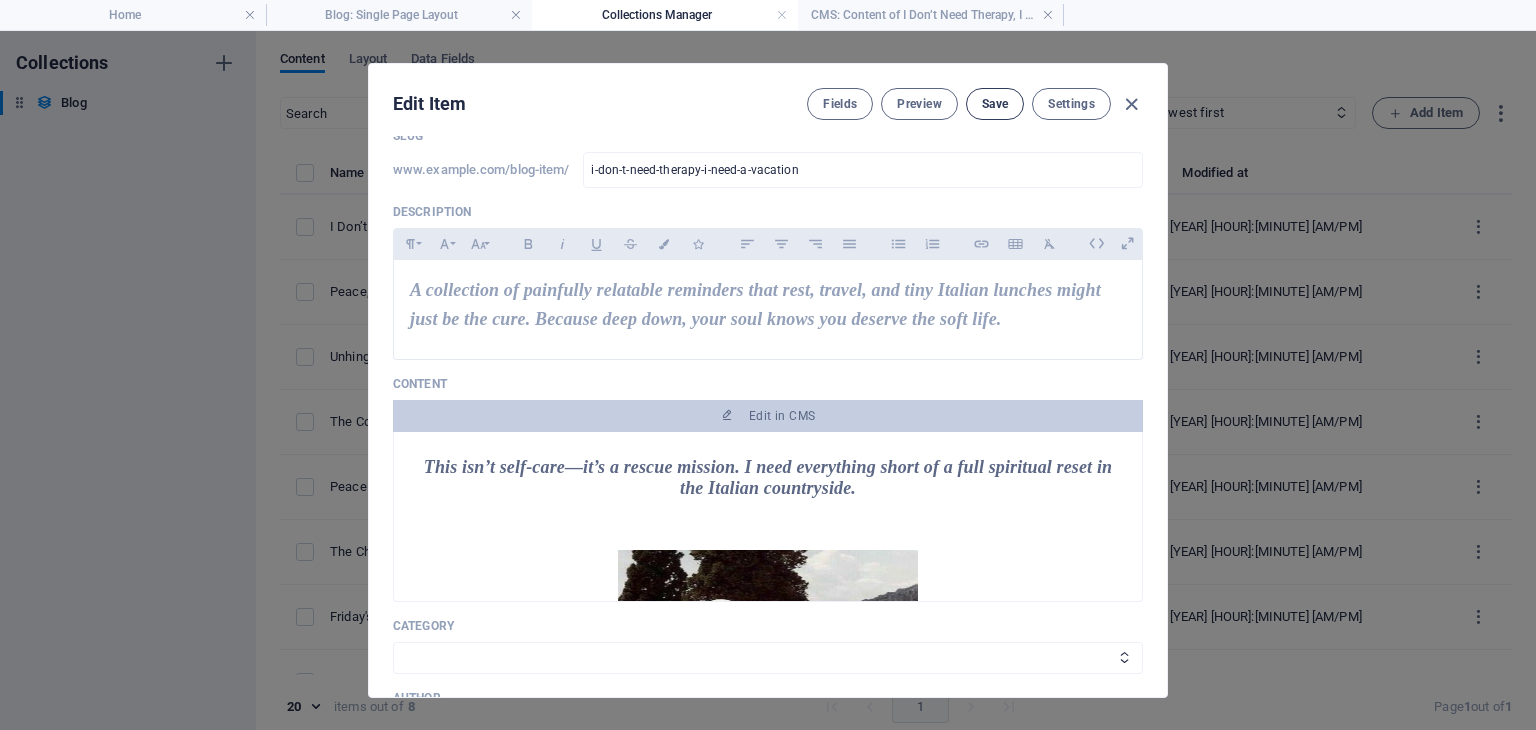 click on "Save" at bounding box center [995, 104] 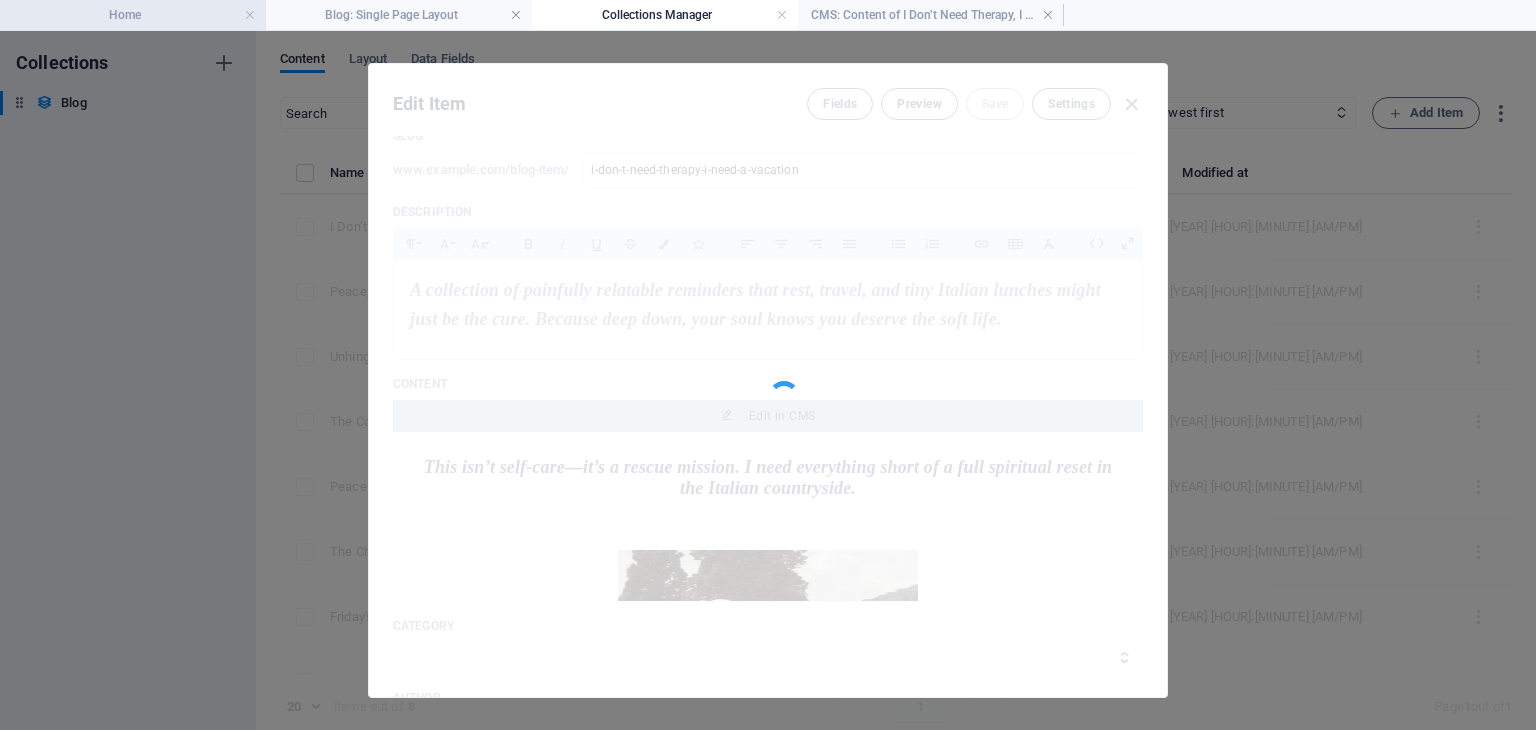 click on "Home" at bounding box center [133, 15] 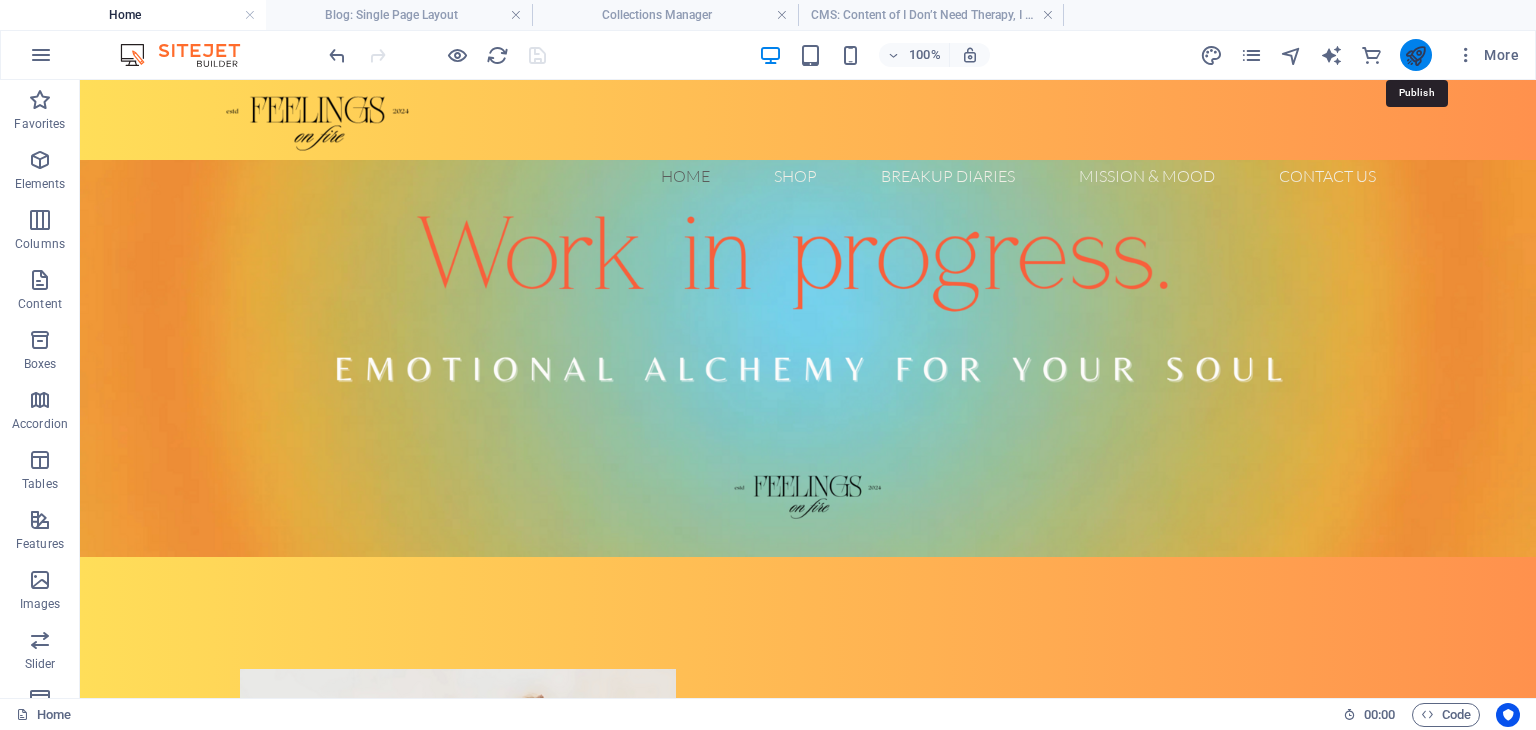 click at bounding box center (1415, 55) 